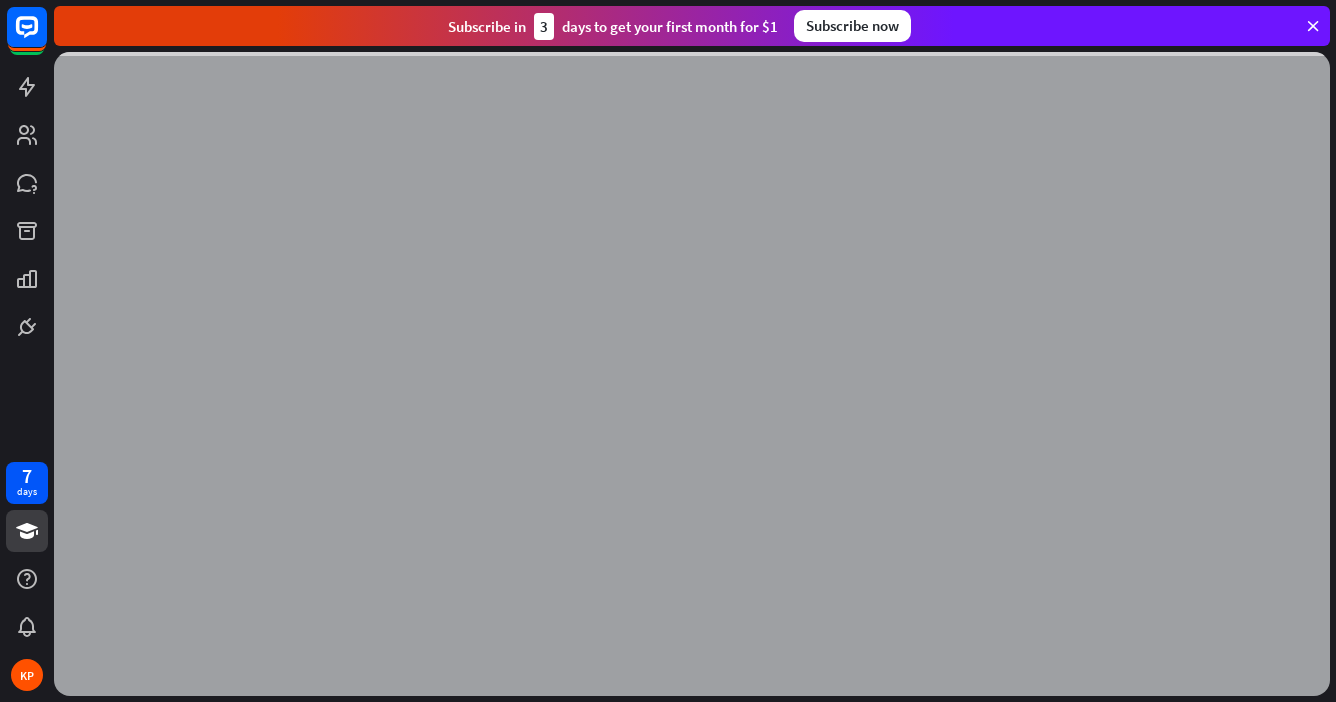scroll, scrollTop: 0, scrollLeft: 0, axis: both 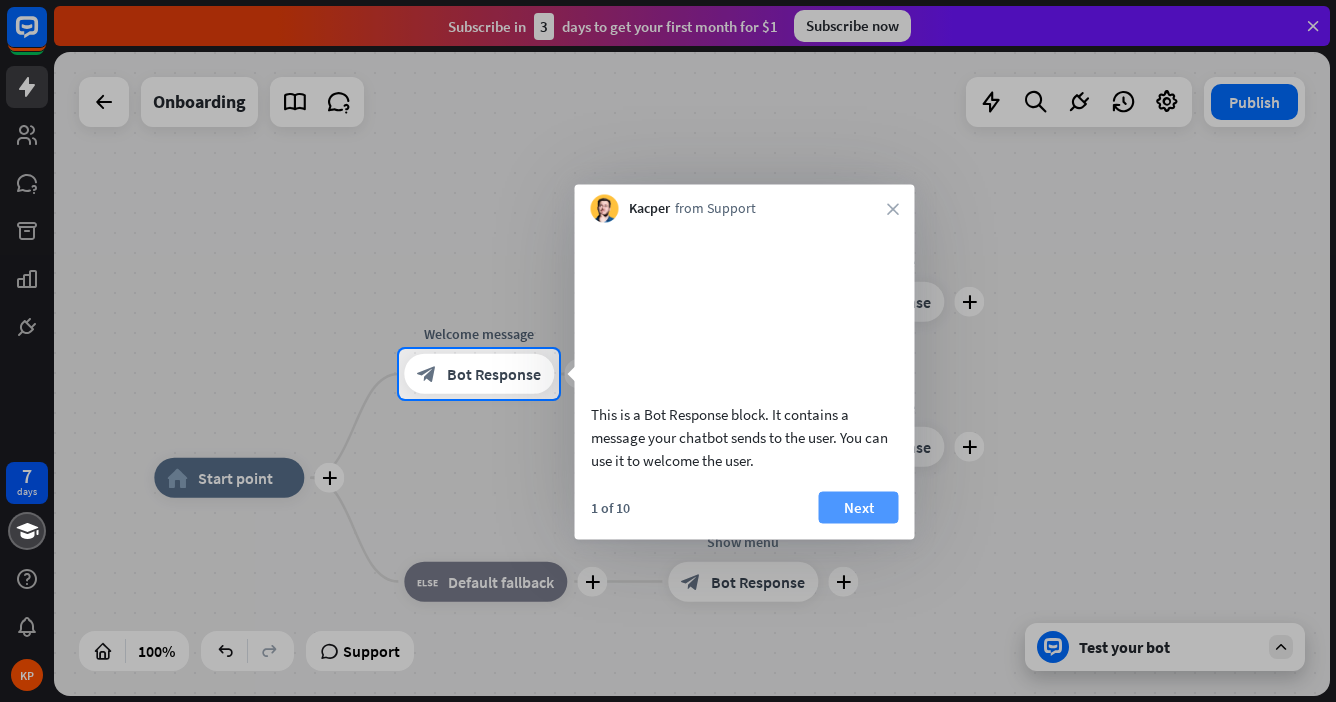 click on "Next" at bounding box center [859, 507] 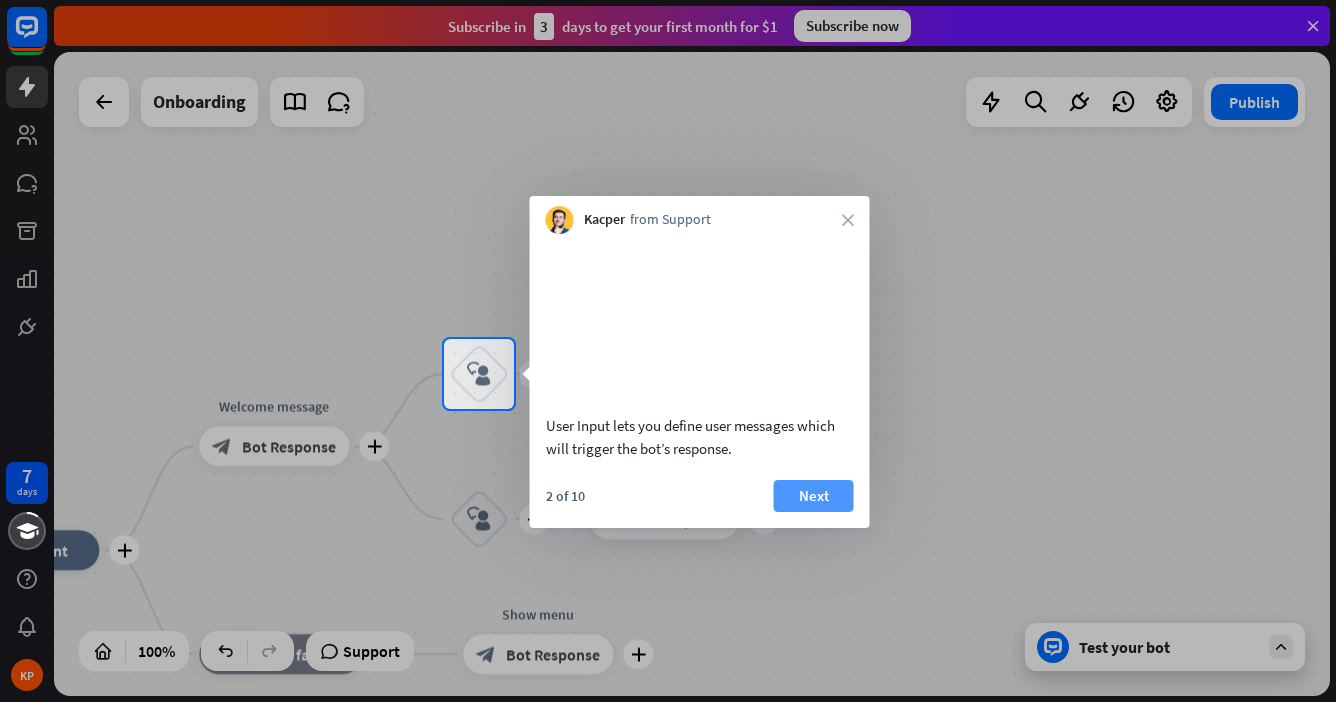 click on "Next" at bounding box center [814, 496] 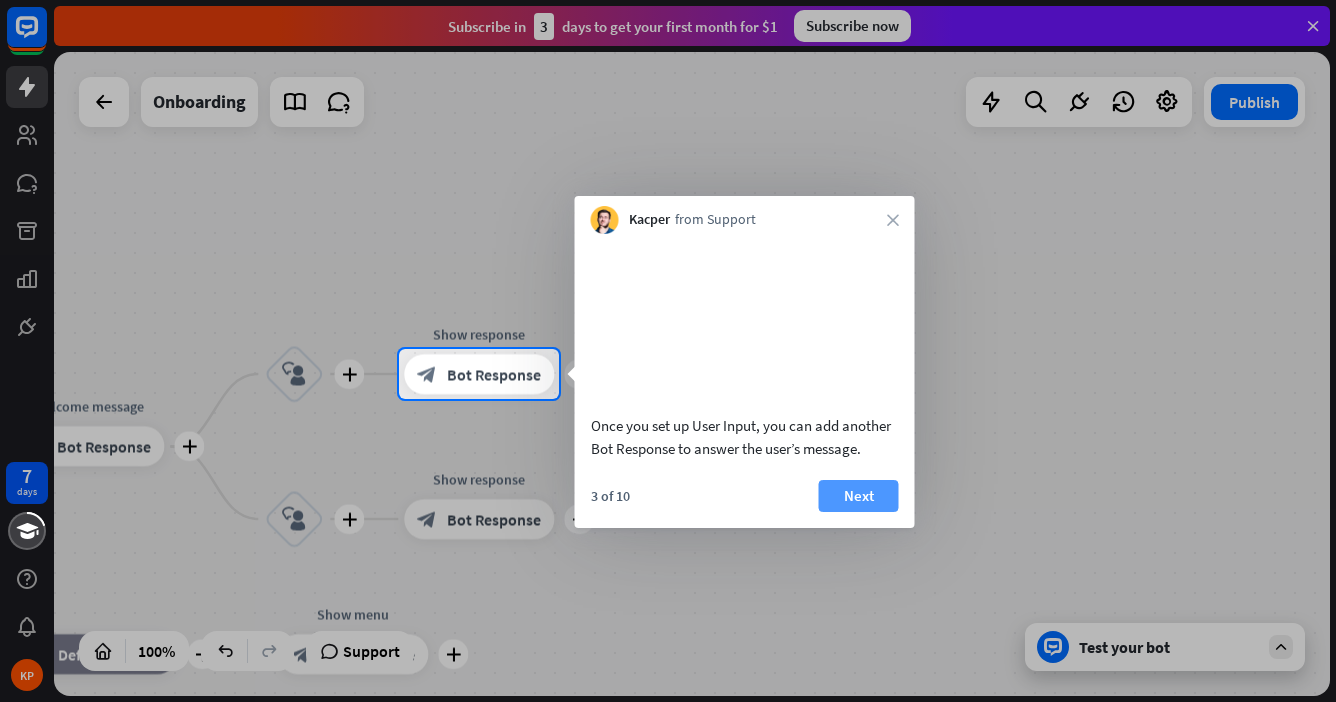 click on "Next" at bounding box center [859, 496] 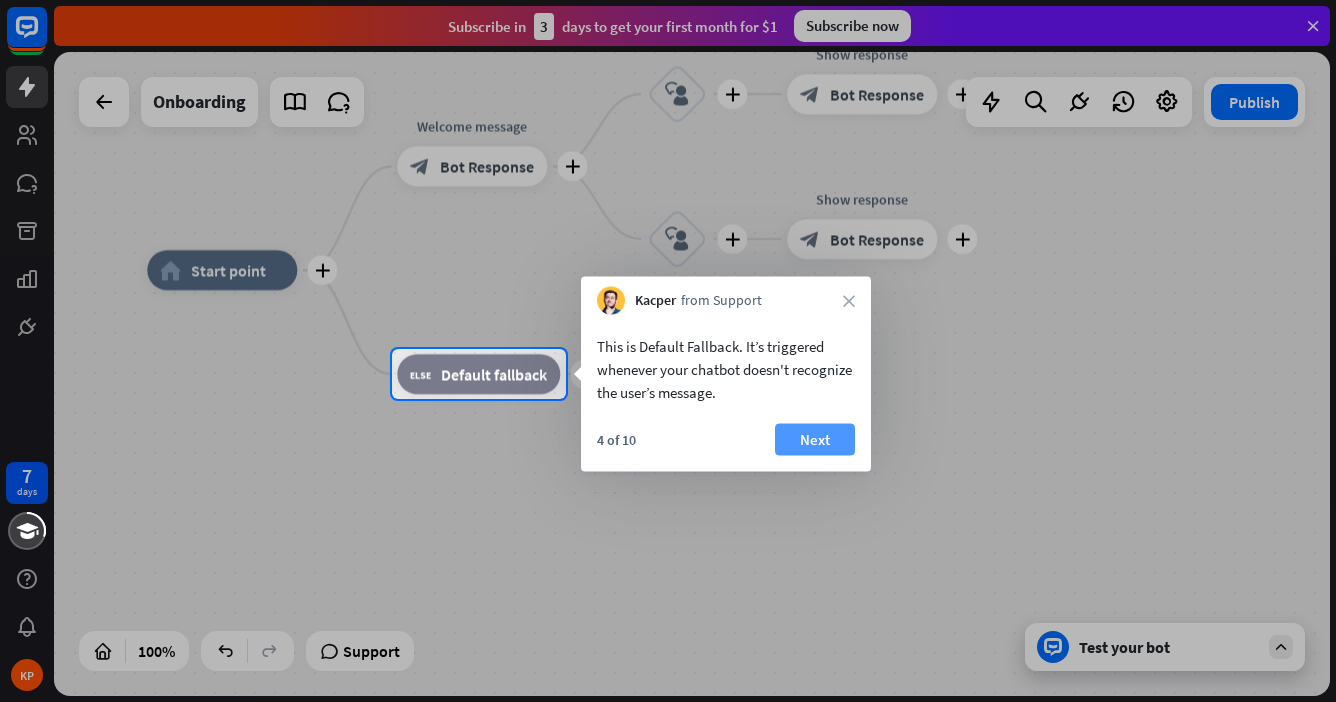 click on "Next" at bounding box center [815, 440] 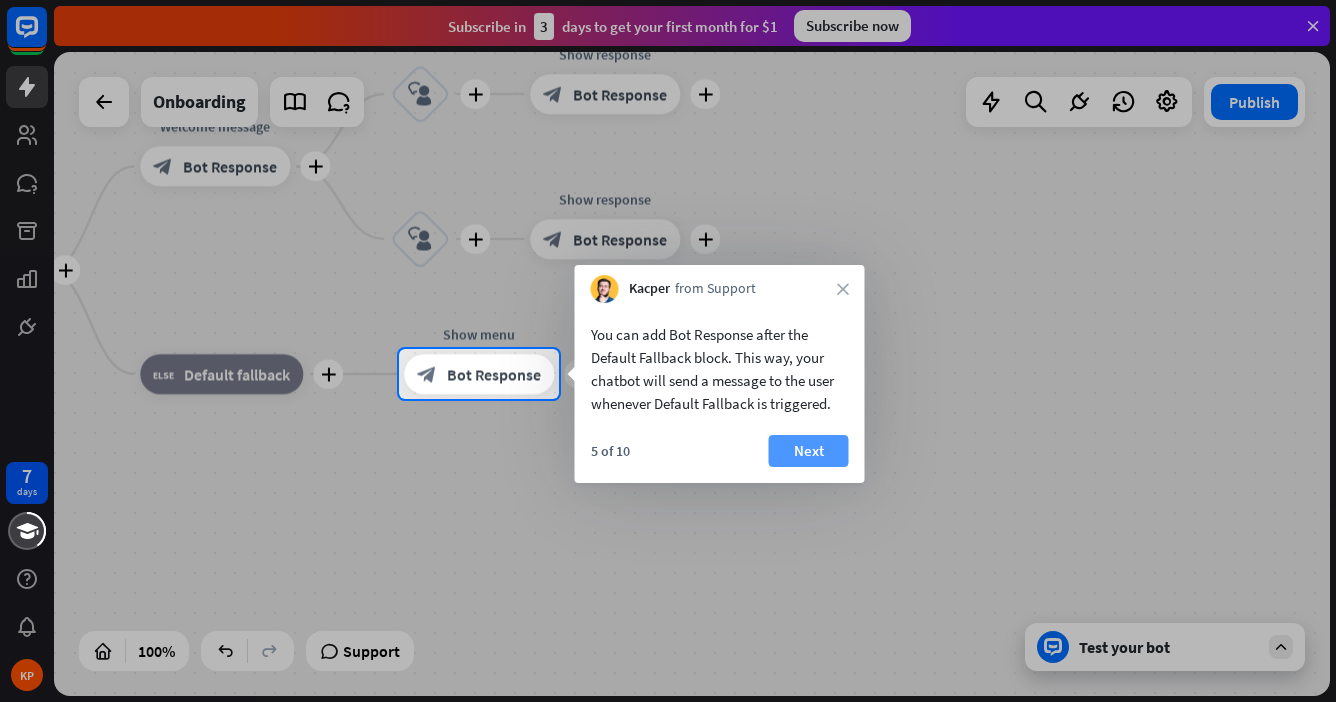 click on "Next" at bounding box center [809, 451] 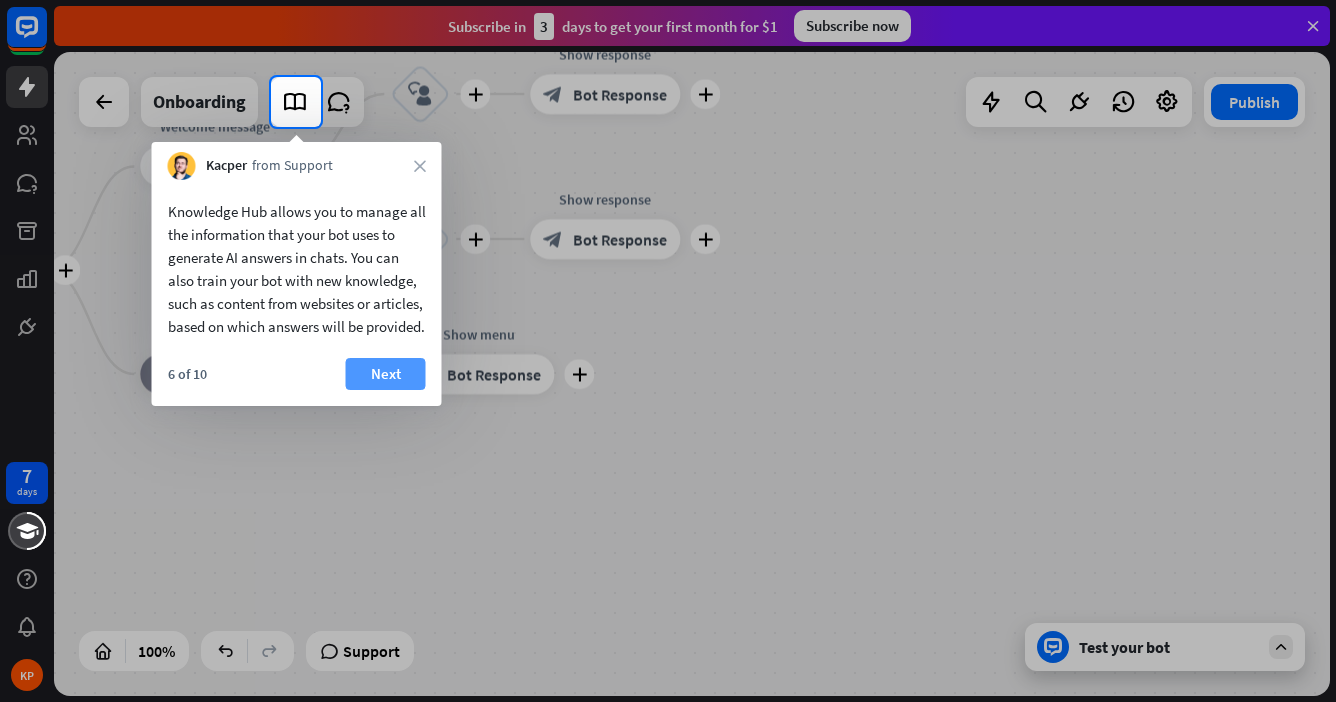 click on "Next" at bounding box center [386, 374] 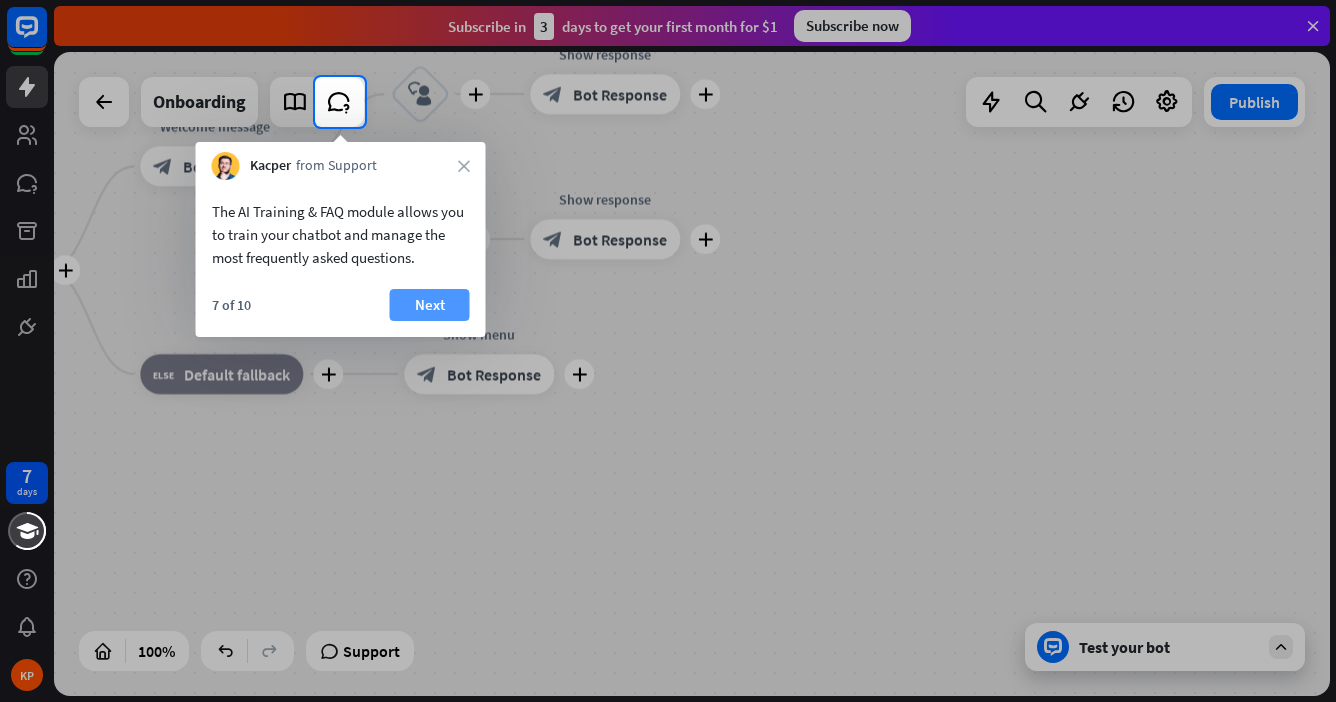 click on "Next" at bounding box center [430, 305] 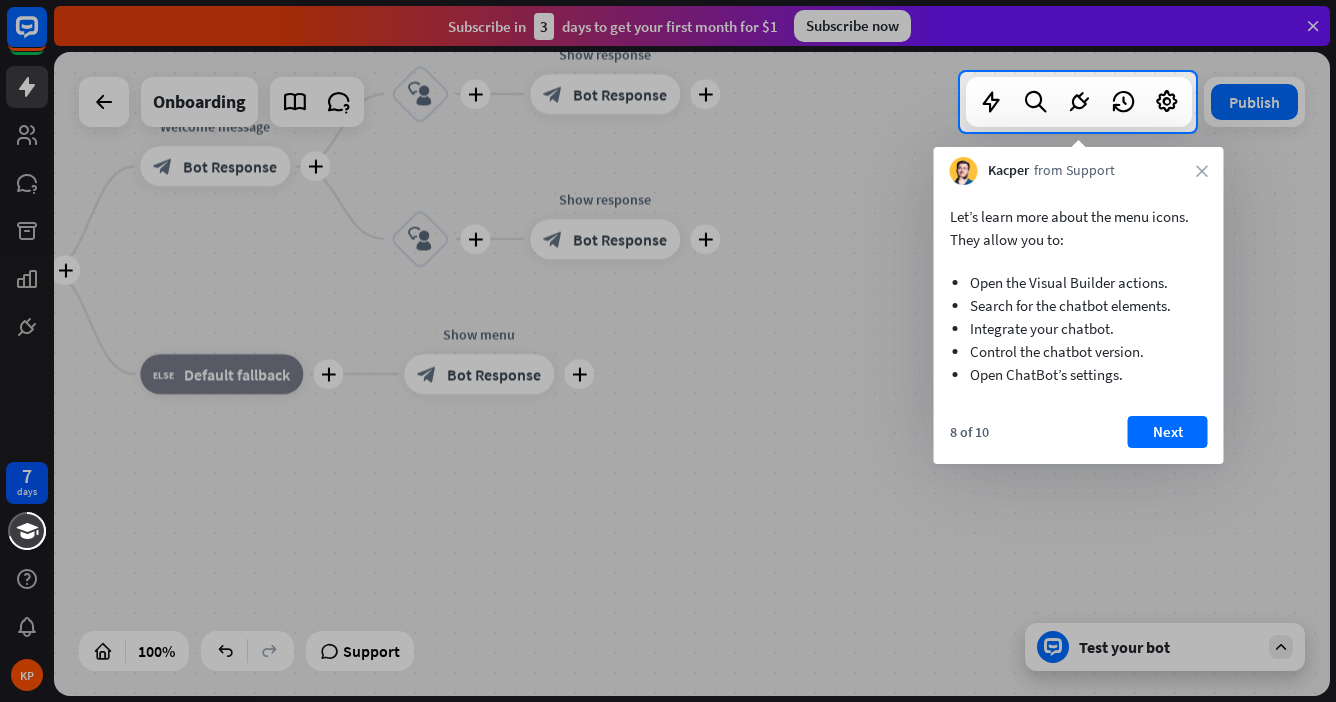 click on "Open the Visual Builder actions.
Search for the chatbot elements.
Integrate your chatbot.
Control the chatbot version.
Open ChatBot’s settings." at bounding box center [1079, 323] 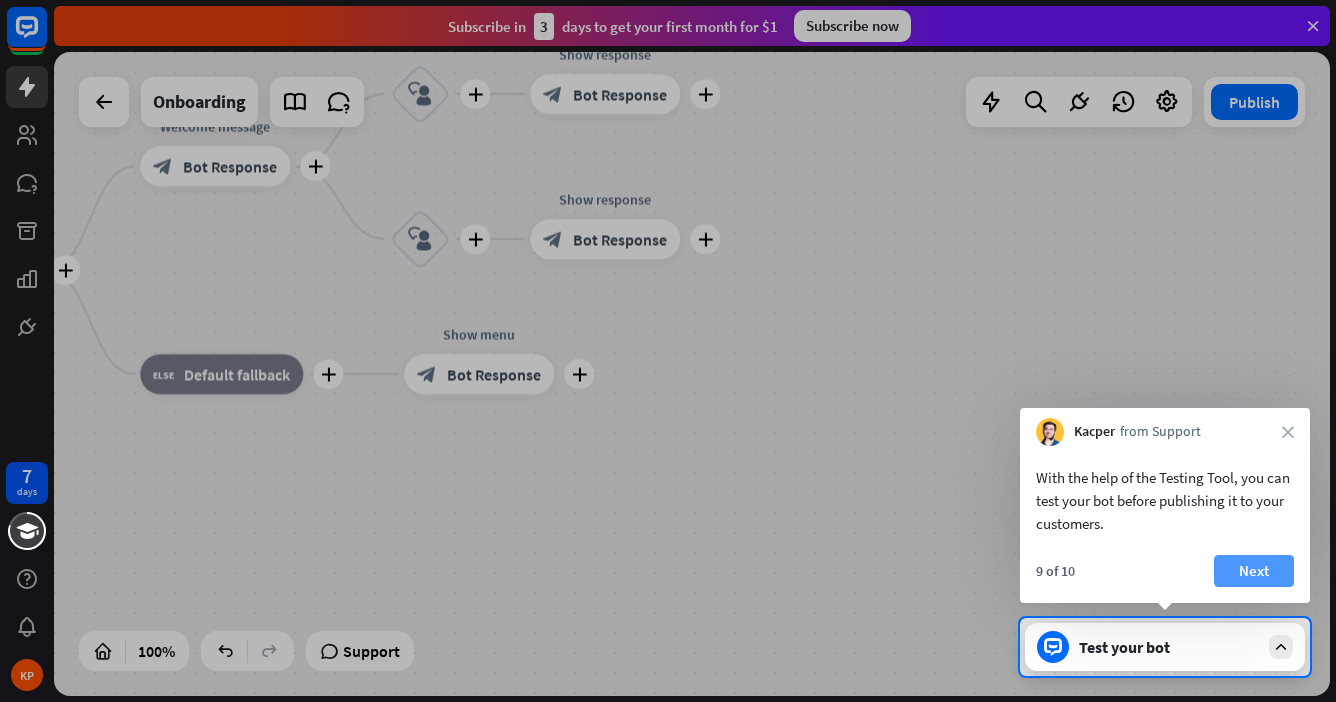 click on "Next" at bounding box center [1254, 571] 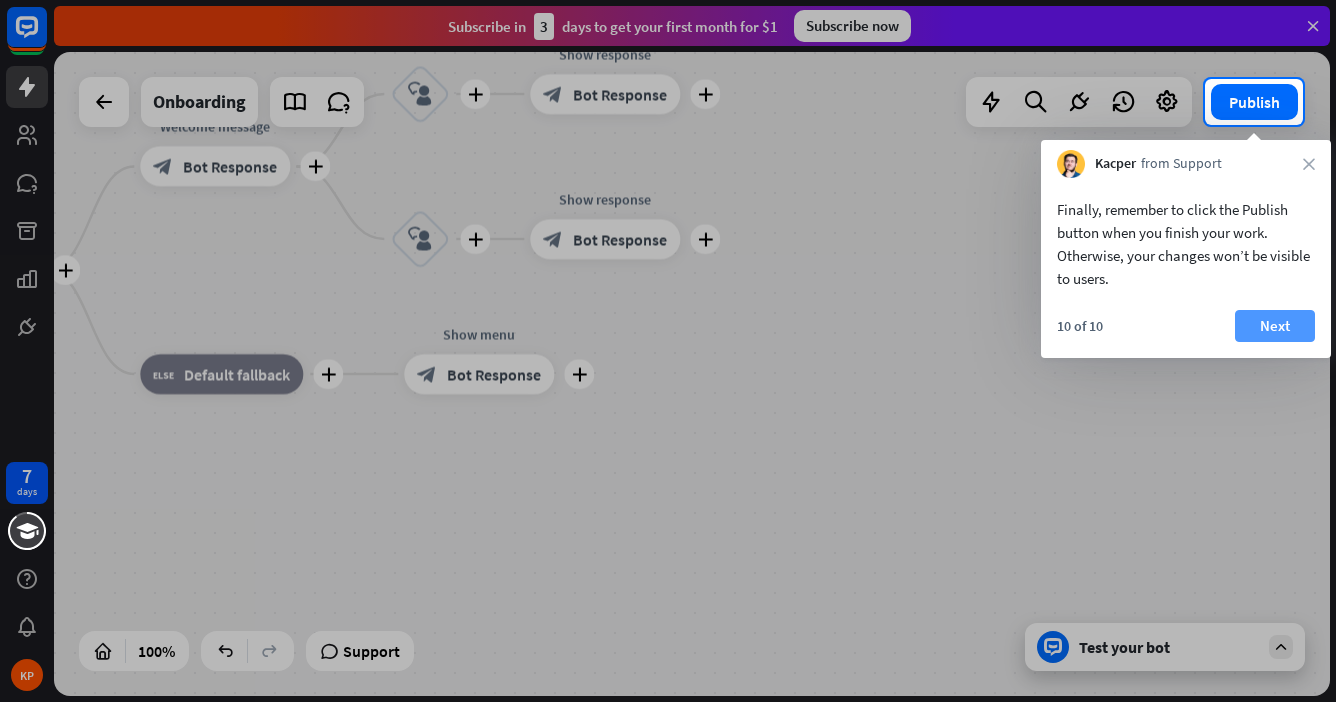 click on "Next" at bounding box center [1275, 326] 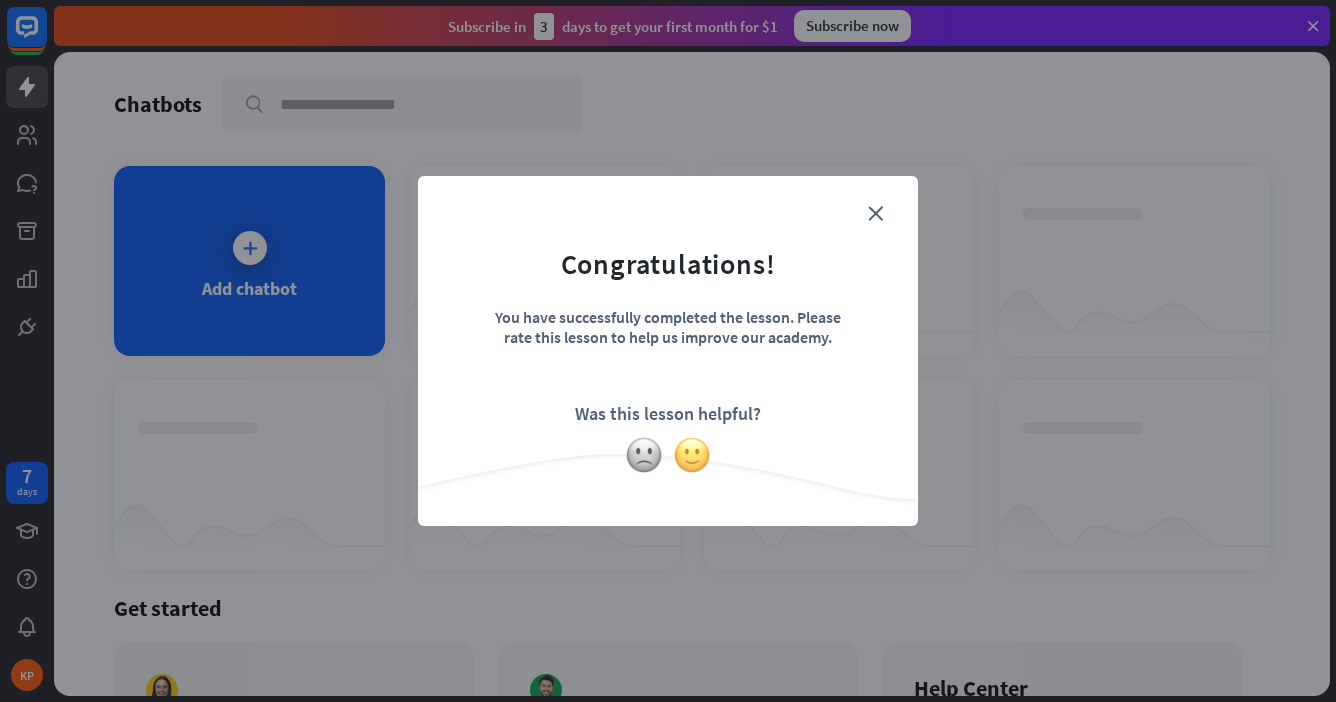 click at bounding box center (692, 455) 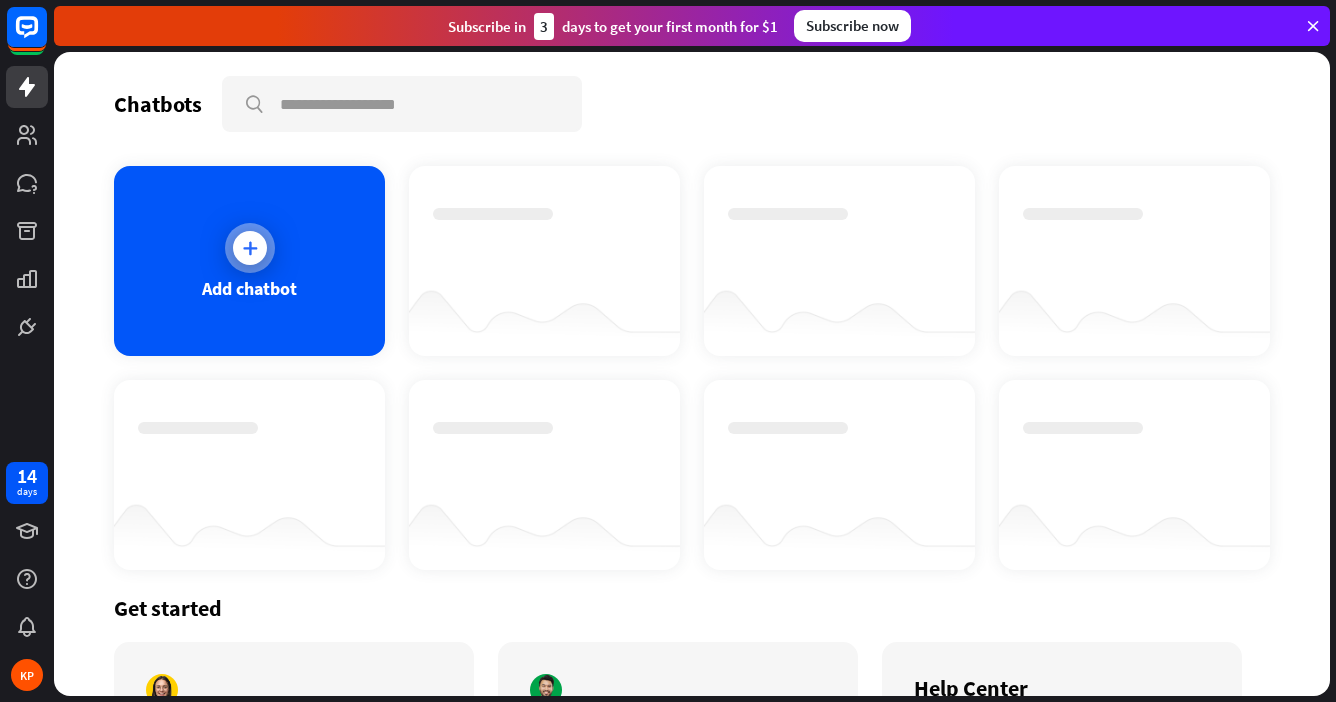 click at bounding box center [250, 248] 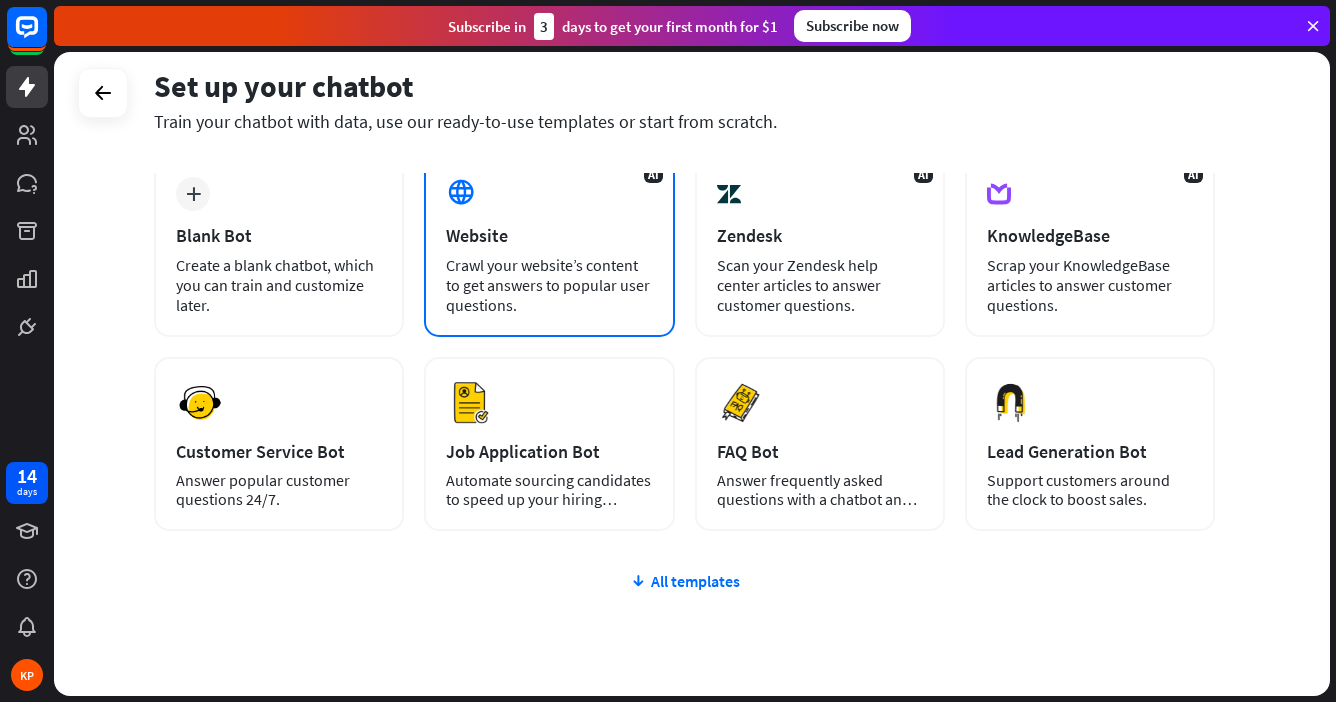 scroll, scrollTop: 112, scrollLeft: 0, axis: vertical 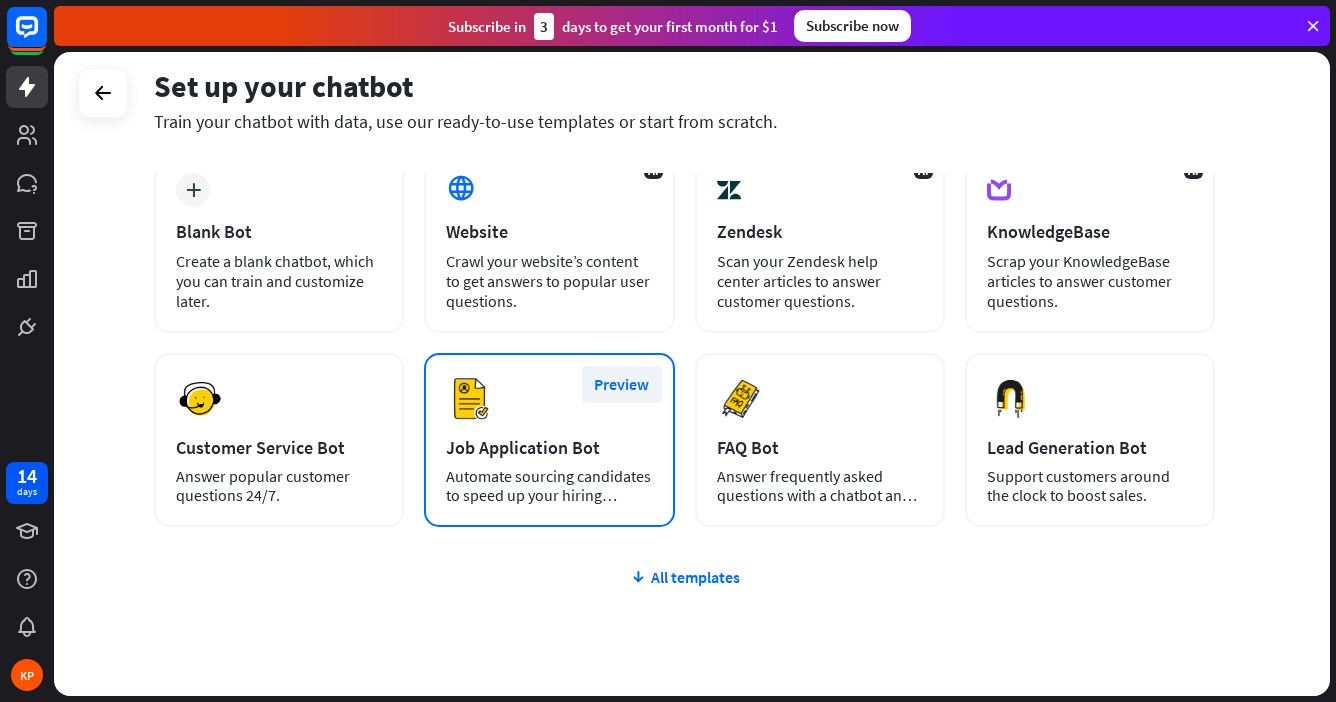 click on "Preview" at bounding box center [622, 384] 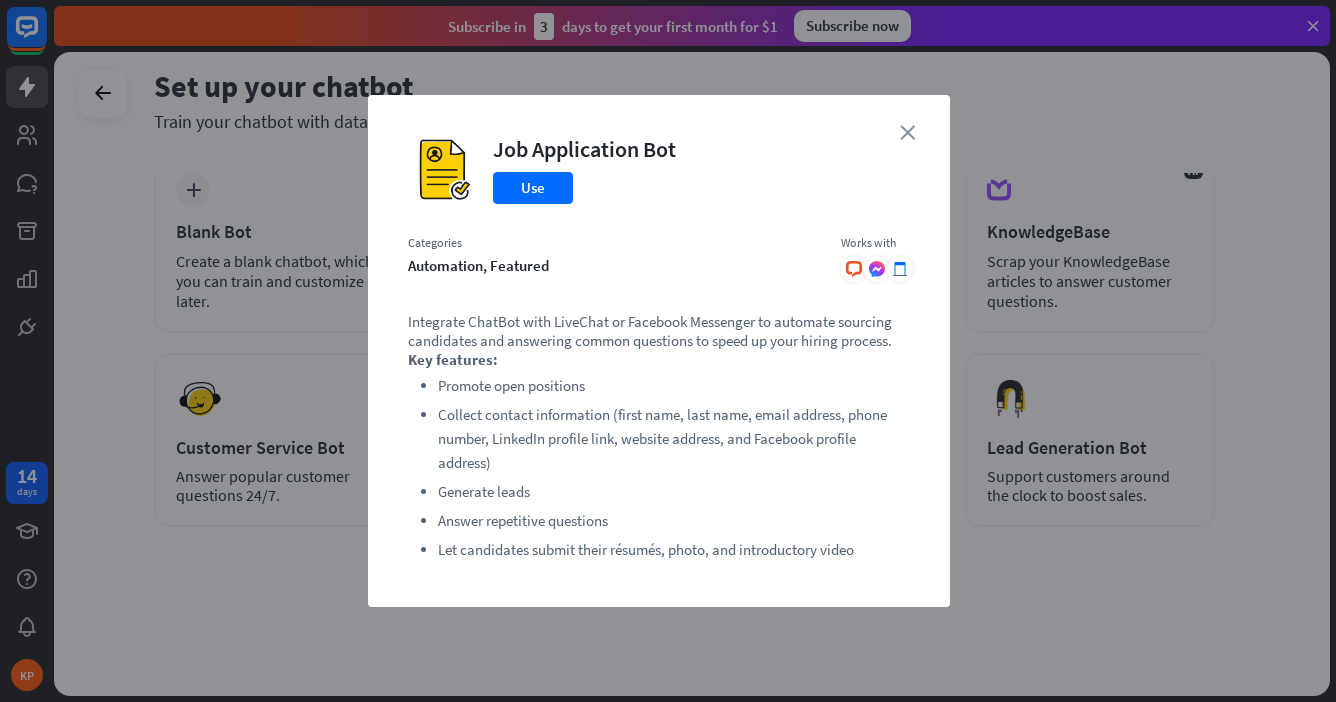 click on "close" at bounding box center (907, 132) 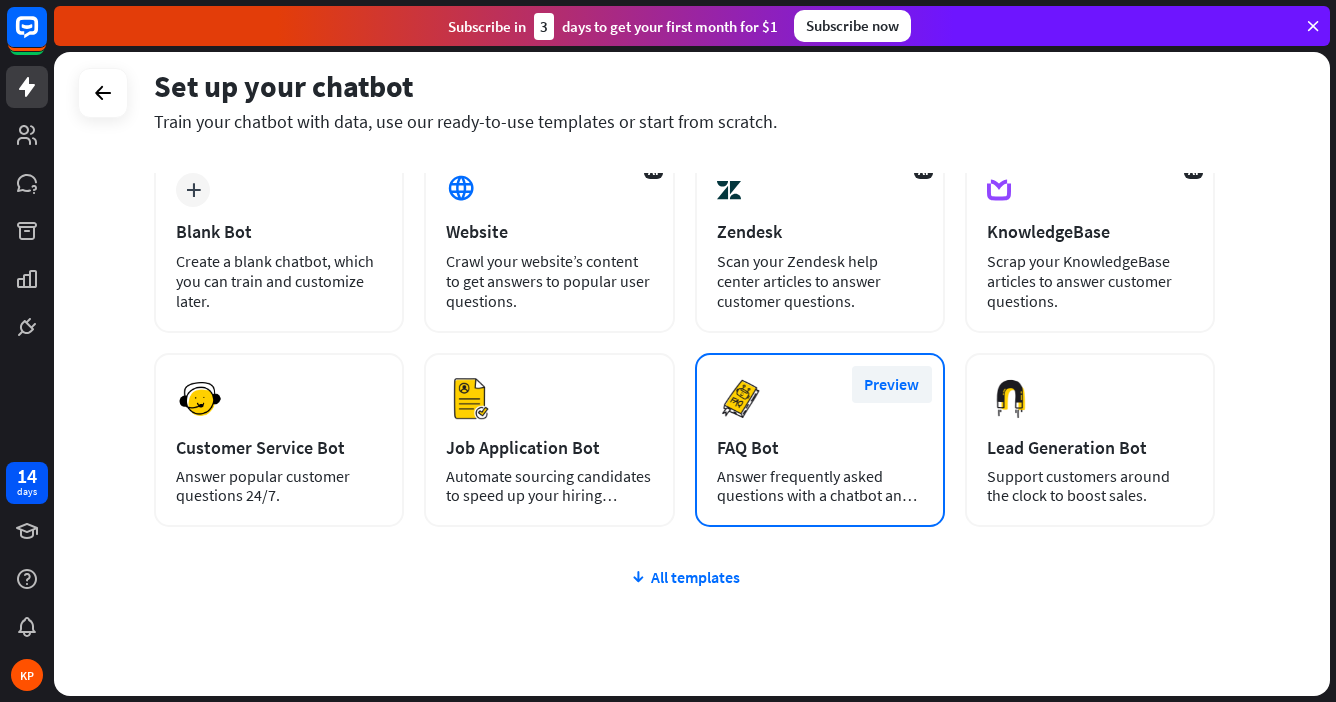 click on "Preview" at bounding box center [892, 384] 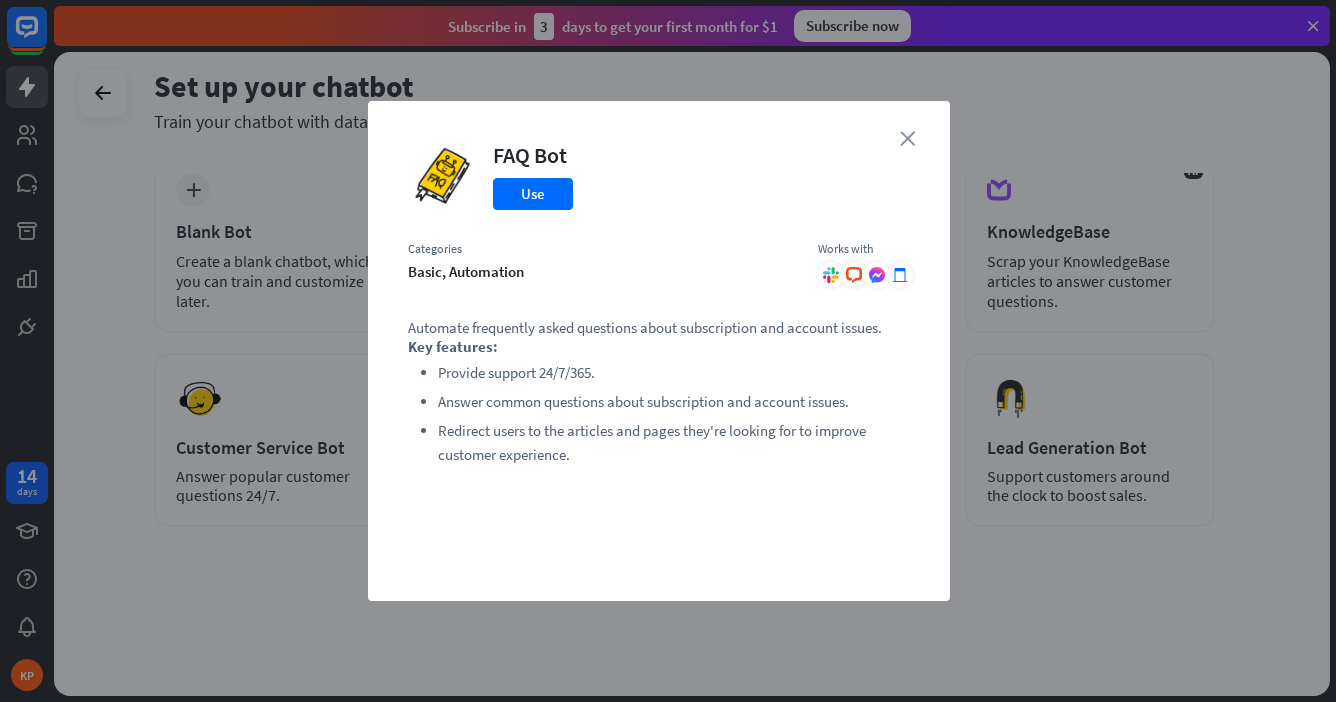 click on "close" at bounding box center (907, 138) 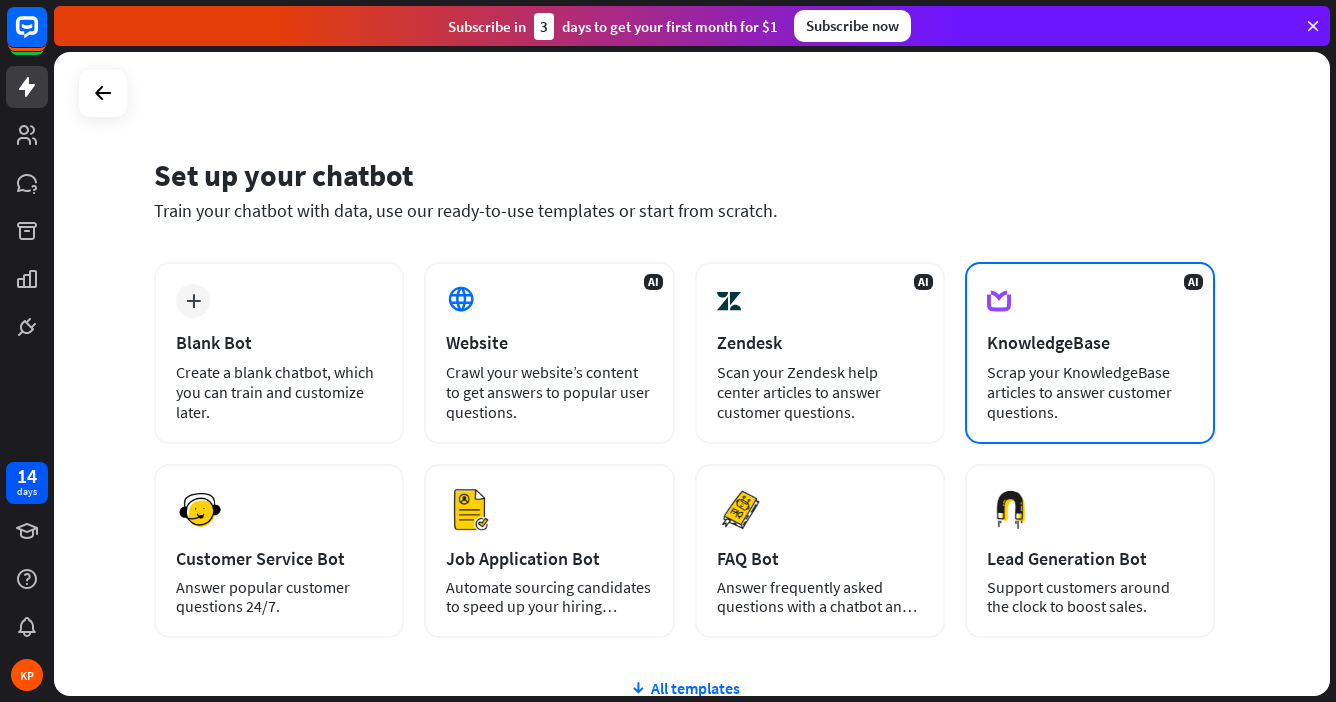 scroll, scrollTop: 0, scrollLeft: 0, axis: both 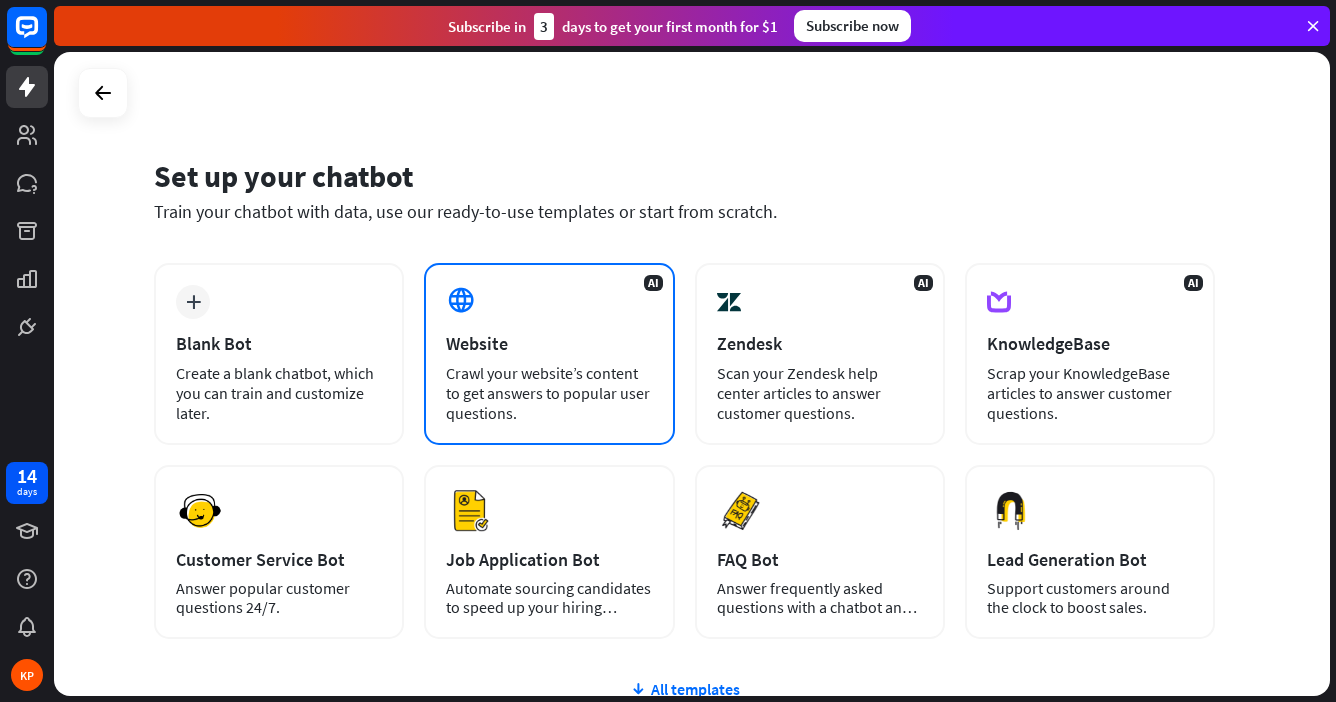click on "AI" at bounding box center [653, 283] 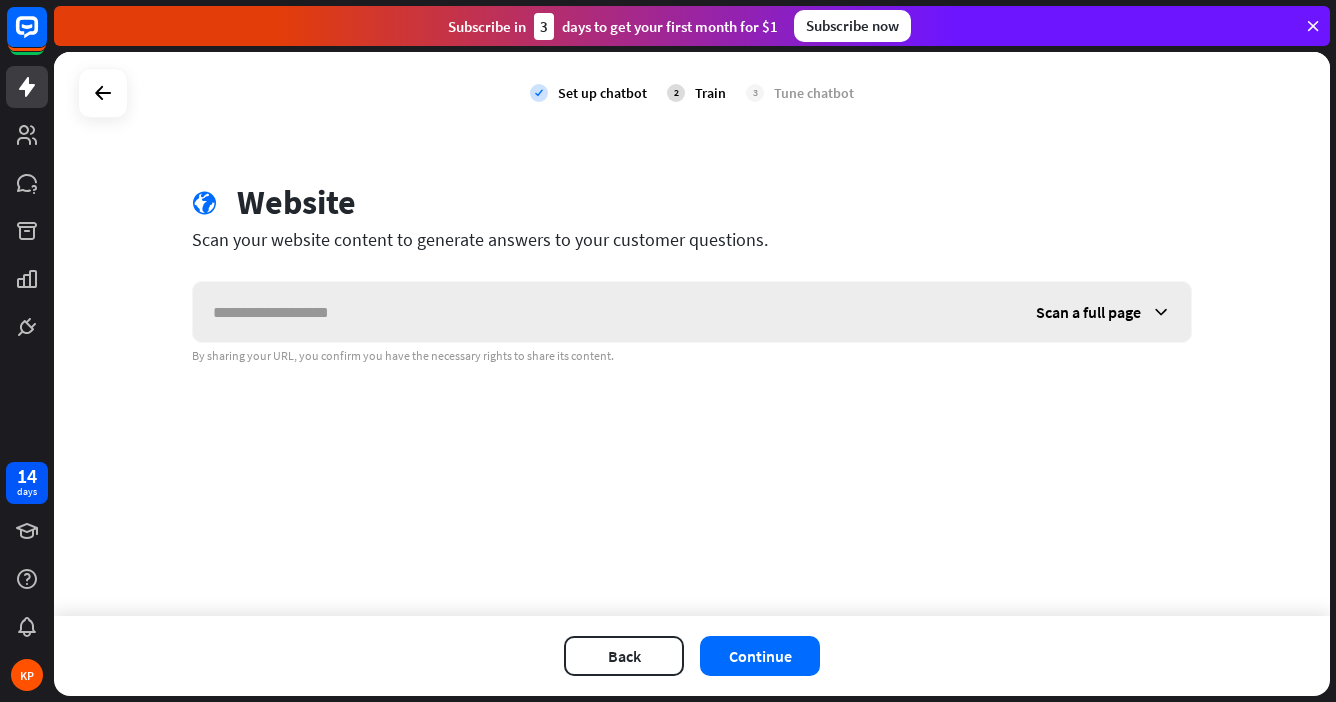 click at bounding box center (604, 312) 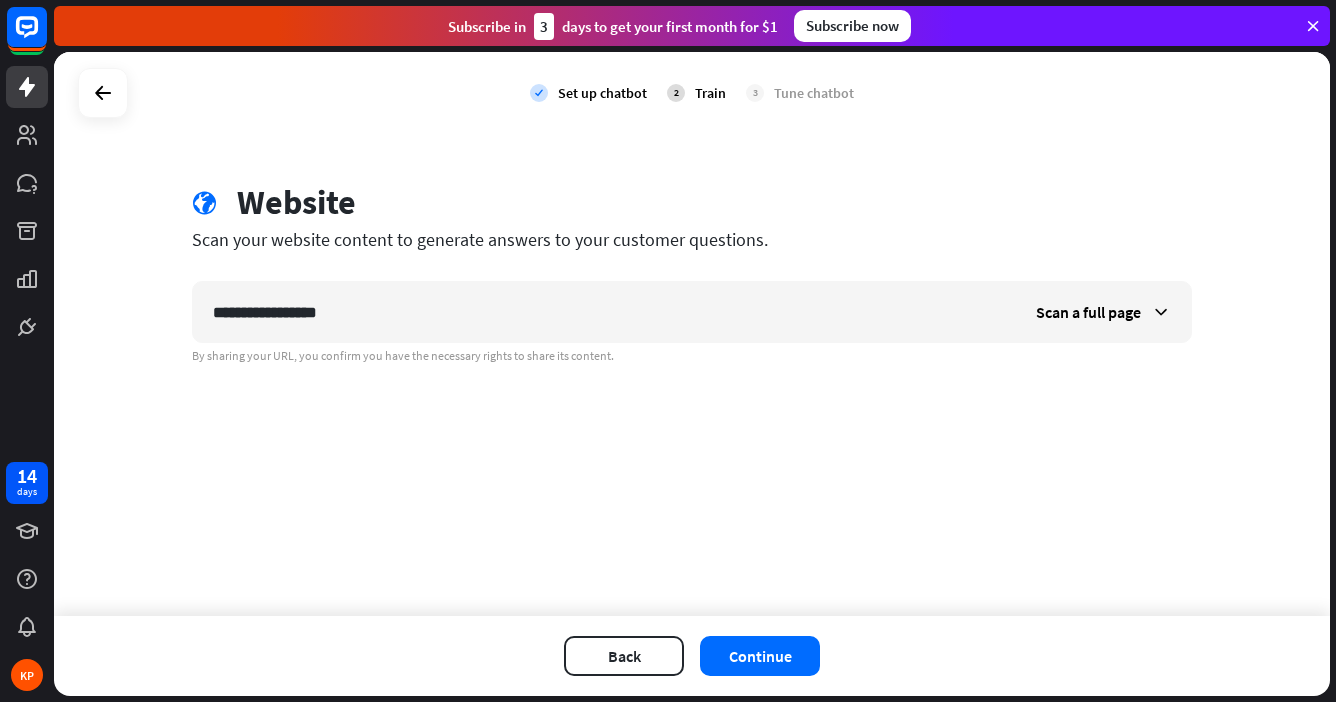 type on "**********" 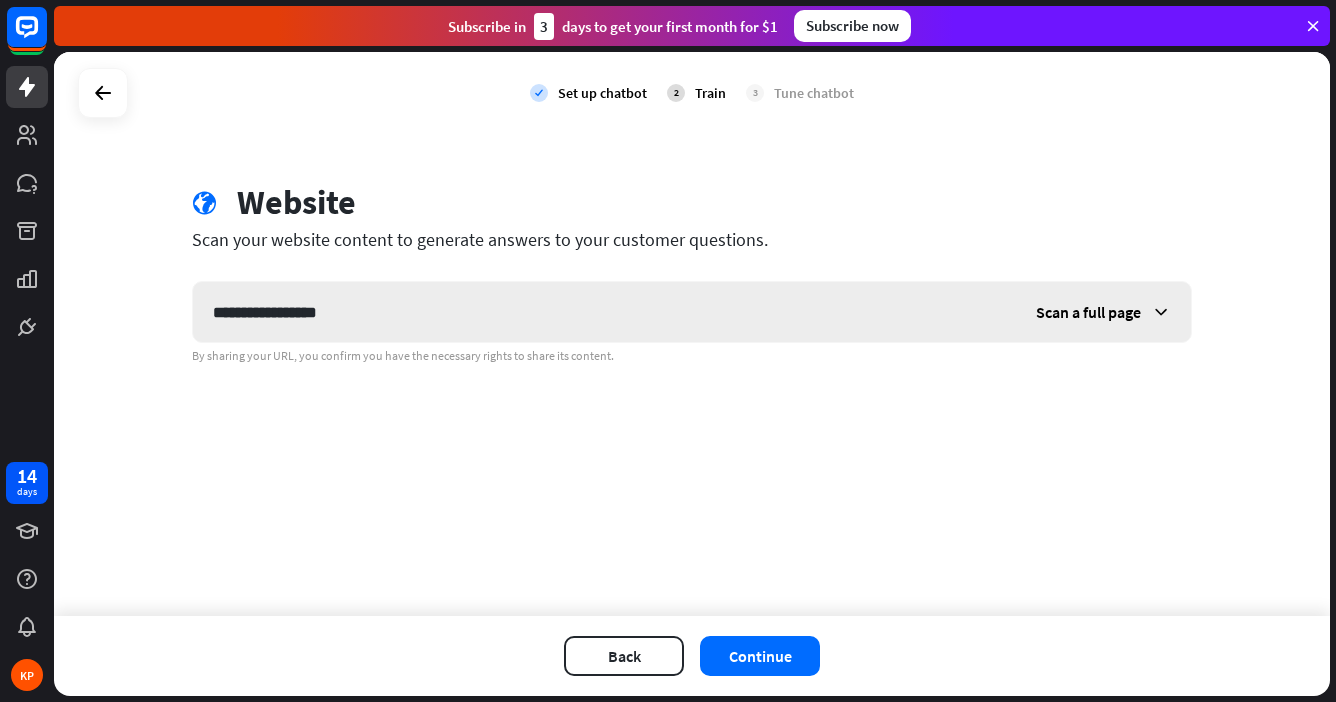 click on "Scan a full page" at bounding box center [1088, 312] 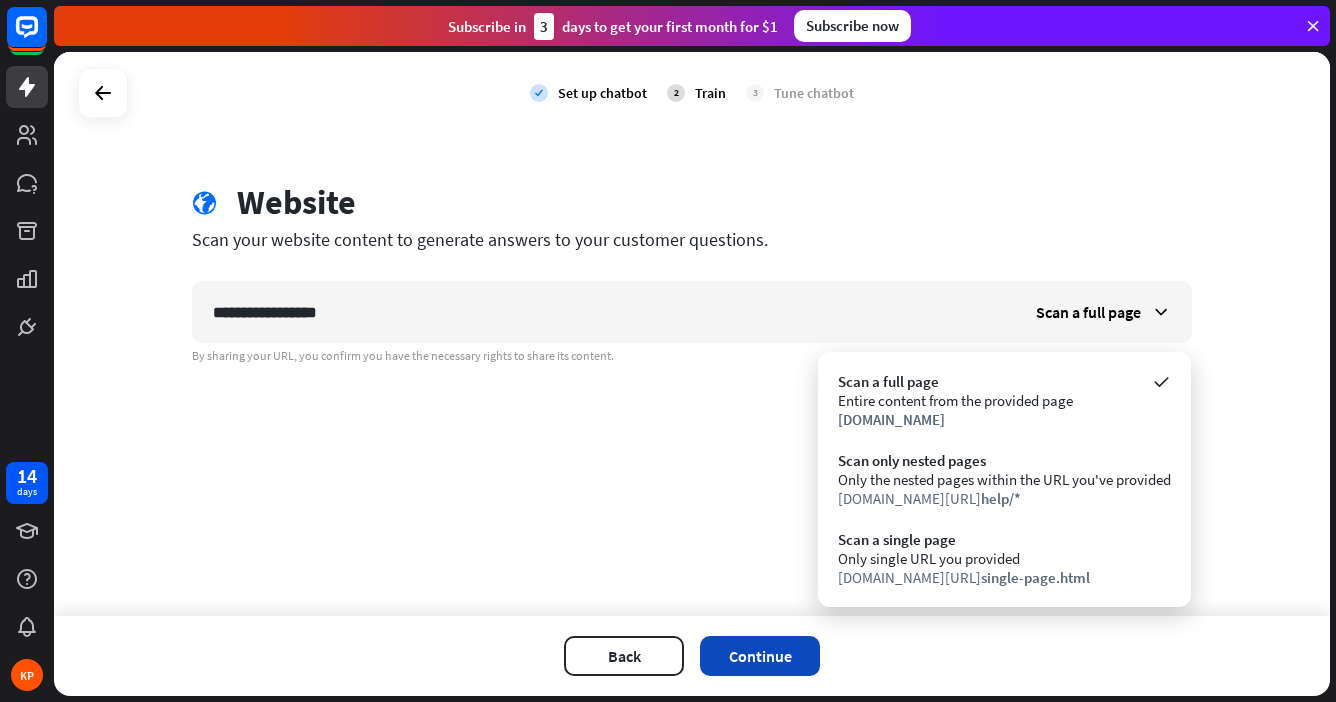 click on "Continue" at bounding box center (760, 656) 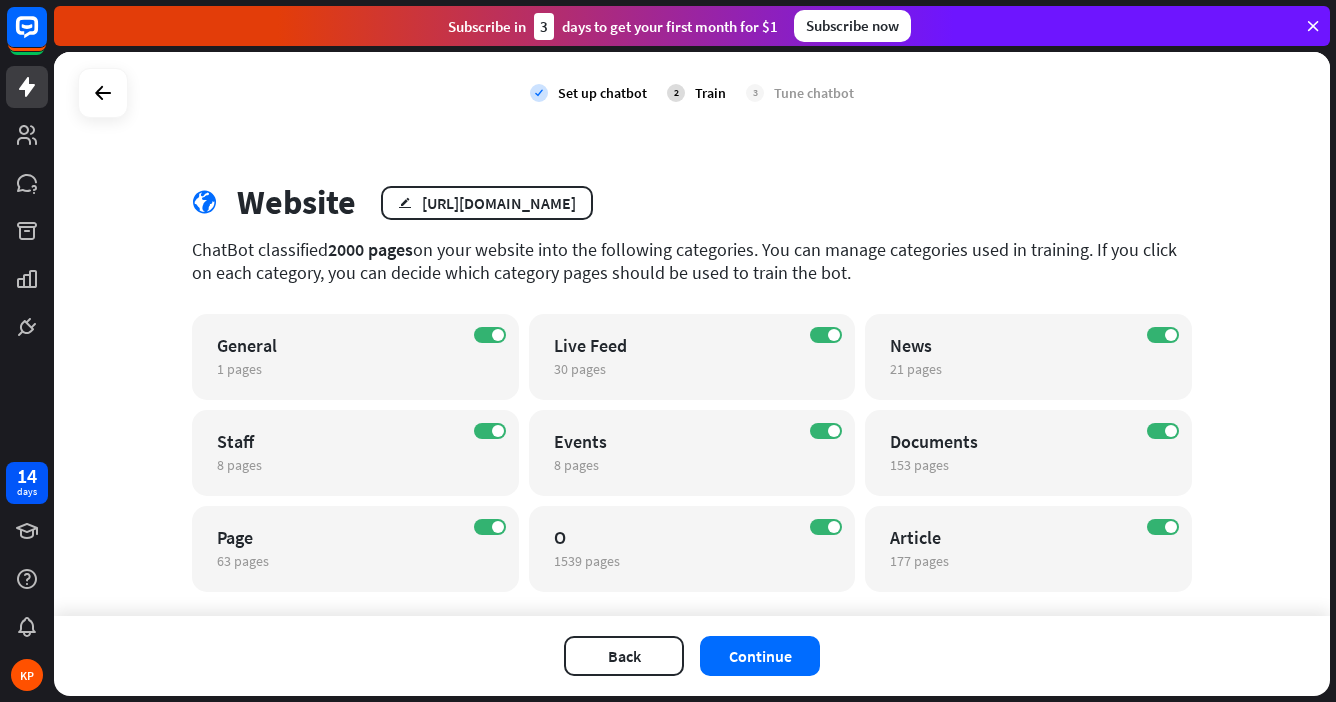scroll, scrollTop: 40, scrollLeft: 0, axis: vertical 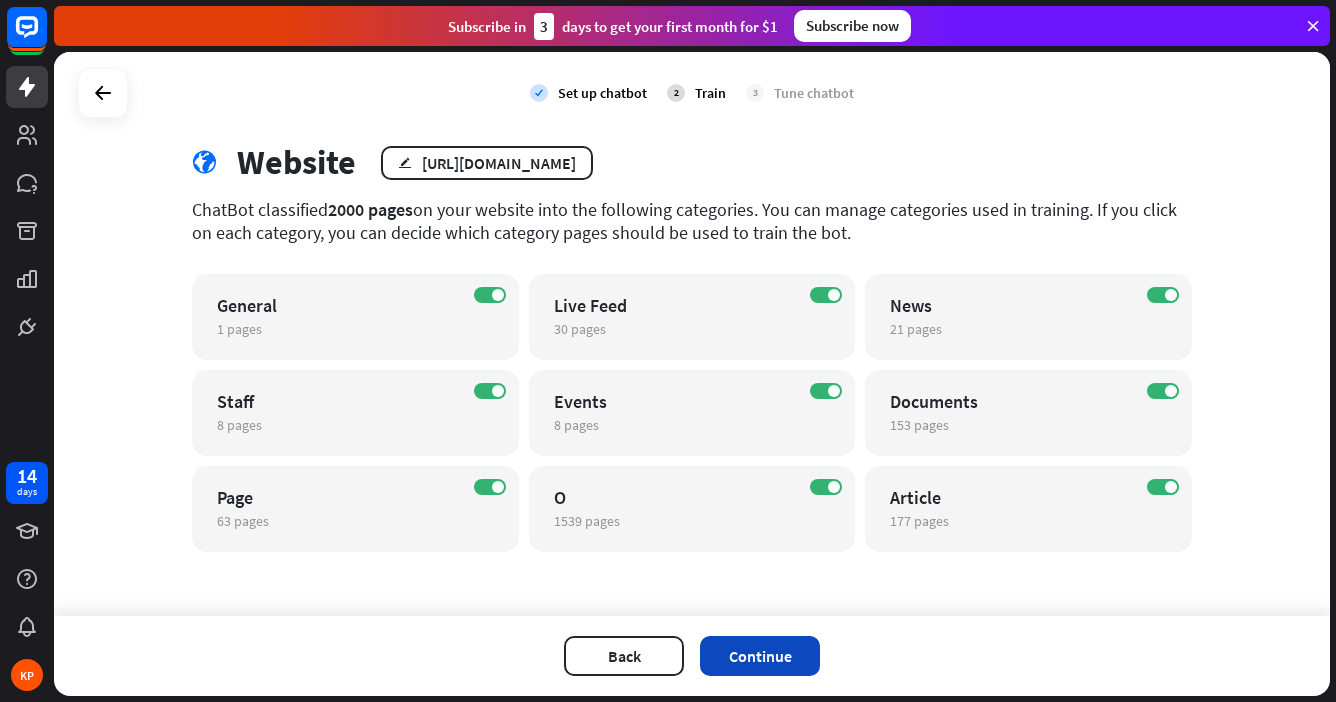 click on "Continue" at bounding box center (760, 656) 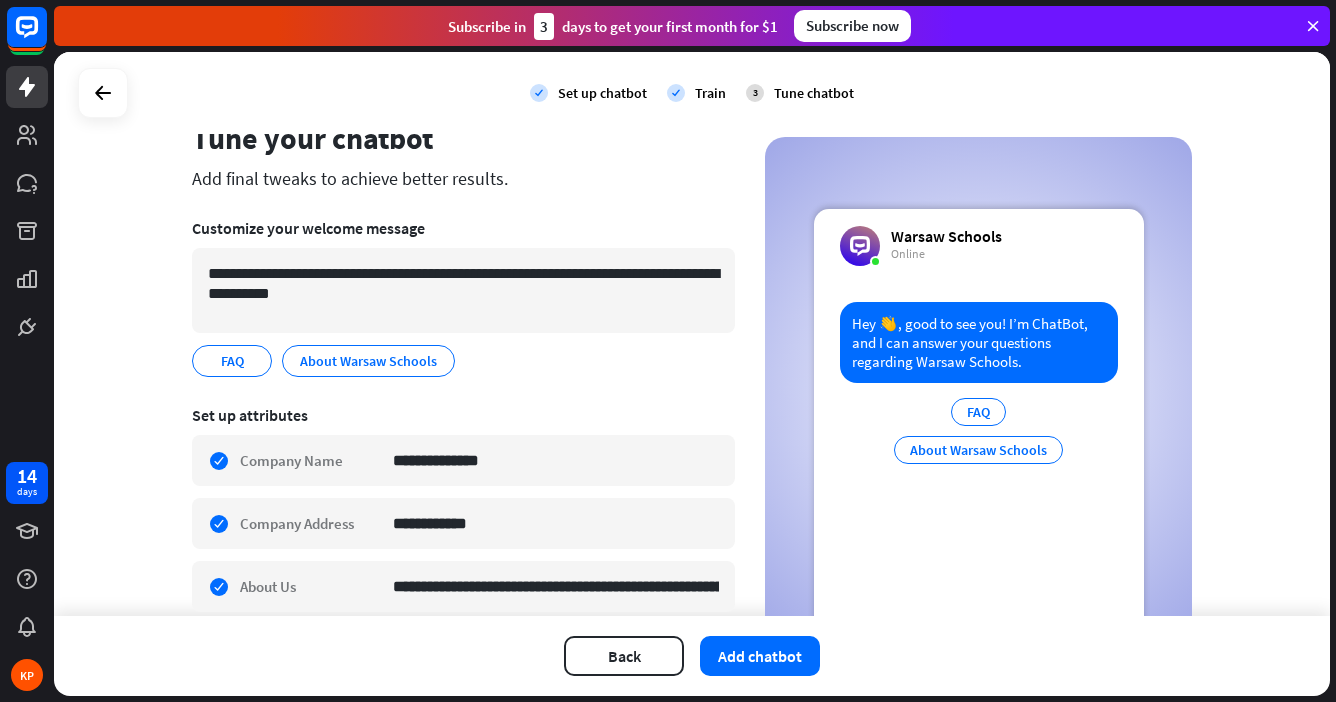scroll, scrollTop: 66, scrollLeft: 0, axis: vertical 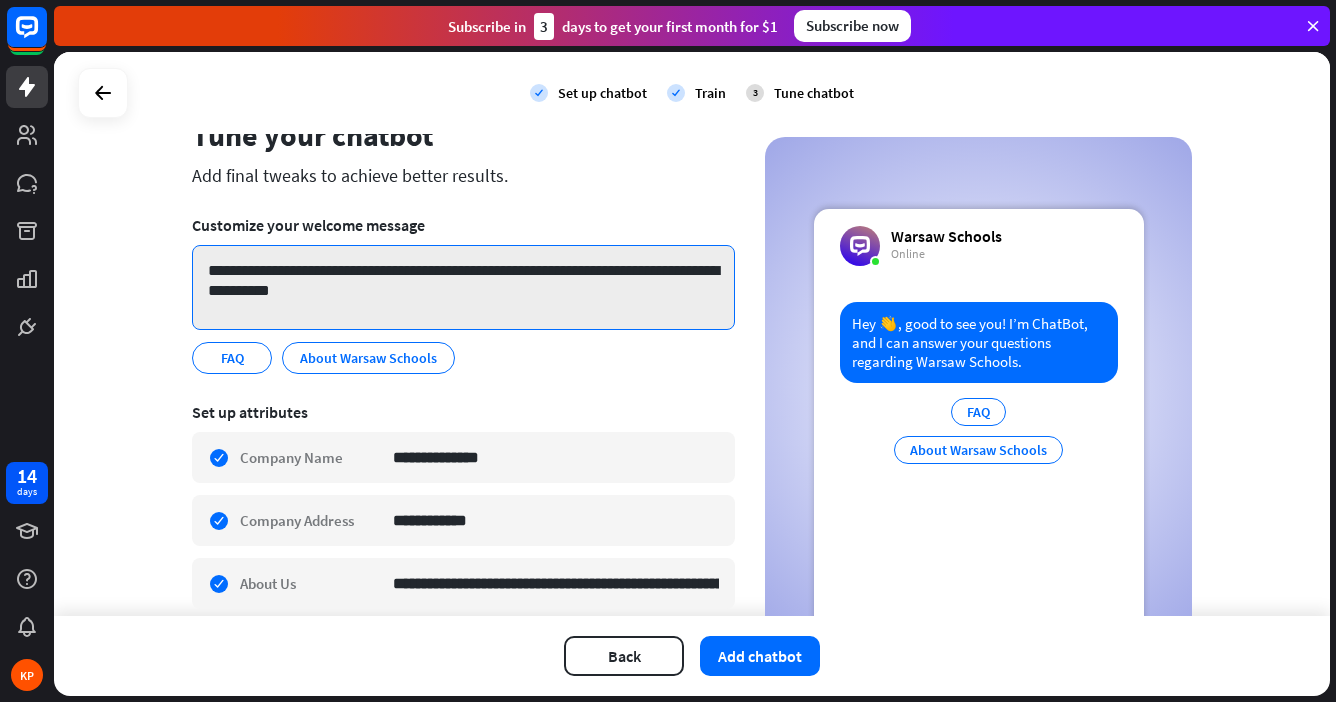 click on "**********" at bounding box center [463, 287] 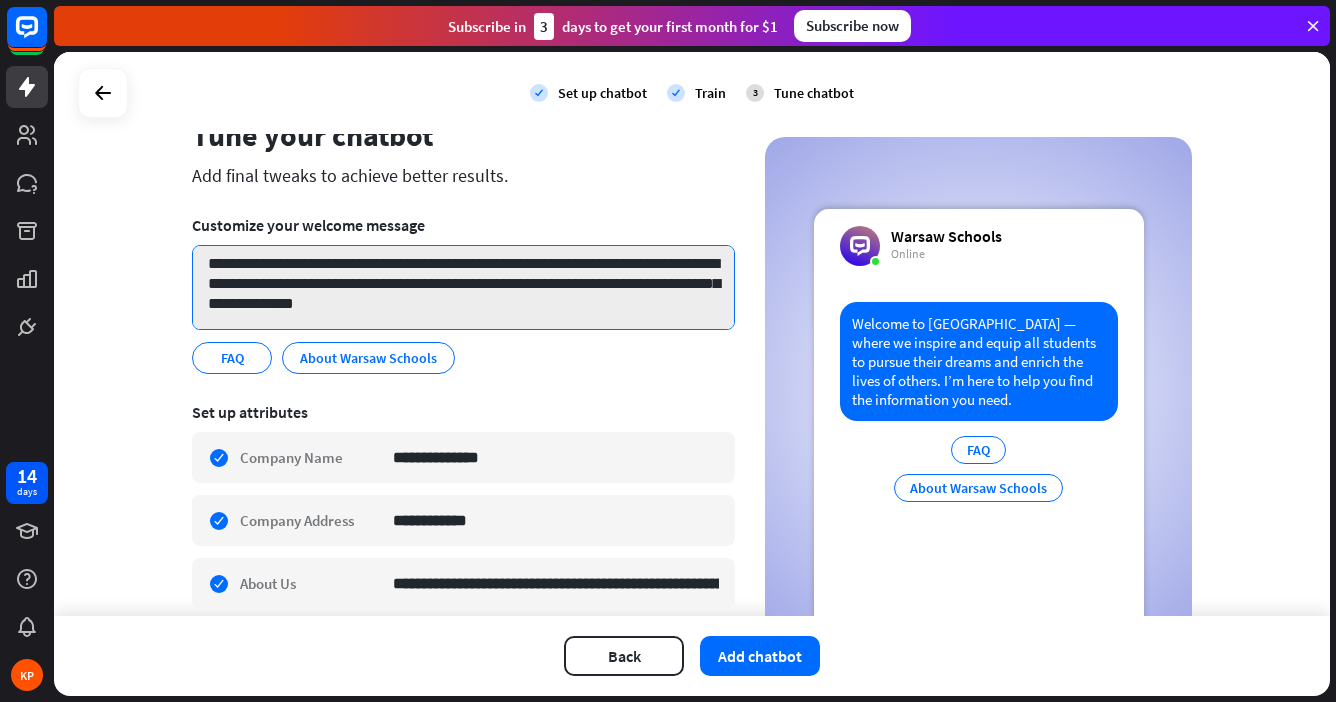 scroll, scrollTop: 7, scrollLeft: 0, axis: vertical 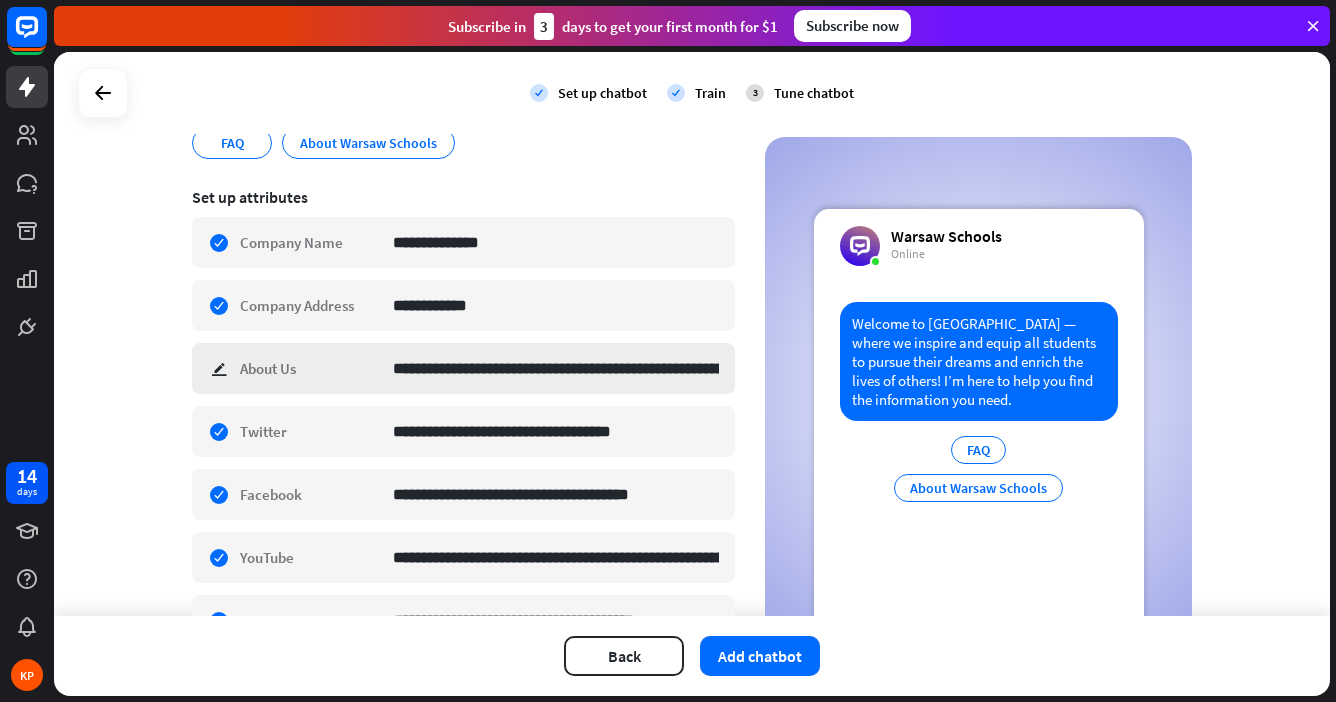type on "**********" 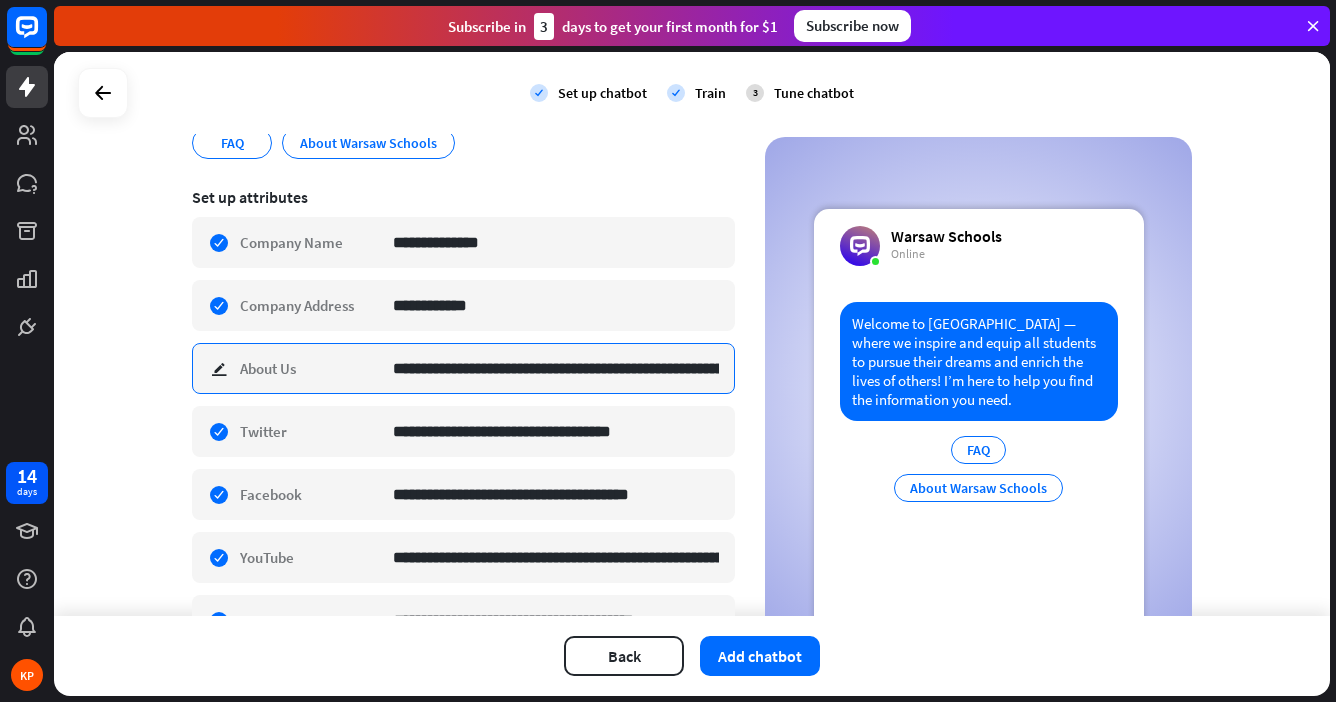 click on "**********" at bounding box center [556, 368] 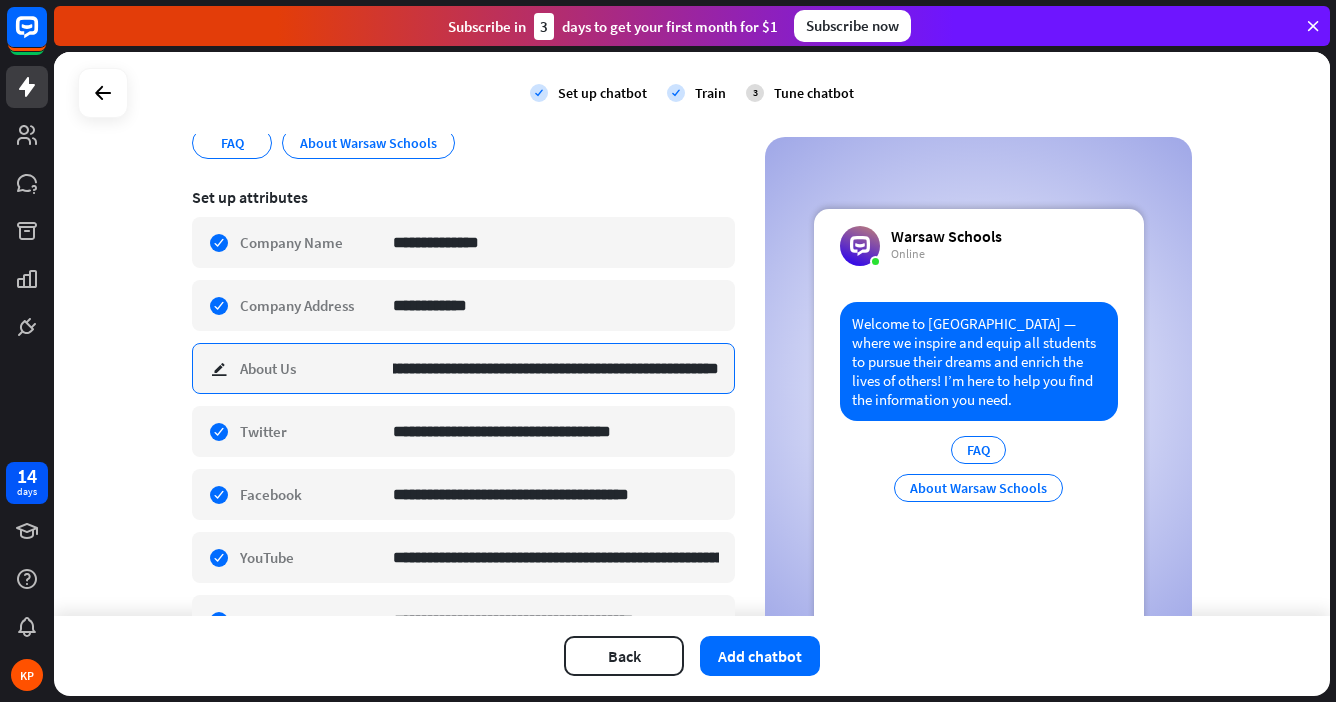 scroll, scrollTop: 0, scrollLeft: 1442, axis: horizontal 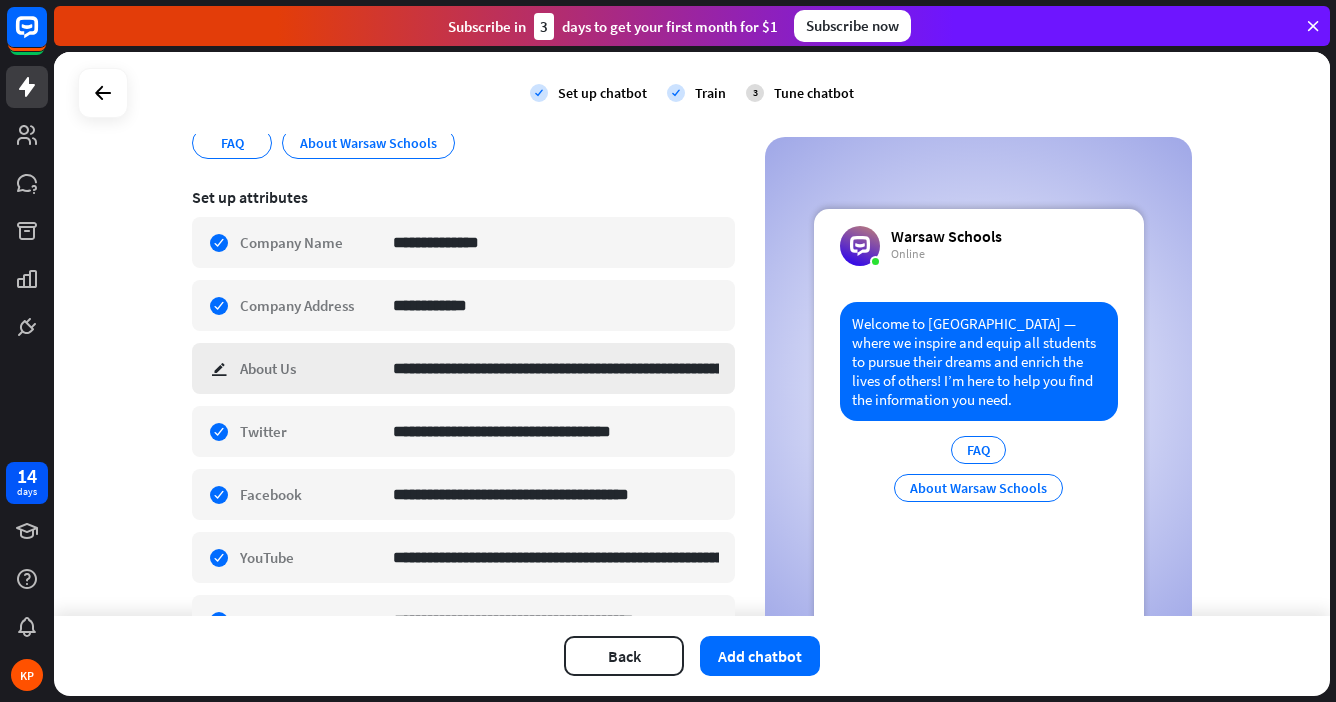 click on "**********" at bounding box center (463, 368) 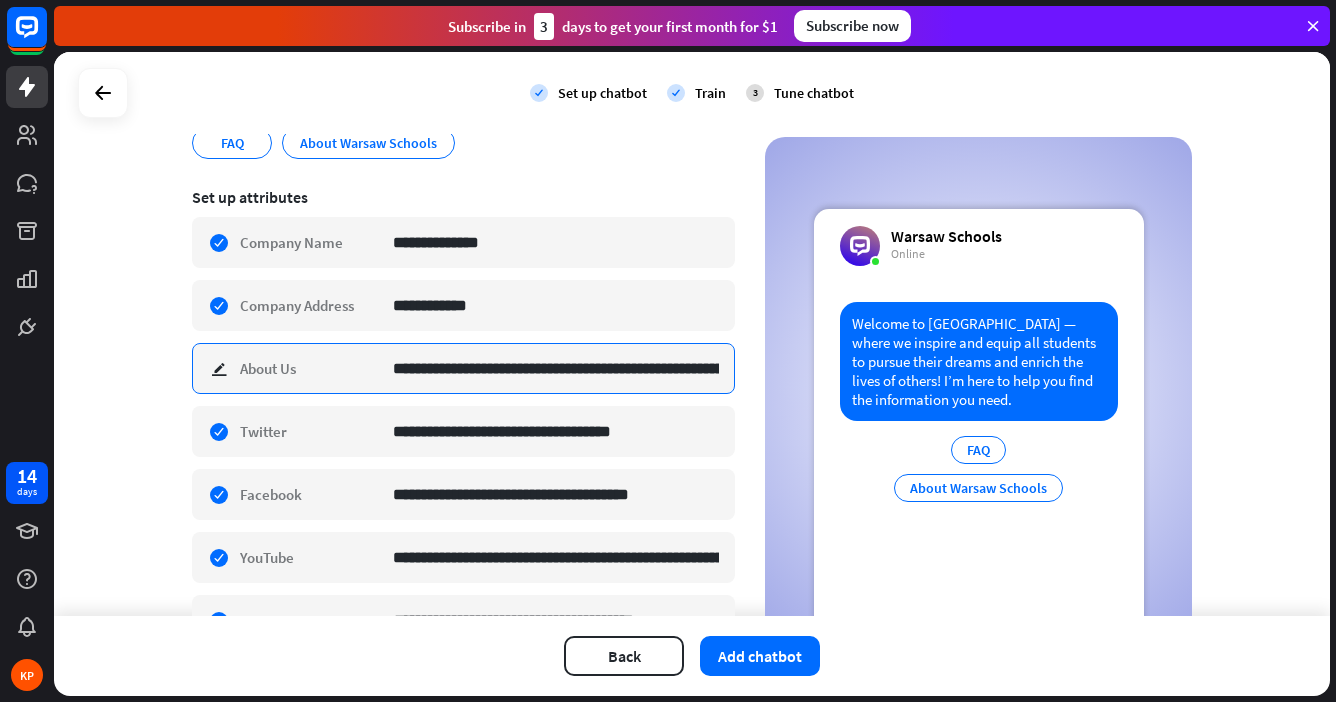 scroll, scrollTop: 0, scrollLeft: 1372, axis: horizontal 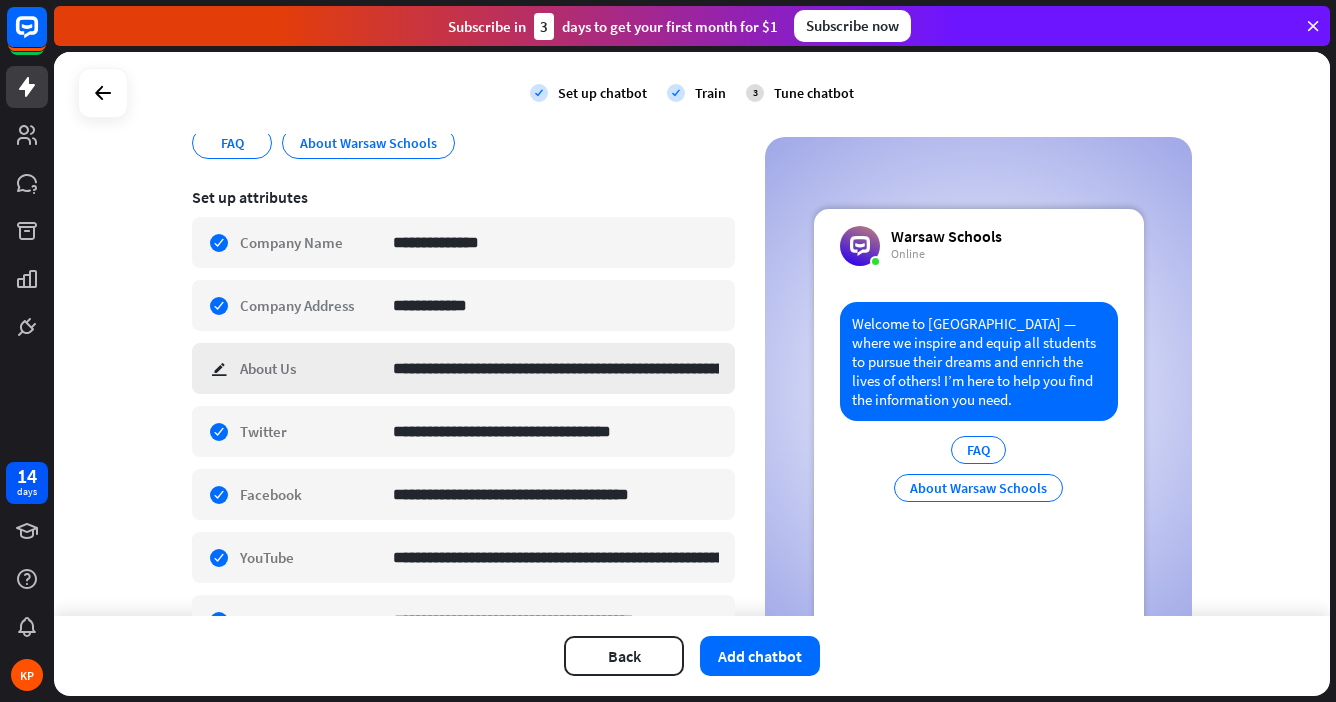 click on "**********" at bounding box center [463, 368] 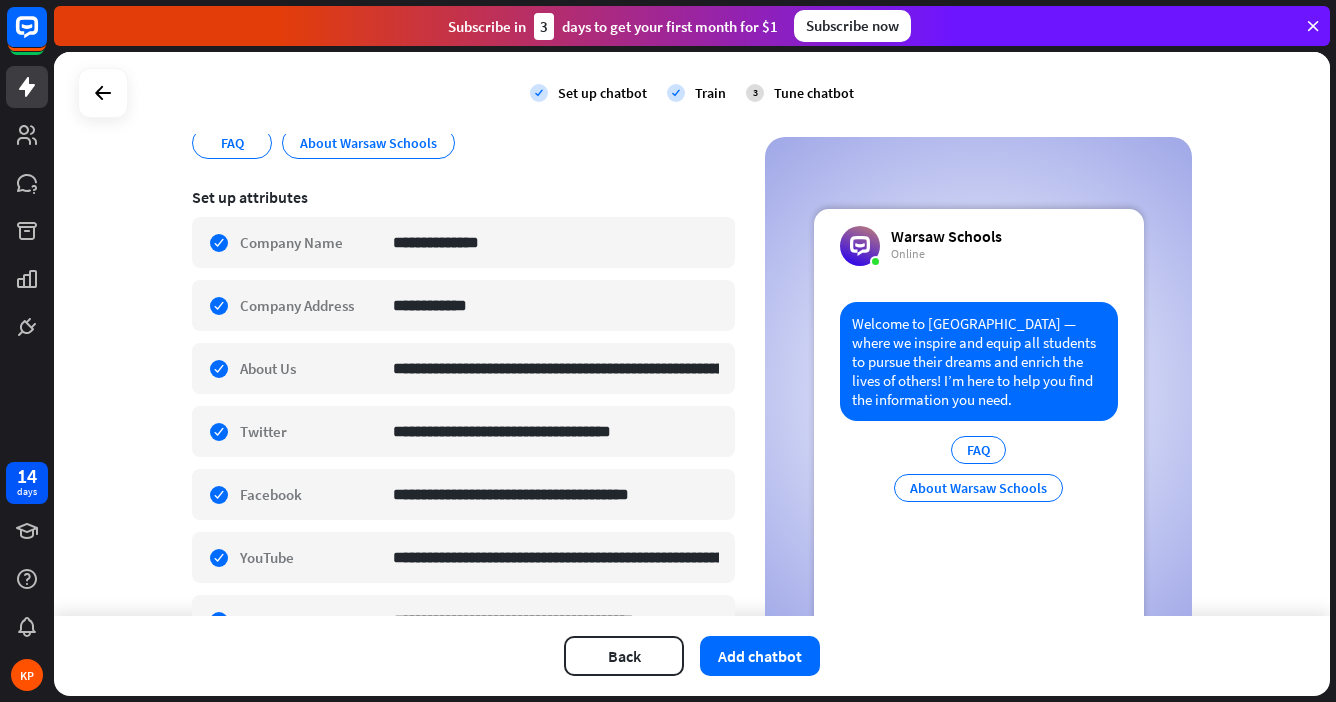 click on "**********" at bounding box center (692, 334) 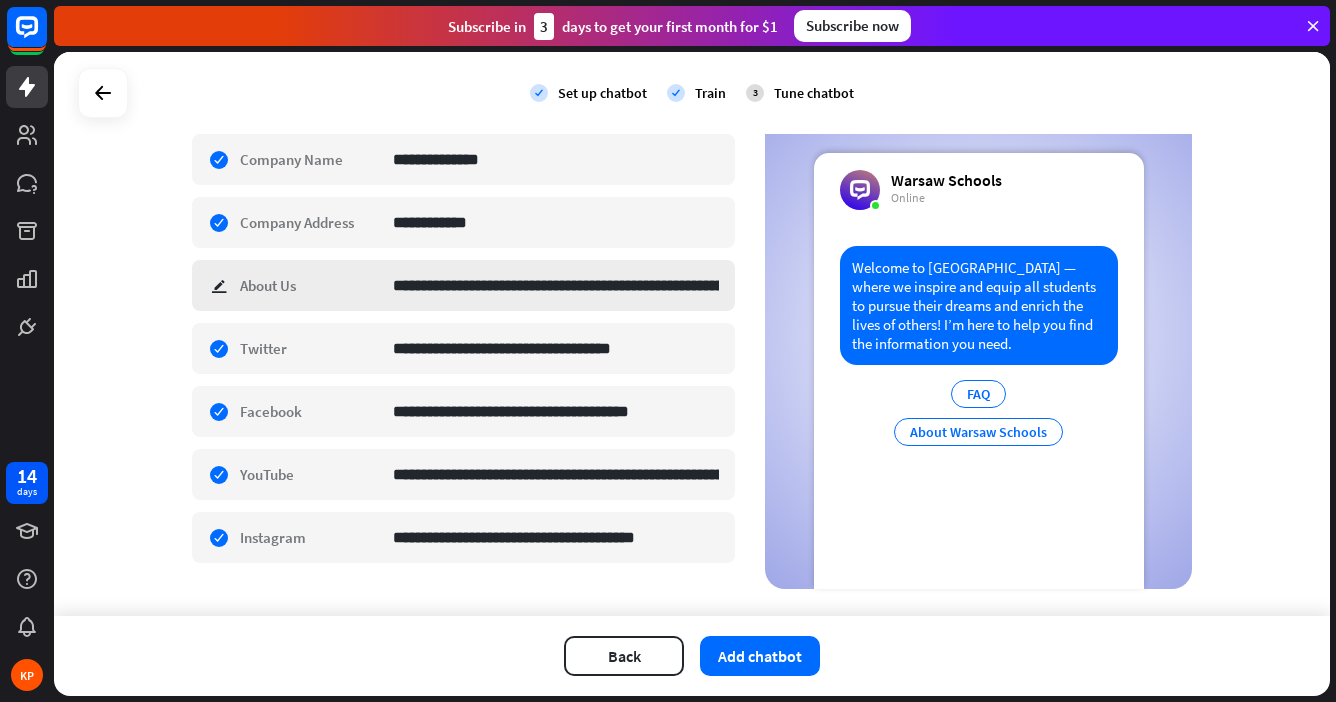 scroll, scrollTop: 365, scrollLeft: 0, axis: vertical 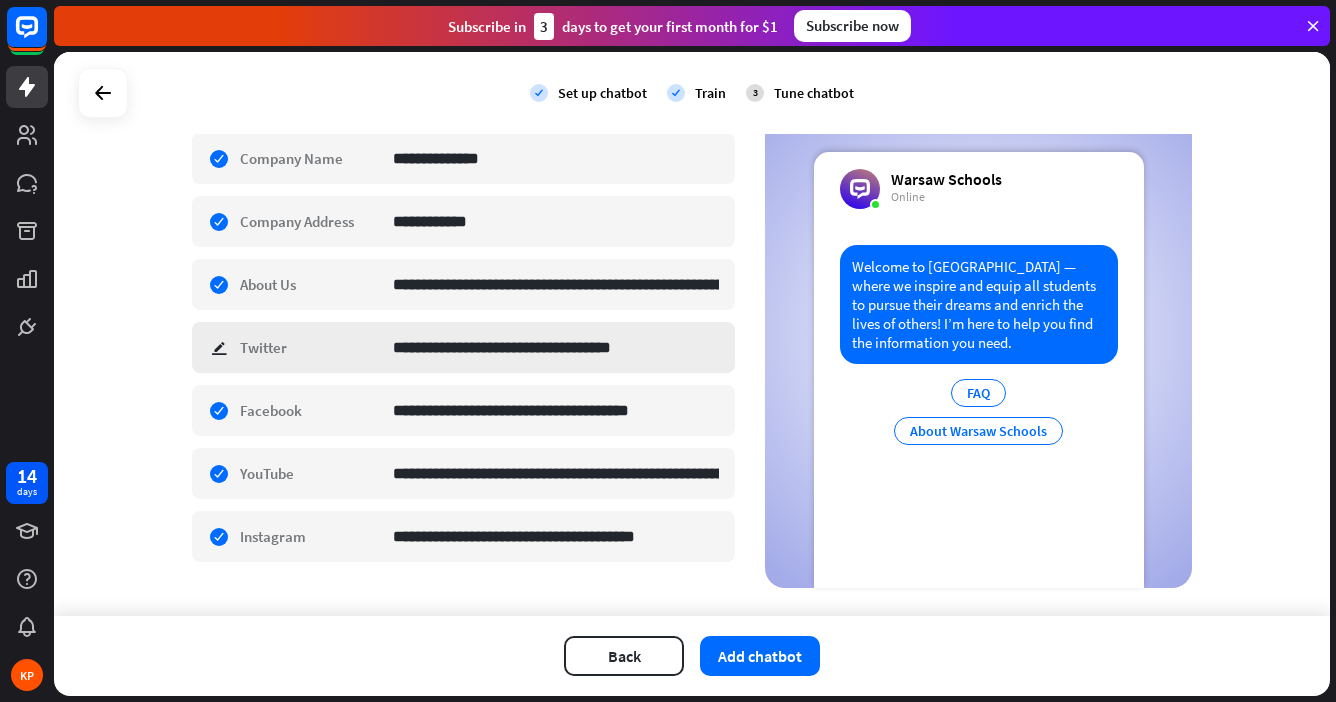 click on "**********" at bounding box center [463, 347] 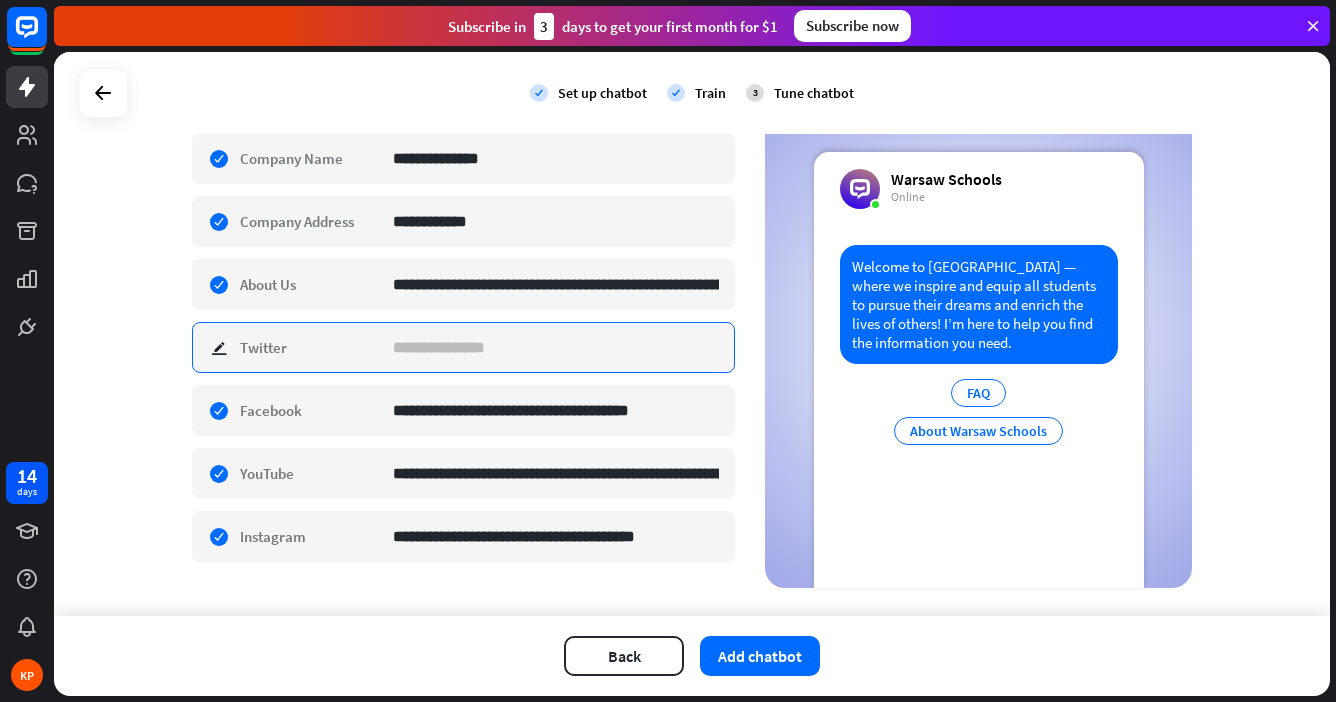type 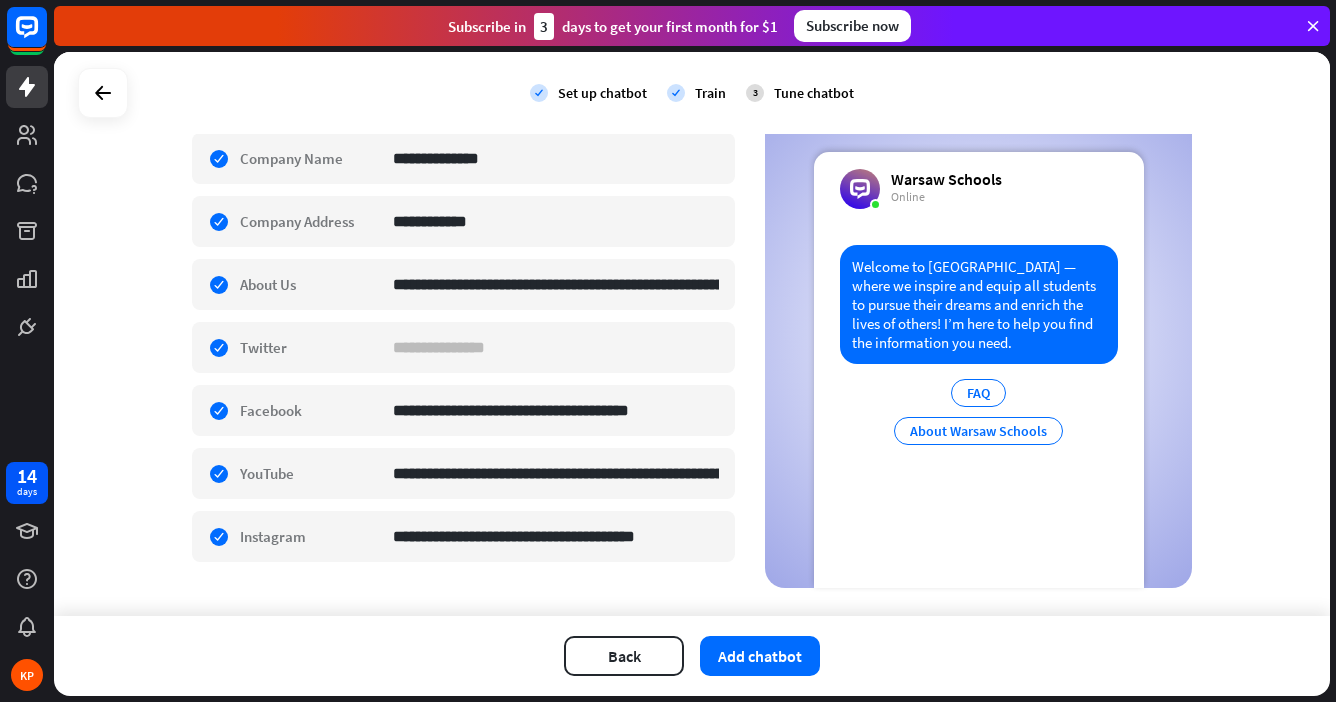 click on "**********" at bounding box center [692, 334] 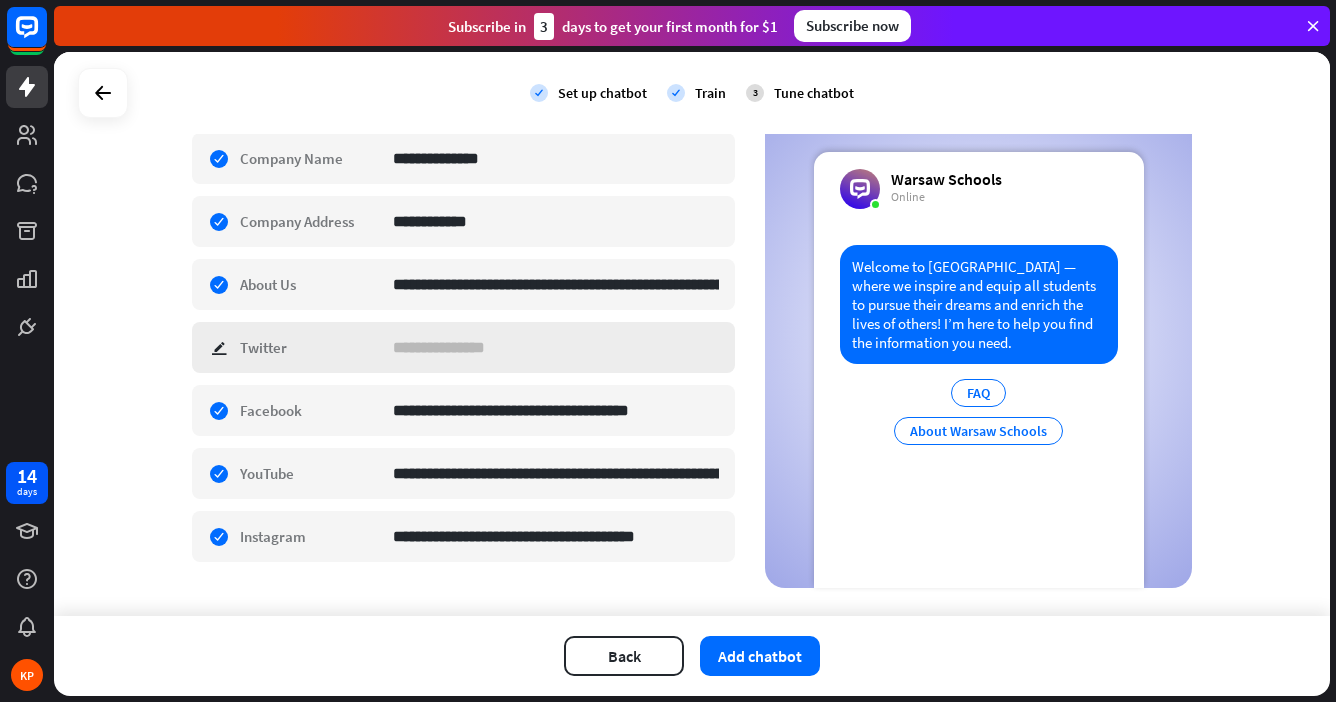 click on "check   edit   Twitter" at bounding box center [463, 347] 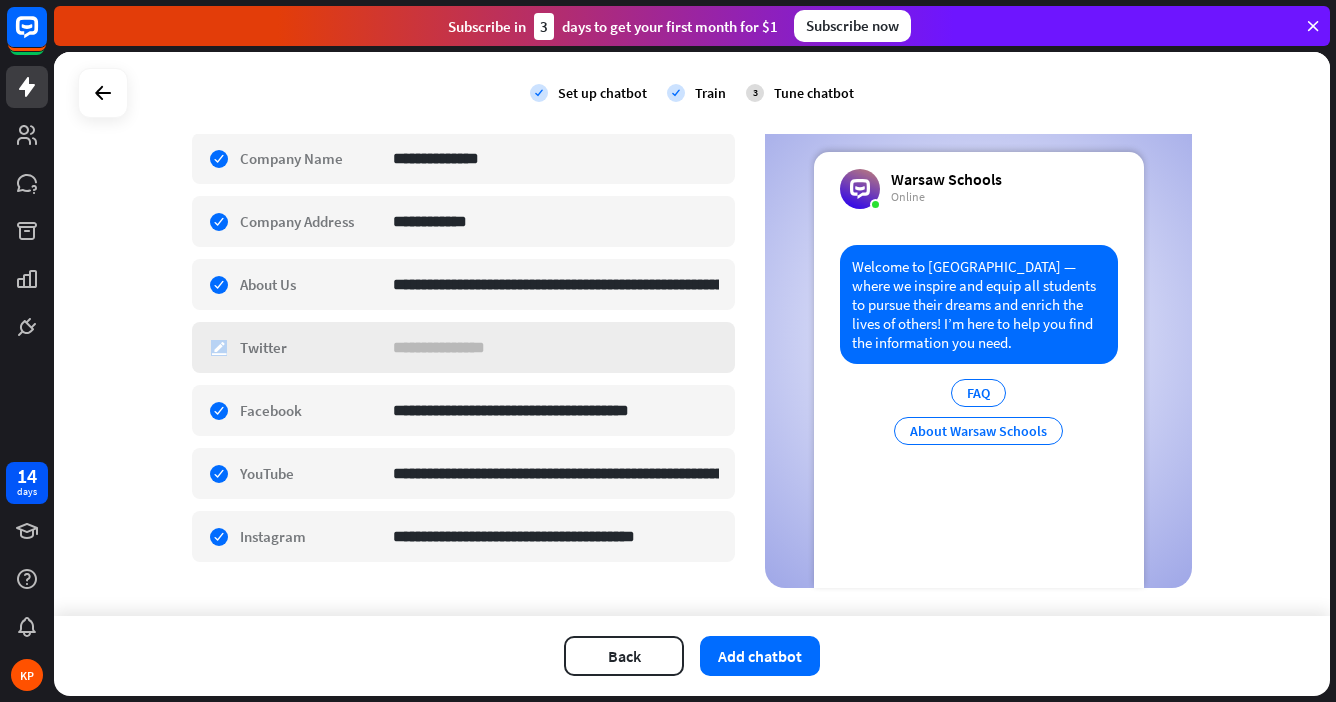 click on "check   edit   Twitter" at bounding box center (463, 347) 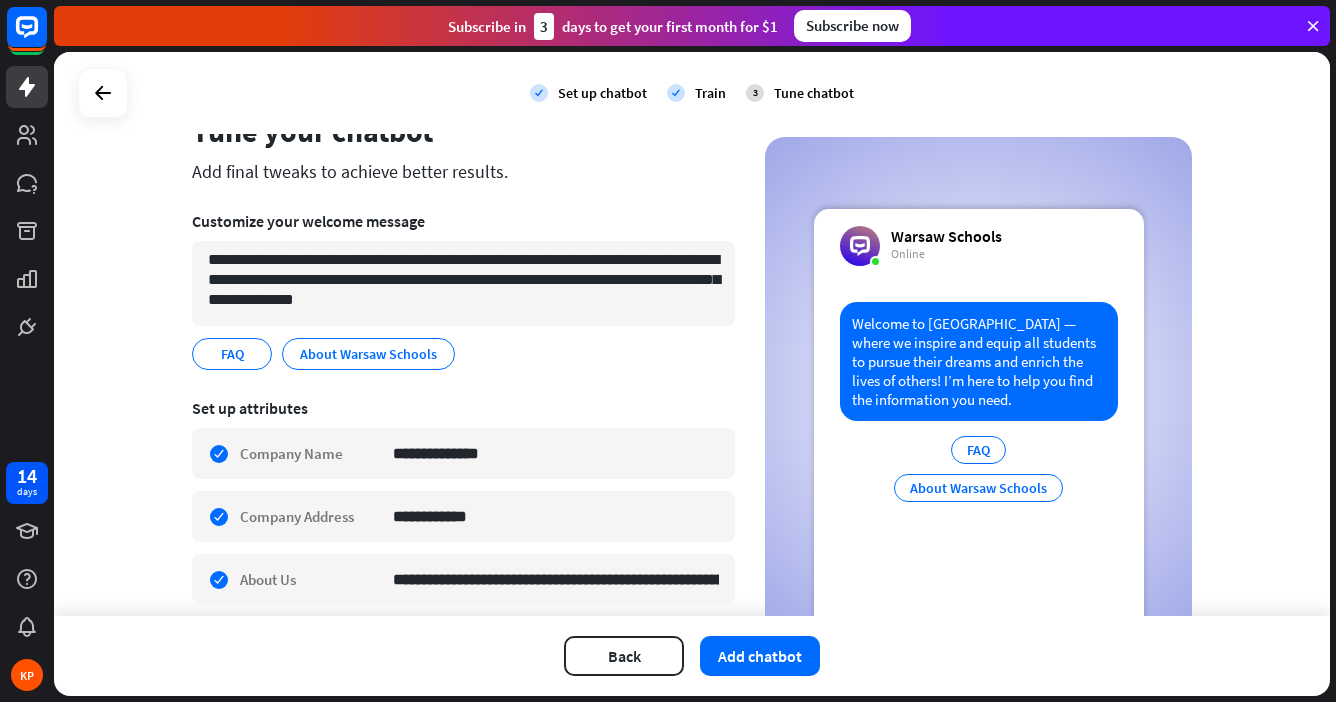 scroll, scrollTop: 64, scrollLeft: 0, axis: vertical 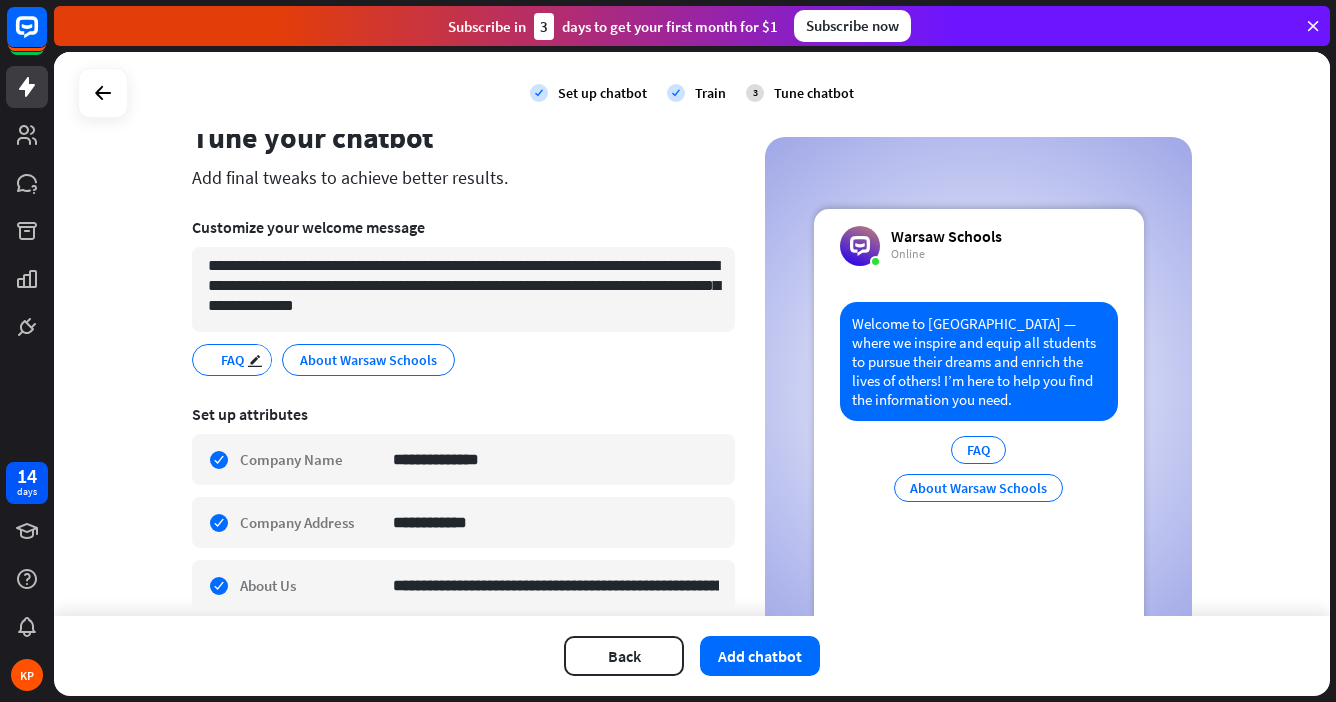 click on "FAQ" at bounding box center (232, 360) 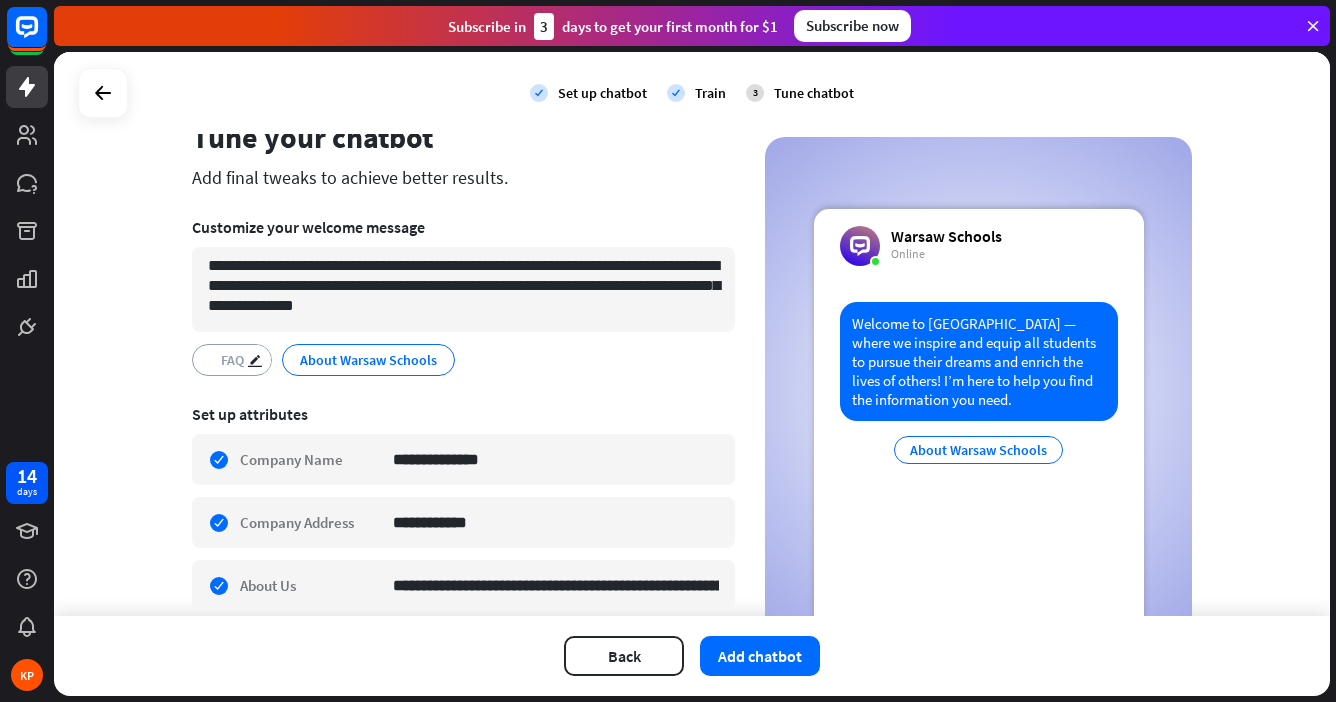 click on "FAQ" at bounding box center [232, 360] 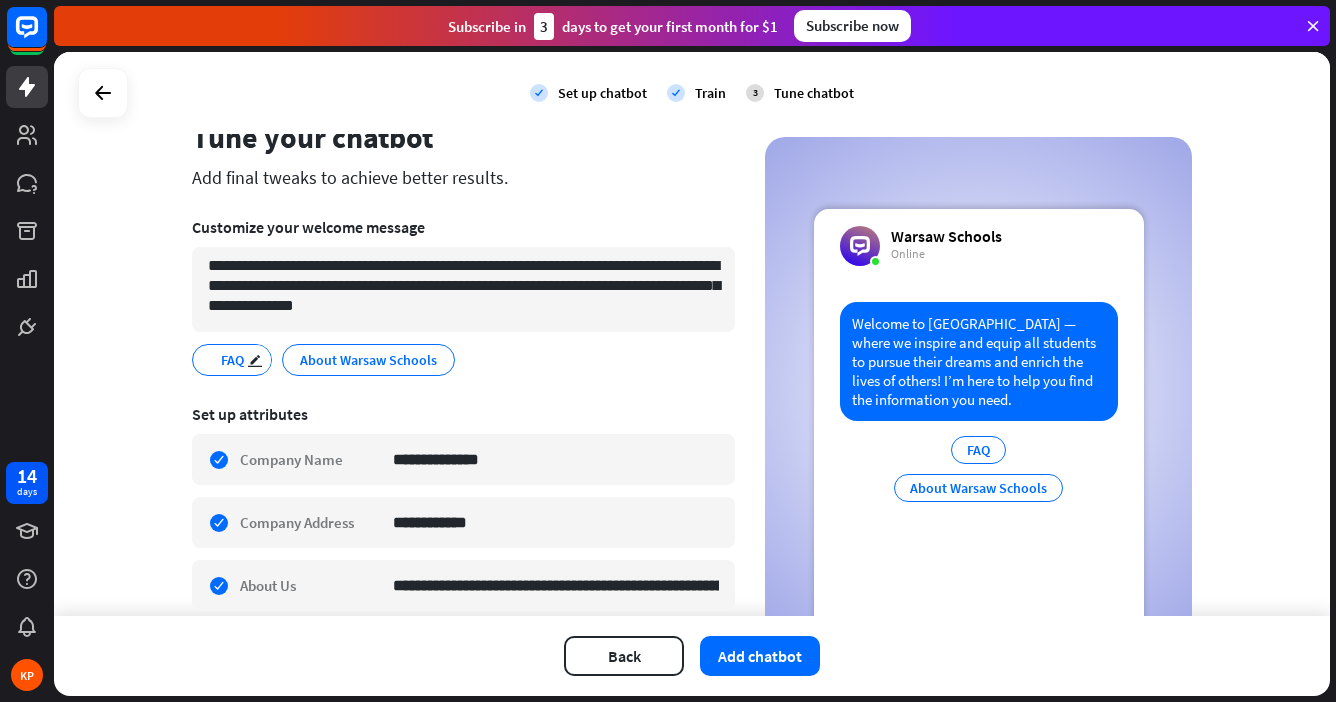 click on "FAQ" at bounding box center [232, 360] 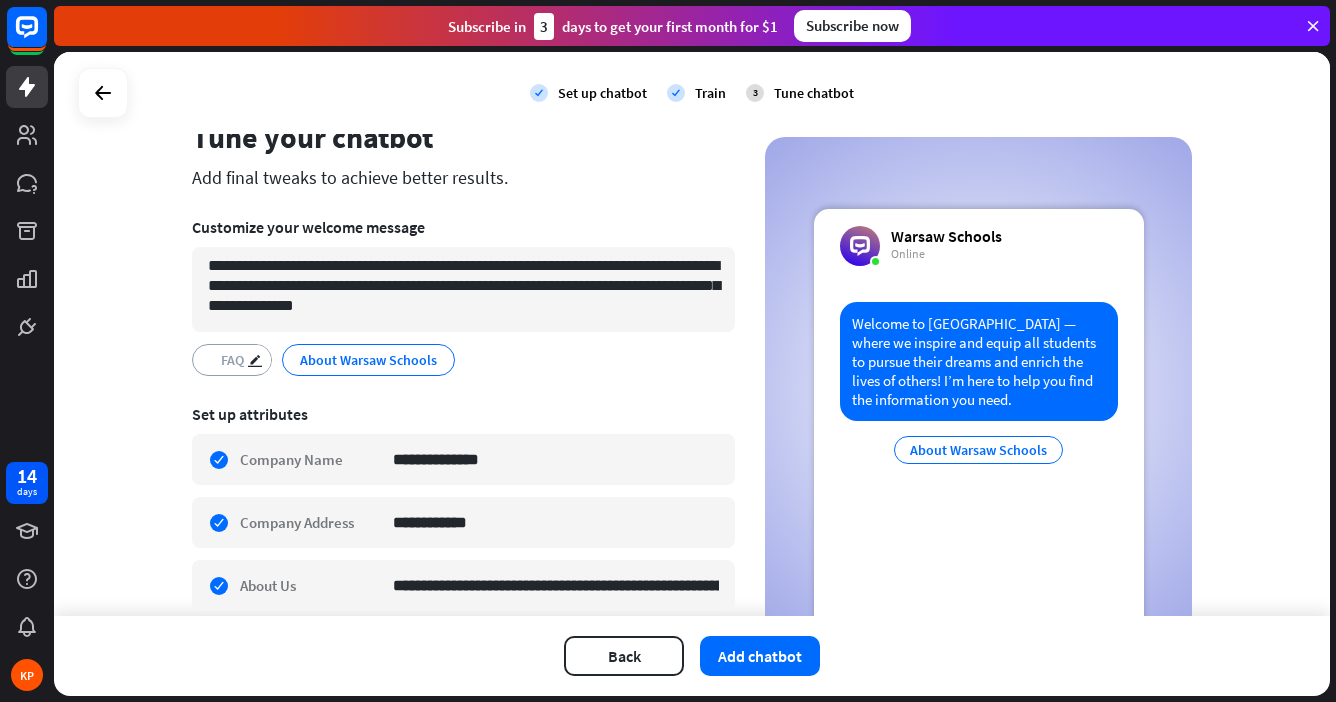 click on "FAQ" at bounding box center (232, 360) 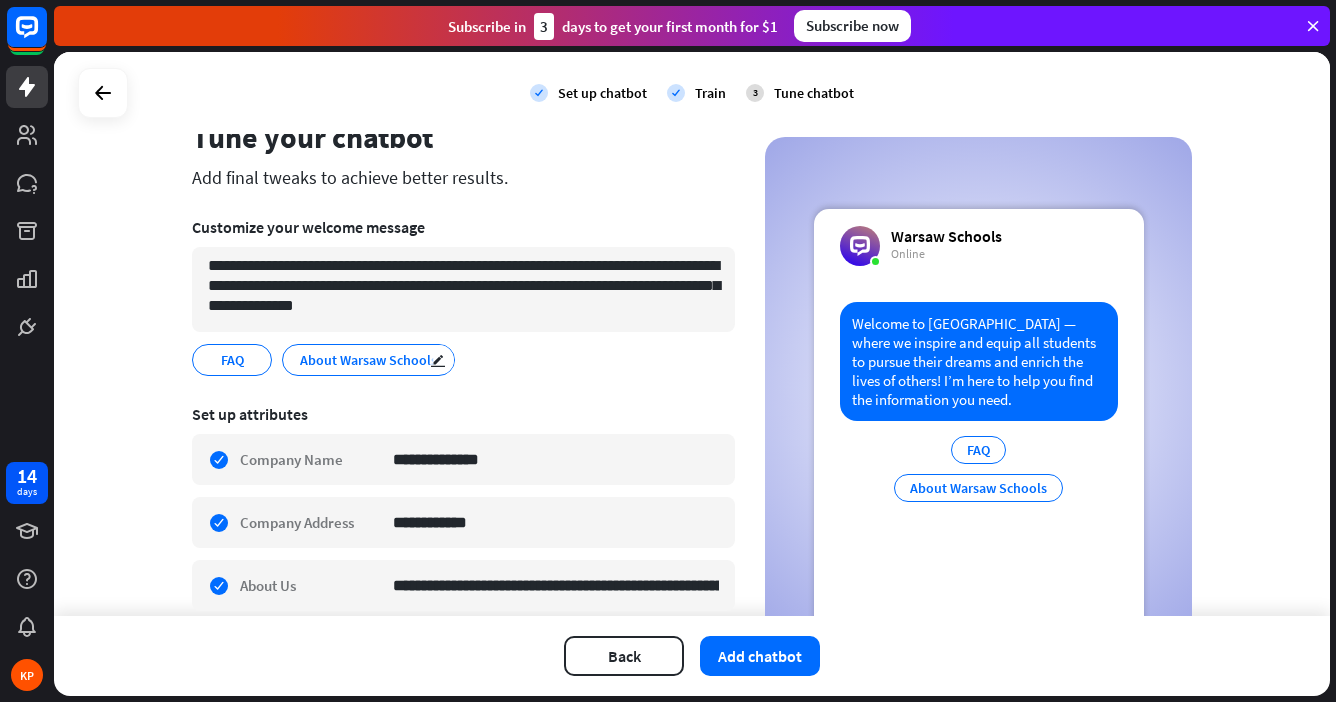 click on "About Warsaw Schools" at bounding box center (368, 360) 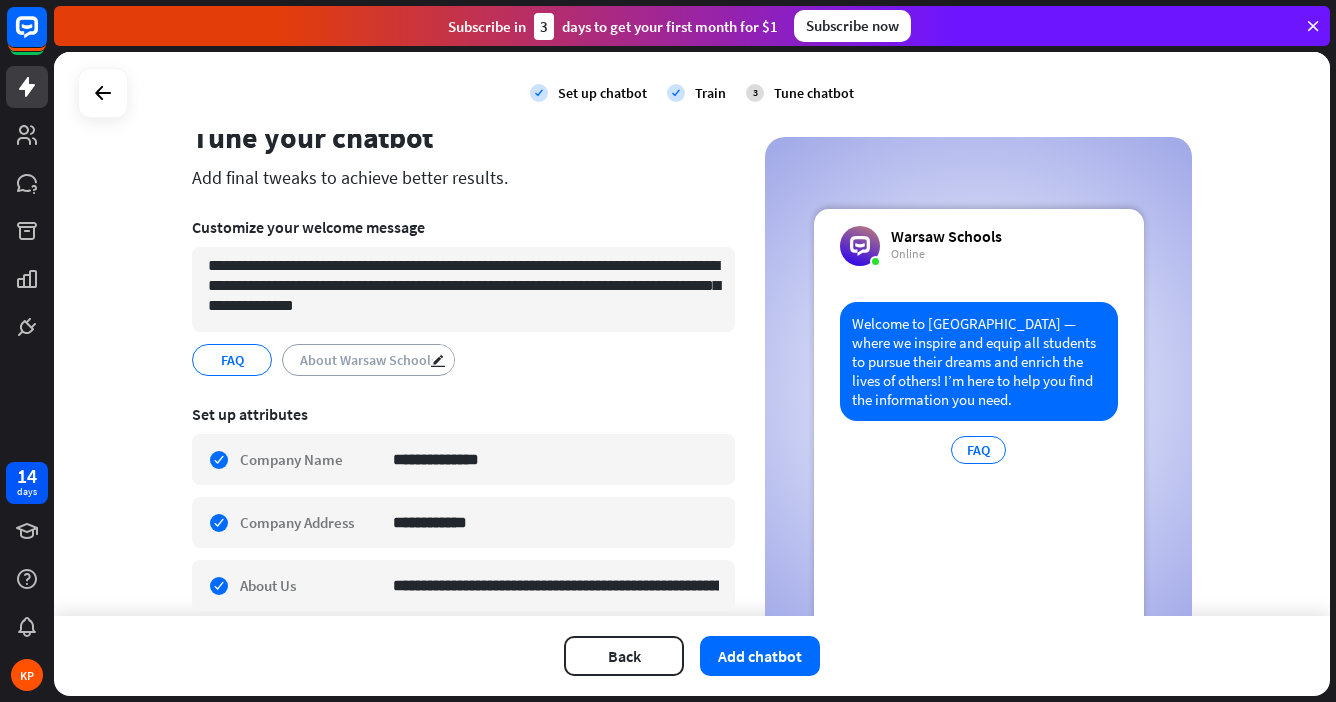 click on "About Warsaw Schools" at bounding box center (368, 360) 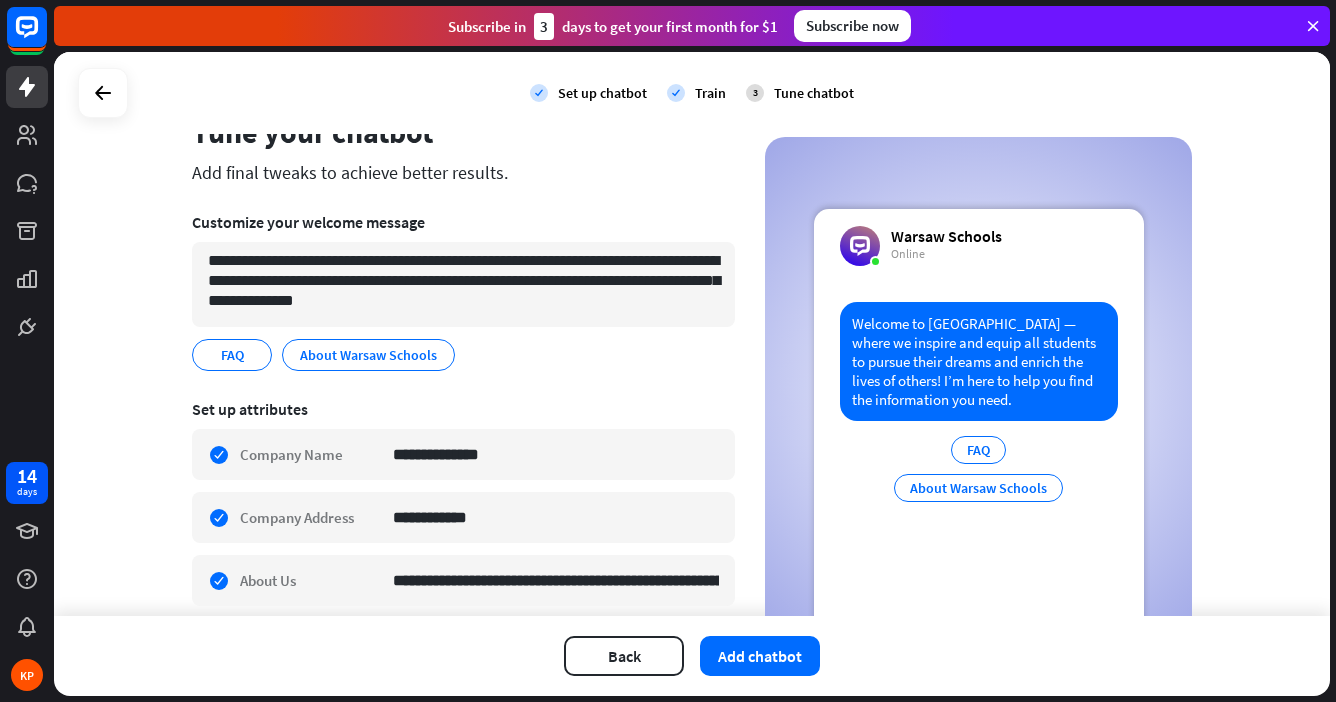scroll, scrollTop: 70, scrollLeft: 0, axis: vertical 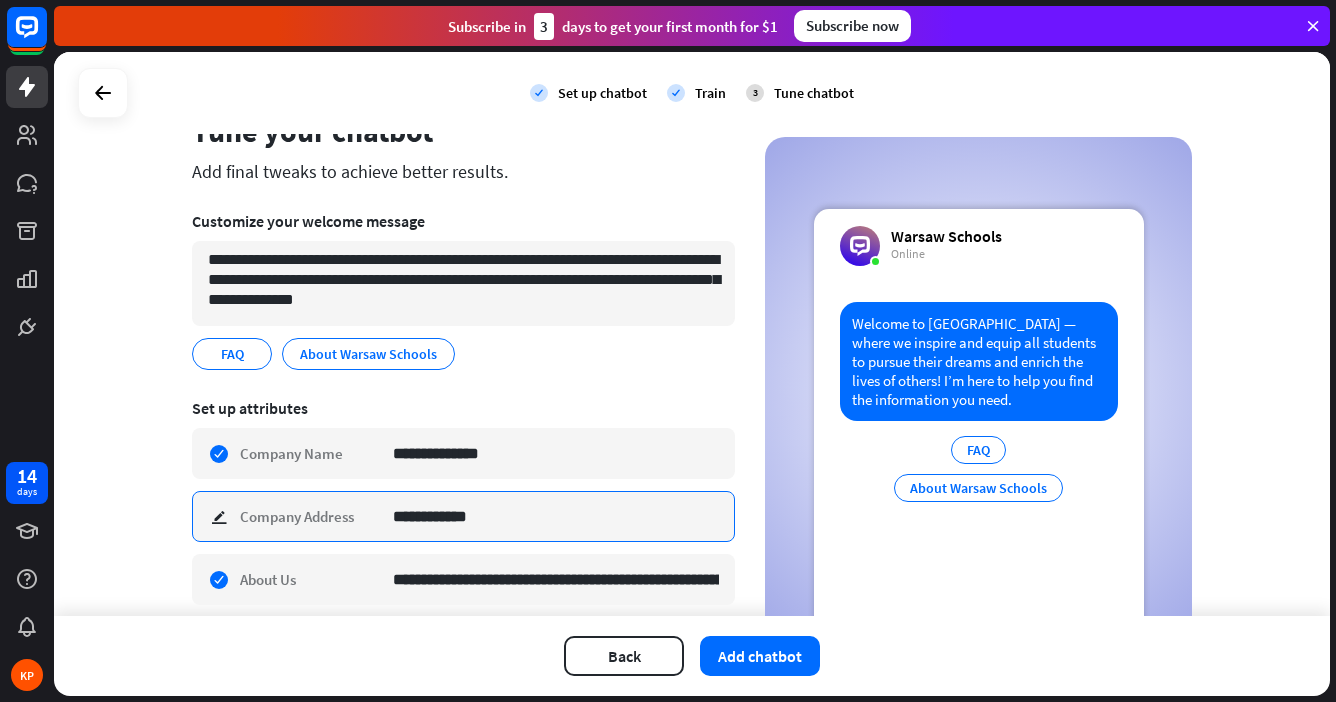 click on "**********" at bounding box center [556, 516] 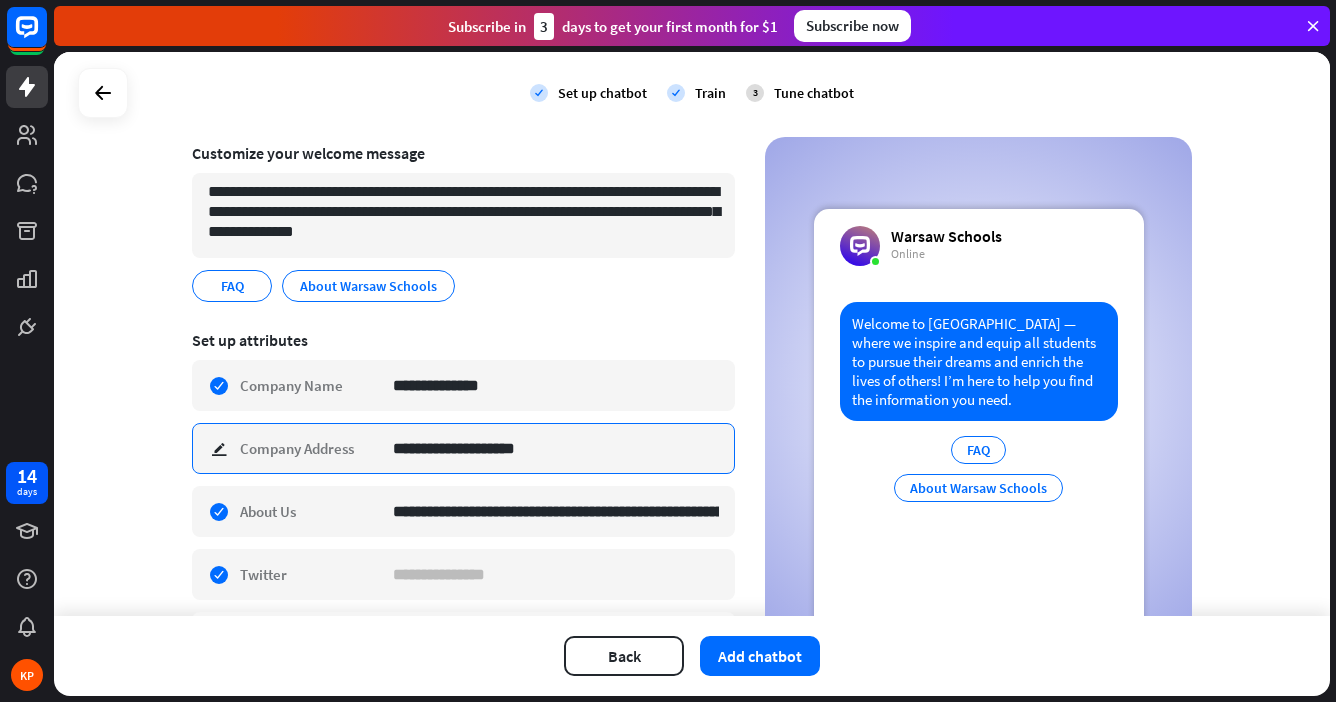 scroll, scrollTop: 155, scrollLeft: 0, axis: vertical 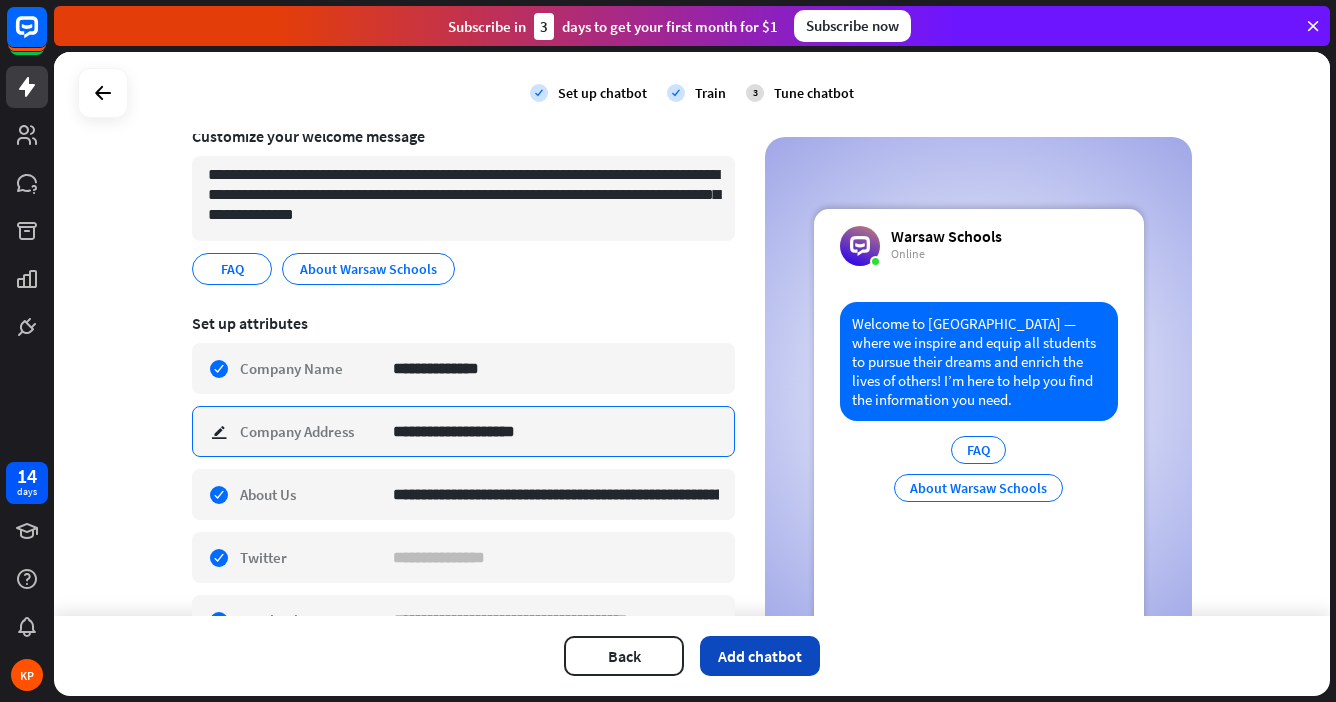 type on "**********" 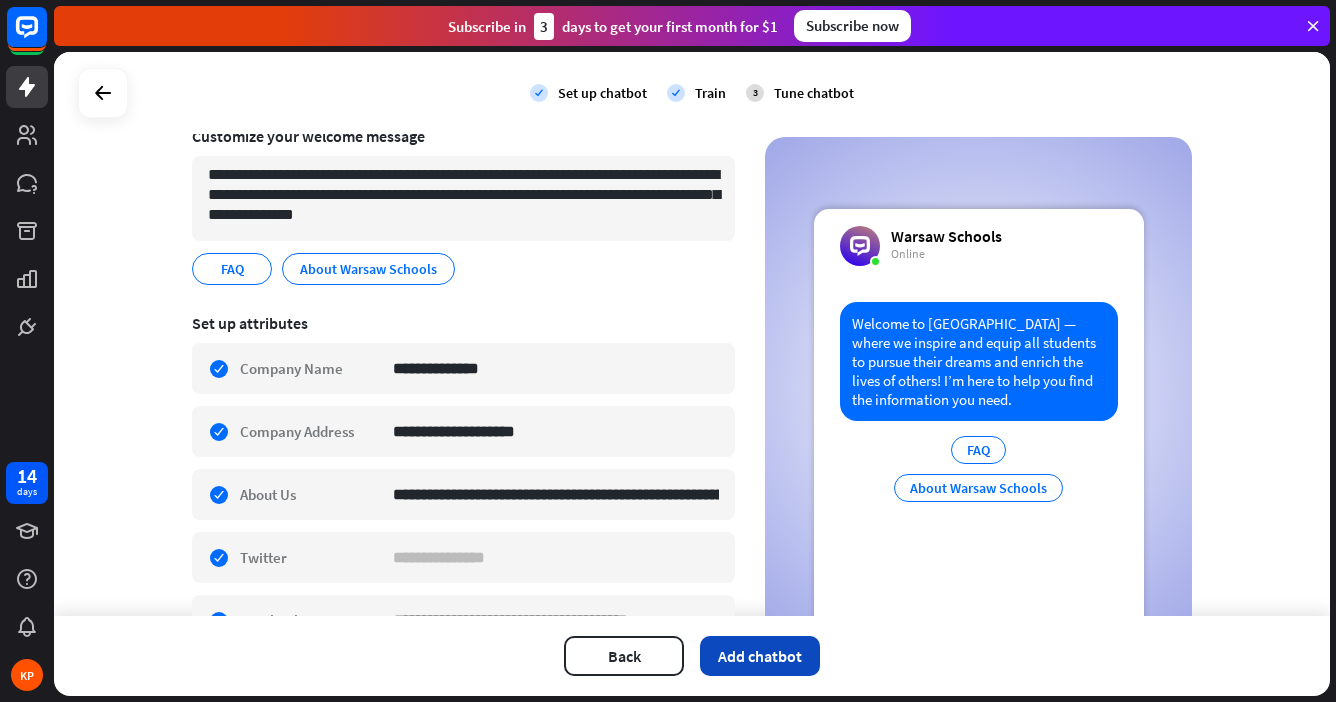 click on "Add chatbot" at bounding box center [760, 656] 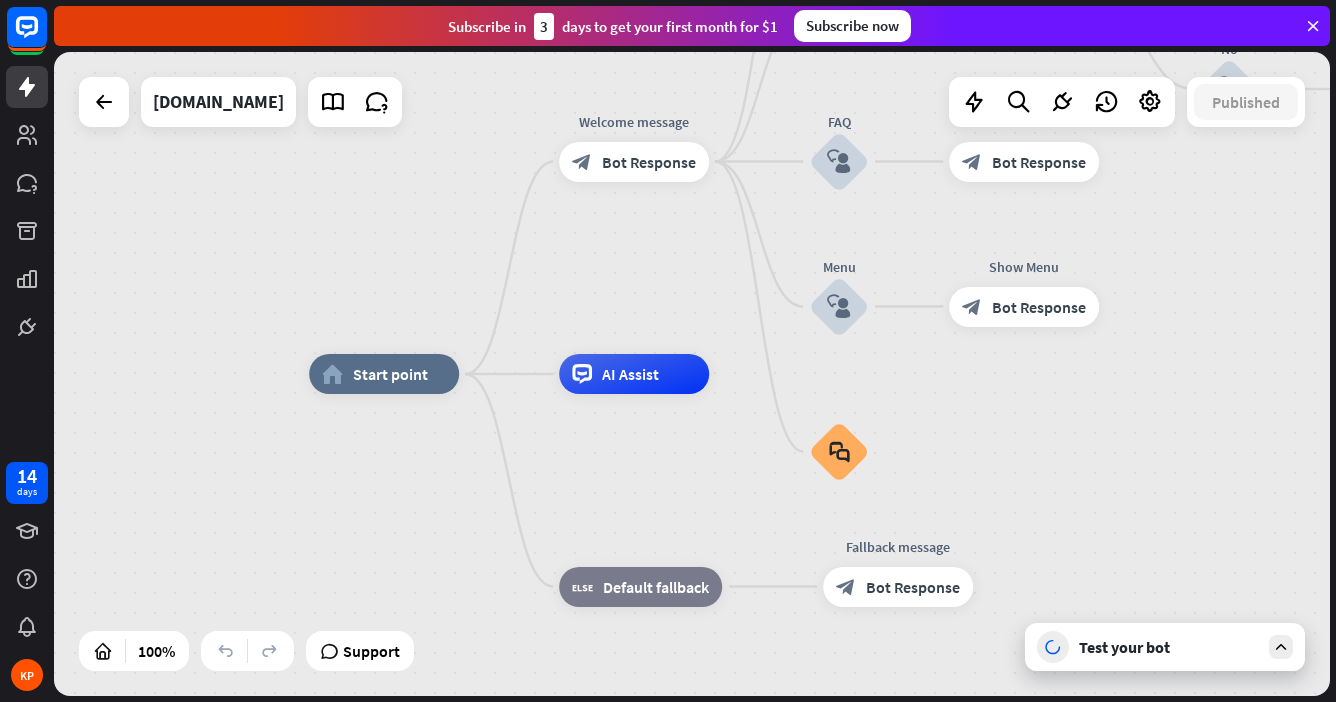 click on "Test your bot" at bounding box center [1169, 647] 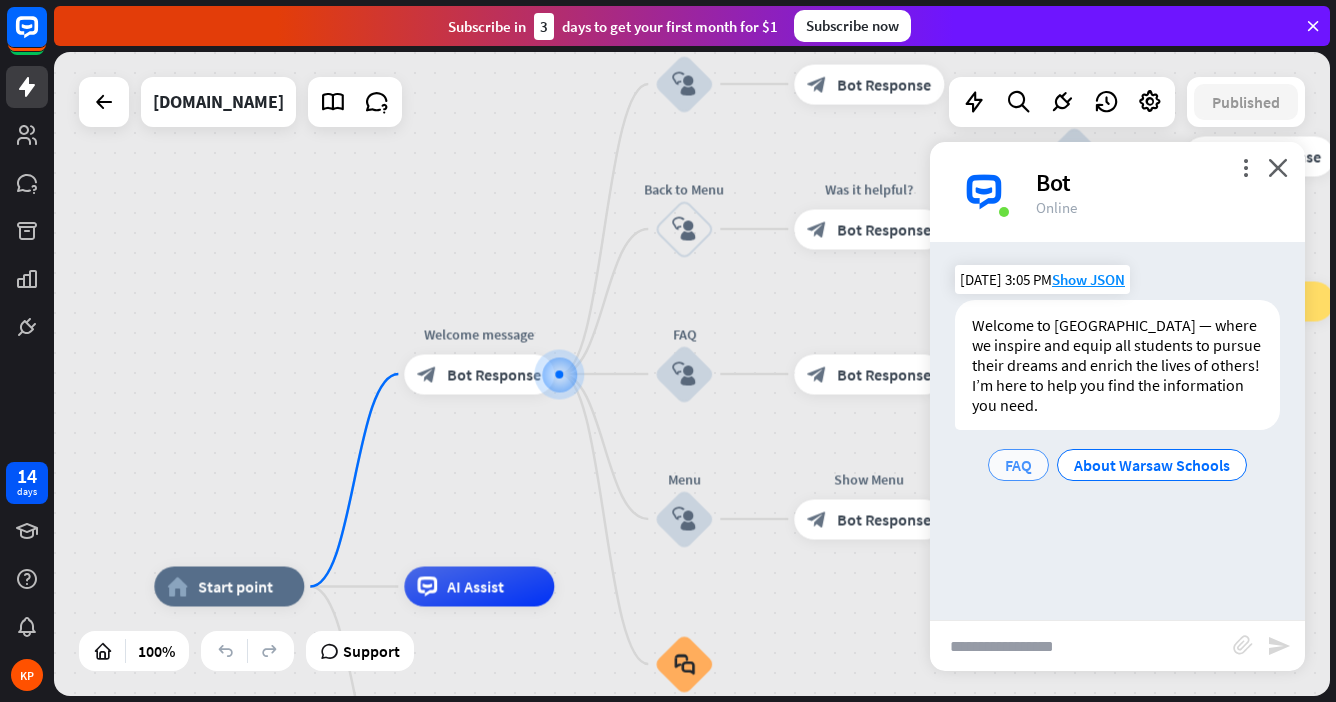 click on "FAQ" at bounding box center (1018, 465) 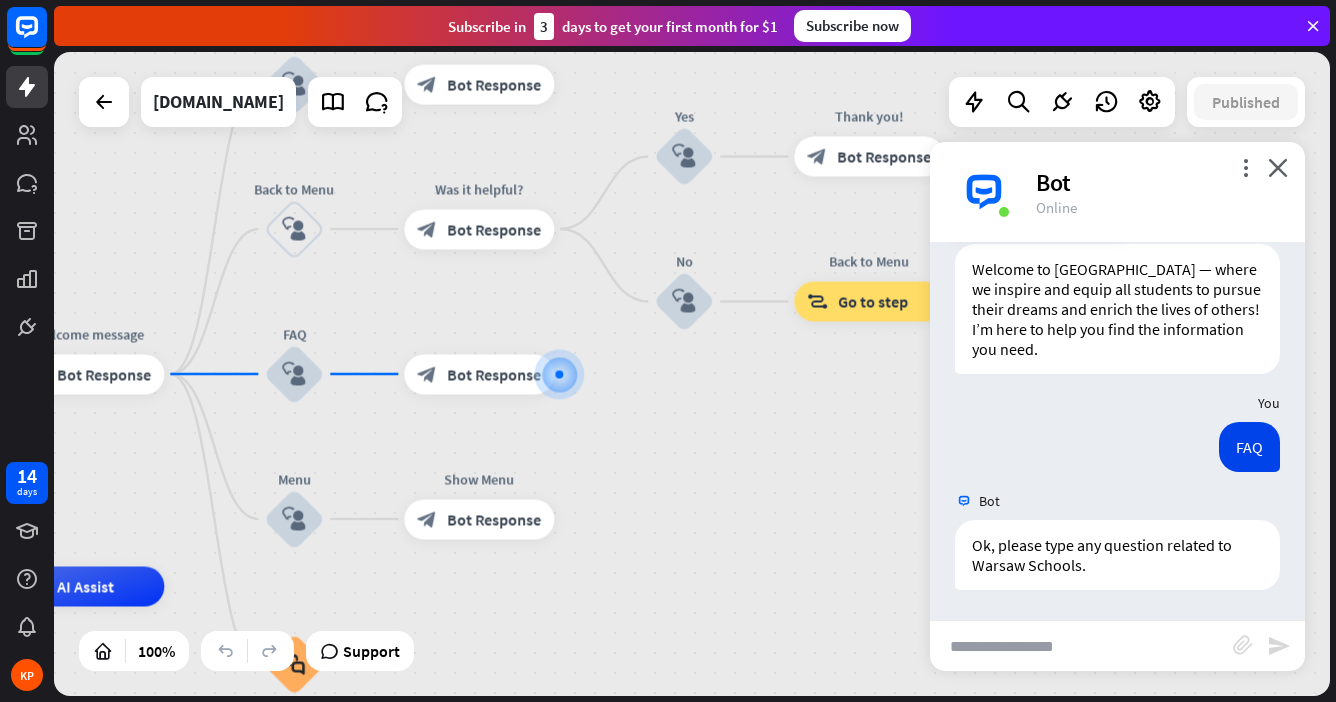 scroll, scrollTop: 56, scrollLeft: 0, axis: vertical 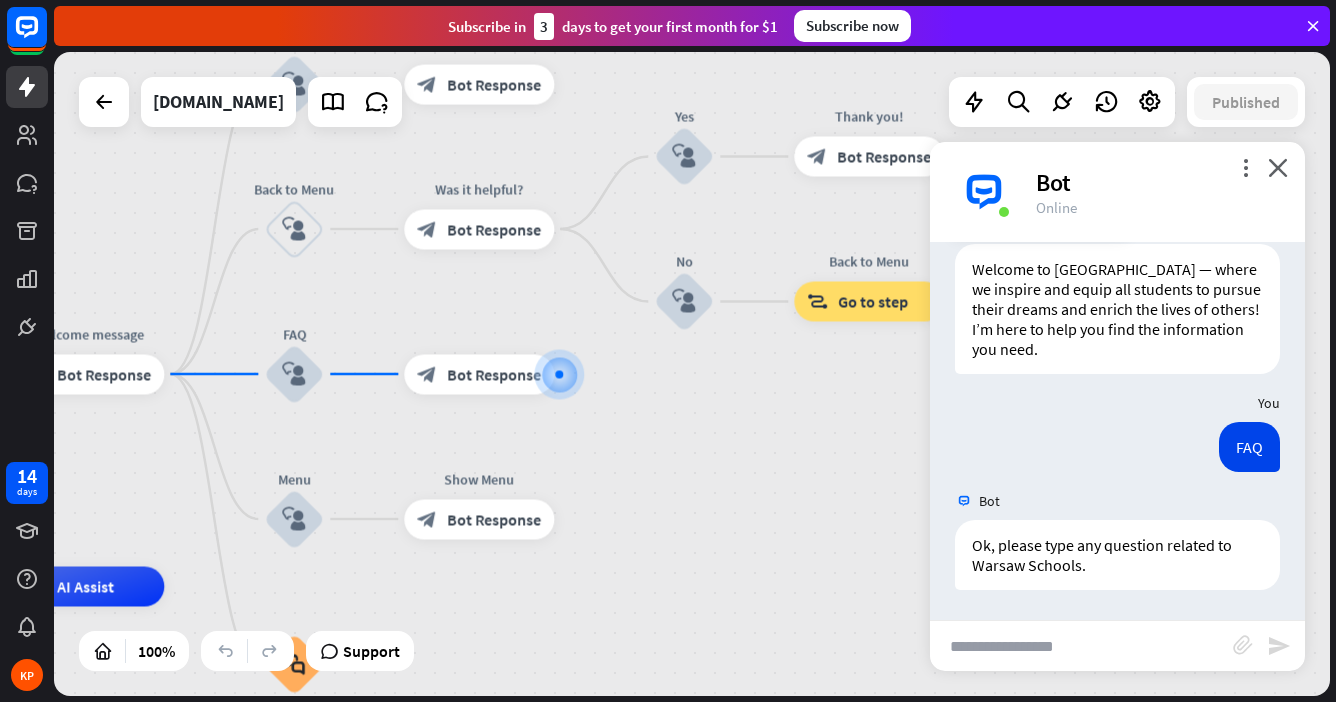 click at bounding box center (1081, 646) 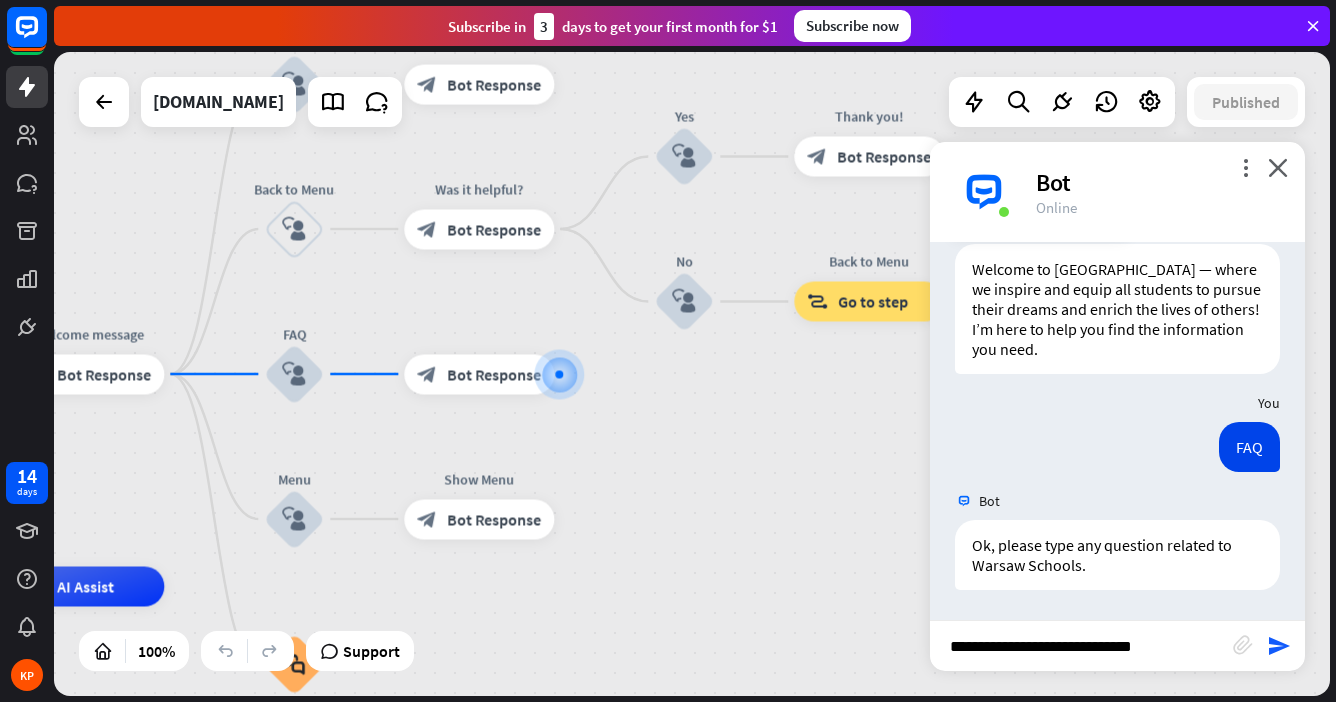type on "**********" 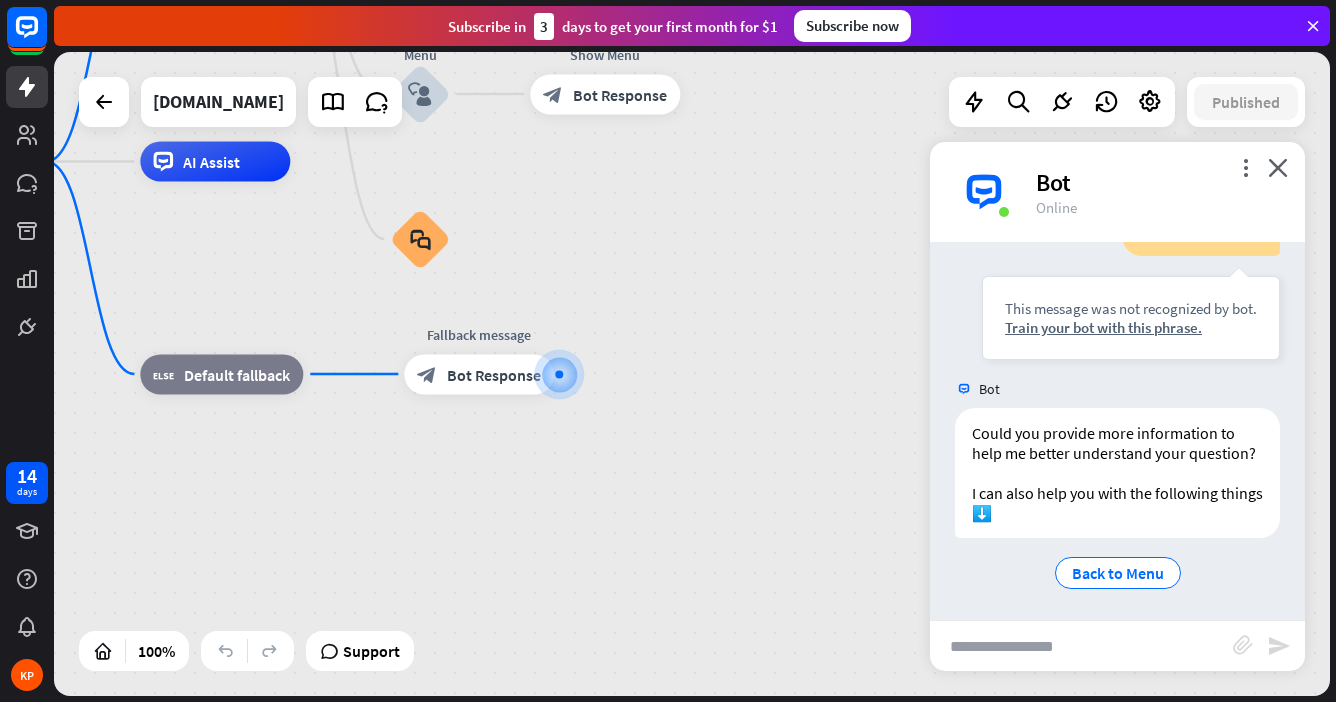 scroll, scrollTop: 491, scrollLeft: 0, axis: vertical 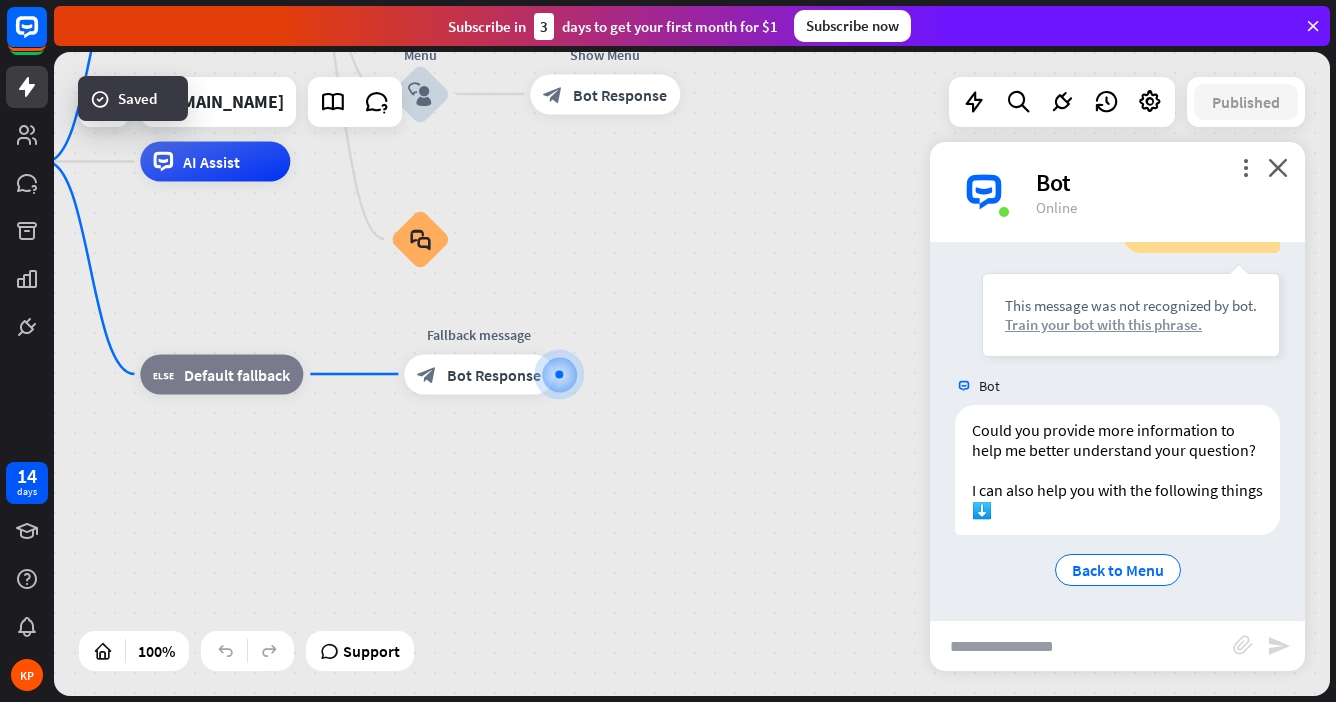 click on "Train your bot with this phrase." at bounding box center (1131, 324) 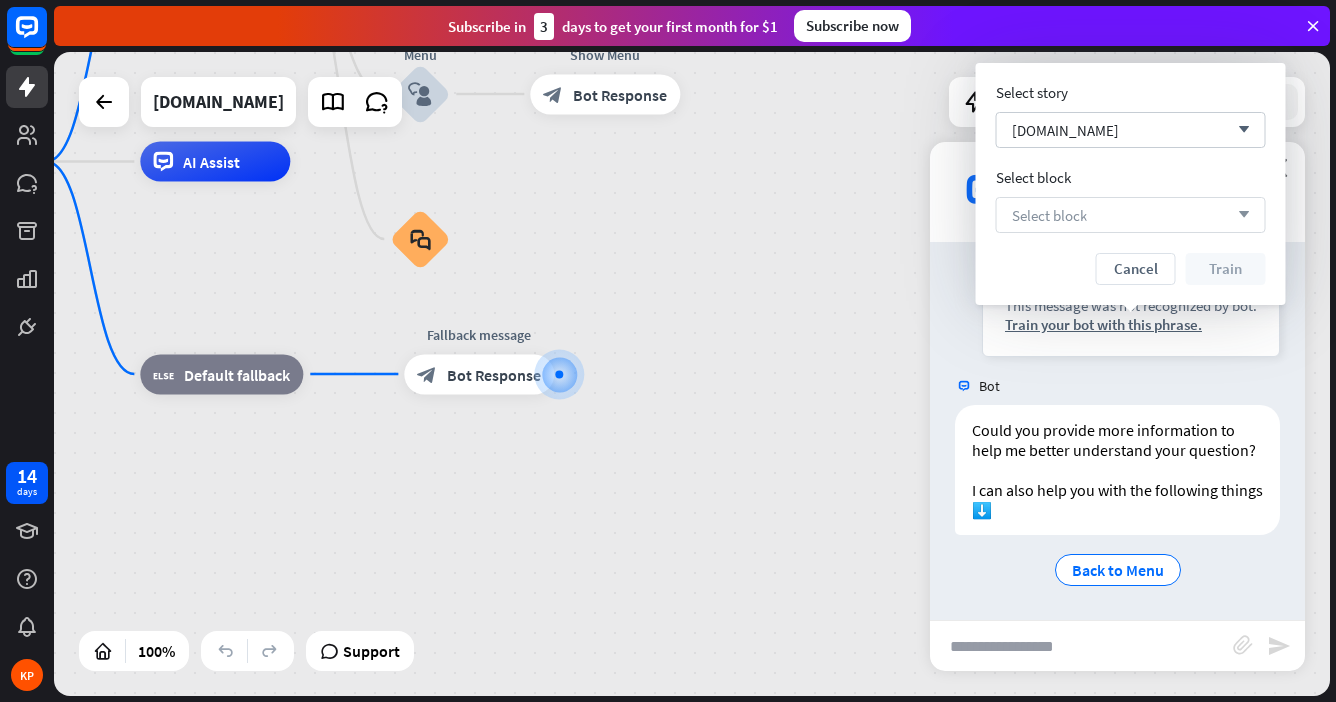 click on "Select block" at bounding box center (1049, 215) 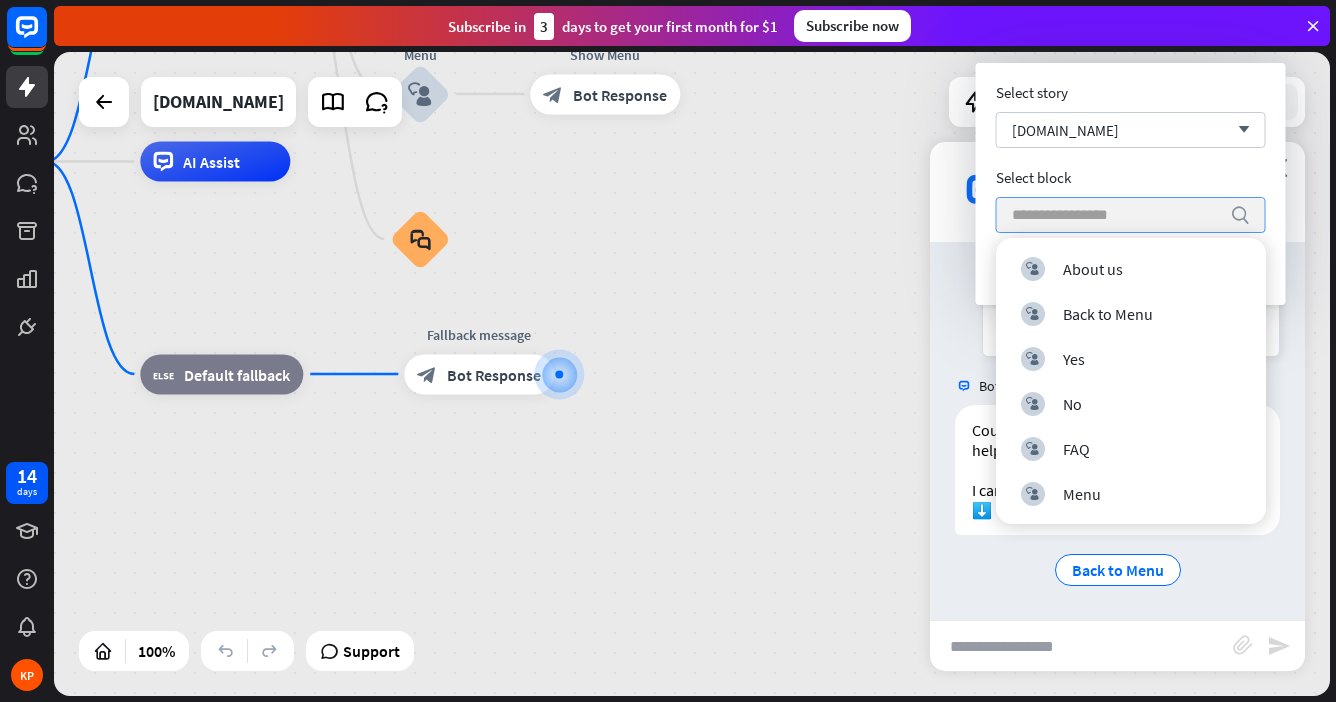 click at bounding box center [1116, 215] 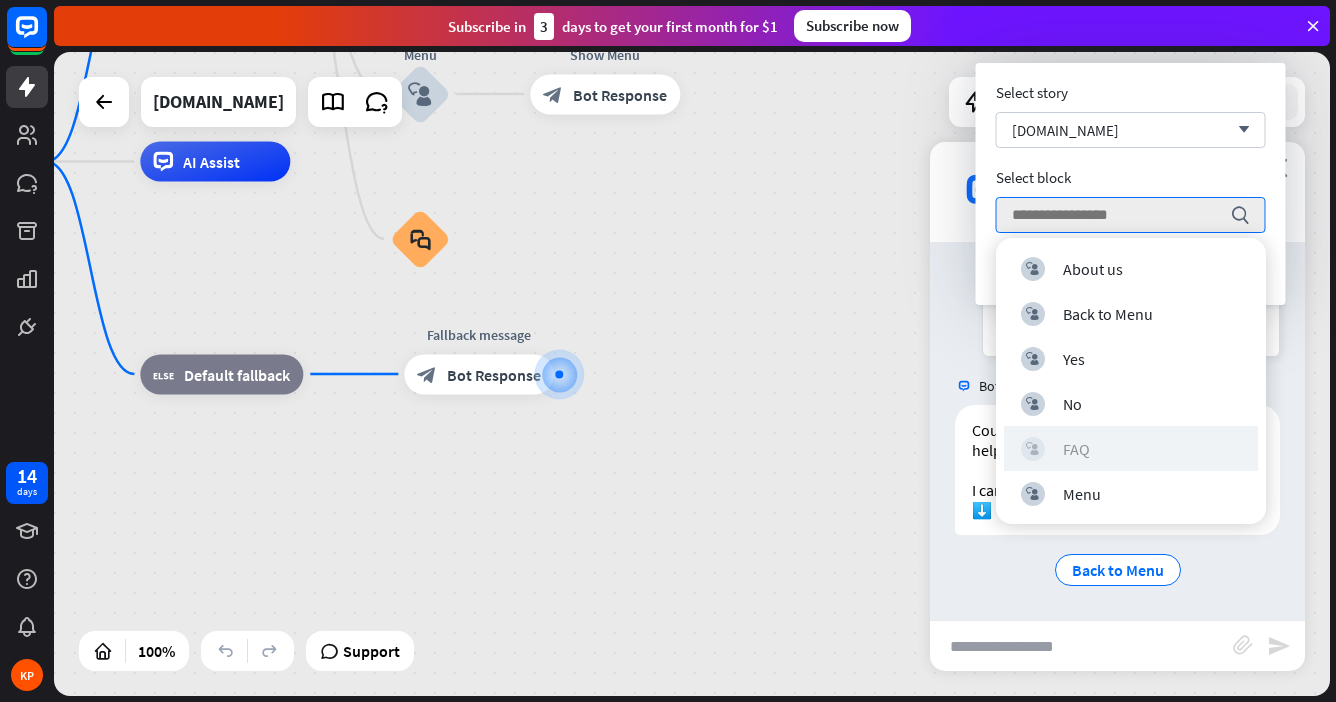 click on "FAQ" at bounding box center [1076, 449] 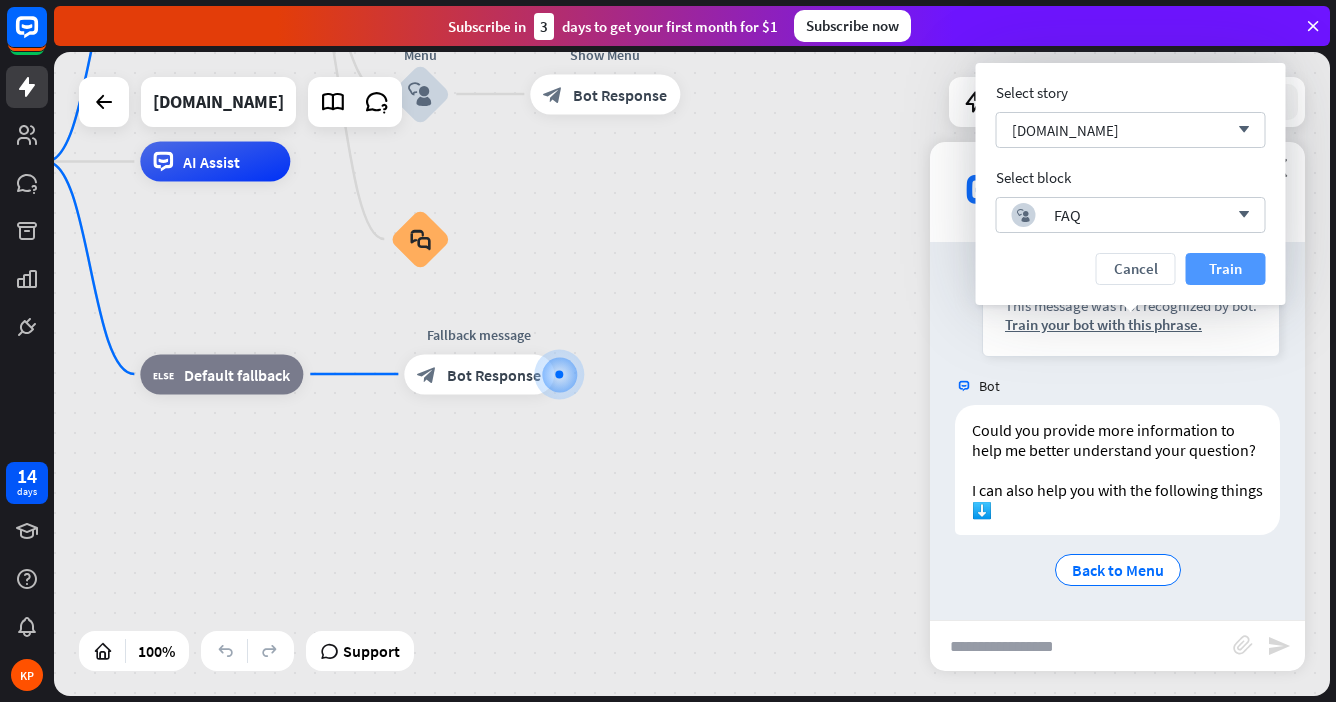 click on "Train" at bounding box center [1226, 269] 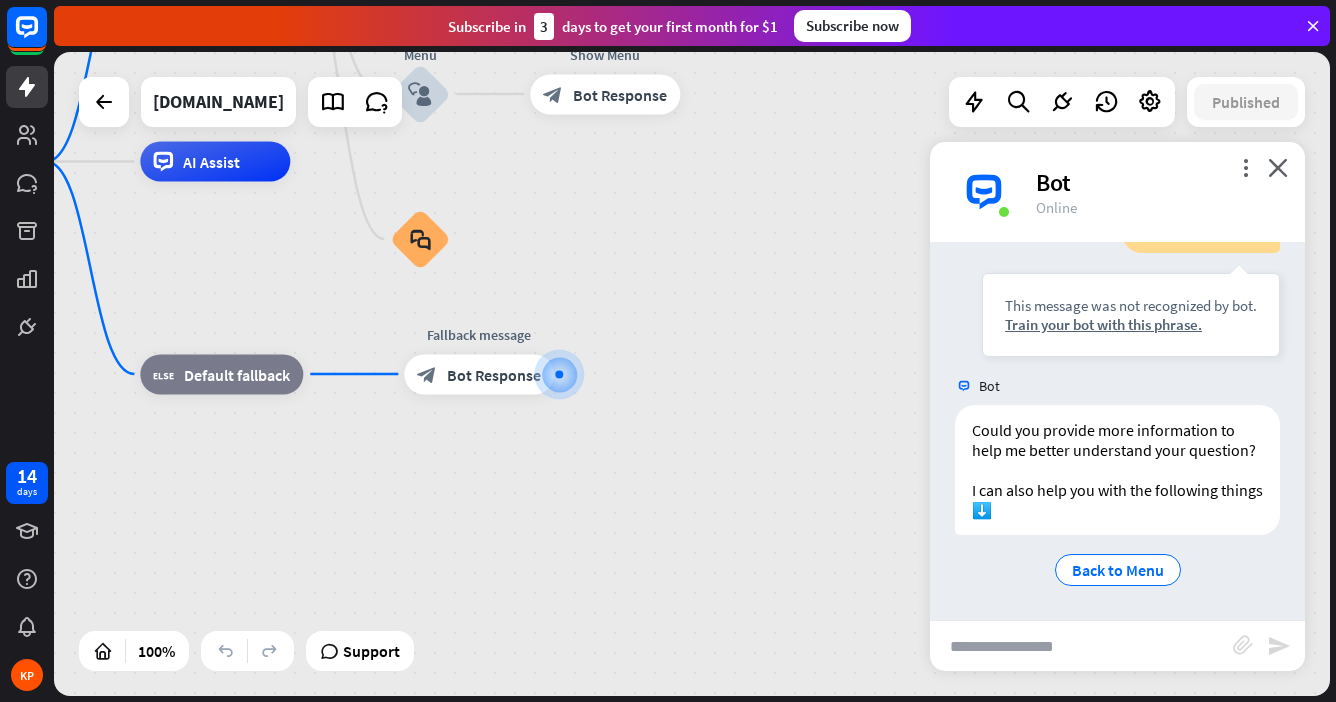 scroll, scrollTop: 472, scrollLeft: 0, axis: vertical 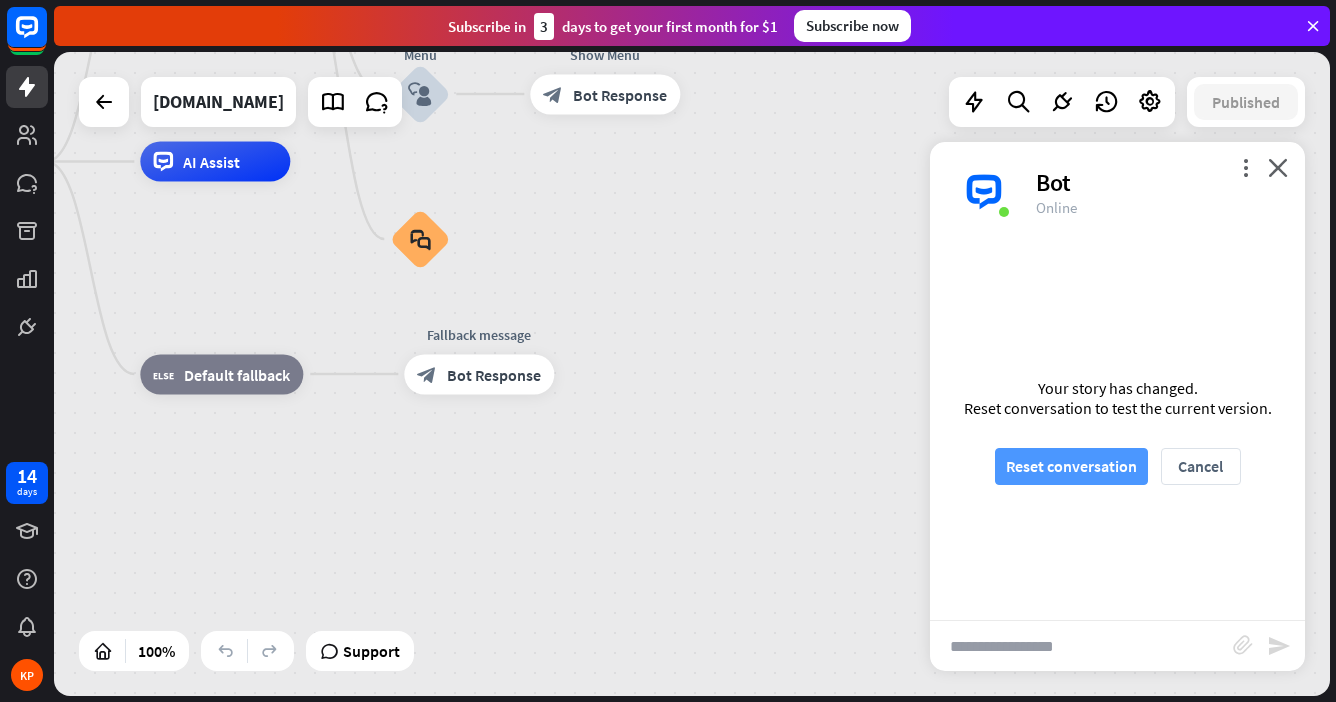 click on "Reset conversation" at bounding box center (1071, 466) 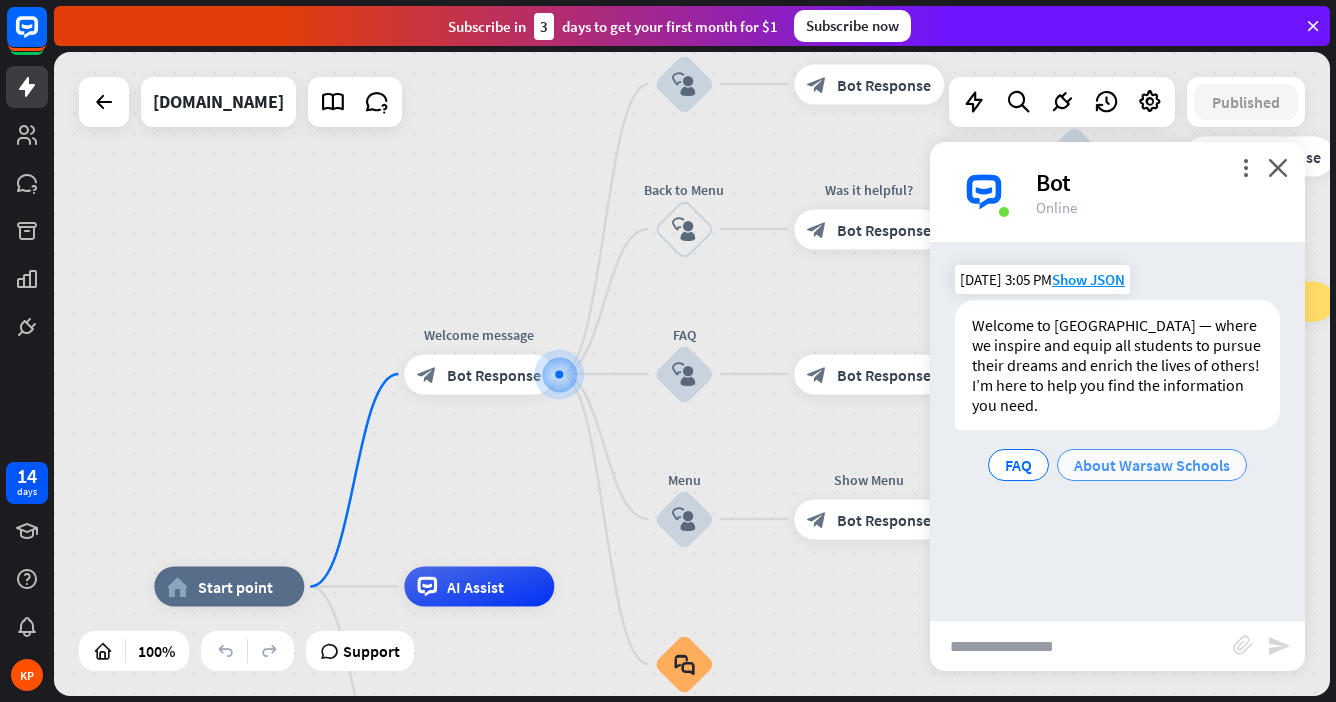click on "About Warsaw Schools" at bounding box center (1152, 465) 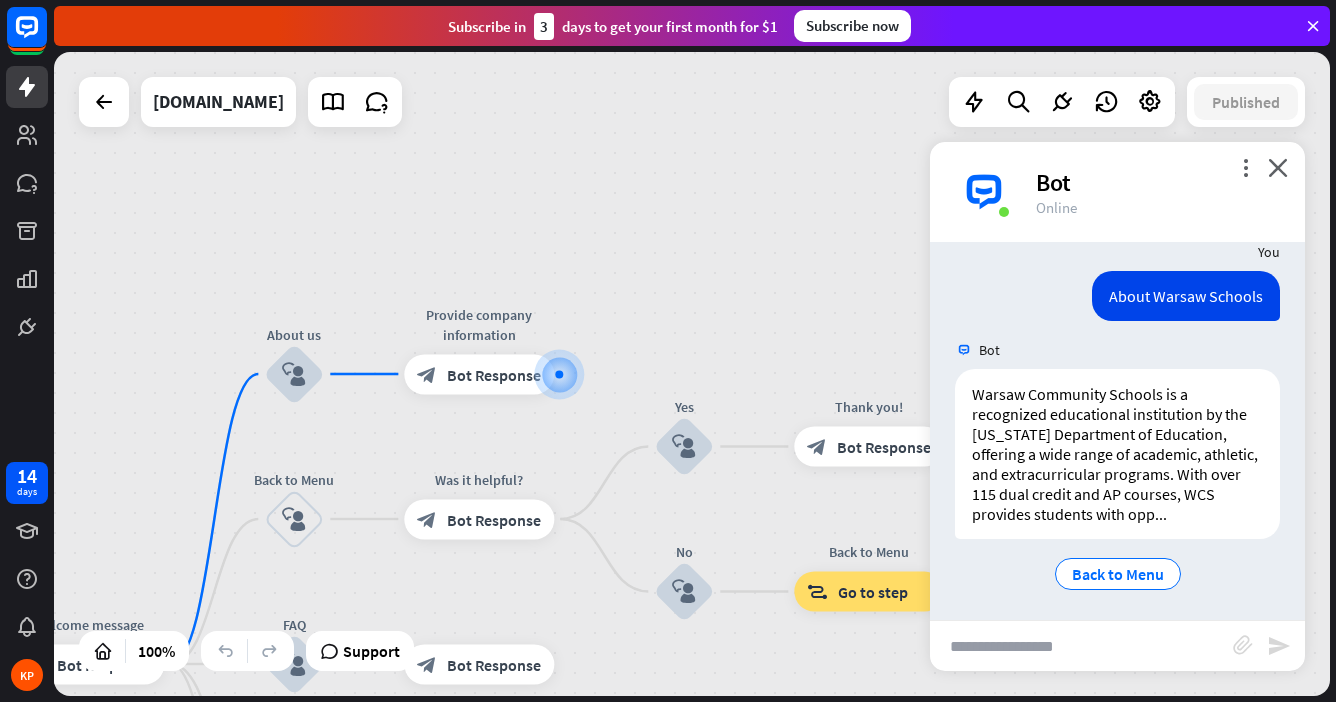 scroll, scrollTop: 211, scrollLeft: 0, axis: vertical 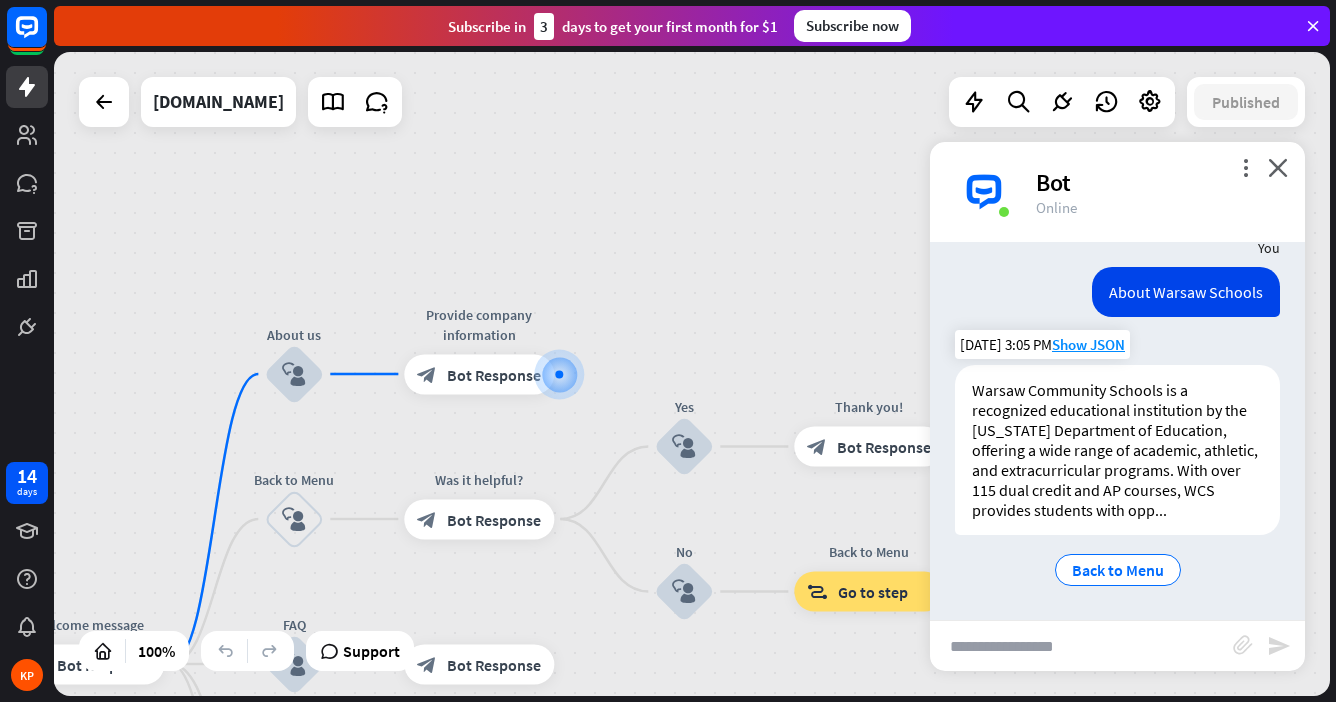 click on "Warsaw Community Schools is a recognized educational institution by the [US_STATE] Department of Education, offering a wide range of academic, athletic, and extracurricular programs. With over 115 dual credit and AP courses, WCS provides students with opp..." at bounding box center (1117, 450) 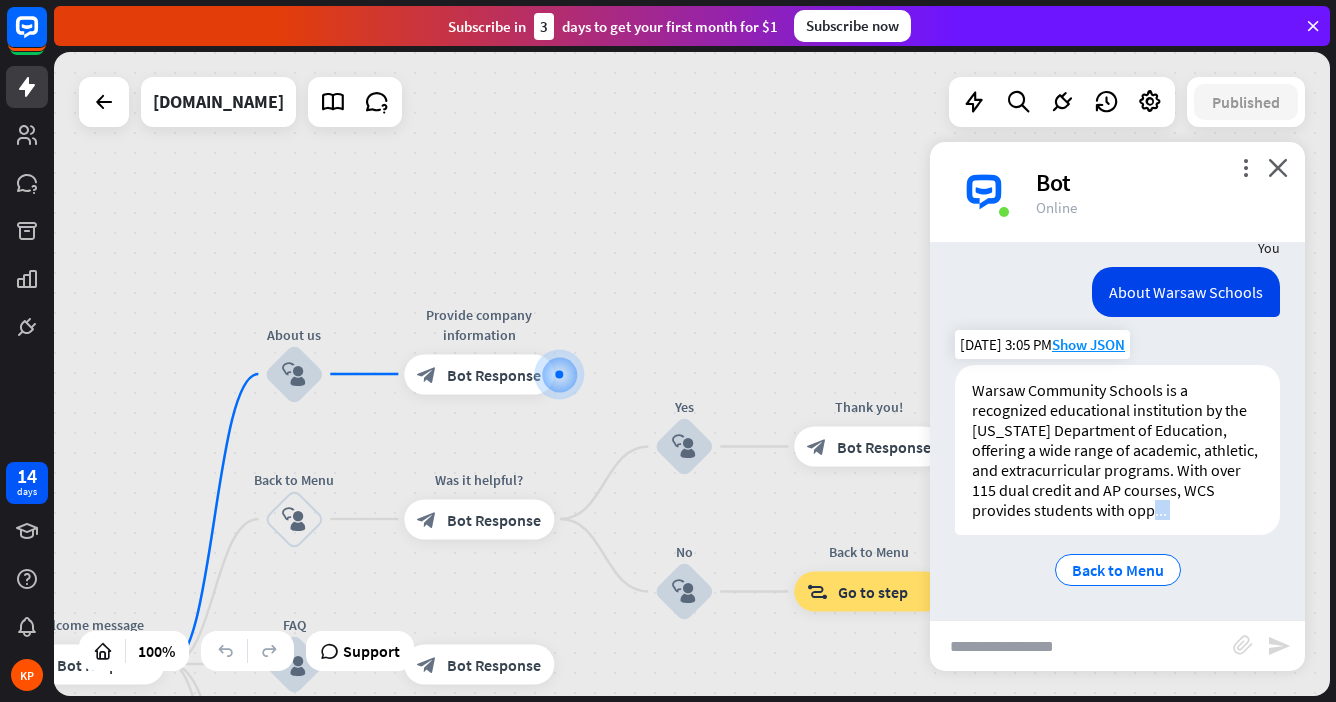 click on "Warsaw Community Schools is a recognized educational institution by the [US_STATE] Department of Education, offering a wide range of academic, athletic, and extracurricular programs. With over 115 dual credit and AP courses, WCS provides students with opp..." at bounding box center [1117, 450] 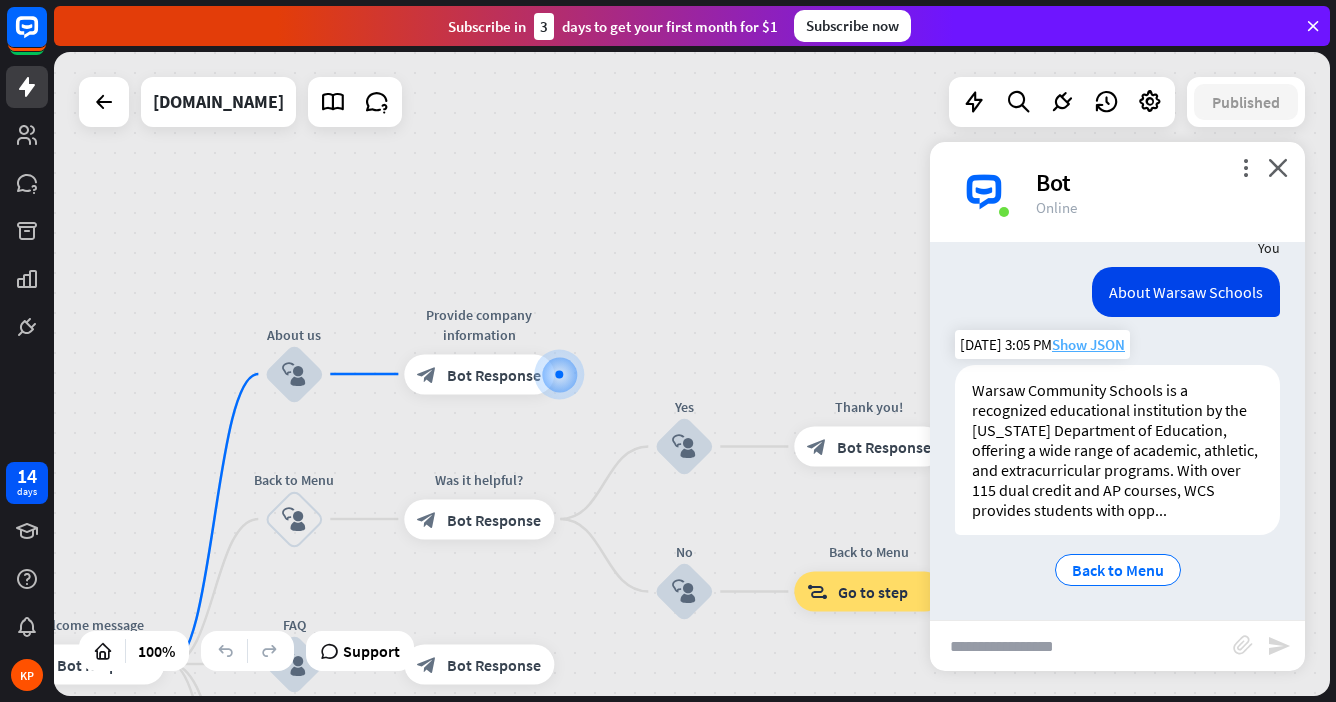 click on "Show JSON" at bounding box center [1088, 344] 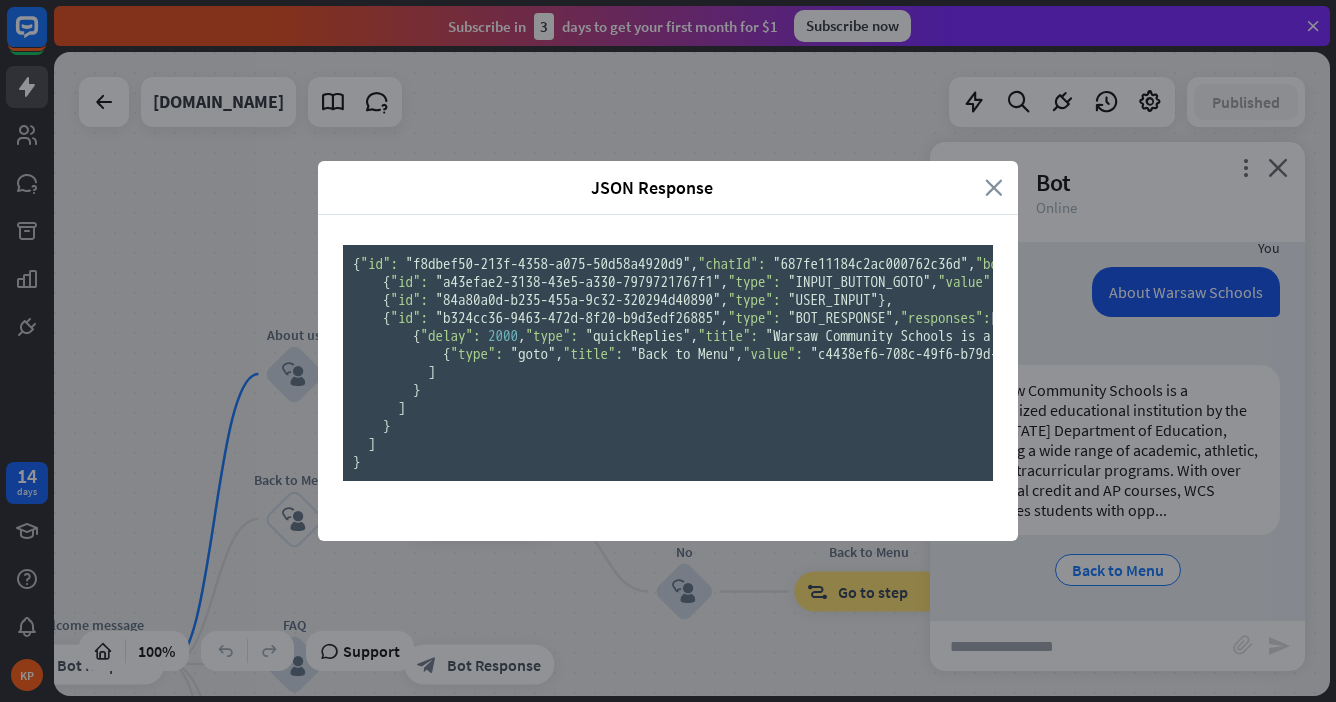 click on "close" at bounding box center [994, 187] 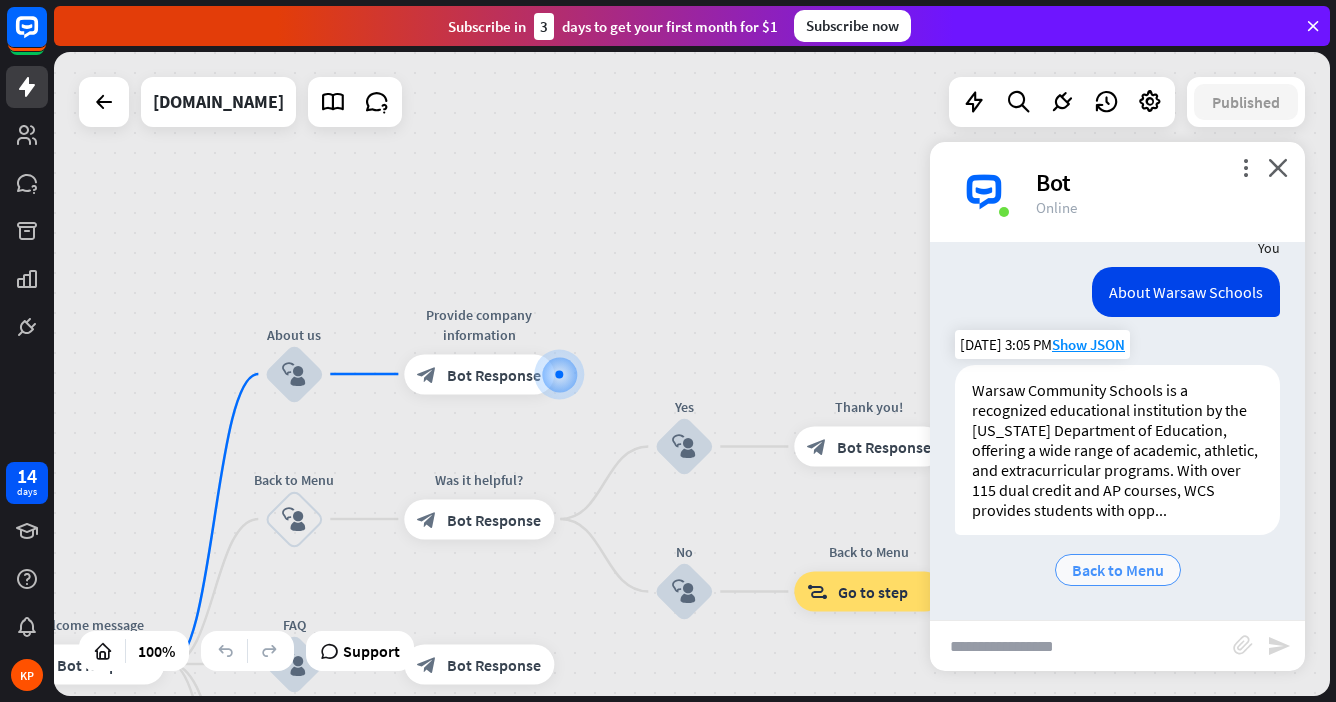 click on "Back to Menu" at bounding box center (1118, 570) 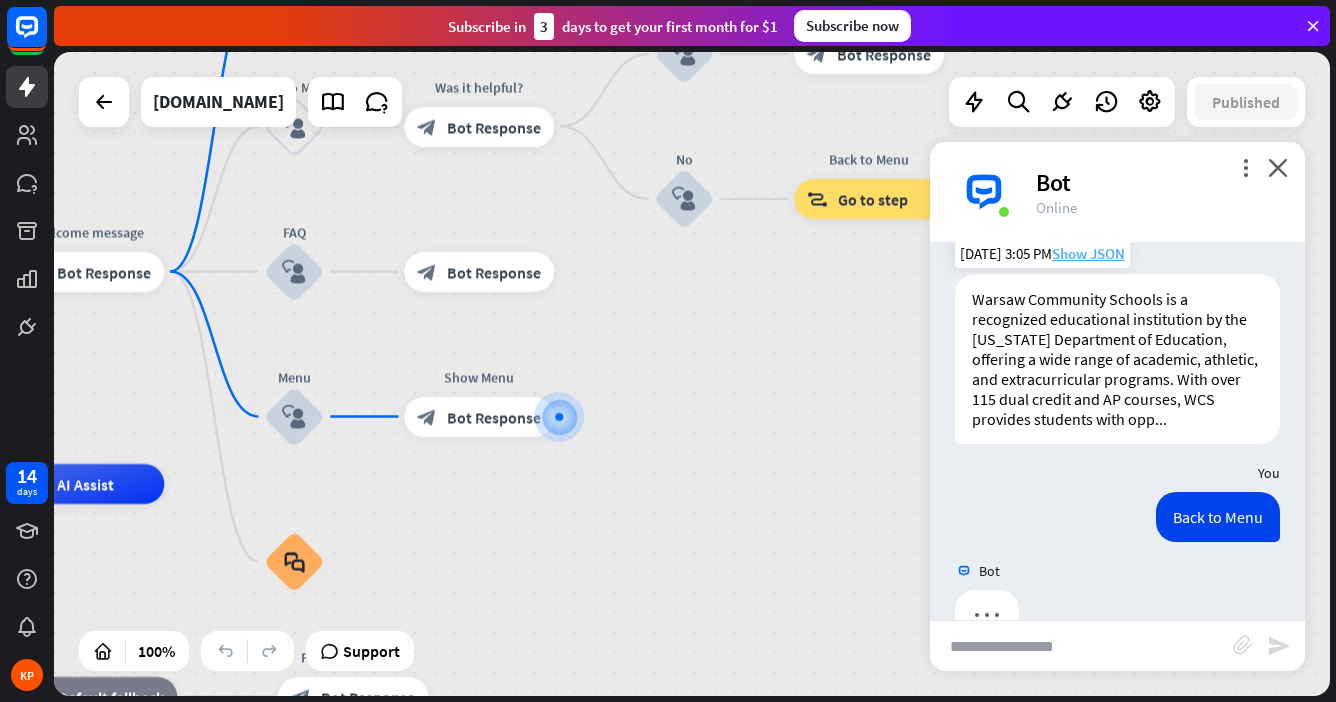 scroll, scrollTop: 352, scrollLeft: 0, axis: vertical 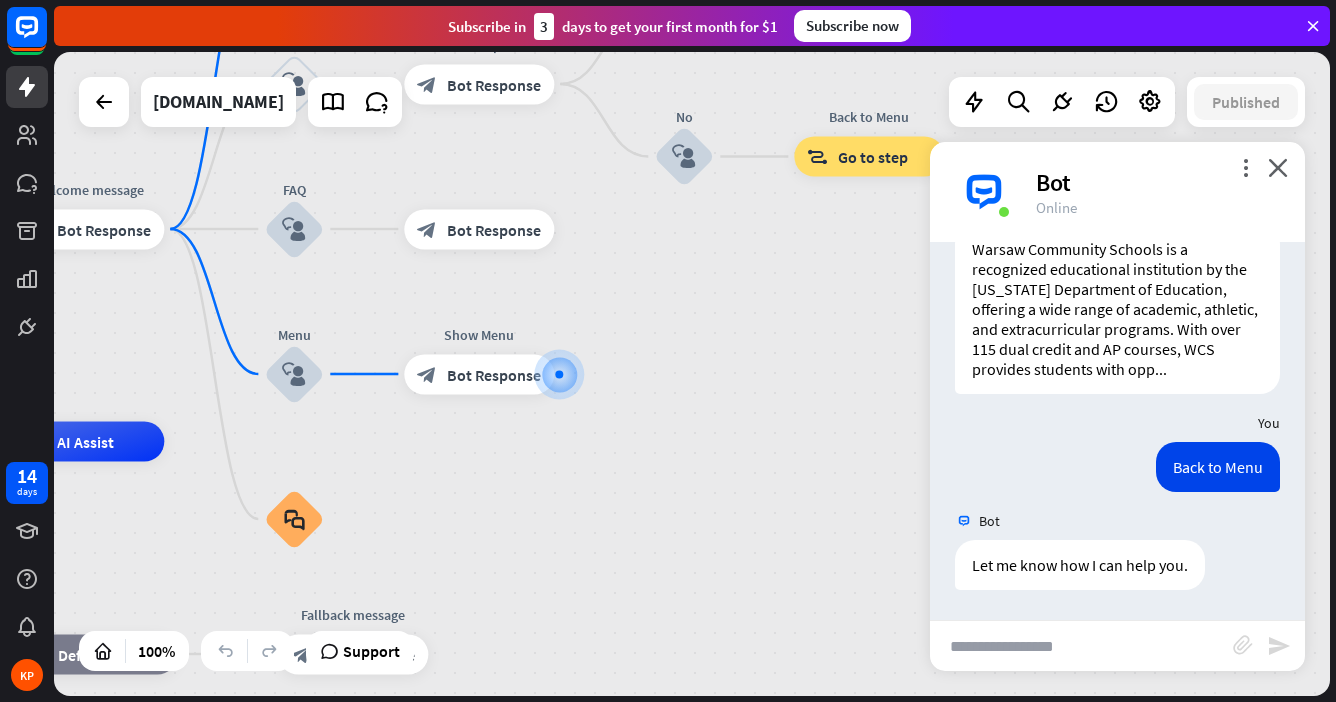 click at bounding box center (1081, 646) 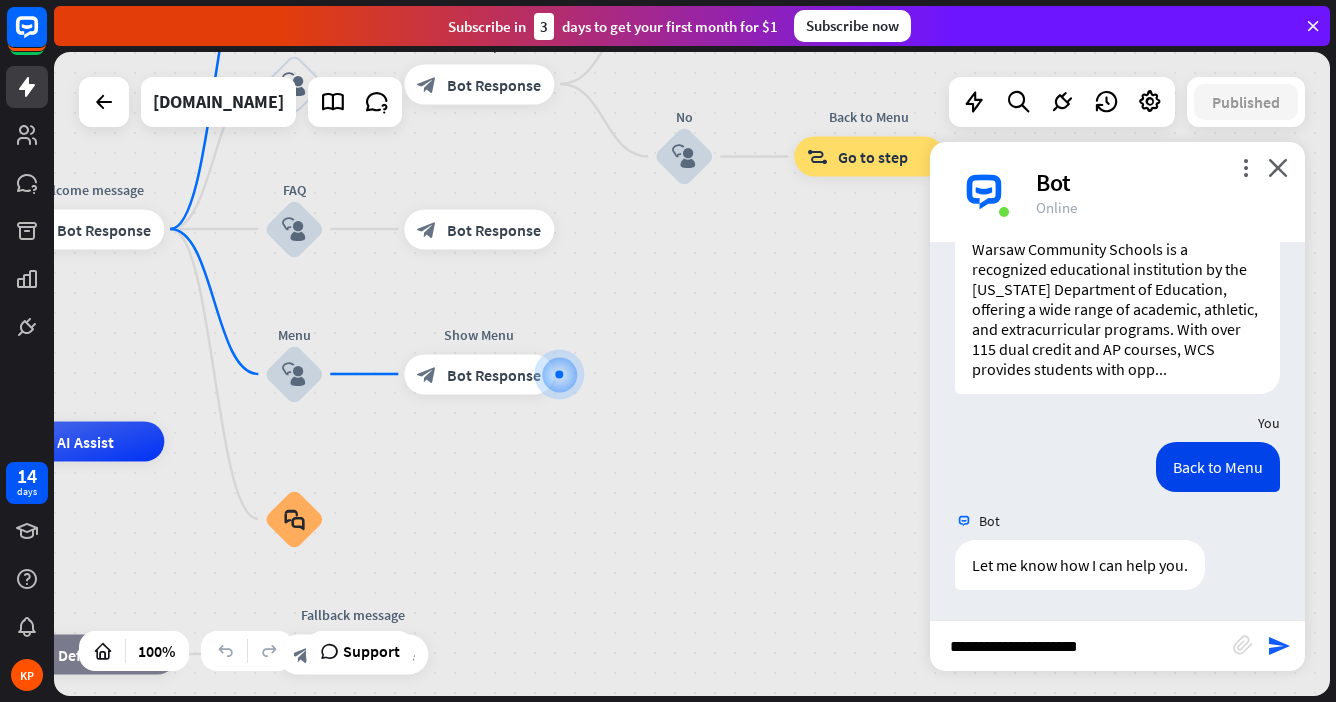 type on "**********" 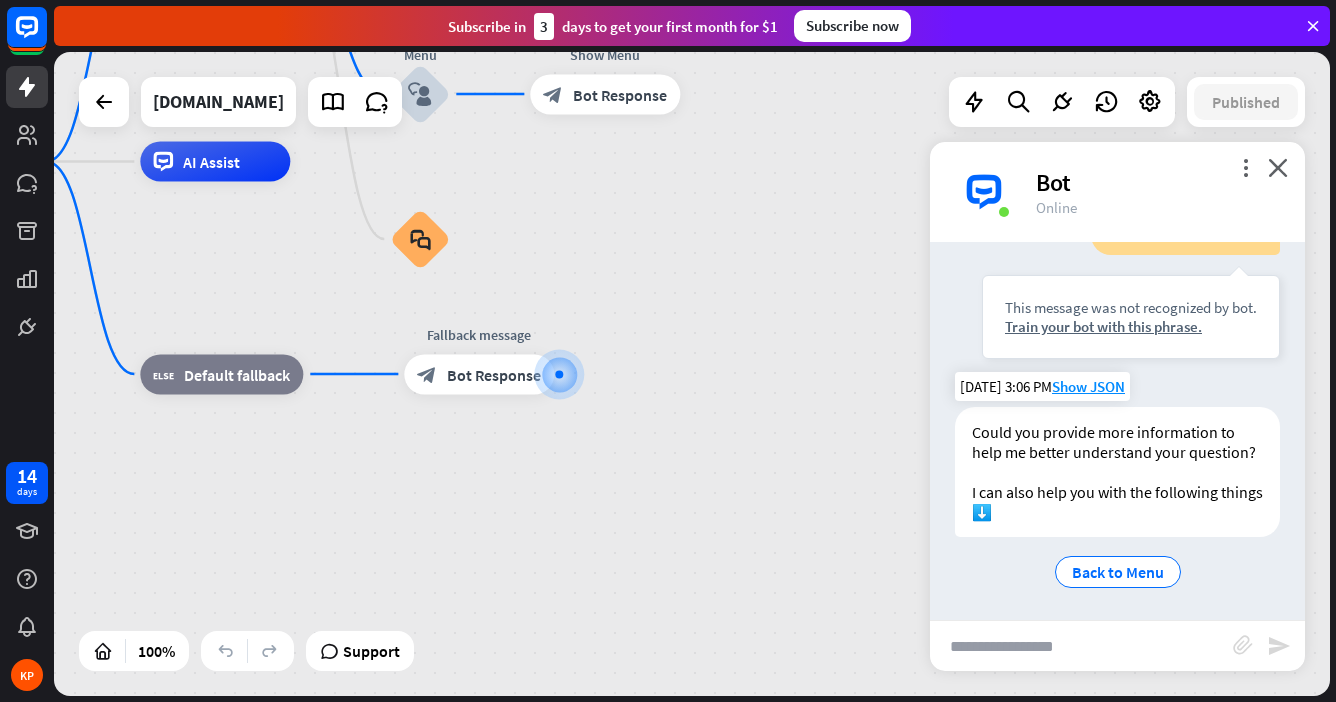 scroll, scrollTop: 787, scrollLeft: 0, axis: vertical 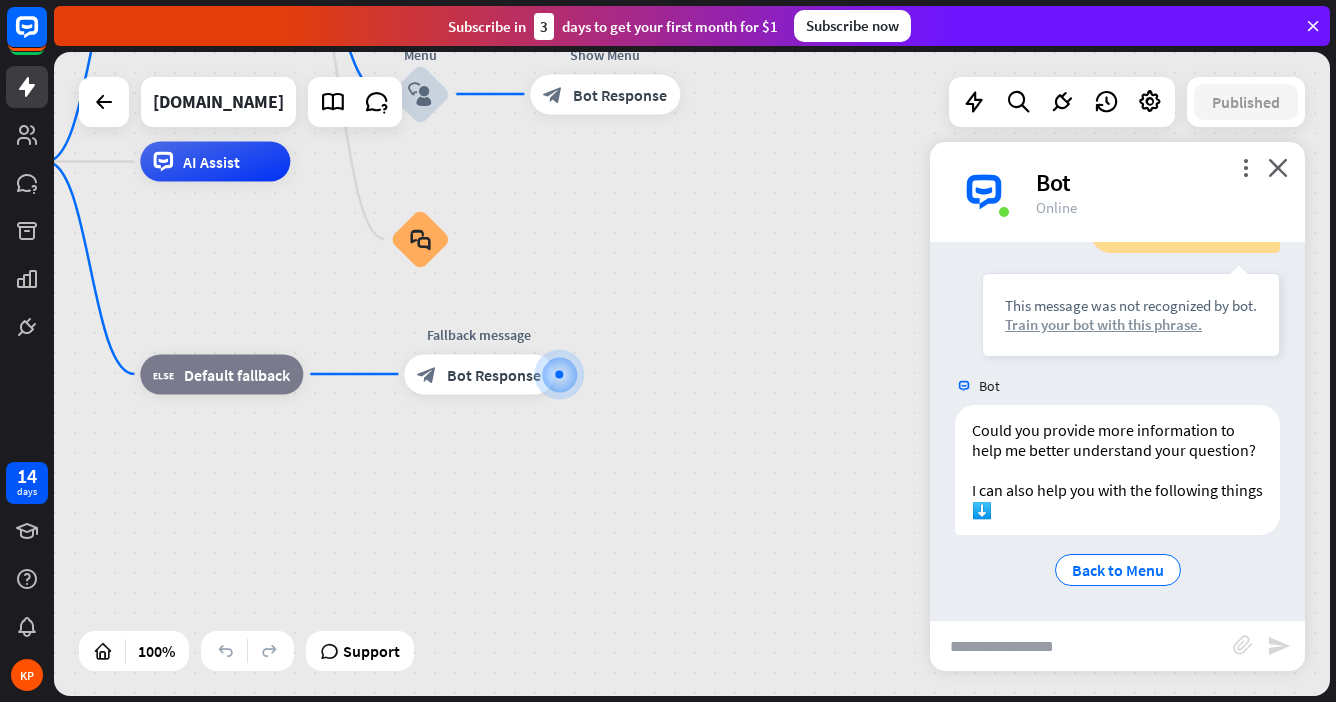 click on "Train your bot with this phrase." at bounding box center [1131, 324] 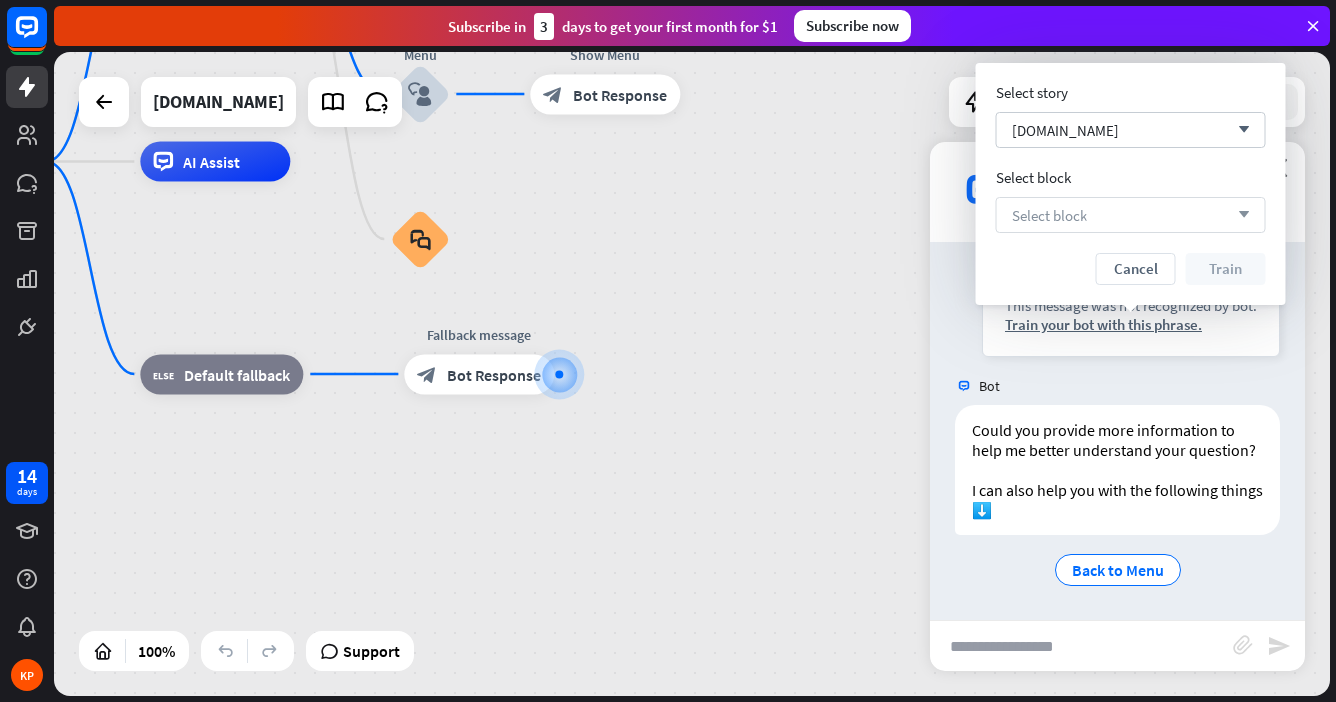 click on "Select block" at bounding box center [1049, 215] 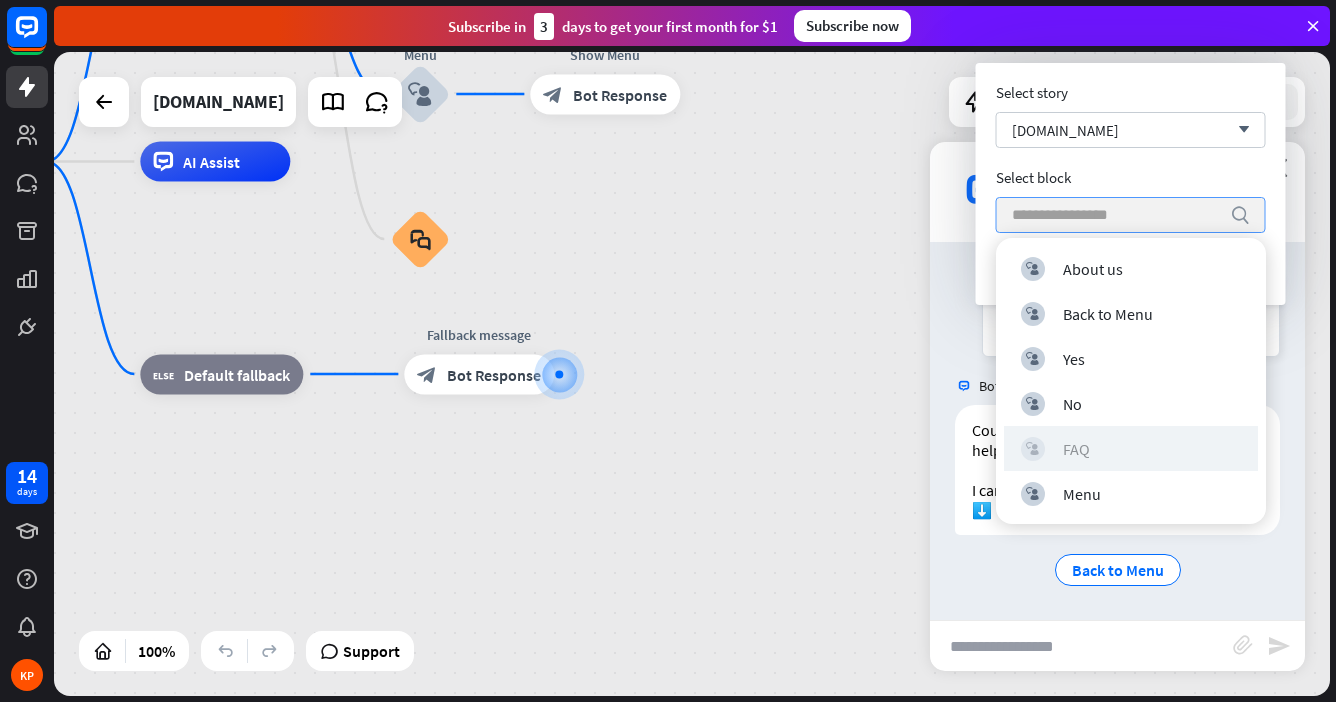 click on "FAQ" at bounding box center (1076, 449) 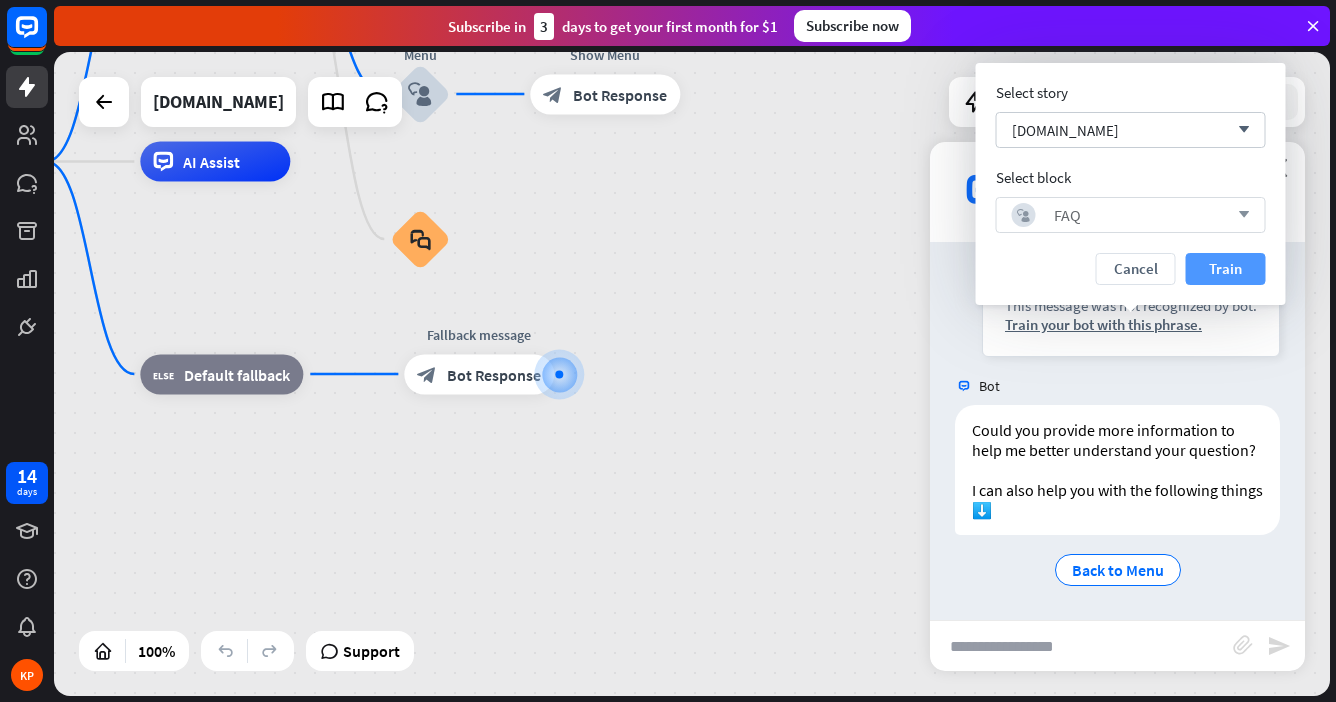 click on "Train" at bounding box center (1226, 269) 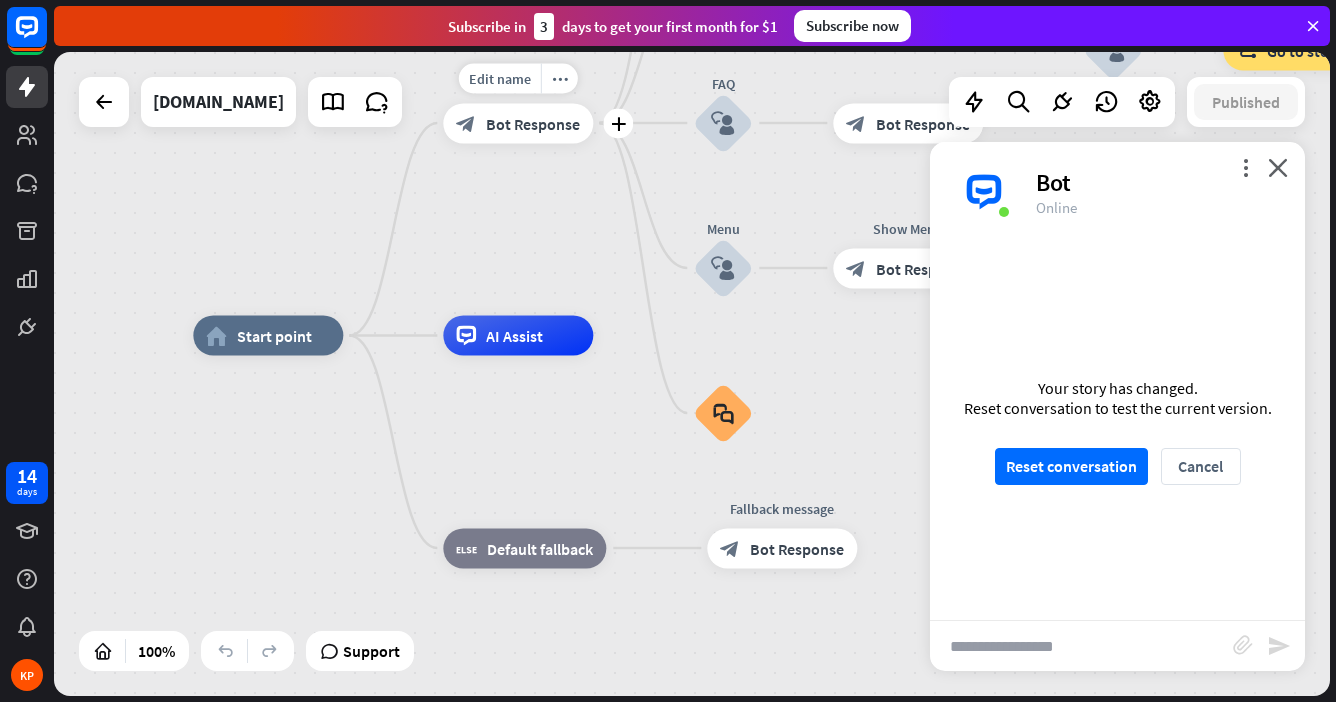 click on "Bot Response" at bounding box center (533, 123) 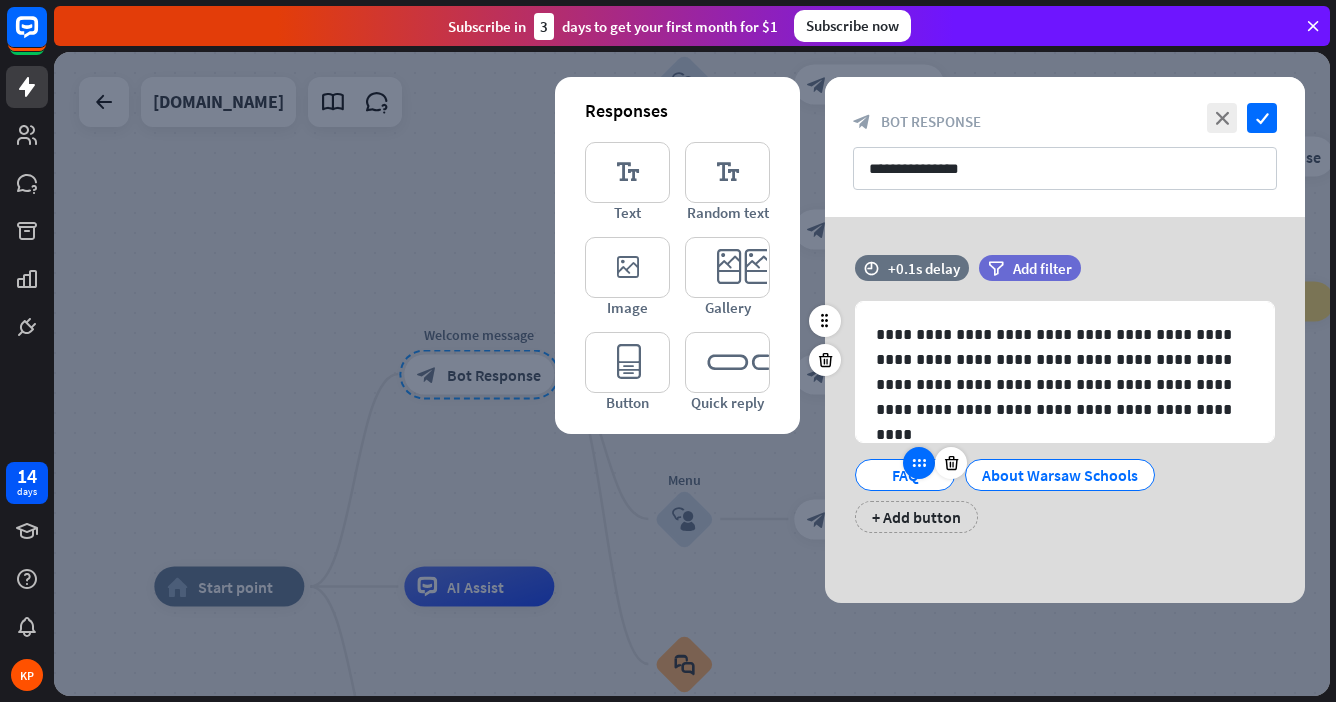 click at bounding box center (919, 463) 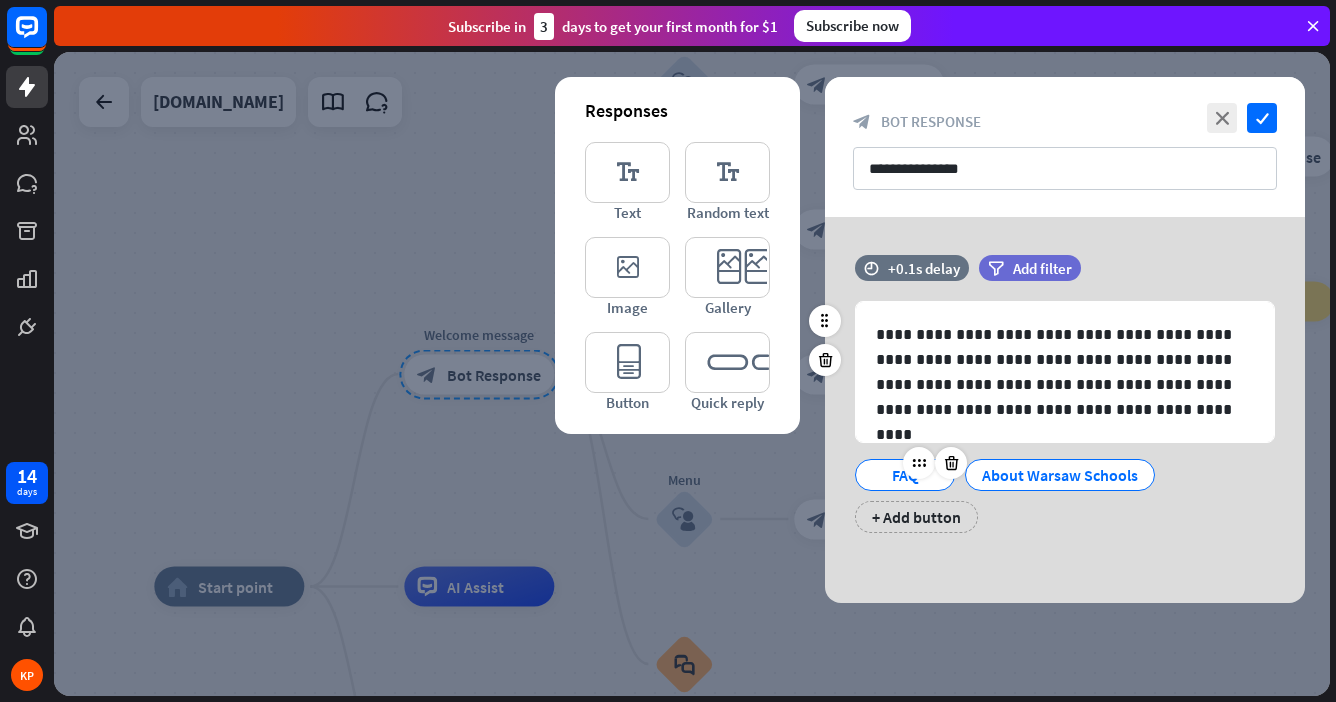 click on "FAQ" at bounding box center [905, 475] 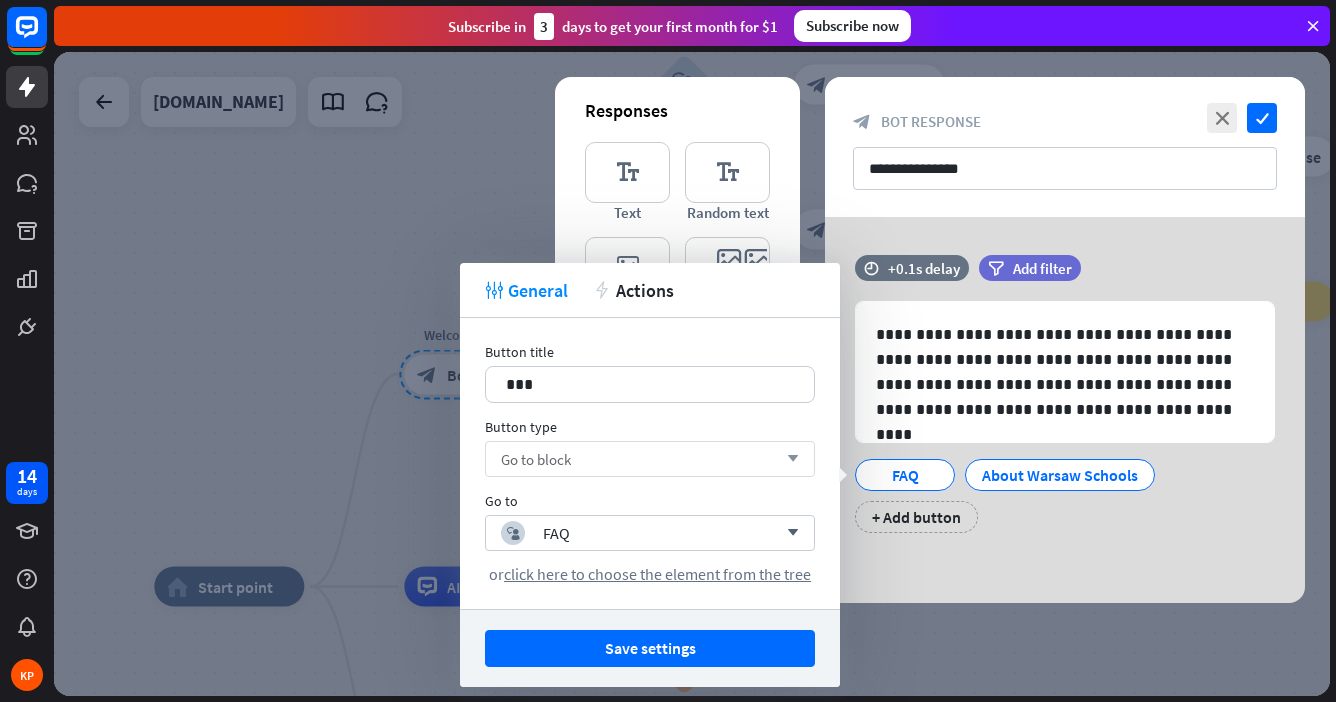 click on "Go to block
arrow_down" at bounding box center [650, 459] 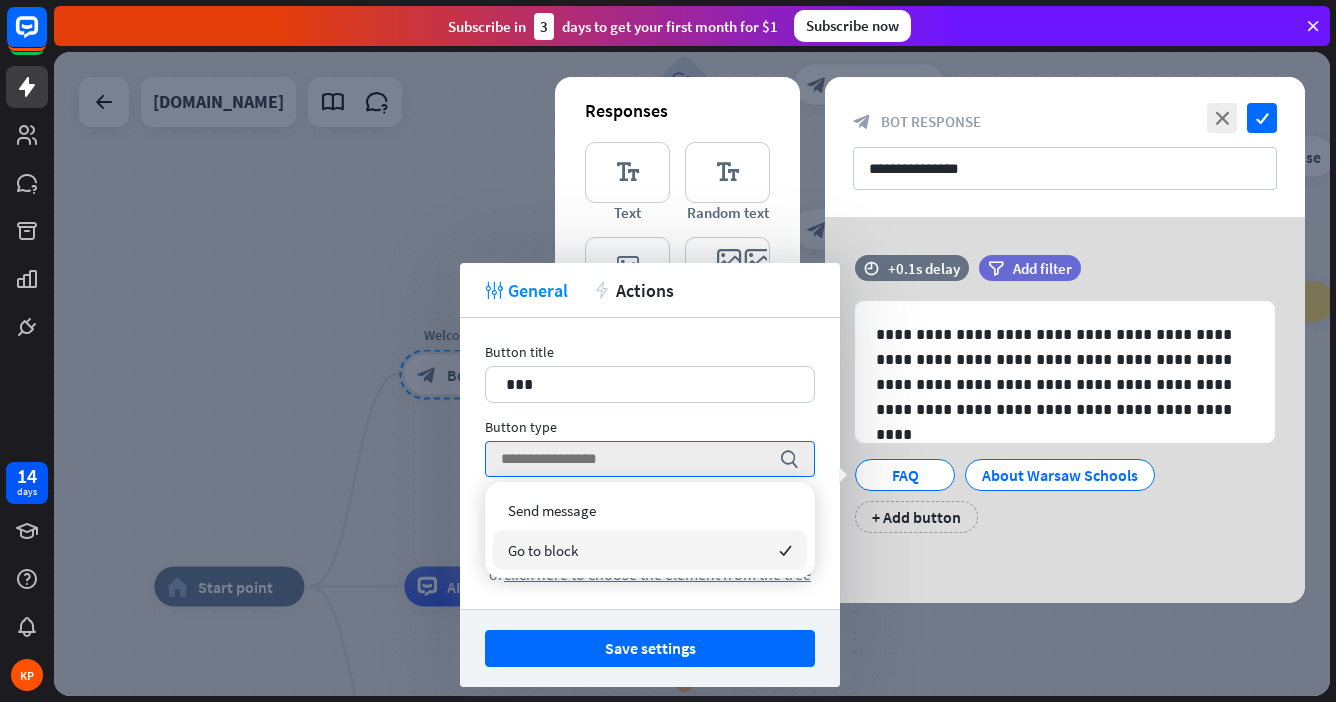 click on "Go to block
checked" at bounding box center (650, 550) 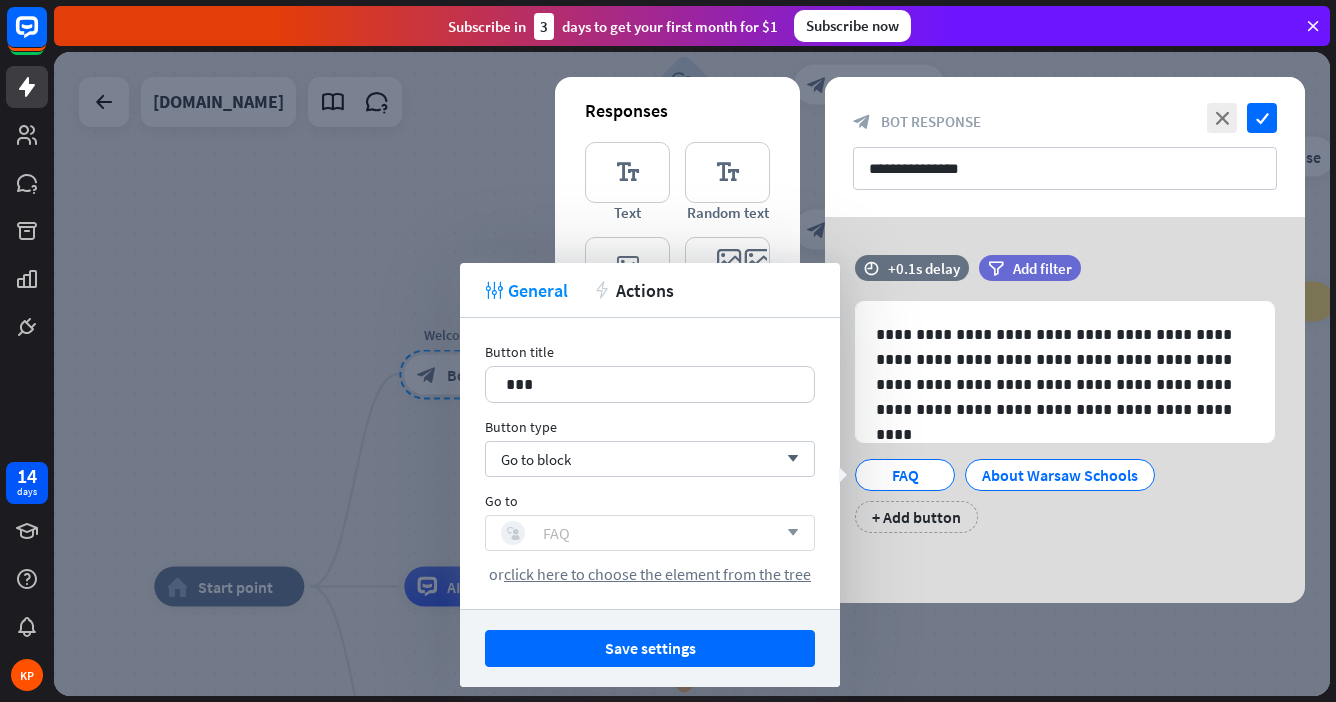 click on "block_user_input
FAQ" at bounding box center [639, 533] 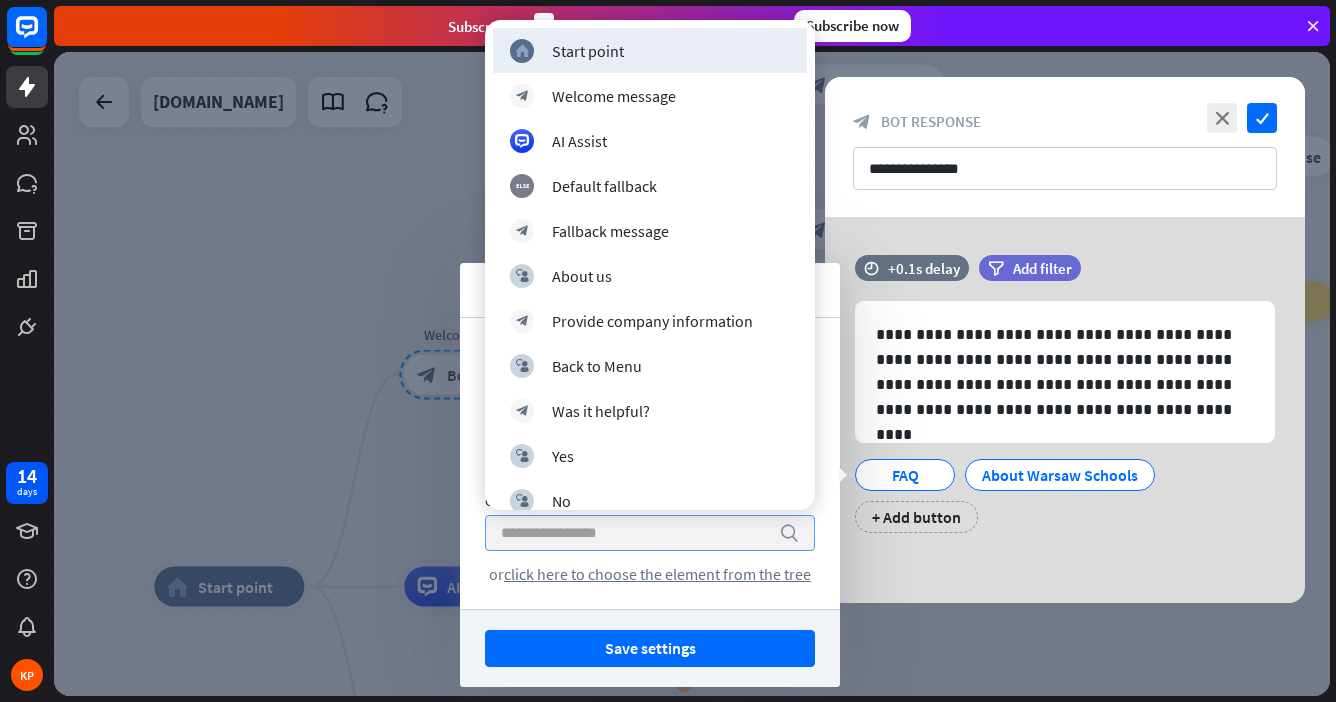 click at bounding box center [635, 533] 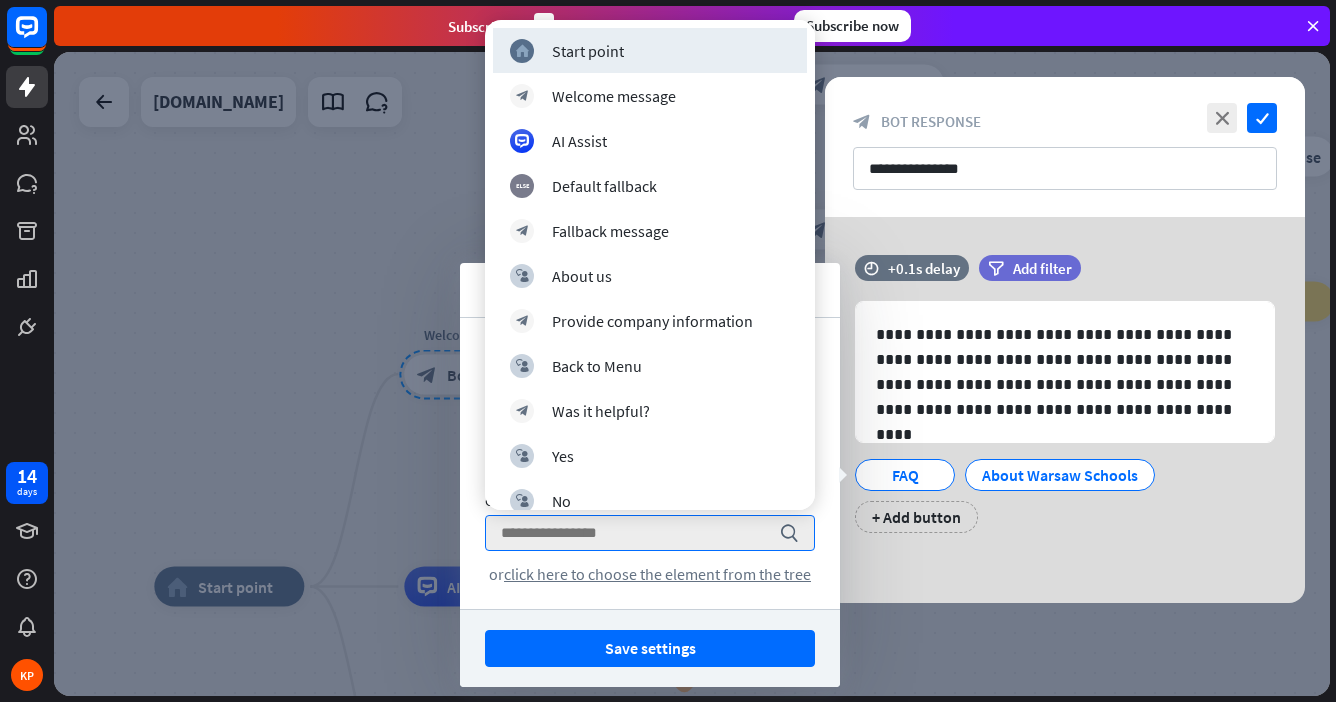 click on "Button title             17   ***   Button type     Go to block
arrow_down
Go to
search
or
click here to choose the element from the tree" at bounding box center [650, 463] 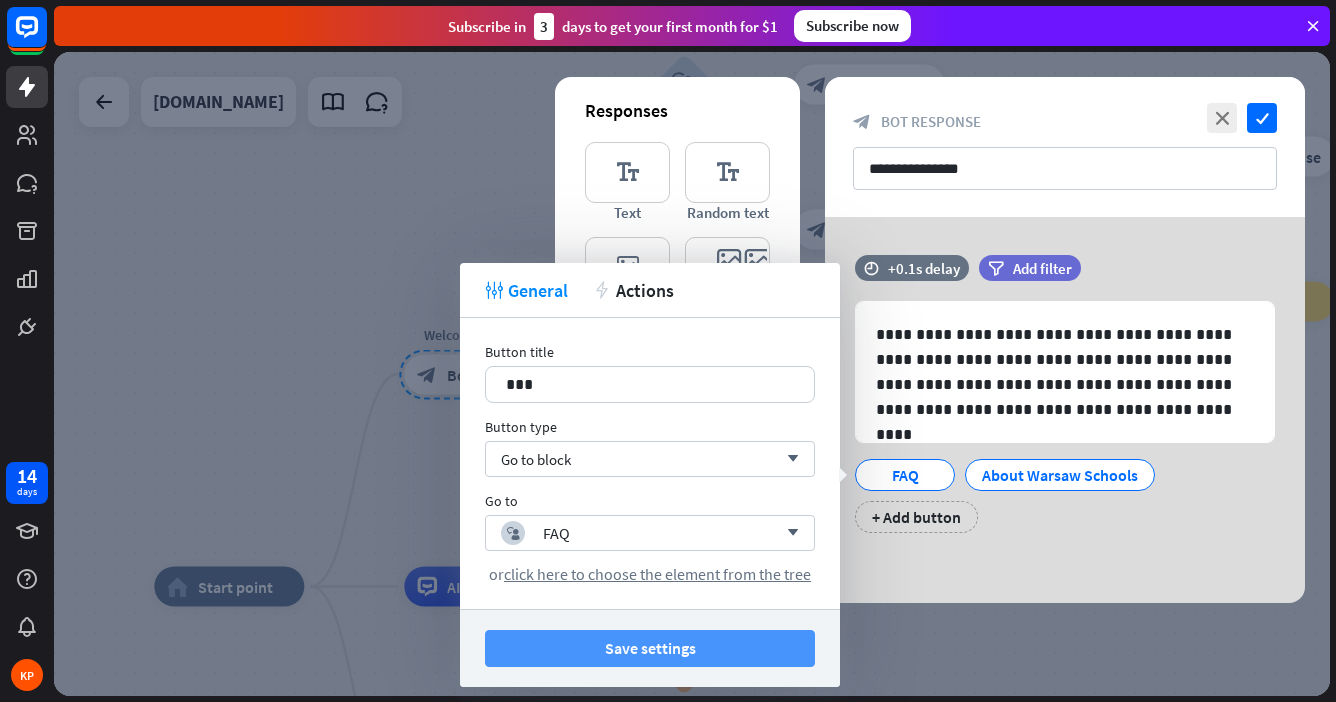 click on "Save settings" at bounding box center [650, 648] 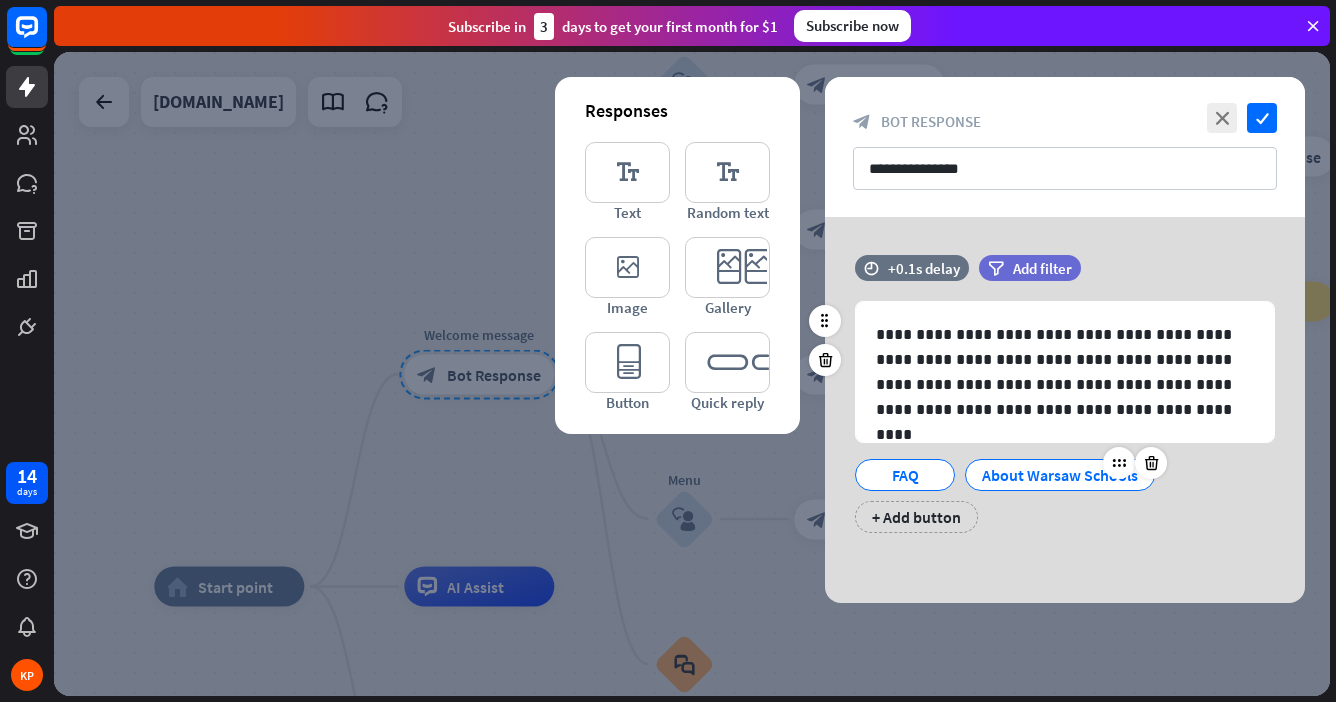 click on "About Warsaw Schools" at bounding box center (1060, 475) 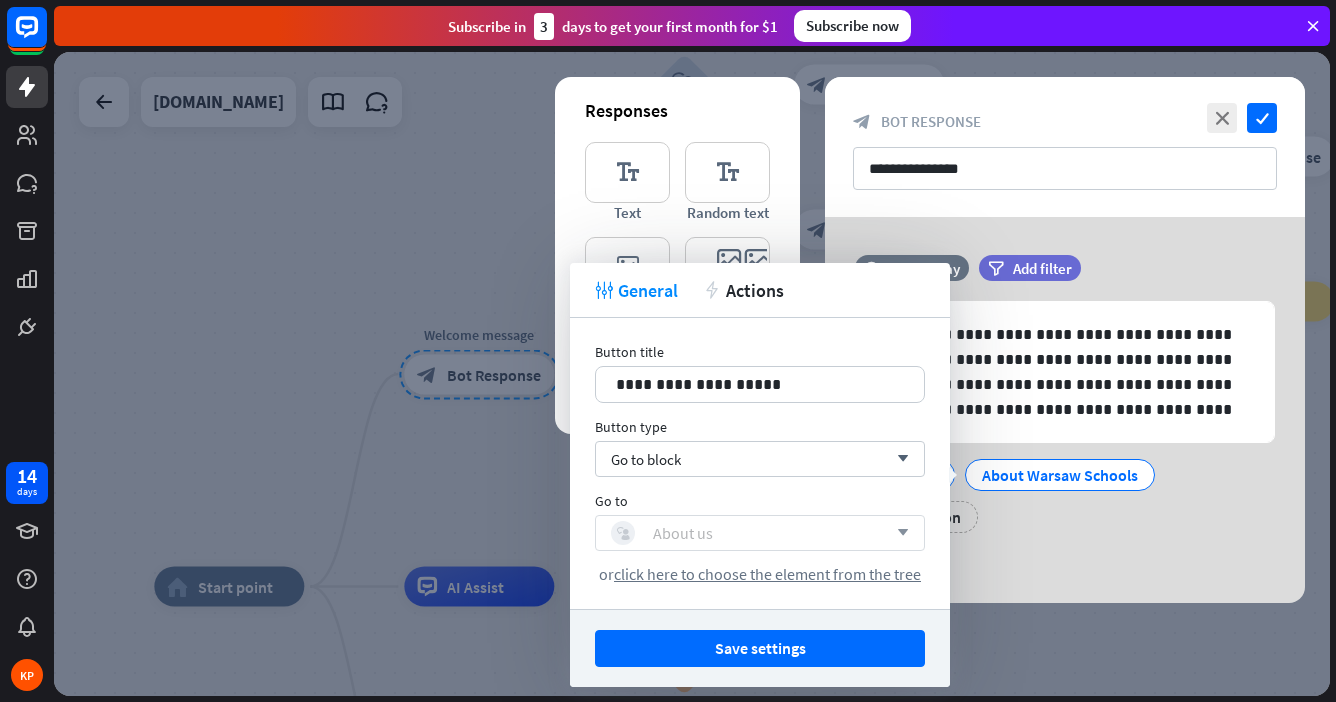 click on "About us" at bounding box center (683, 533) 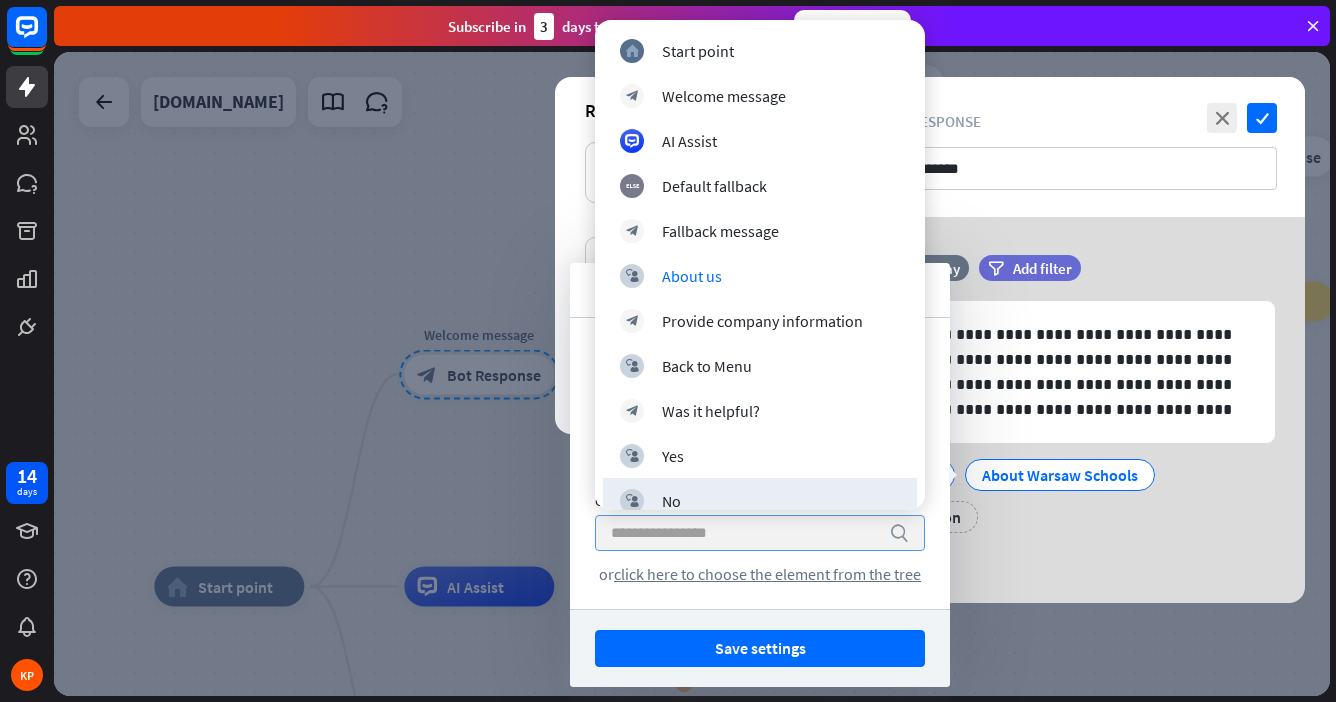 click at bounding box center [745, 533] 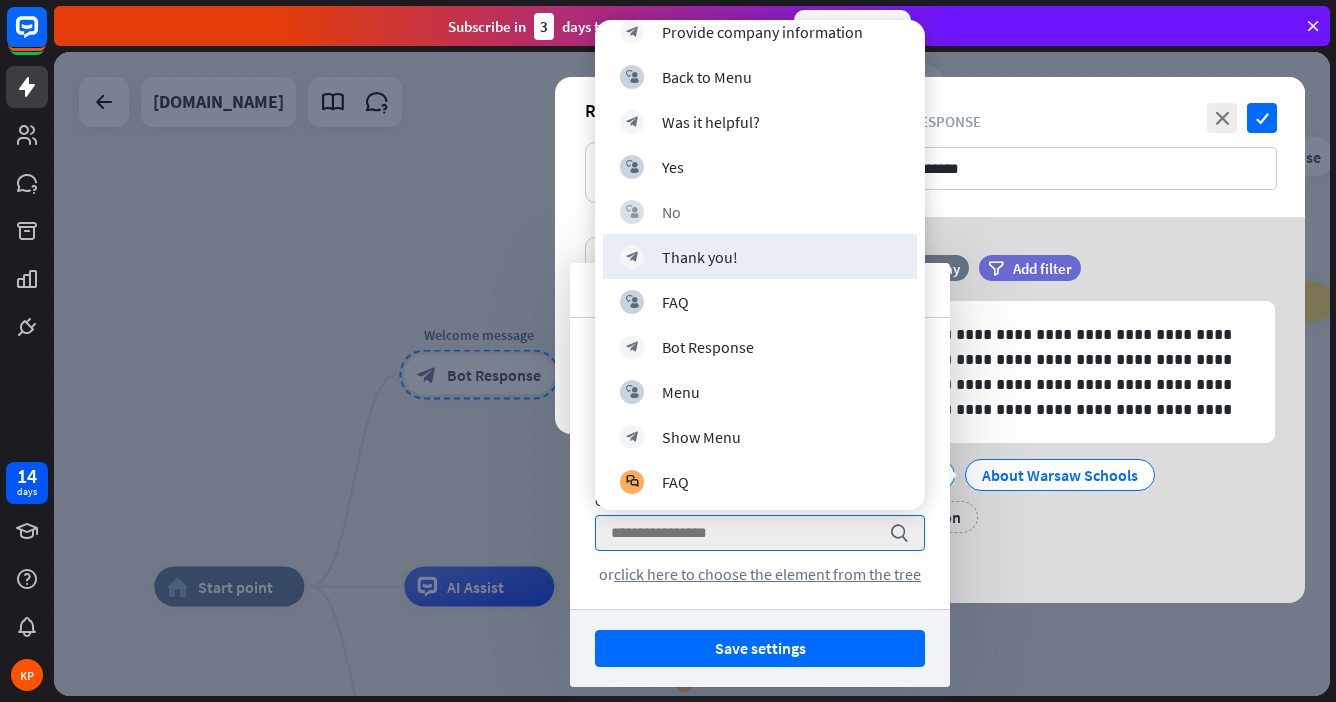 scroll, scrollTop: 291, scrollLeft: 0, axis: vertical 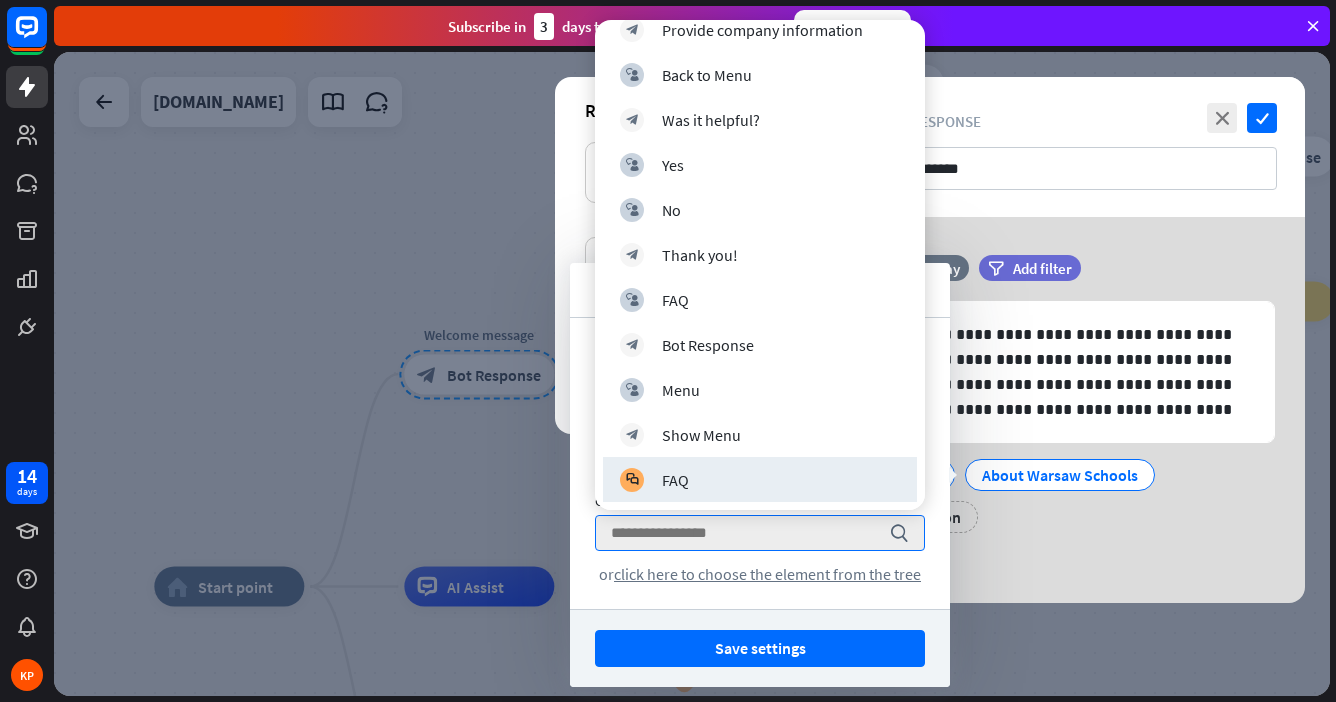 click on "**********" at bounding box center (1065, 404) 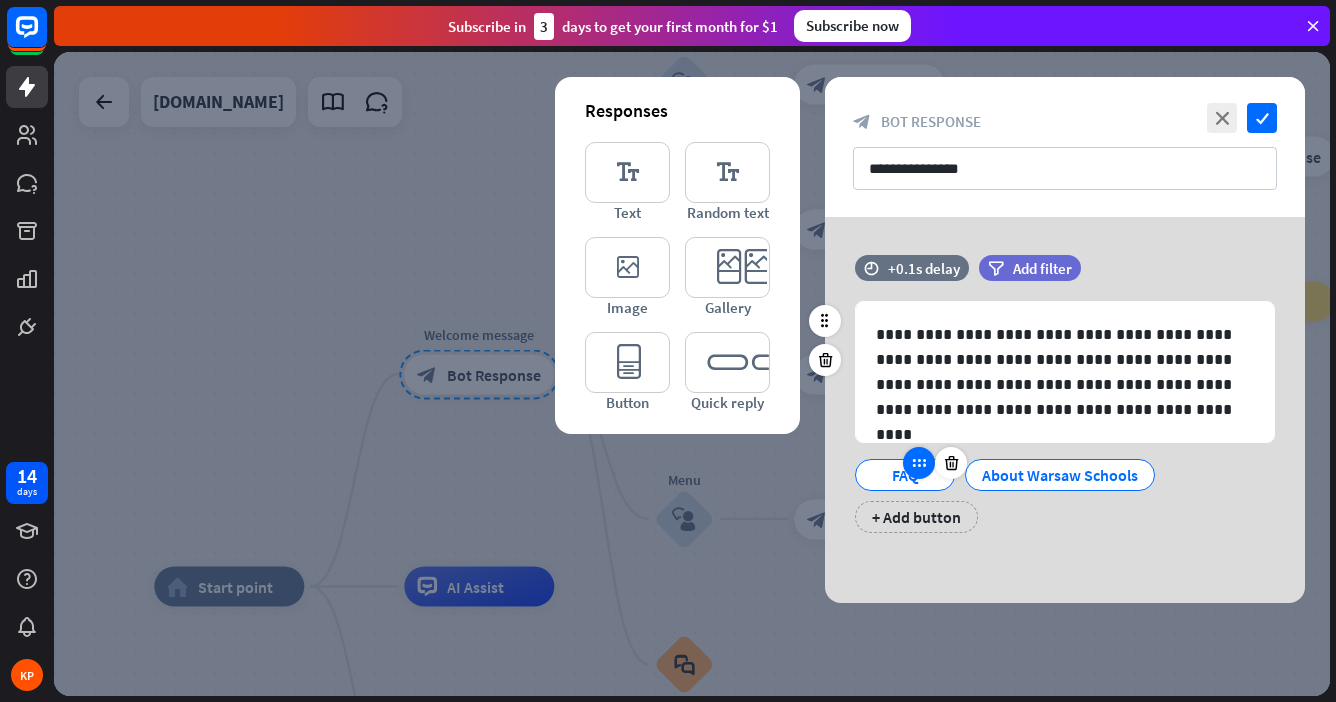 click at bounding box center [919, 463] 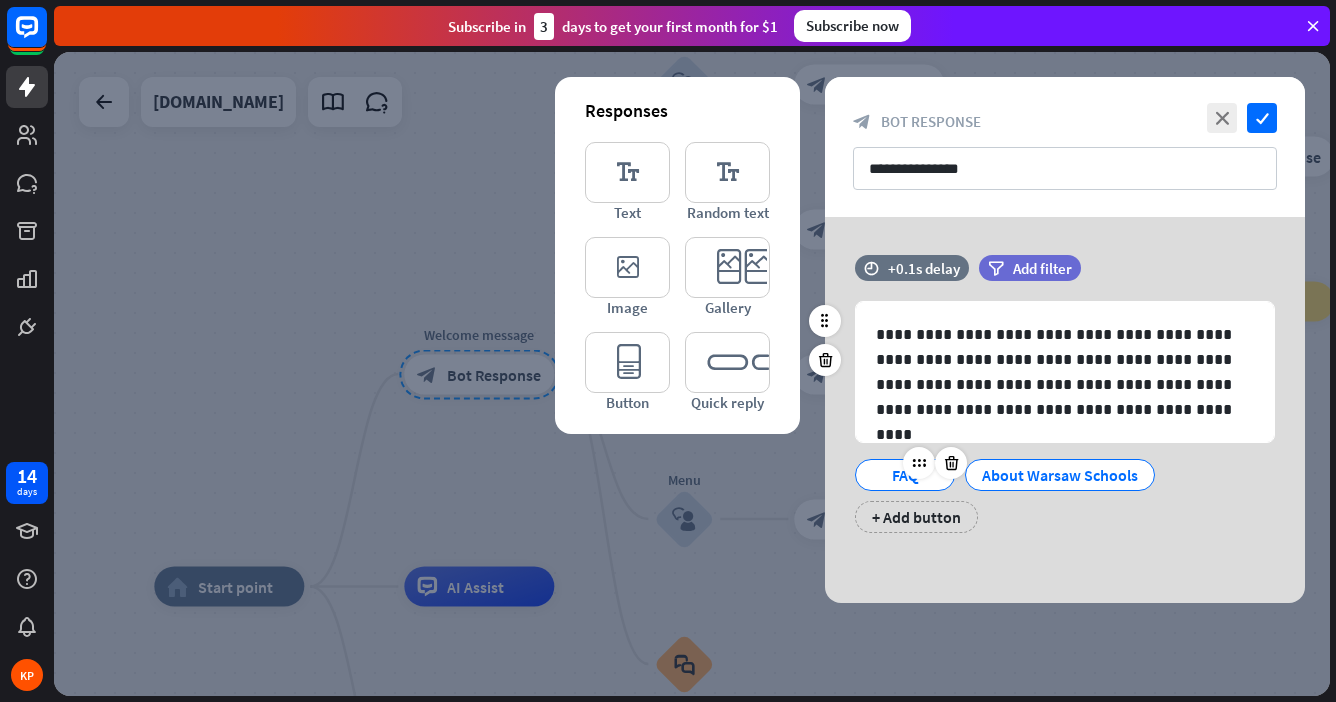 click on "FAQ" at bounding box center (905, 475) 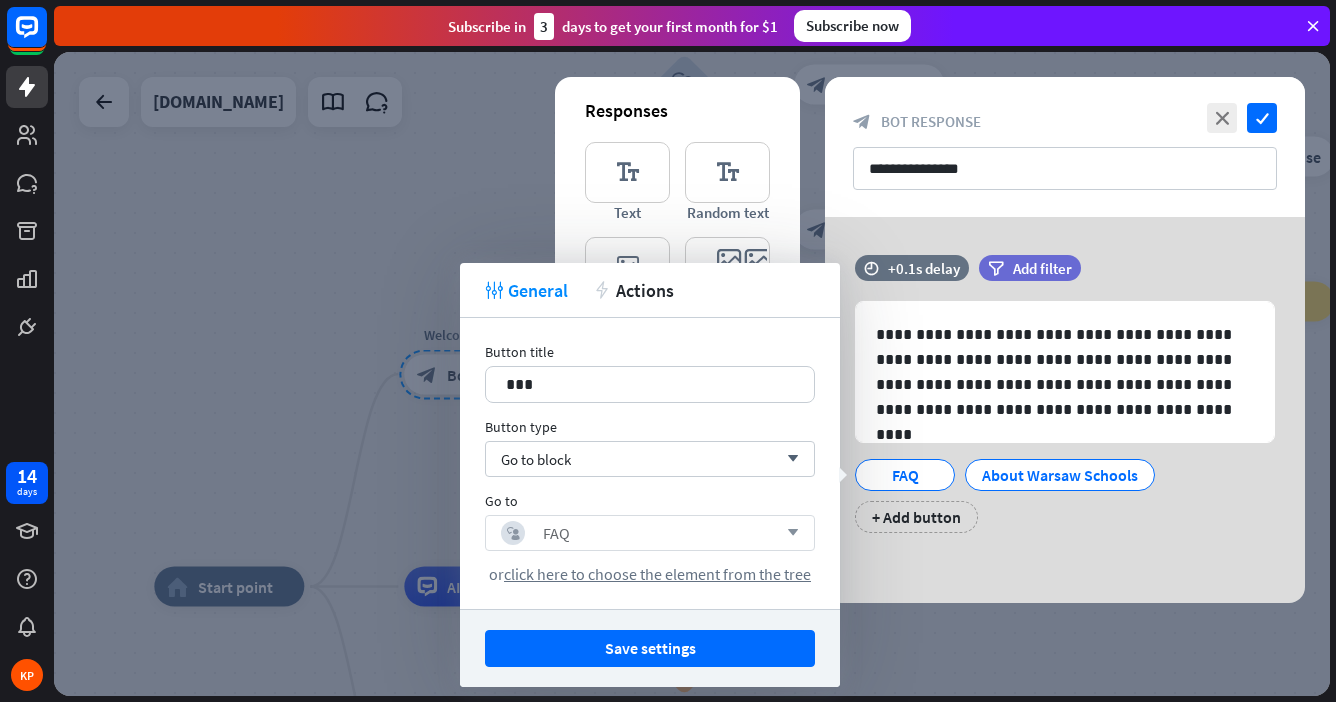 click on "block_user_input
FAQ
arrow_down" at bounding box center (650, 533) 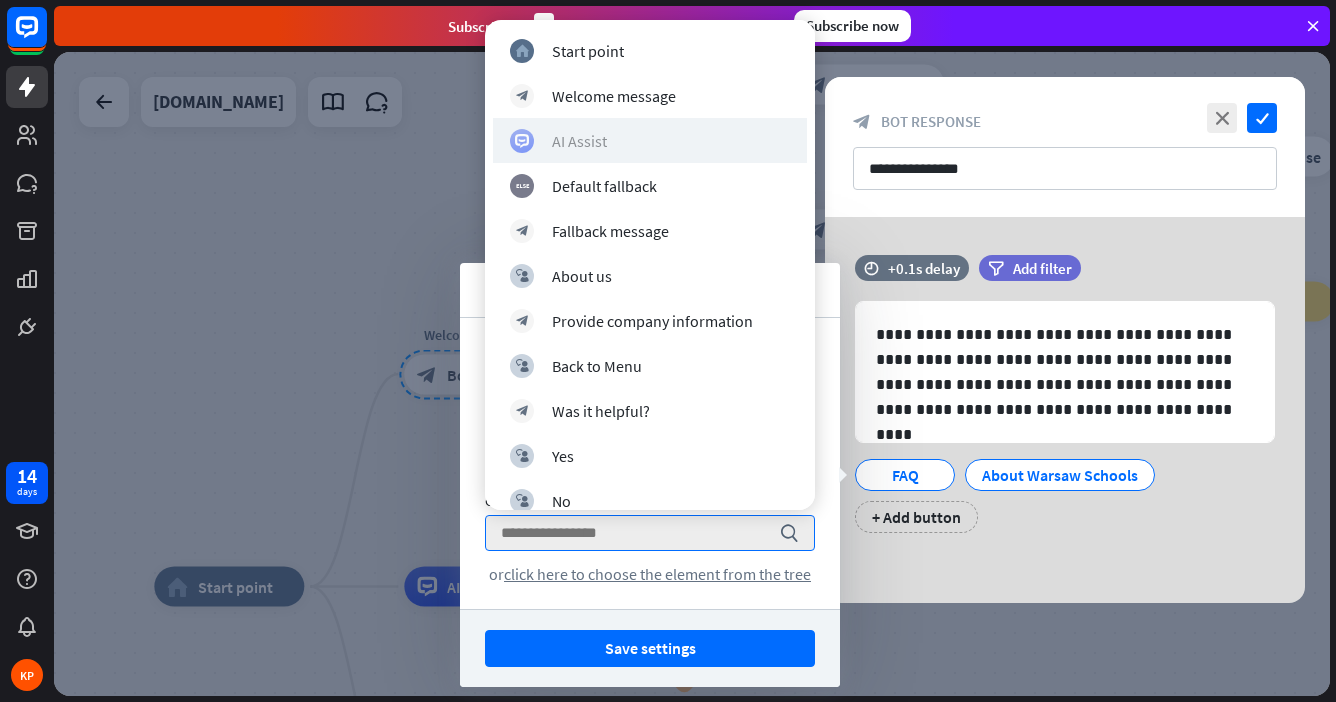 click on "AI Assist" at bounding box center [579, 141] 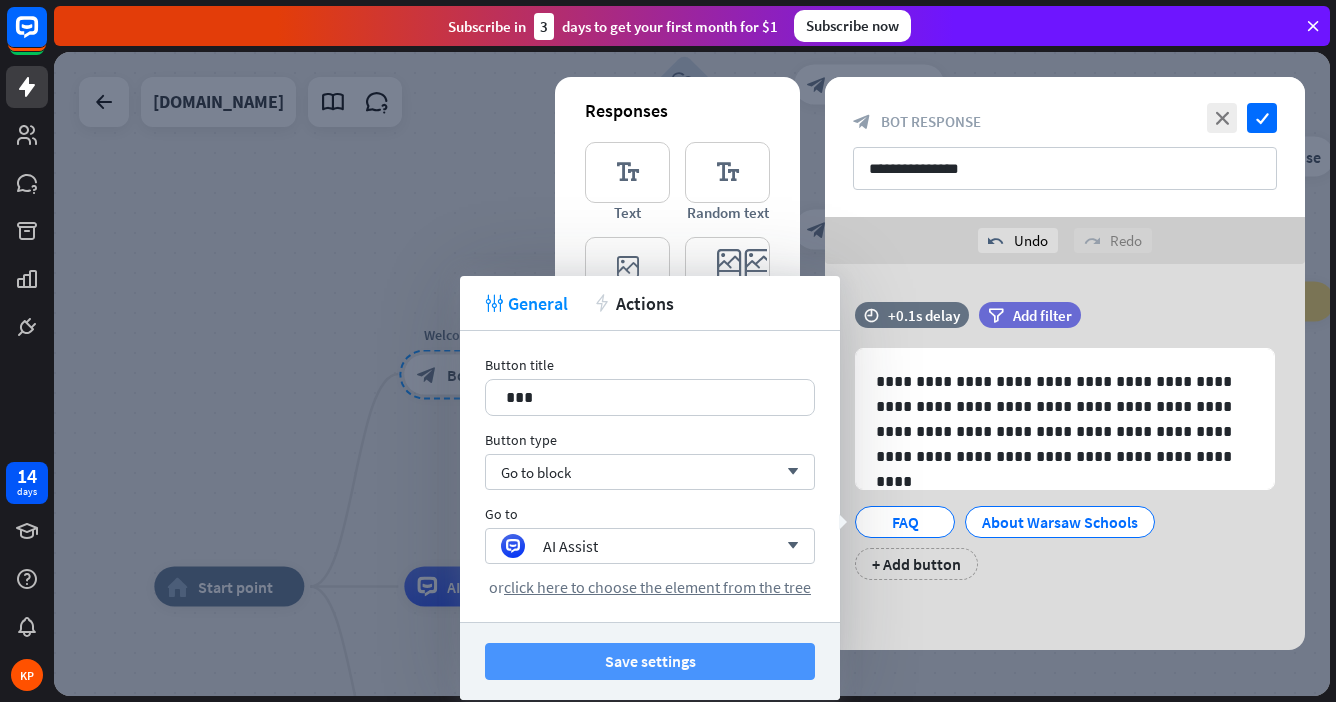 click on "Save settings" at bounding box center [650, 661] 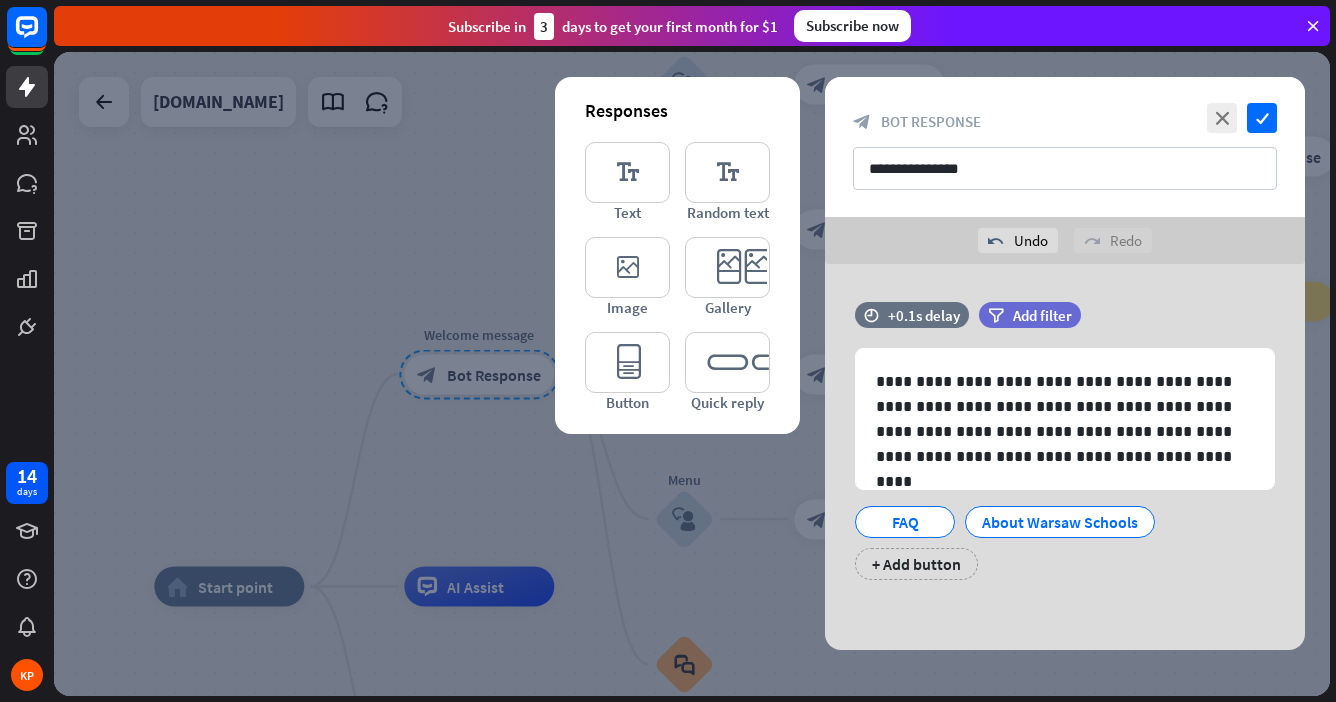 click at bounding box center [692, 374] 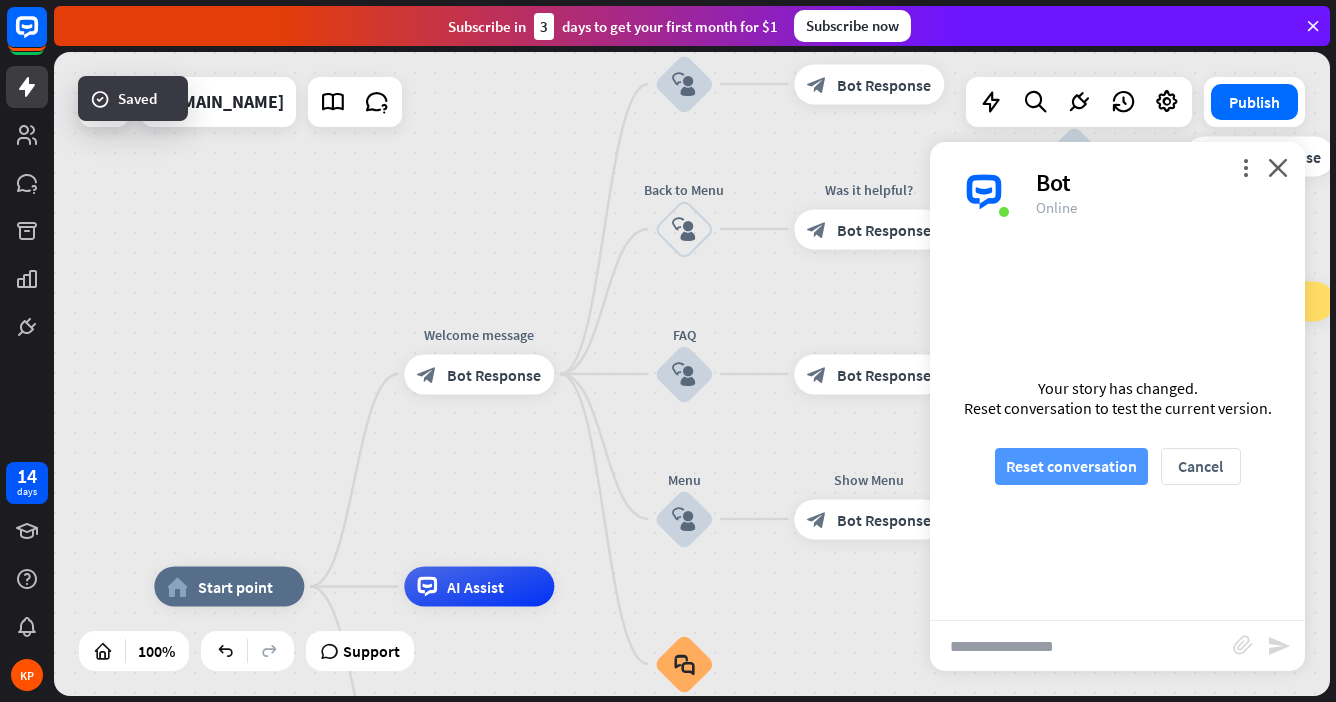 click on "Reset conversation" at bounding box center [1071, 466] 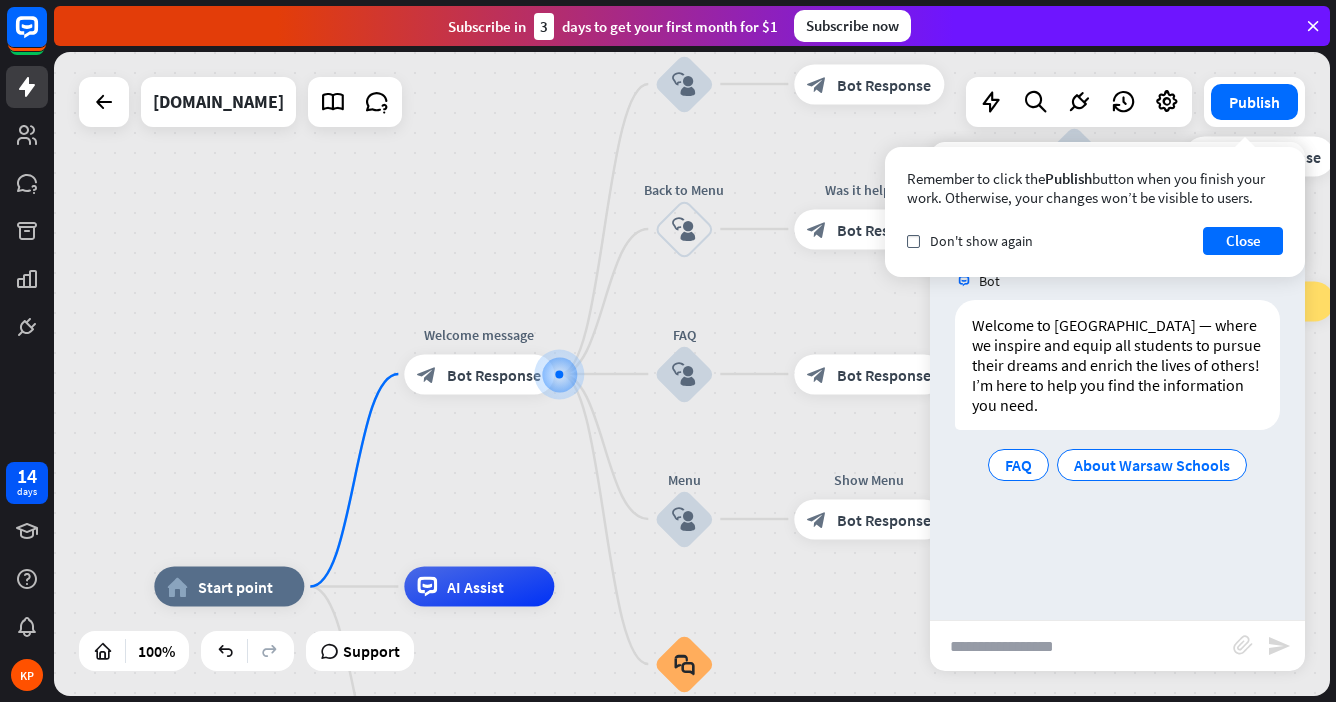 click at bounding box center (1081, 646) 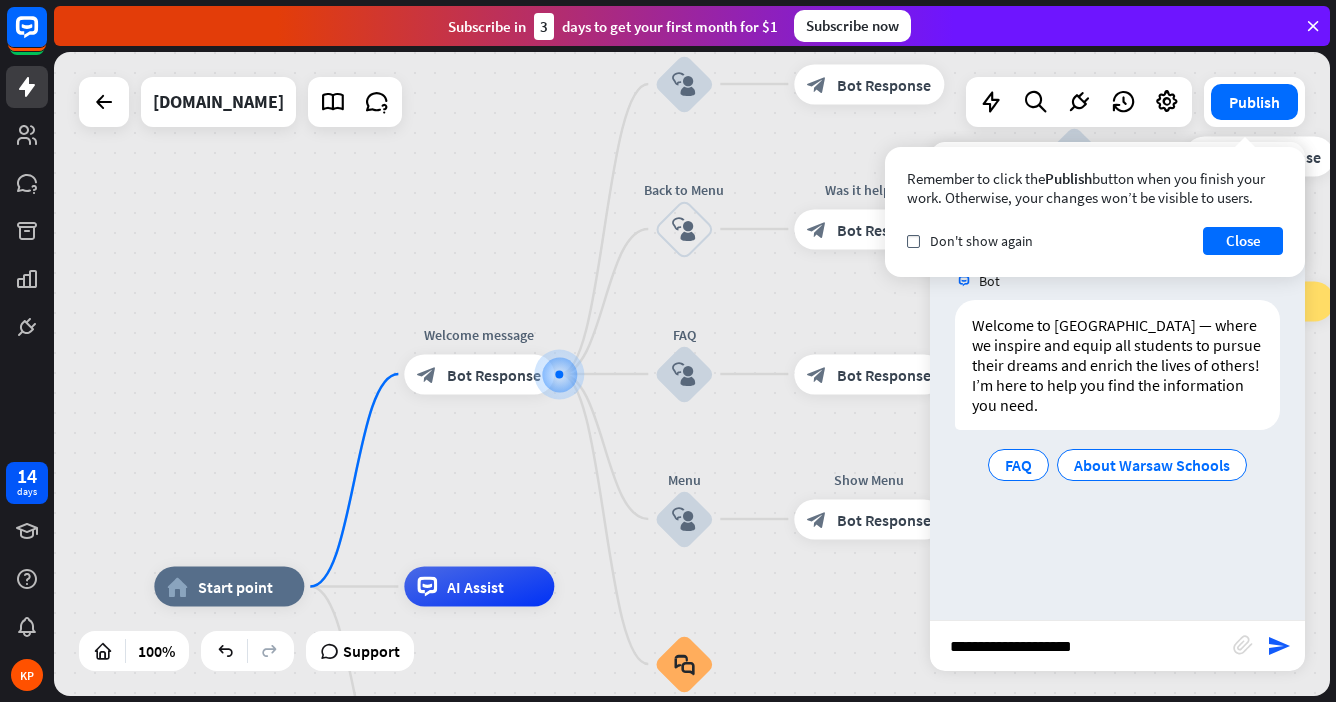 type on "**********" 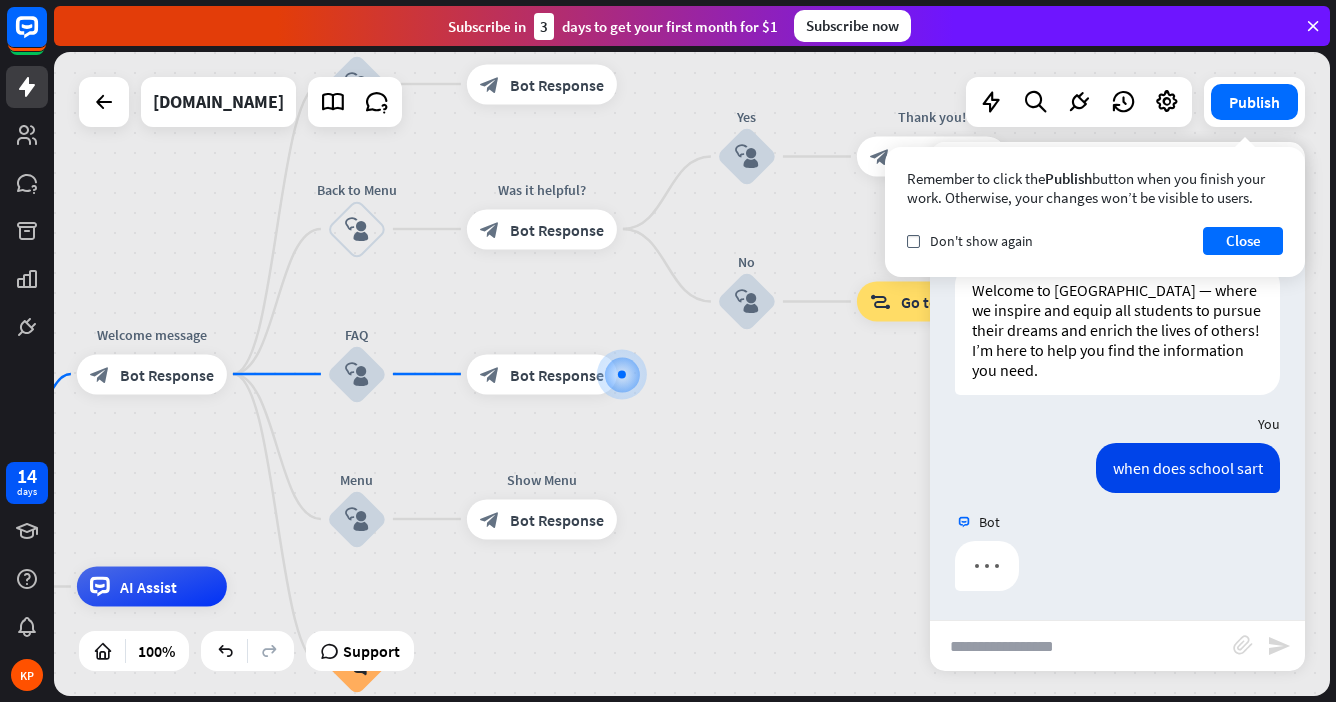 scroll, scrollTop: 36, scrollLeft: 0, axis: vertical 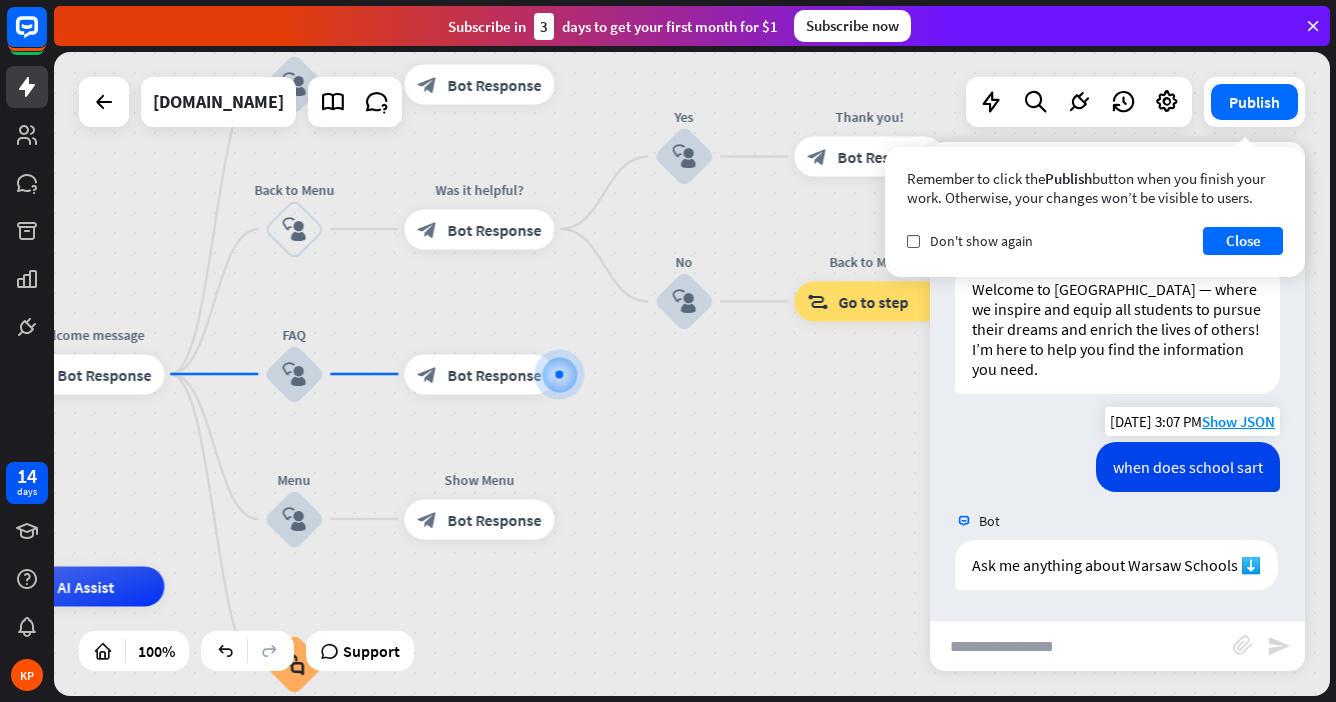 click on "when does school sart" at bounding box center [1188, 467] 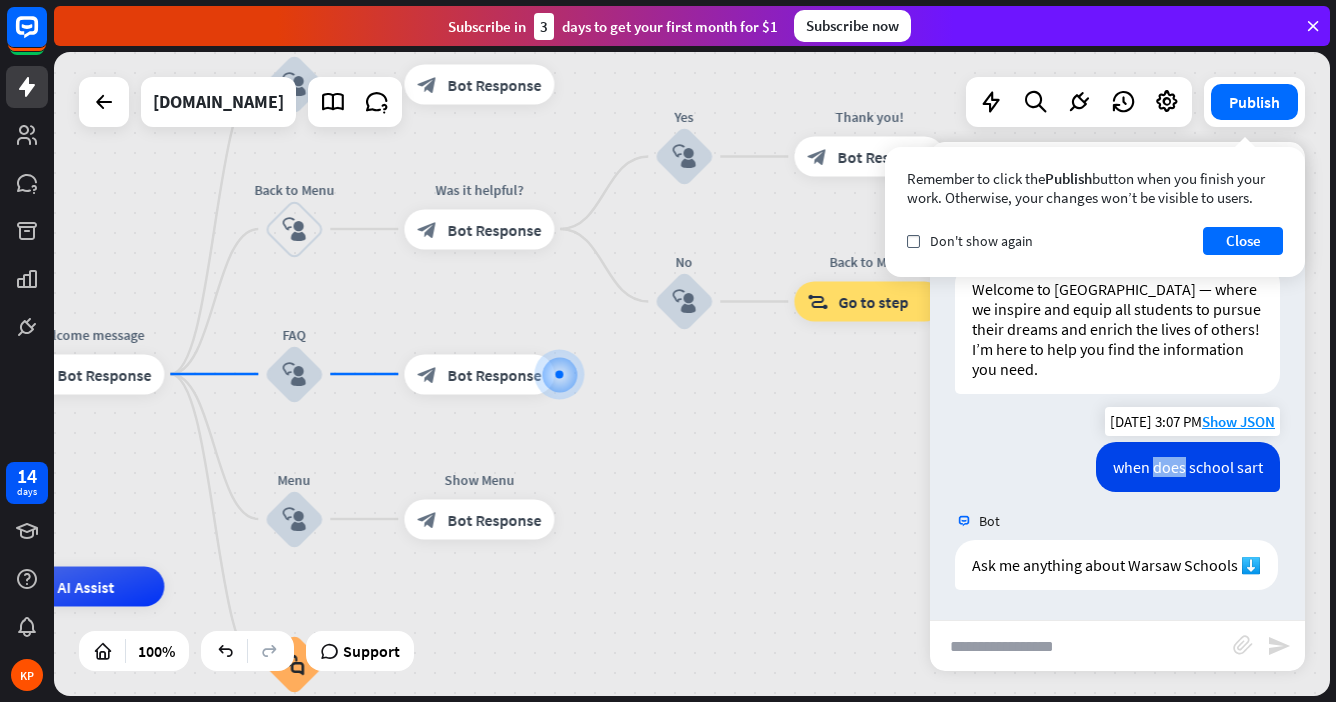 click on "when does school sart" at bounding box center (1188, 467) 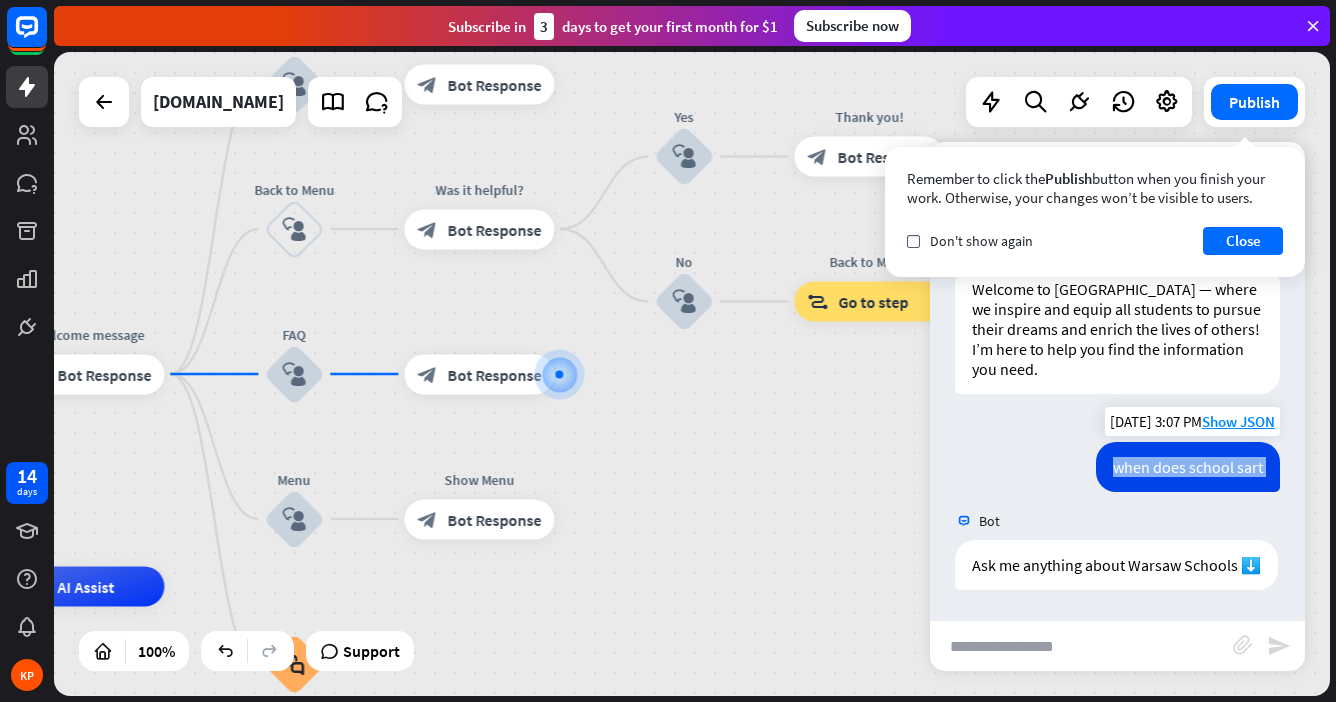 click on "when does school sart" at bounding box center [1188, 467] 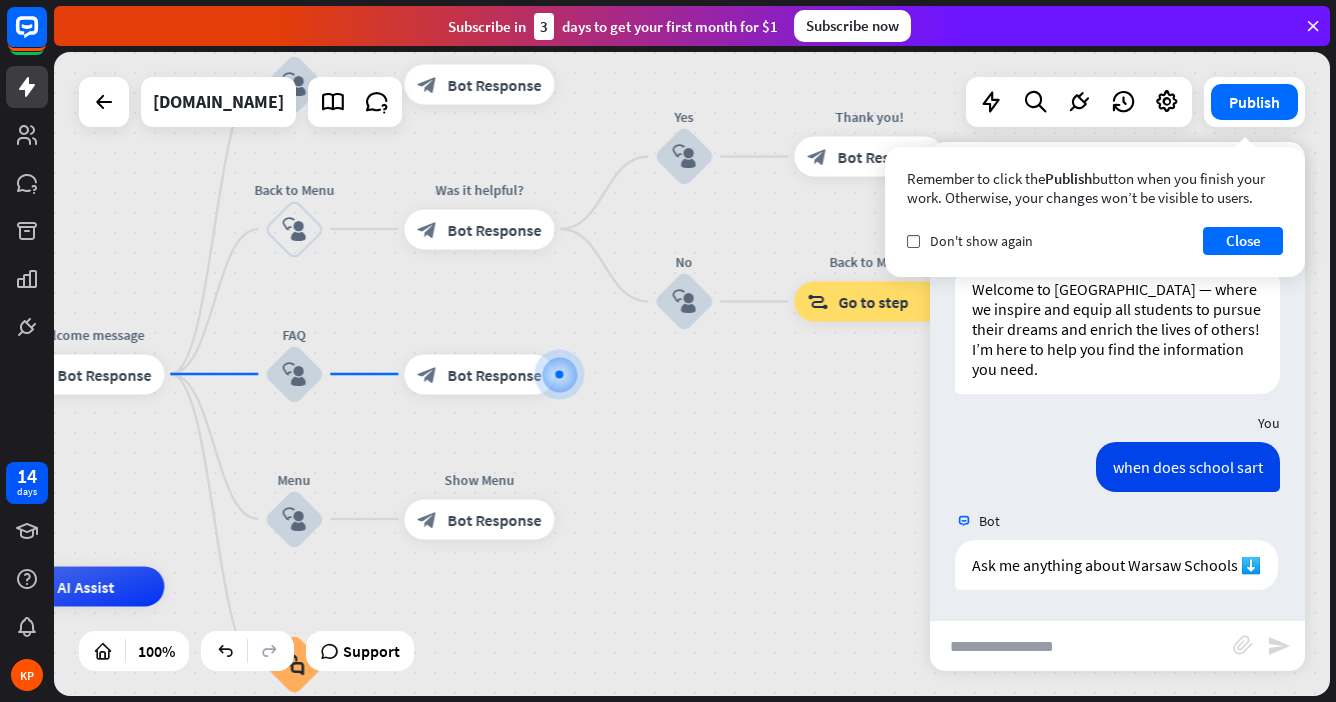 click at bounding box center (1081, 646) 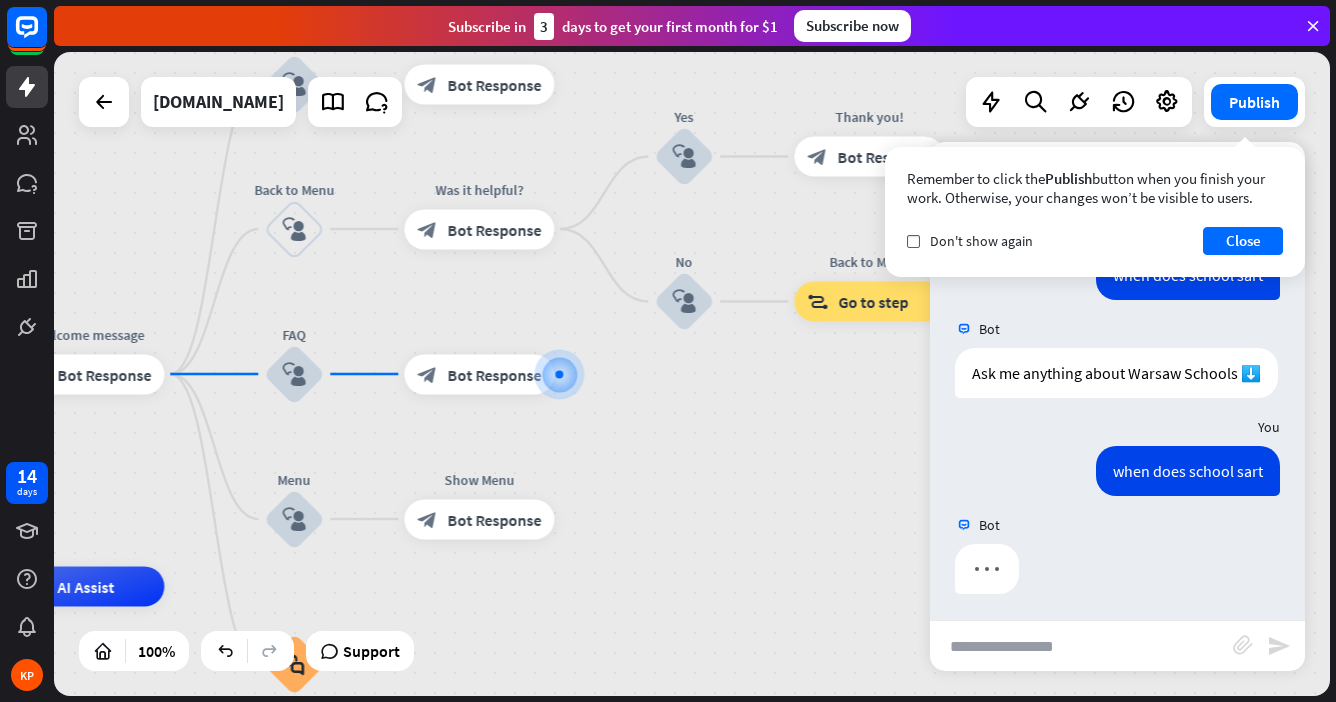 scroll, scrollTop: 232, scrollLeft: 0, axis: vertical 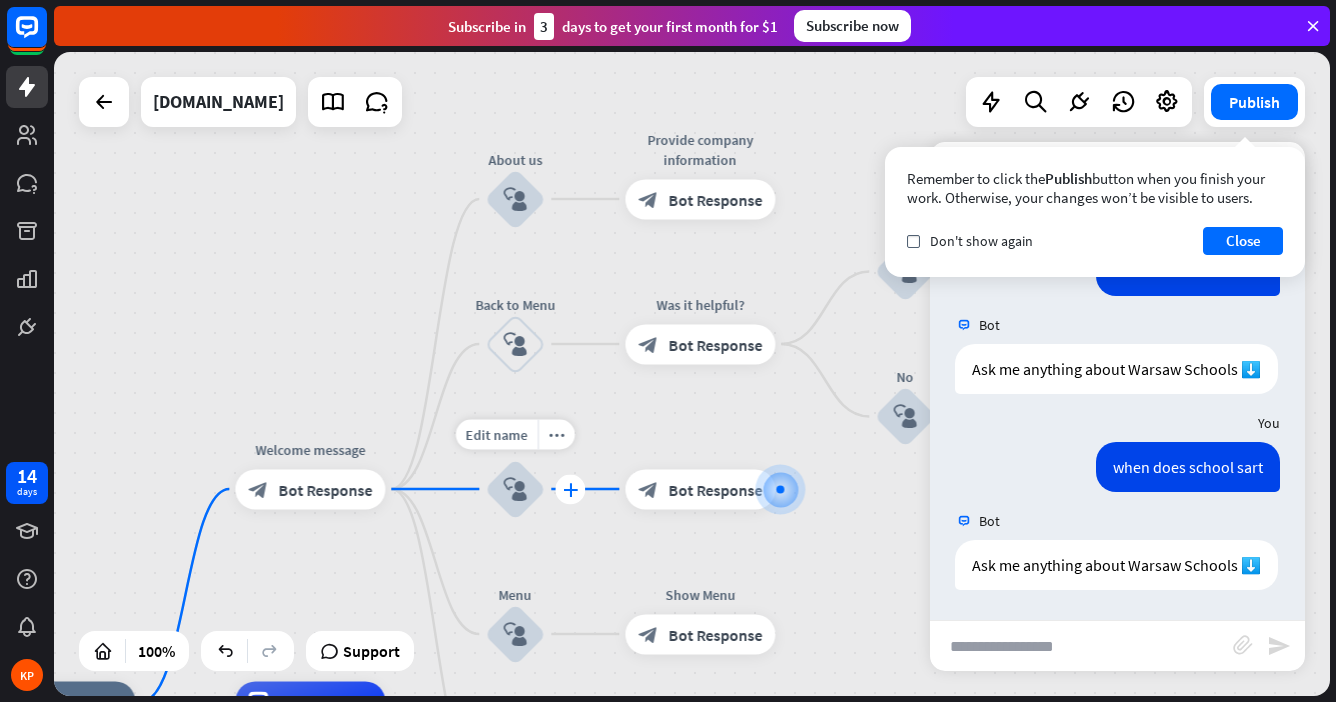 click on "plus" at bounding box center (570, 489) 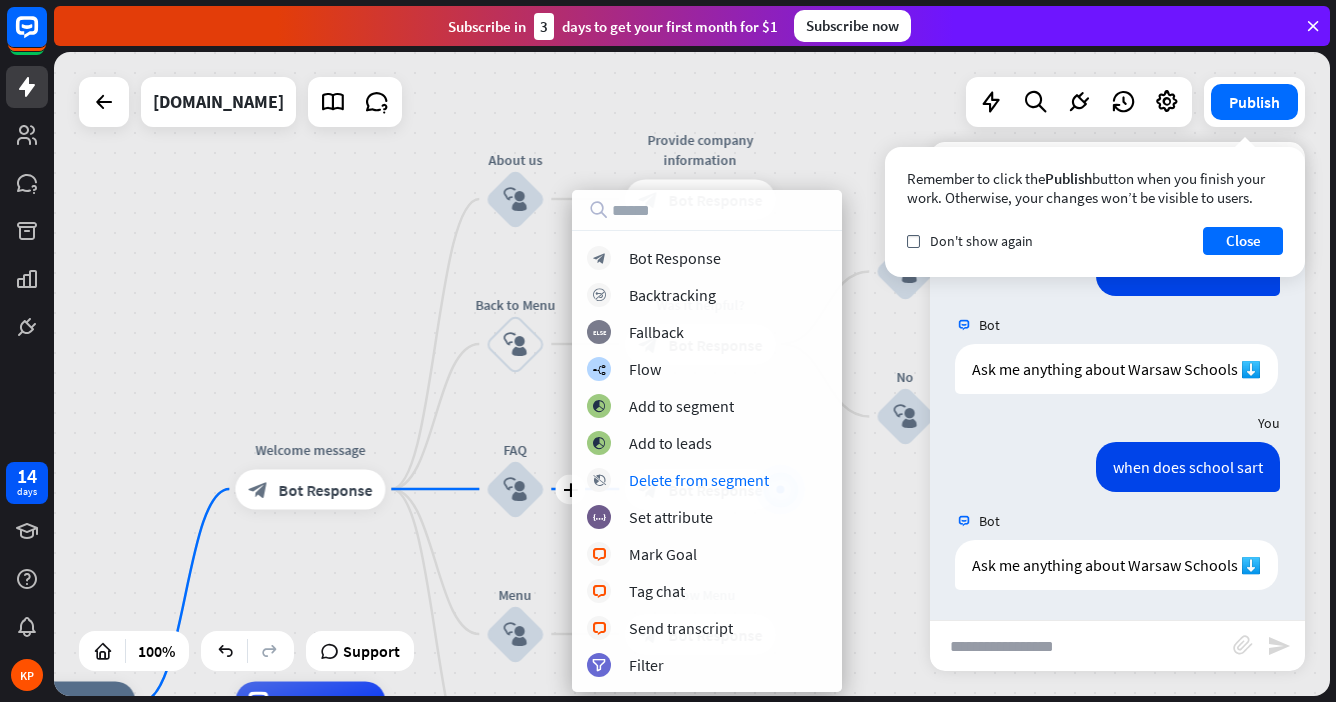 click at bounding box center (1081, 646) 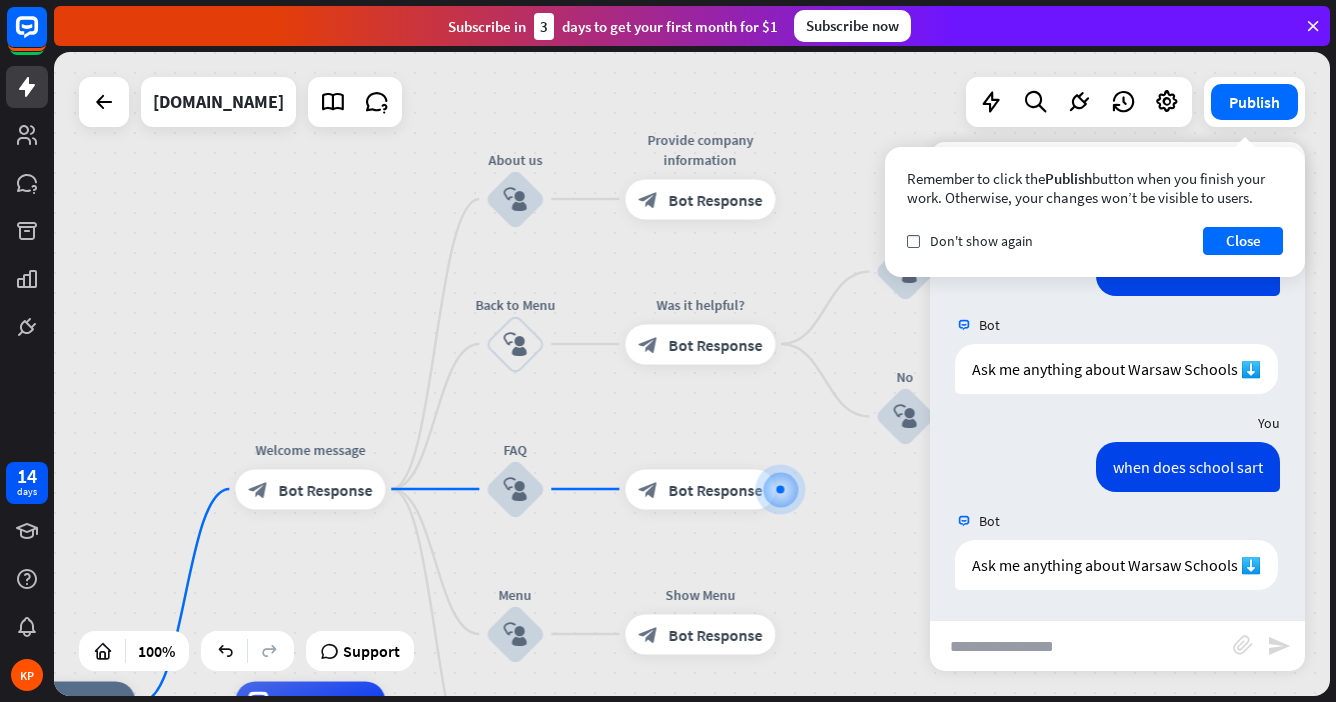 type on "*" 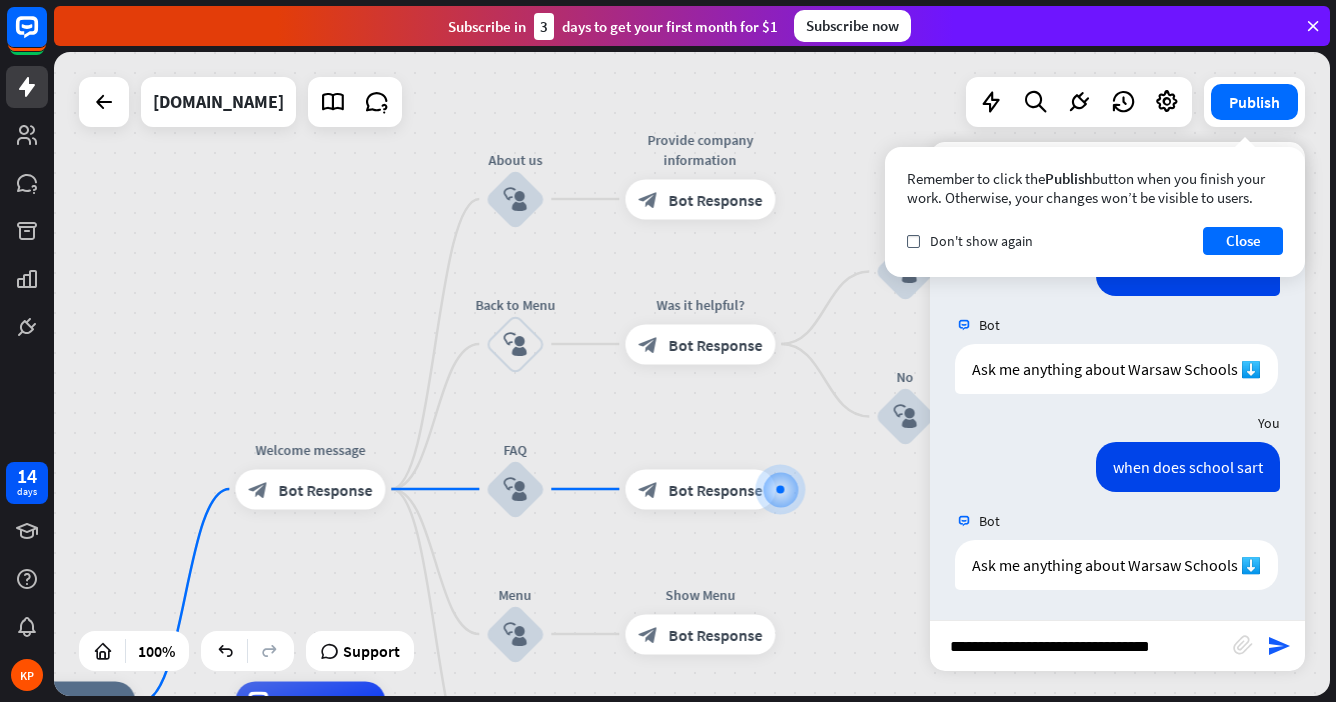 type on "**********" 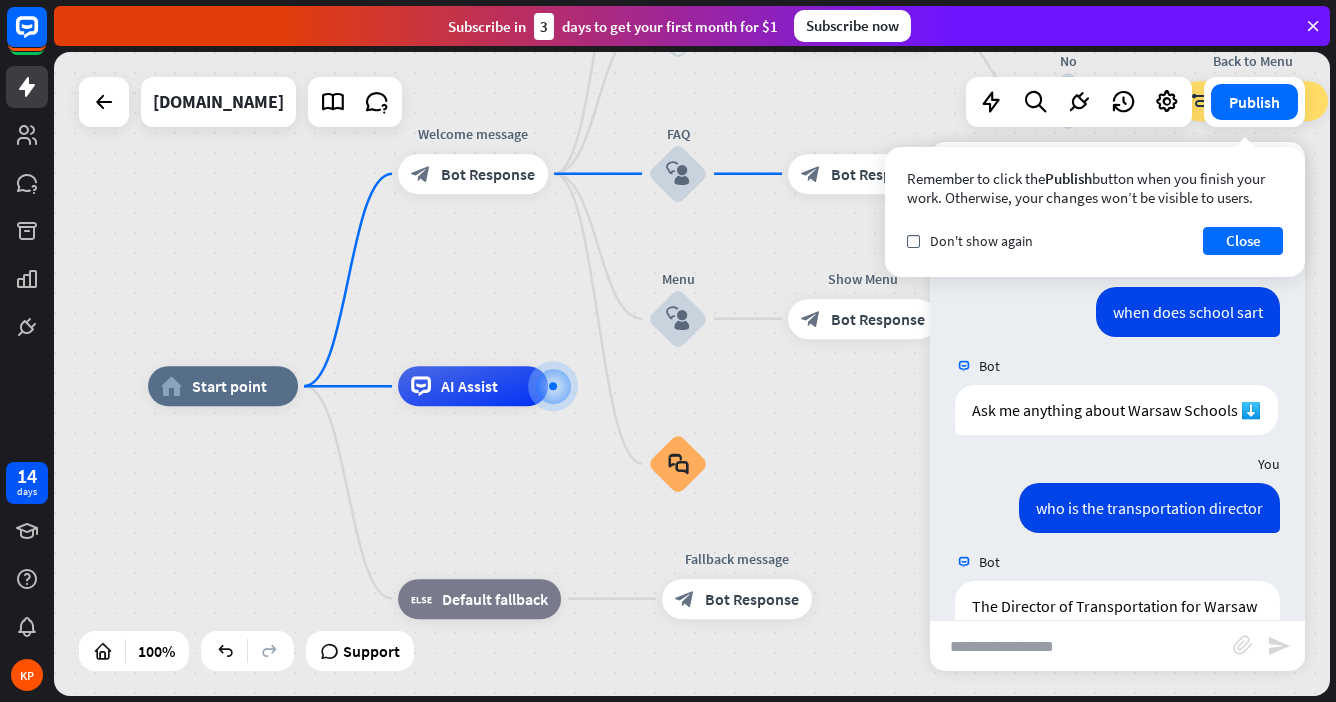 scroll, scrollTop: 448, scrollLeft: 0, axis: vertical 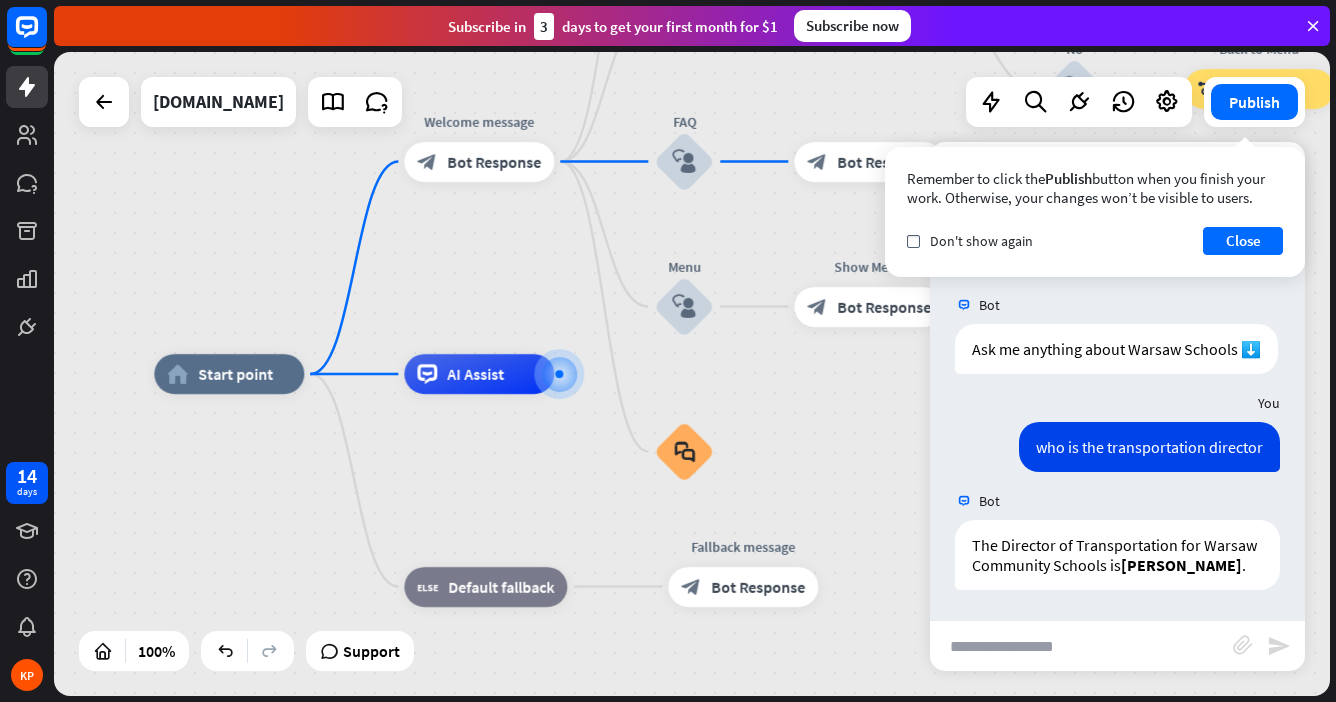 click at bounding box center [1081, 646] 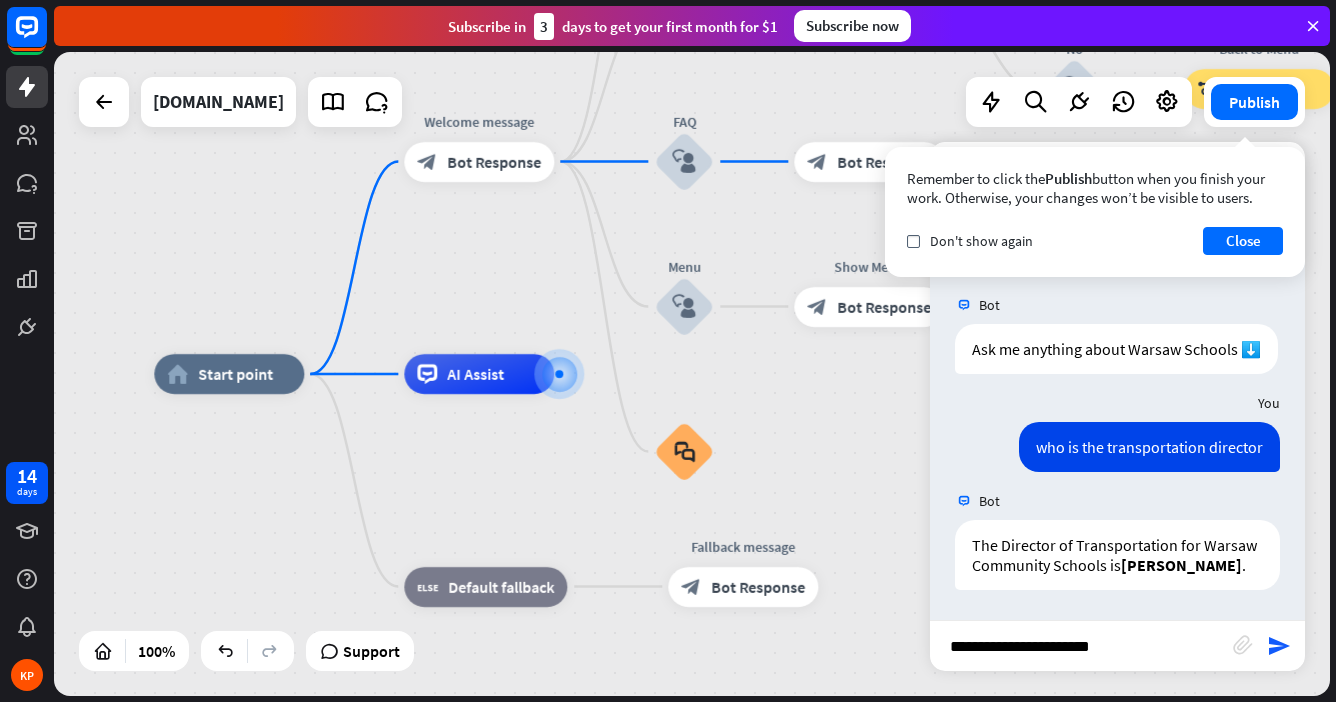 type on "**********" 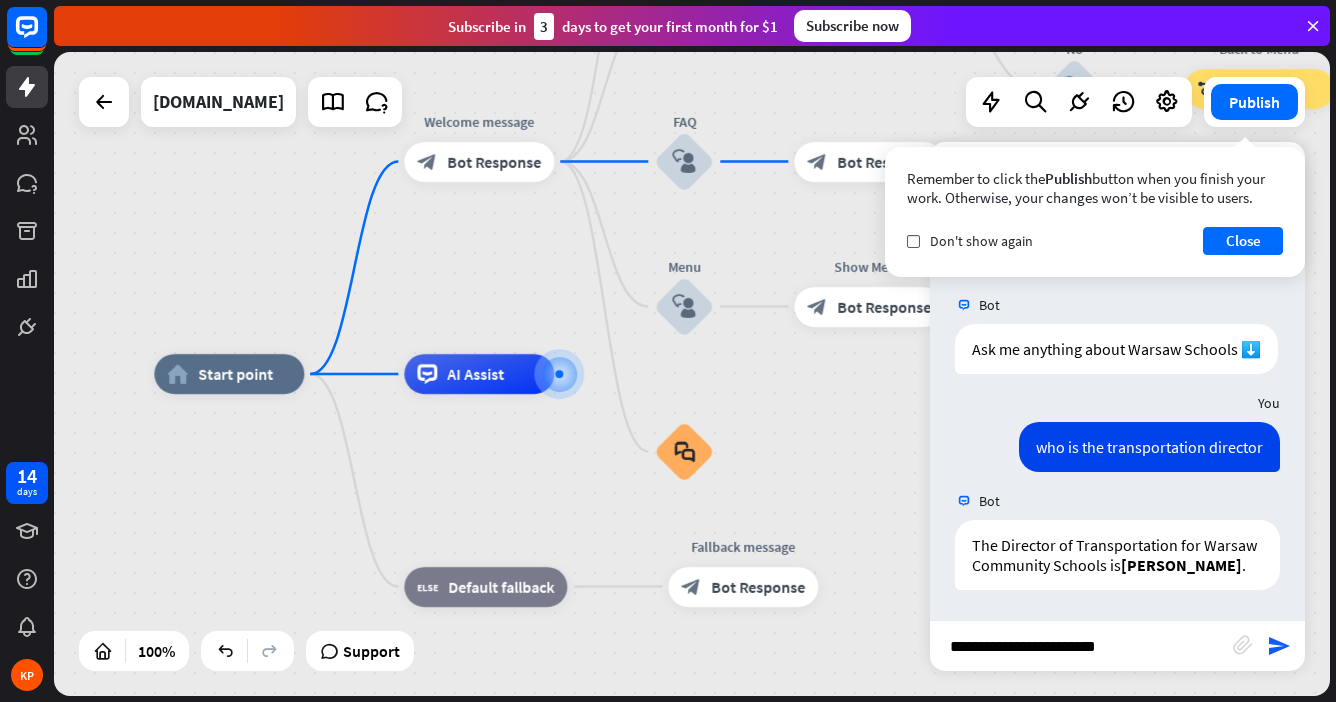 type 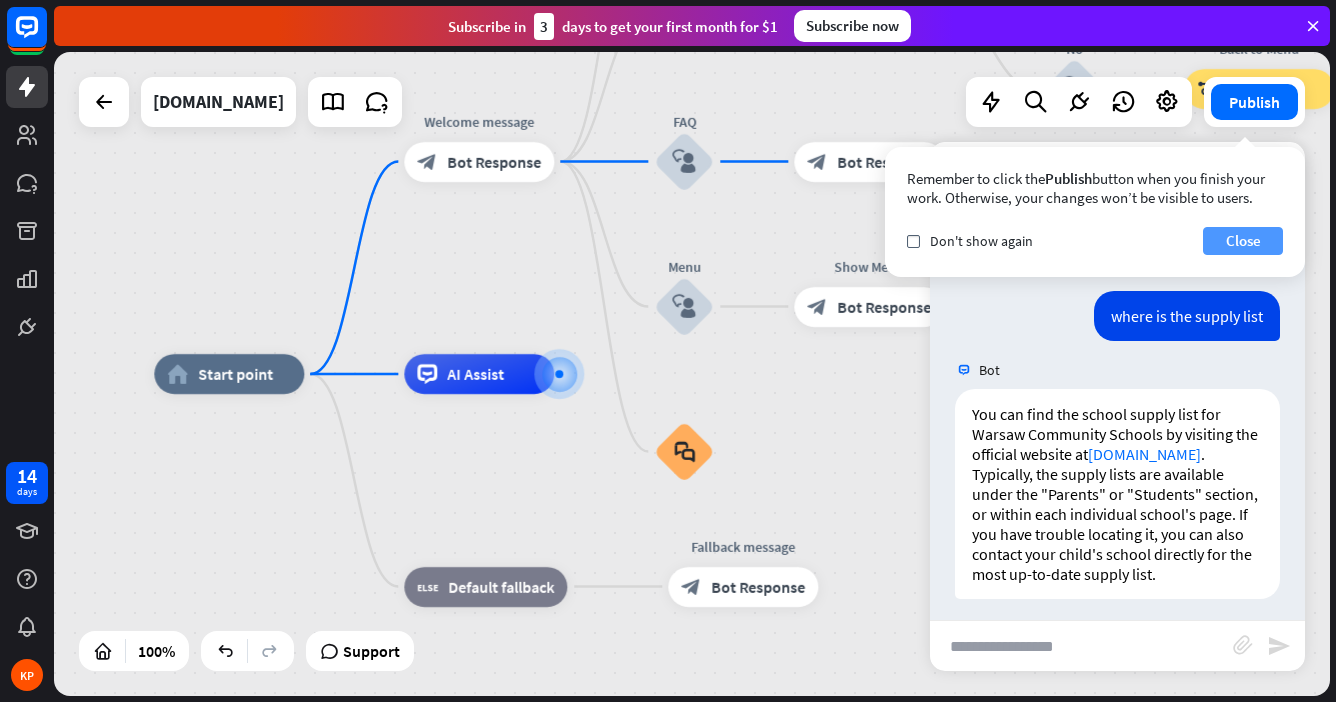 scroll, scrollTop: 804, scrollLeft: 0, axis: vertical 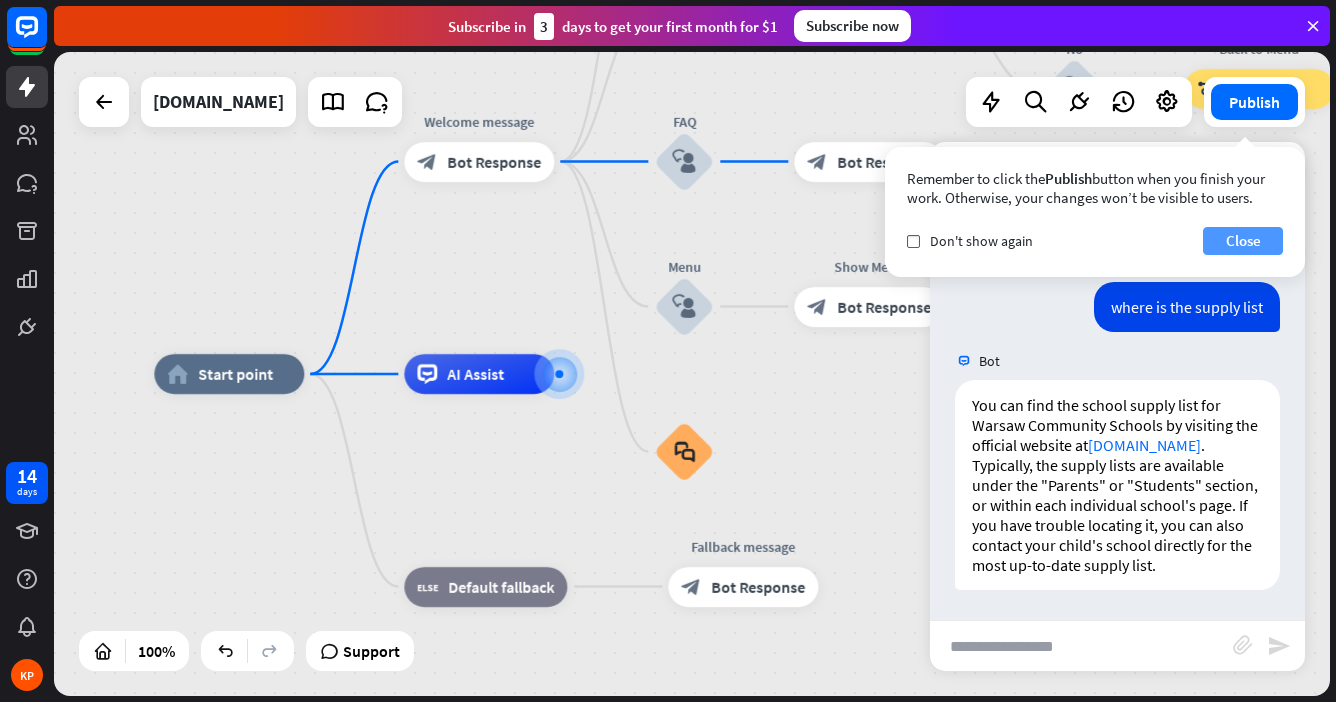 click on "Close" at bounding box center (1243, 241) 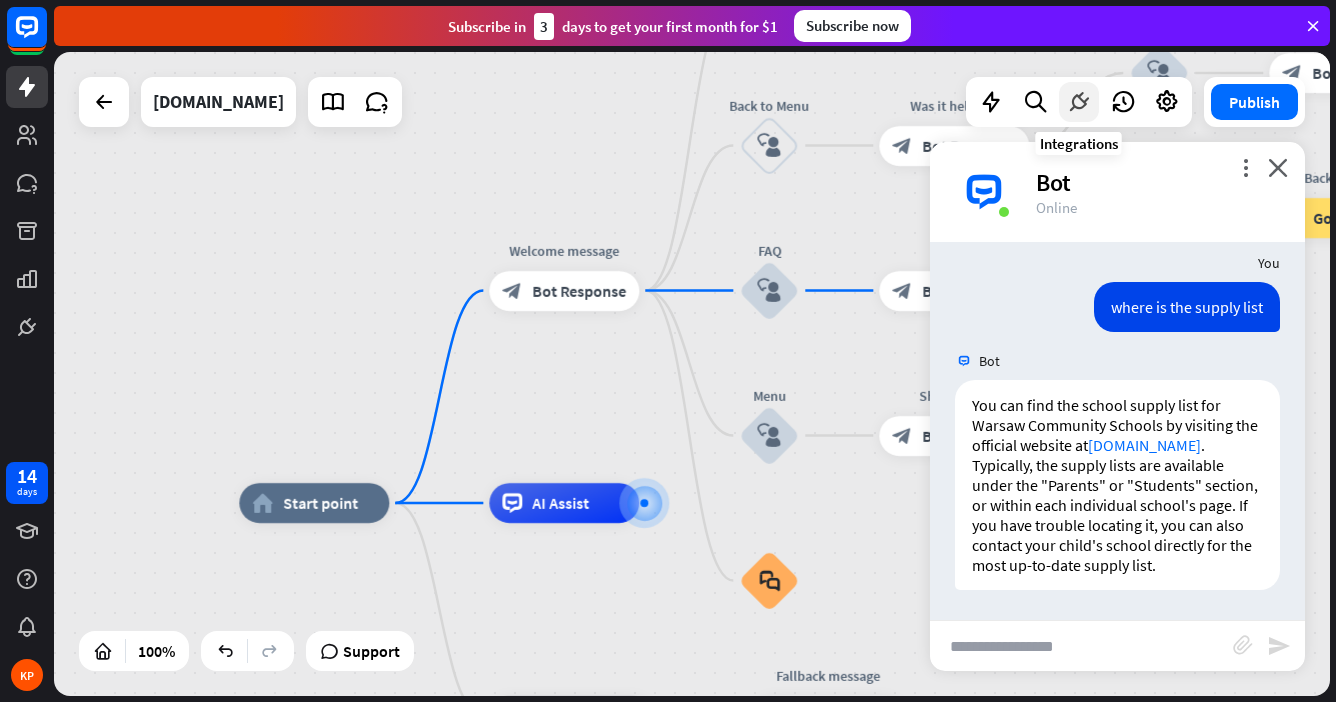 click at bounding box center [1079, 102] 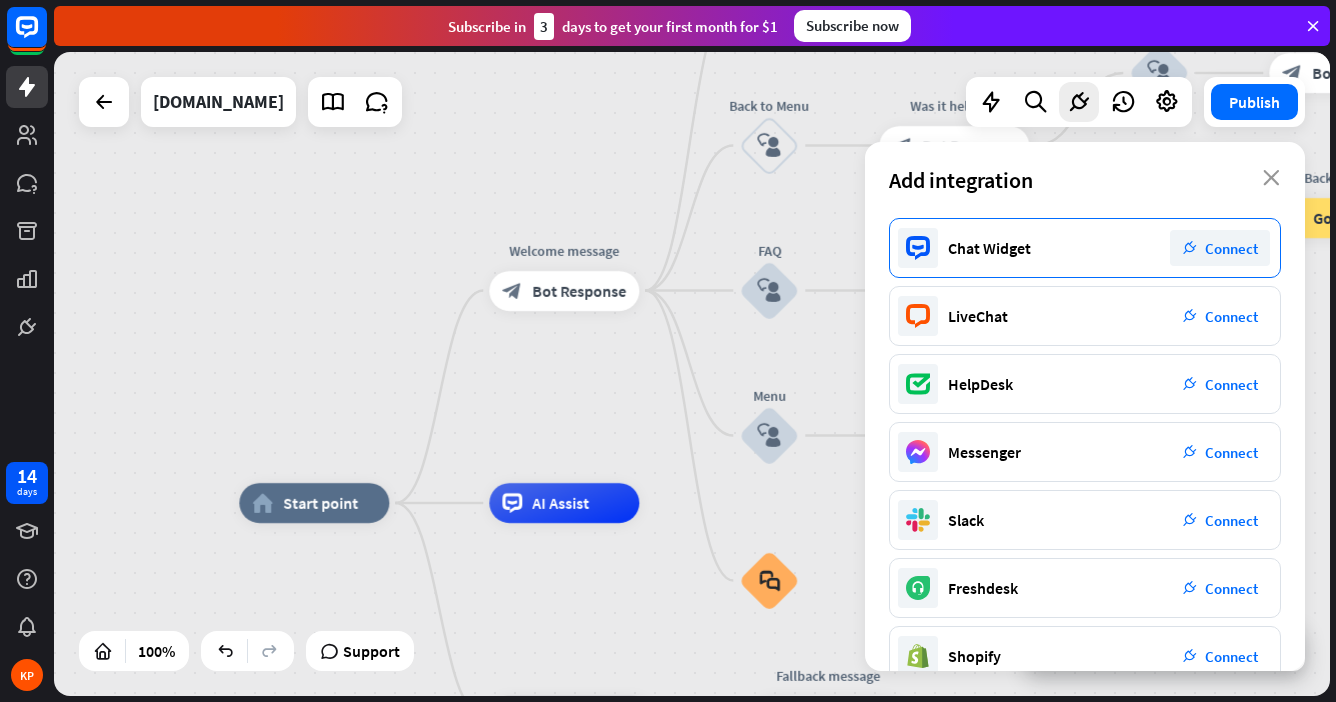 click on "Connect" at bounding box center (1231, 248) 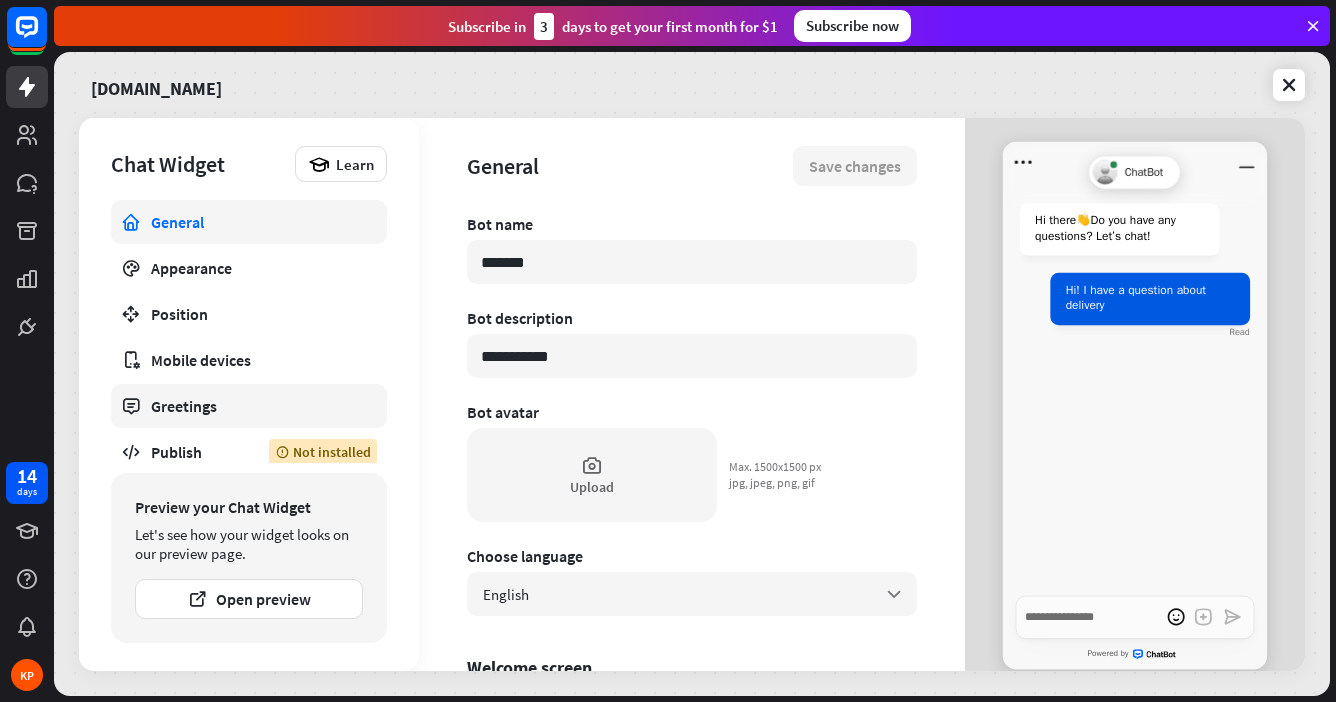 scroll, scrollTop: 11, scrollLeft: 0, axis: vertical 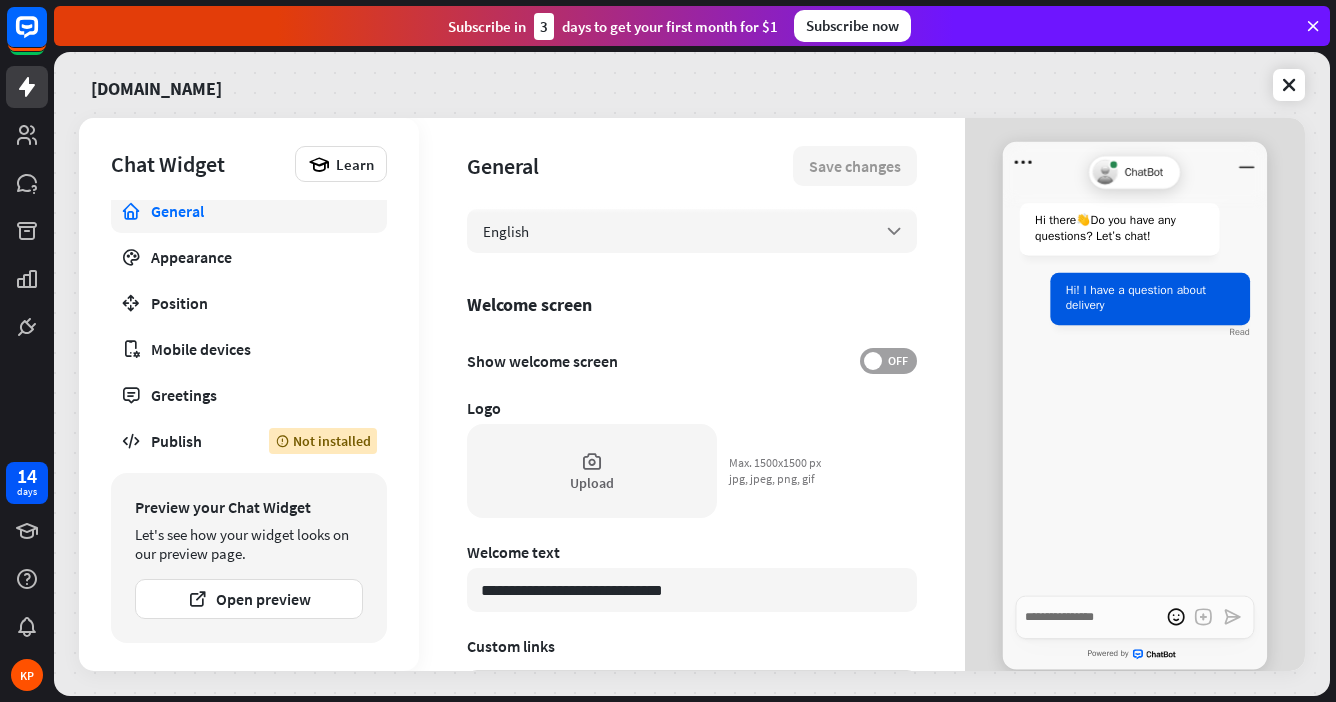 click at bounding box center [873, 361] 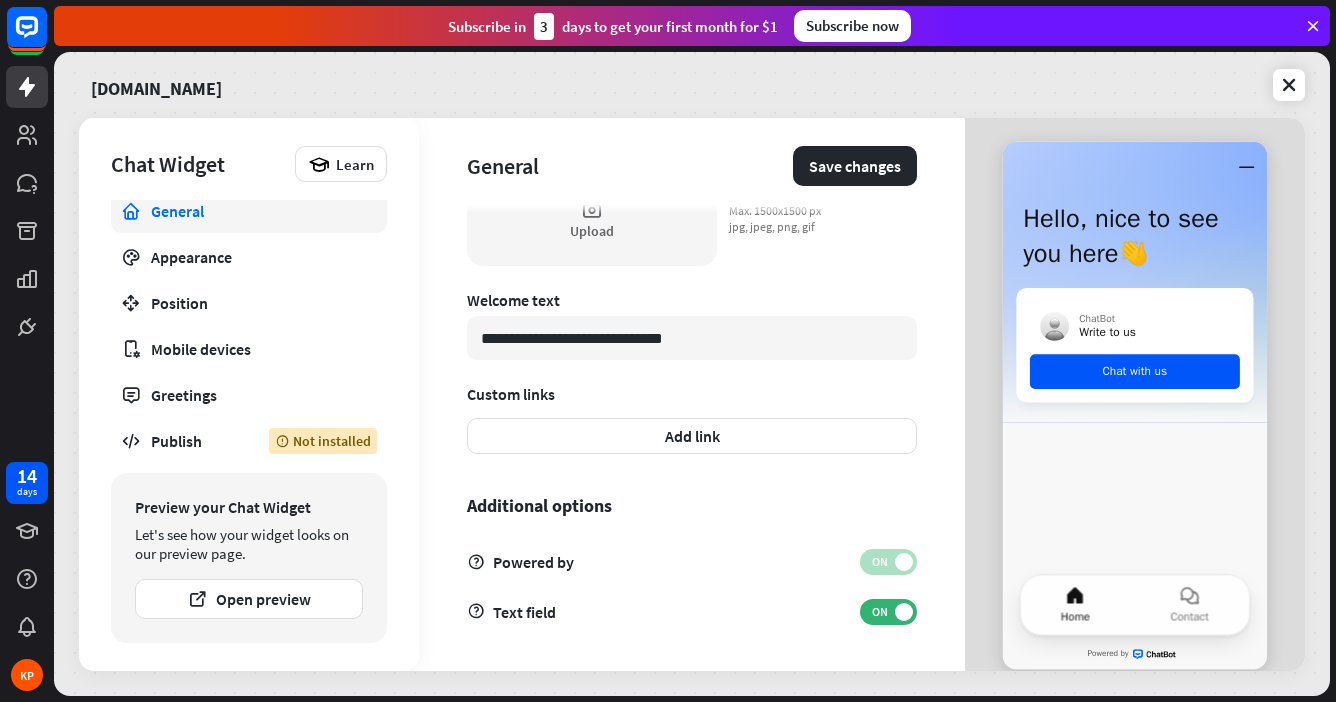 scroll, scrollTop: 614, scrollLeft: 0, axis: vertical 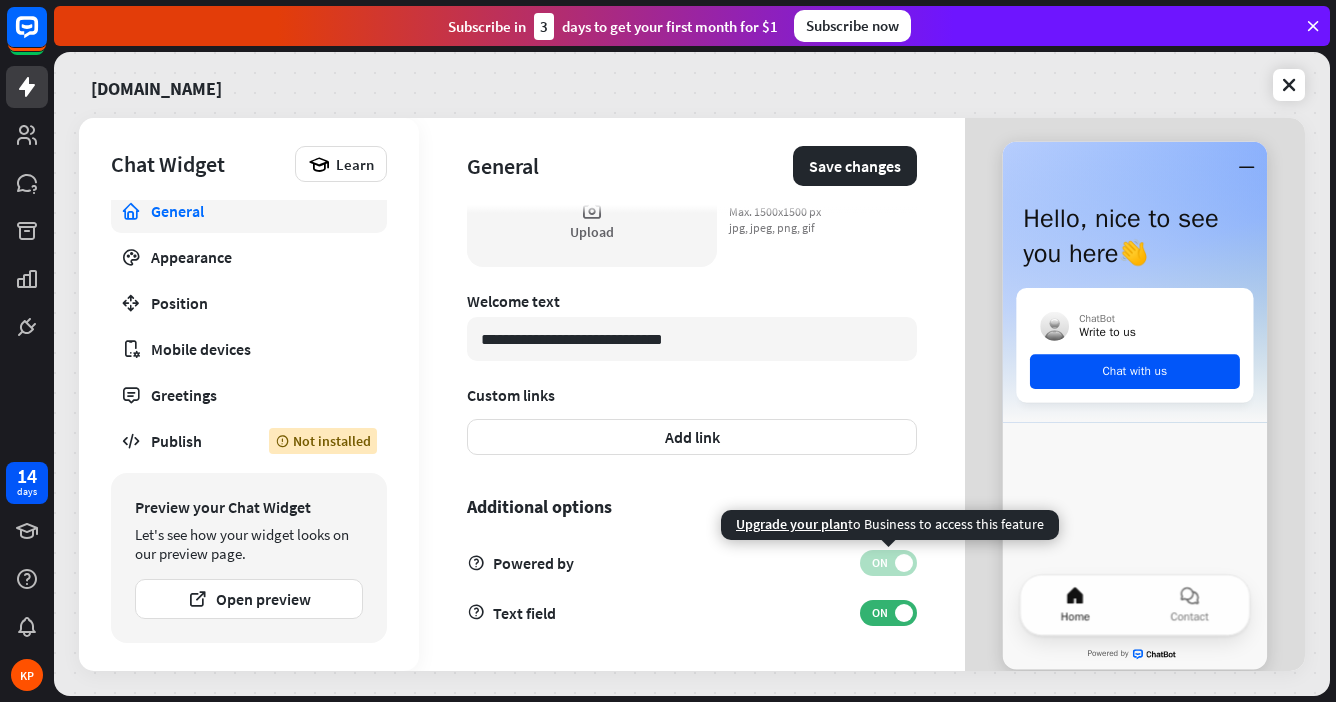 click at bounding box center (904, 563) 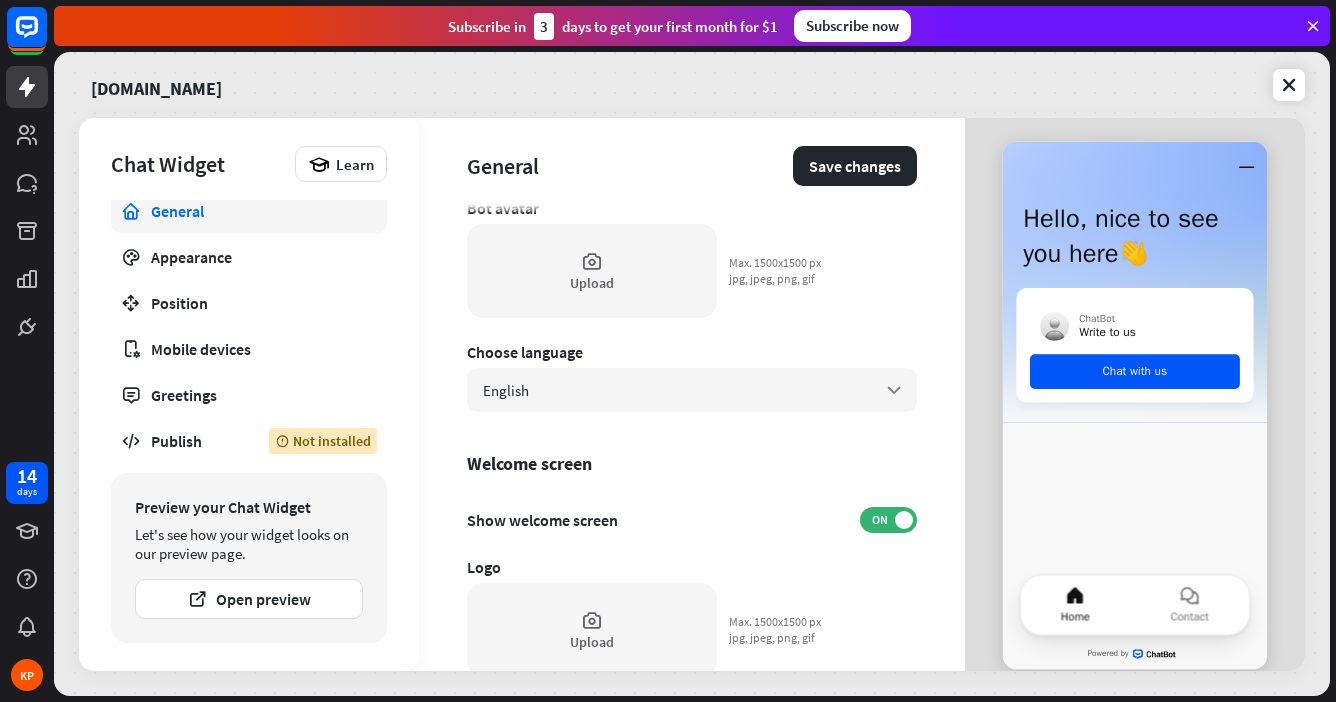 scroll, scrollTop: 198, scrollLeft: 0, axis: vertical 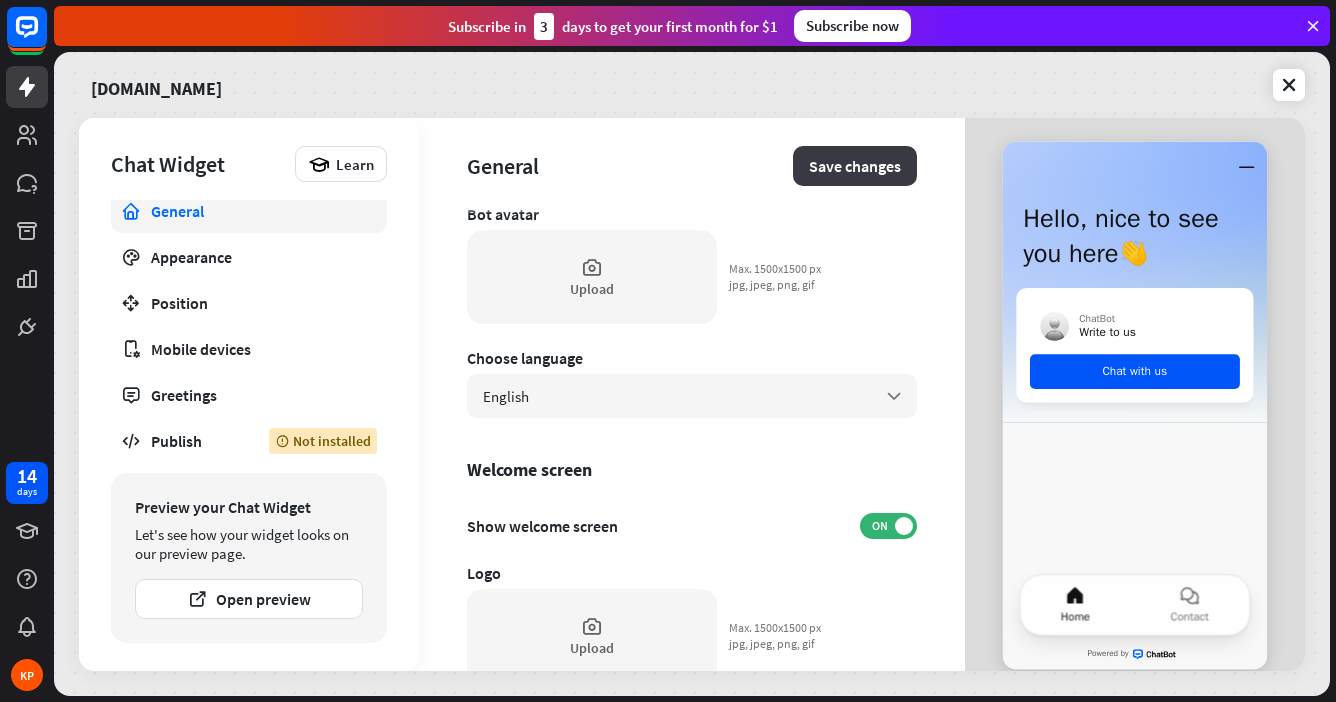 click on "Save changes" at bounding box center (855, 166) 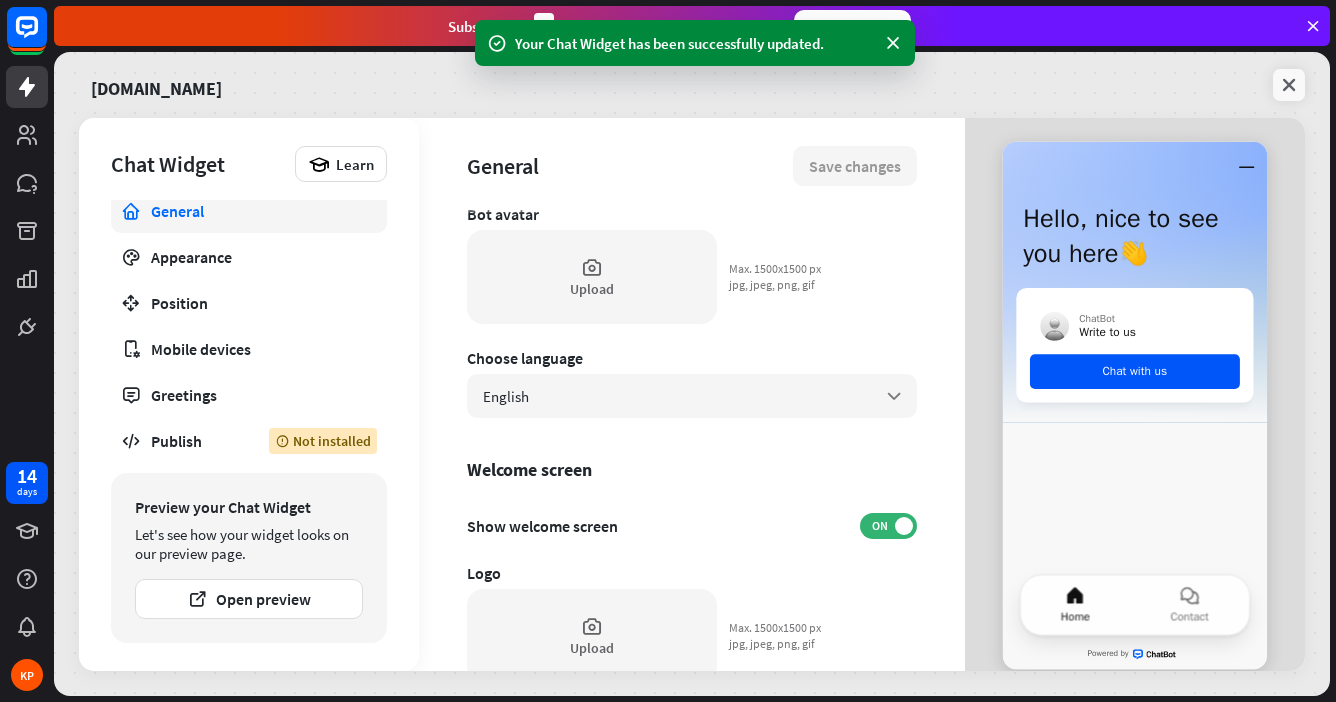 click at bounding box center (1289, 85) 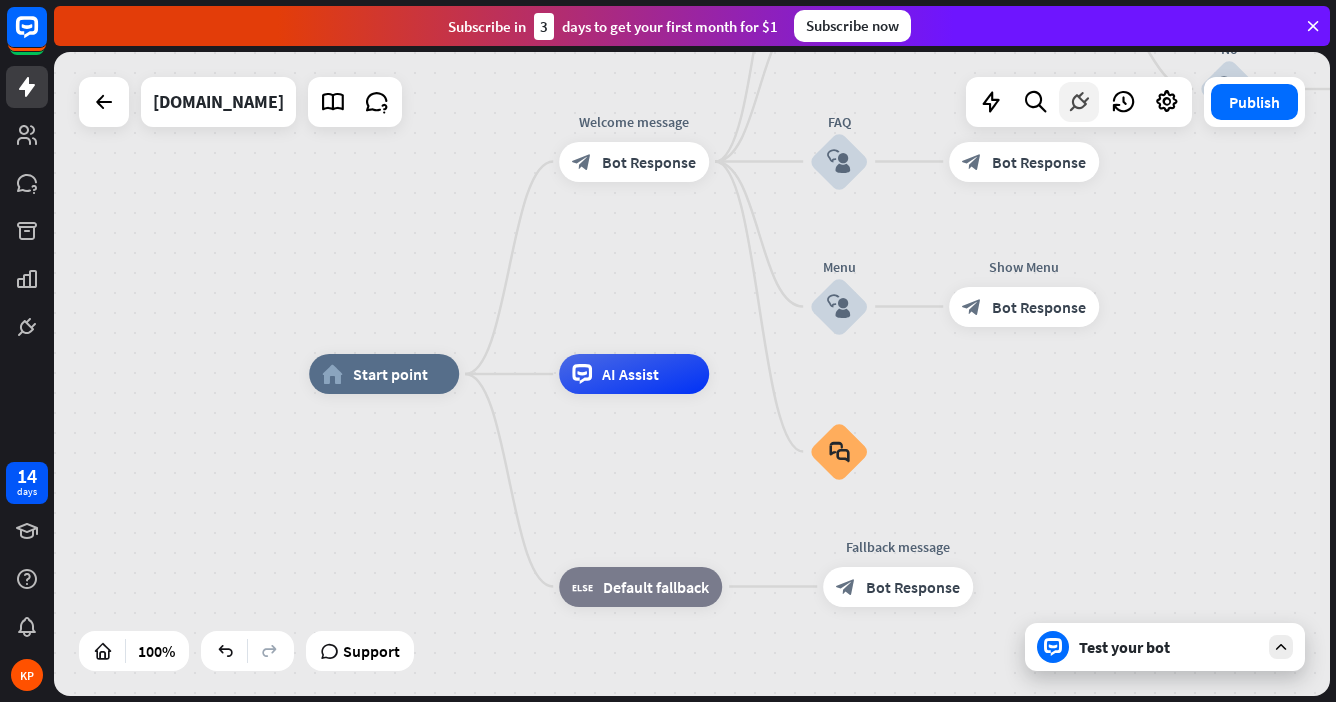 click at bounding box center (1079, 102) 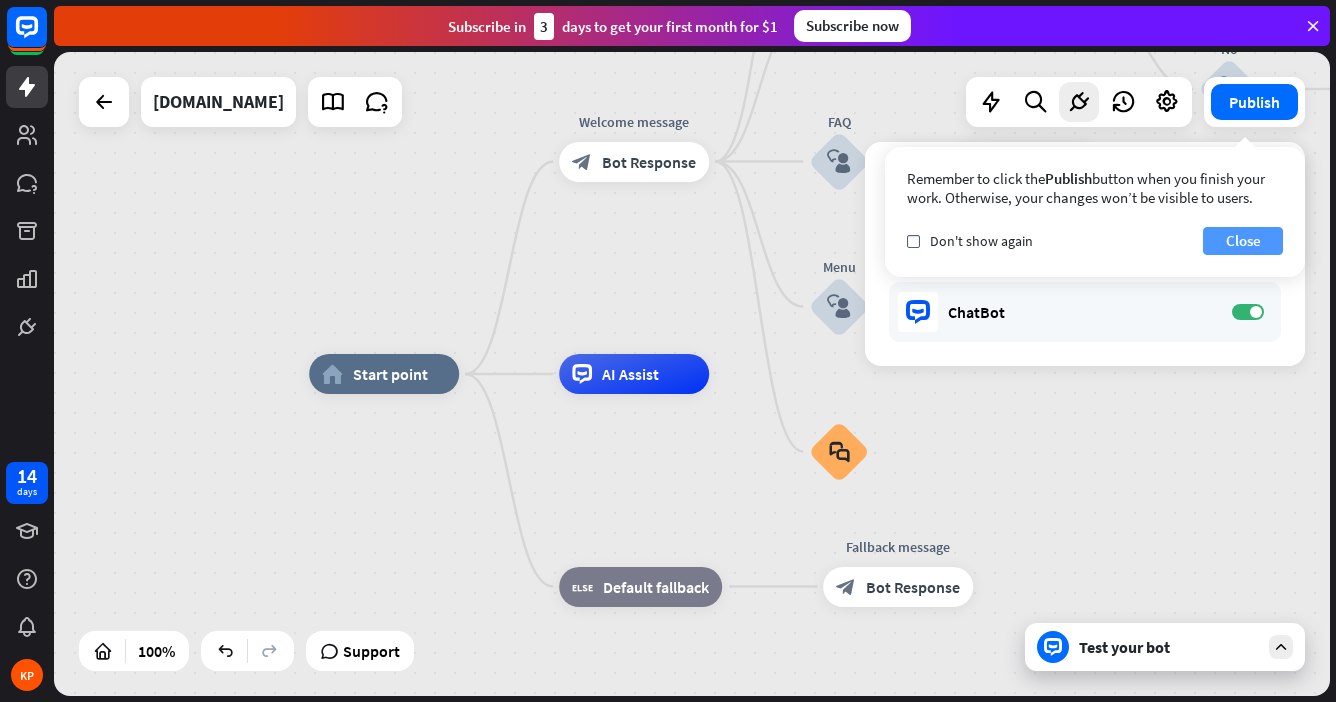 click on "Close" at bounding box center [1243, 241] 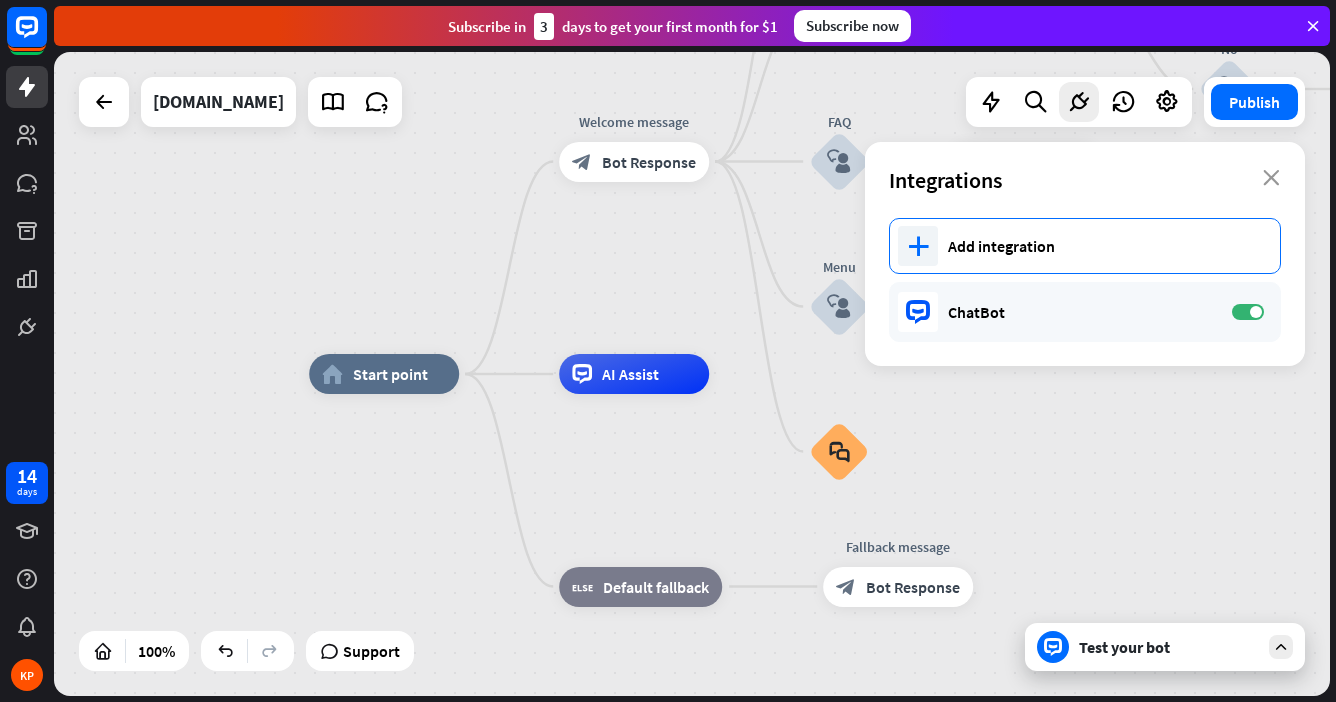 click on "Add integration" at bounding box center [1104, 246] 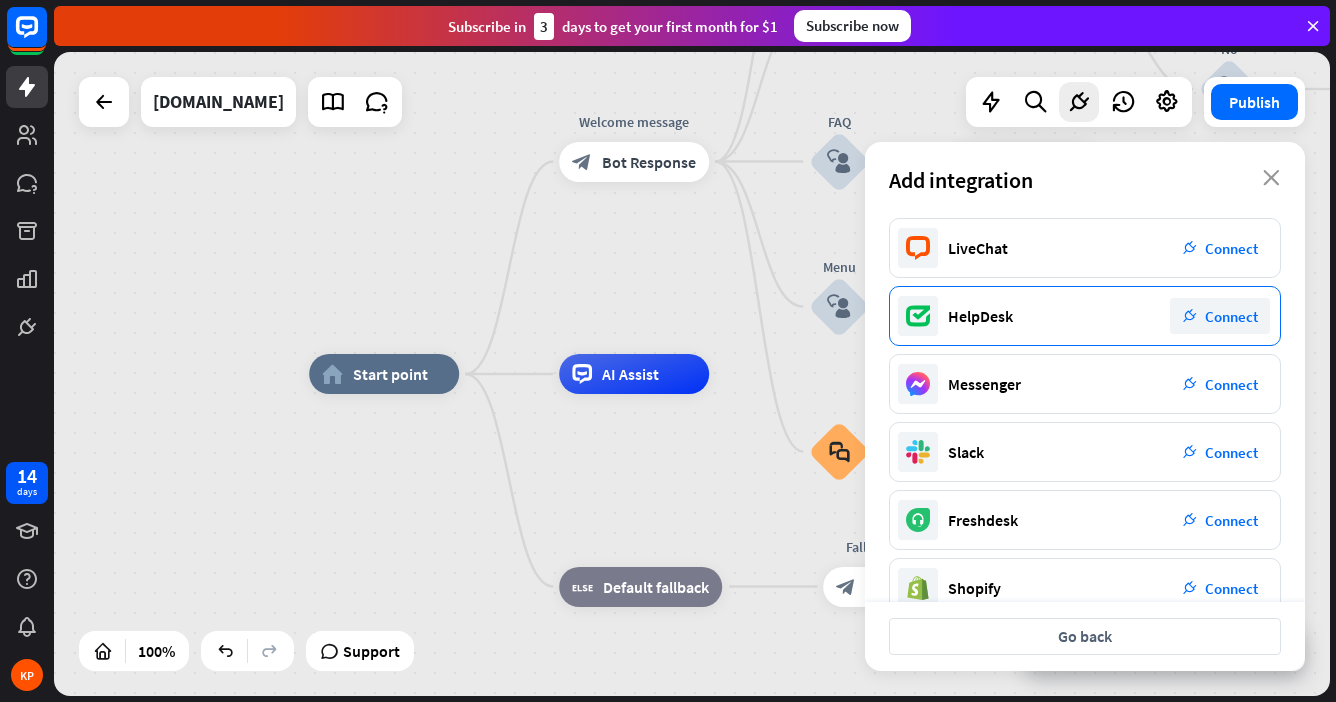 click on "Connect" at bounding box center [1231, 316] 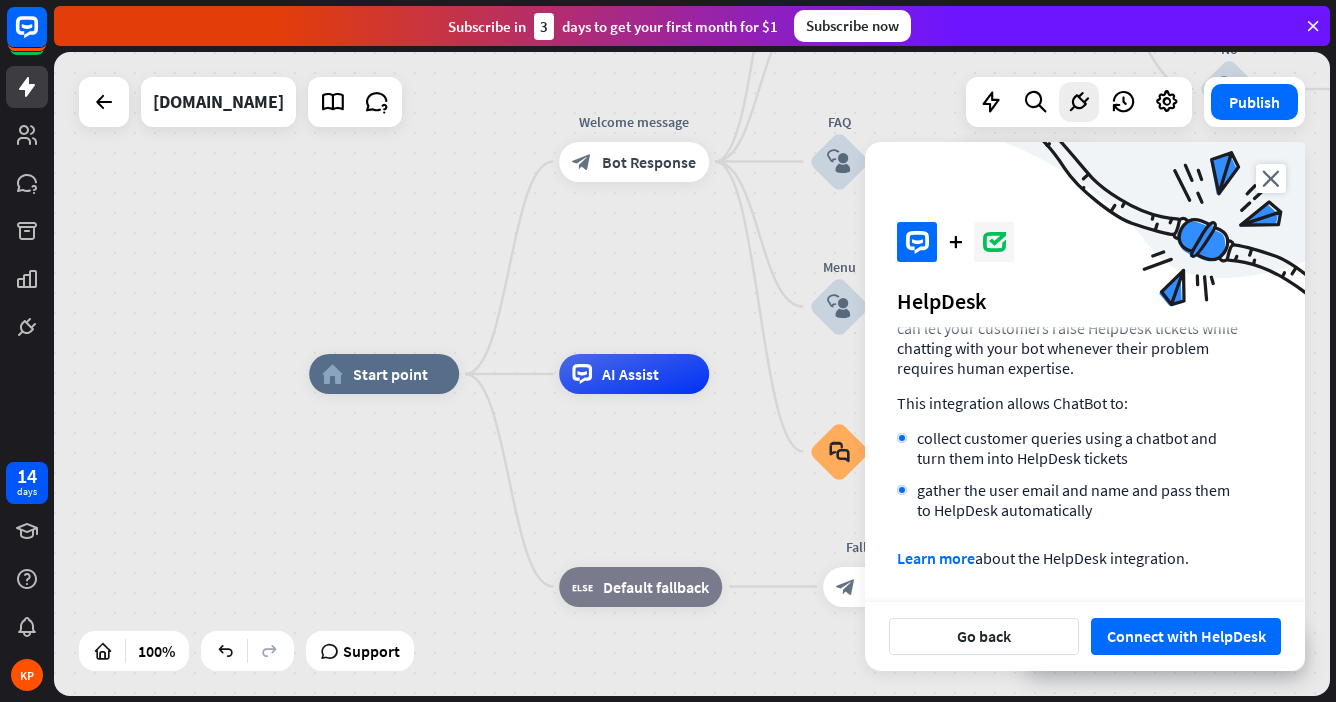 scroll, scrollTop: 100, scrollLeft: 0, axis: vertical 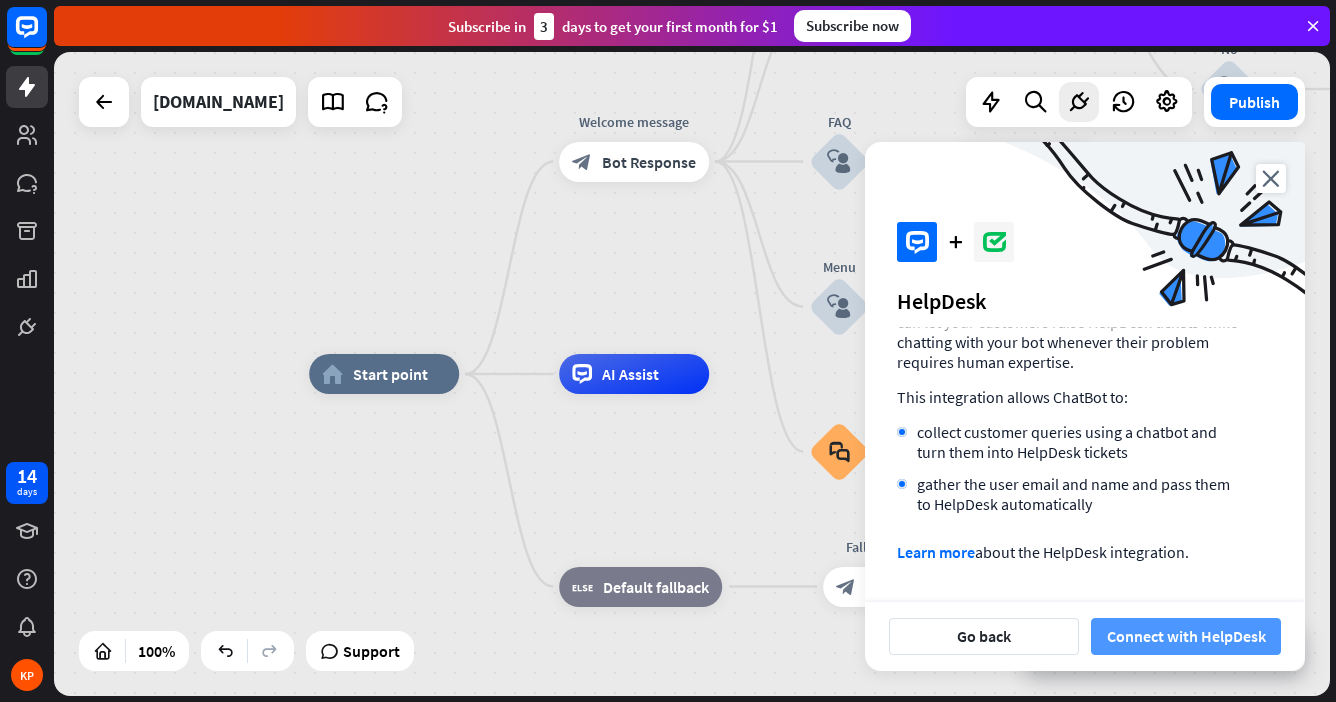click on "Connect with HelpDesk" at bounding box center (1186, 636) 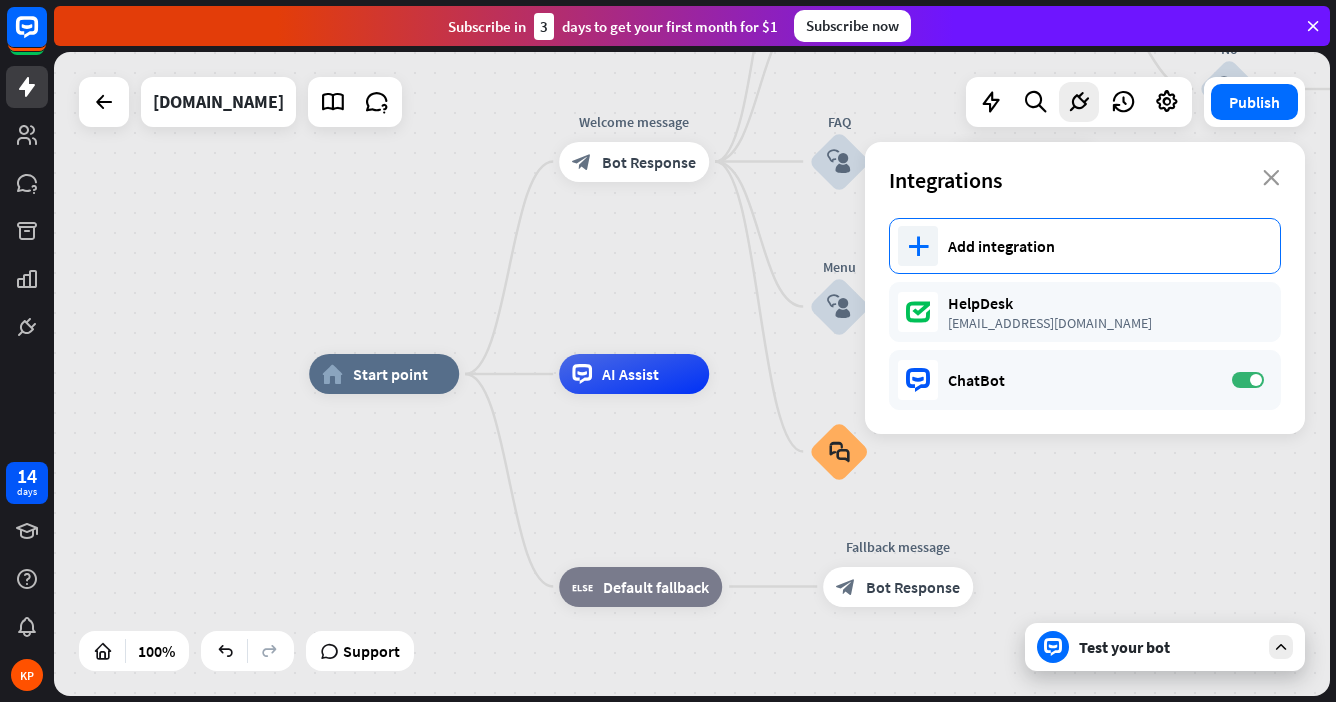 click on "Add integration" at bounding box center (1104, 246) 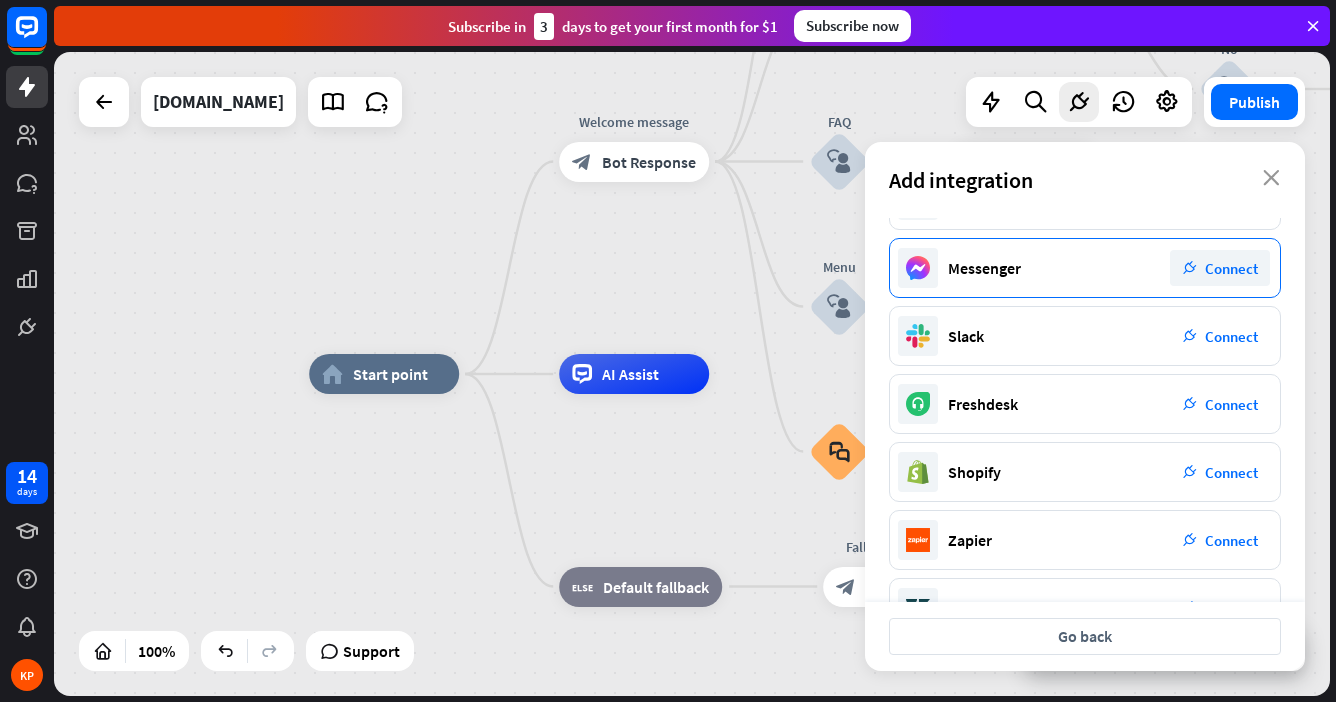 scroll, scrollTop: 79, scrollLeft: 0, axis: vertical 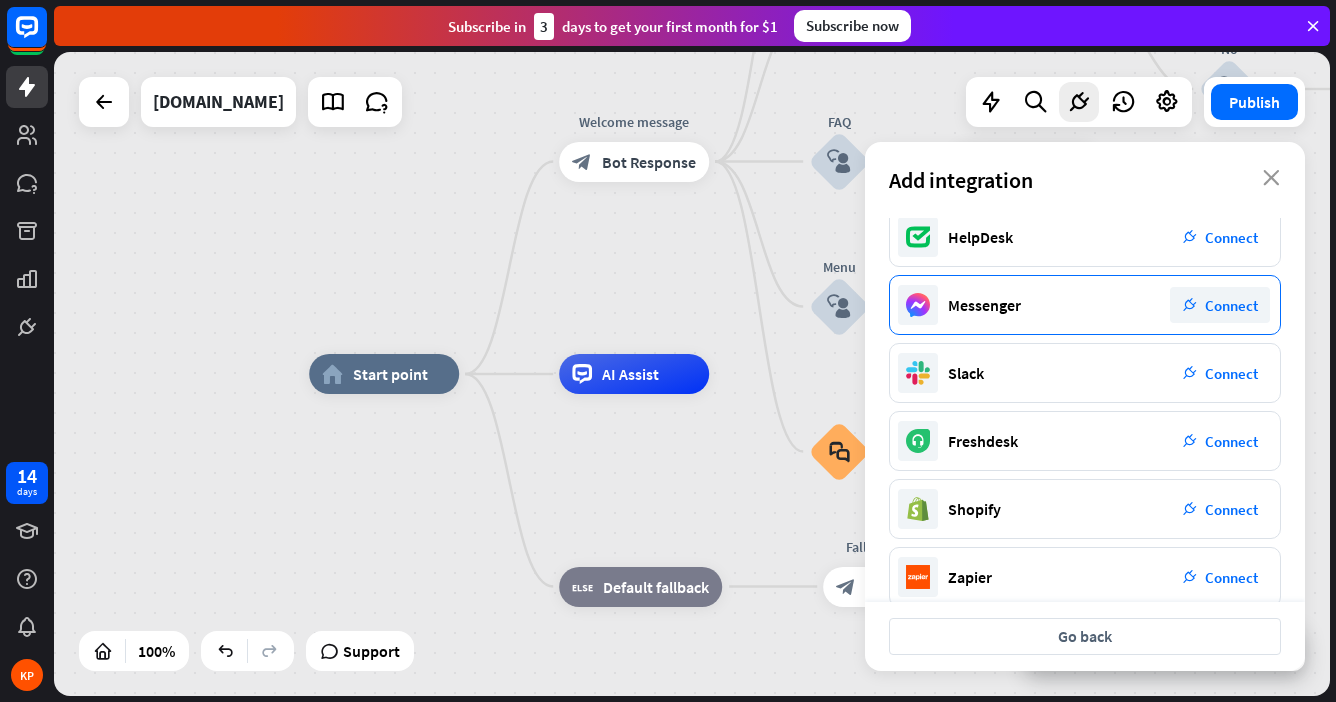 click on "Messenger   plug_integration   Connect" at bounding box center (1085, 305) 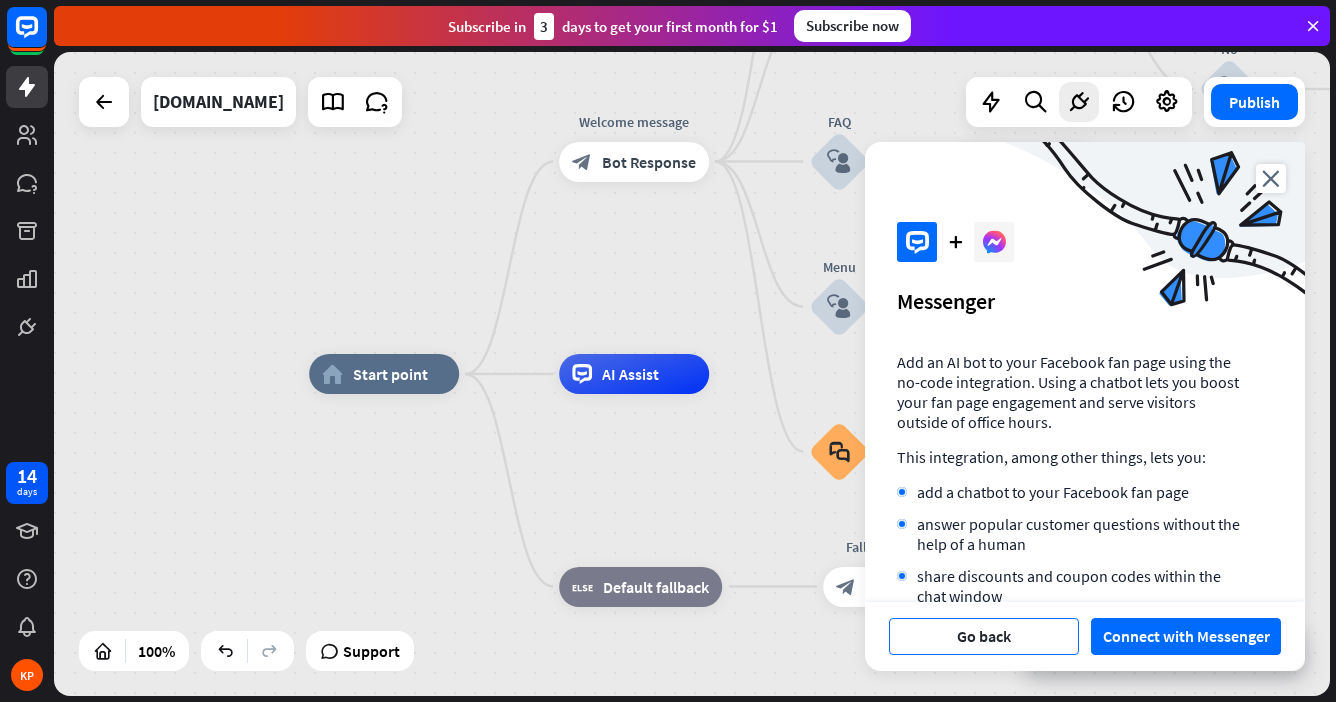 click on "Go back" at bounding box center [984, 636] 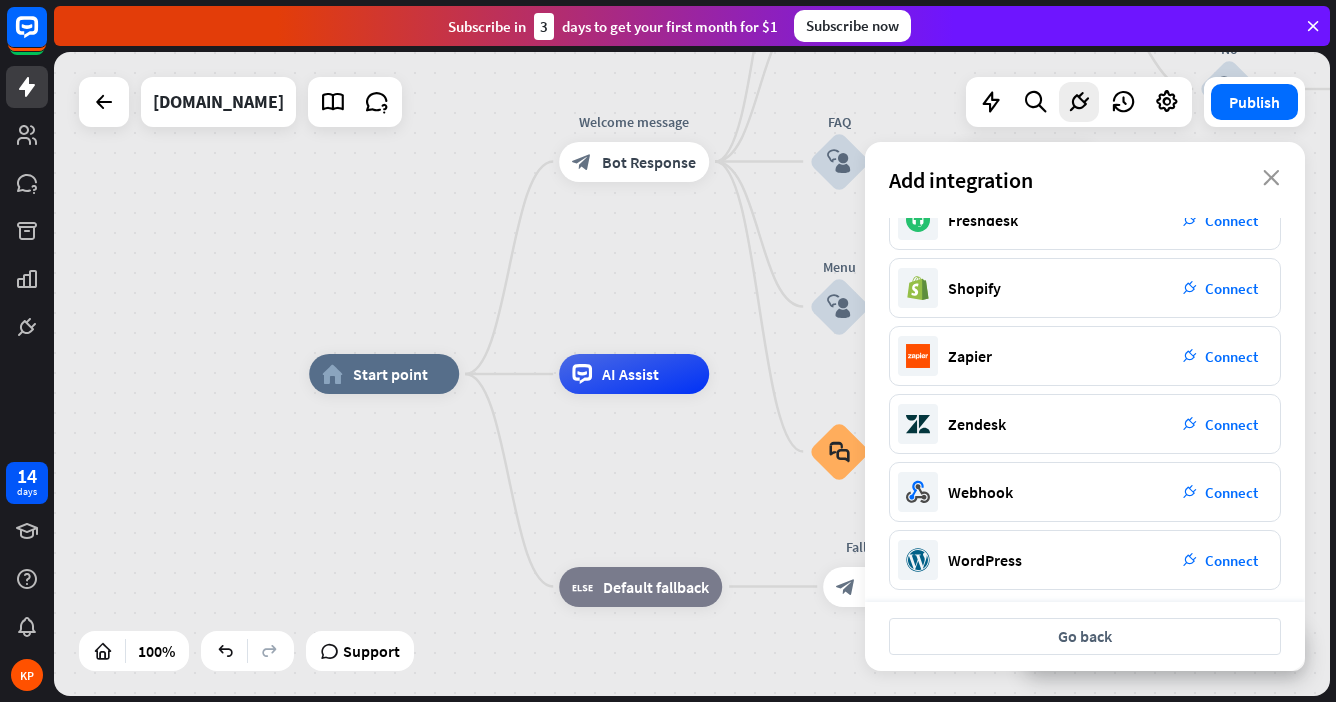 scroll, scrollTop: 312, scrollLeft: 0, axis: vertical 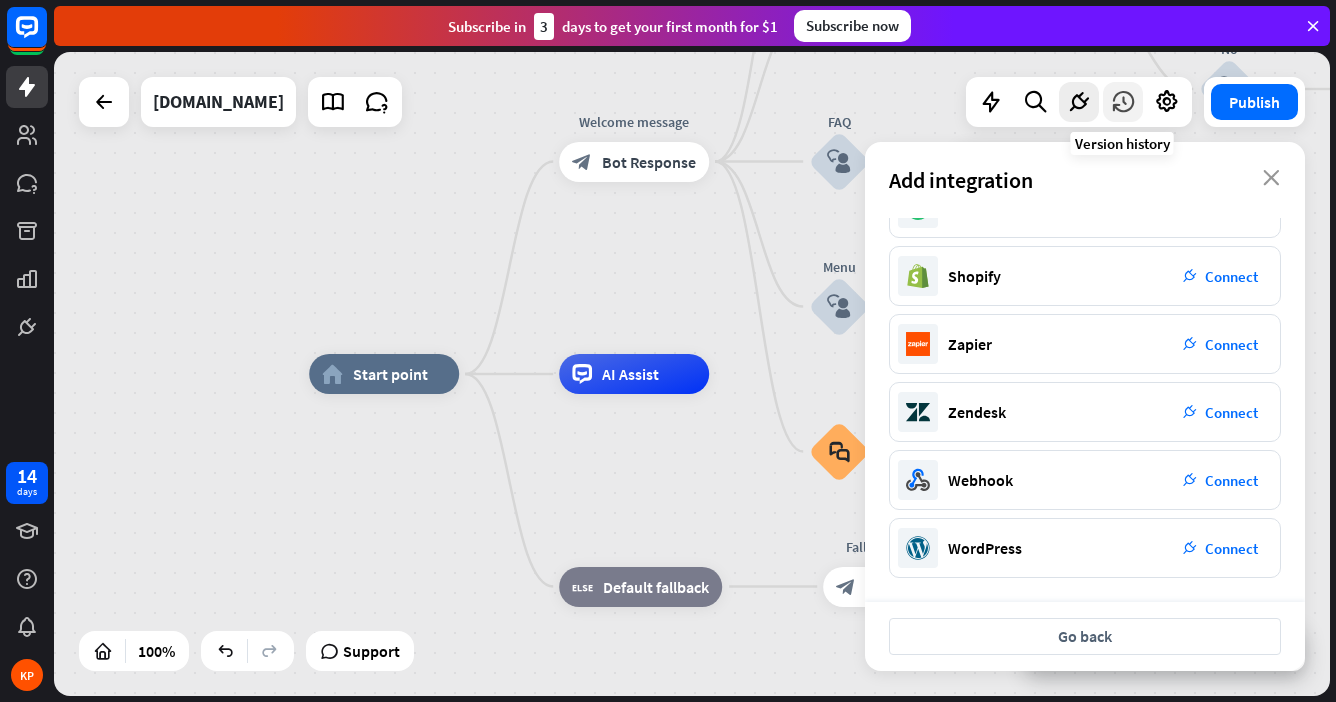 click at bounding box center (1123, 102) 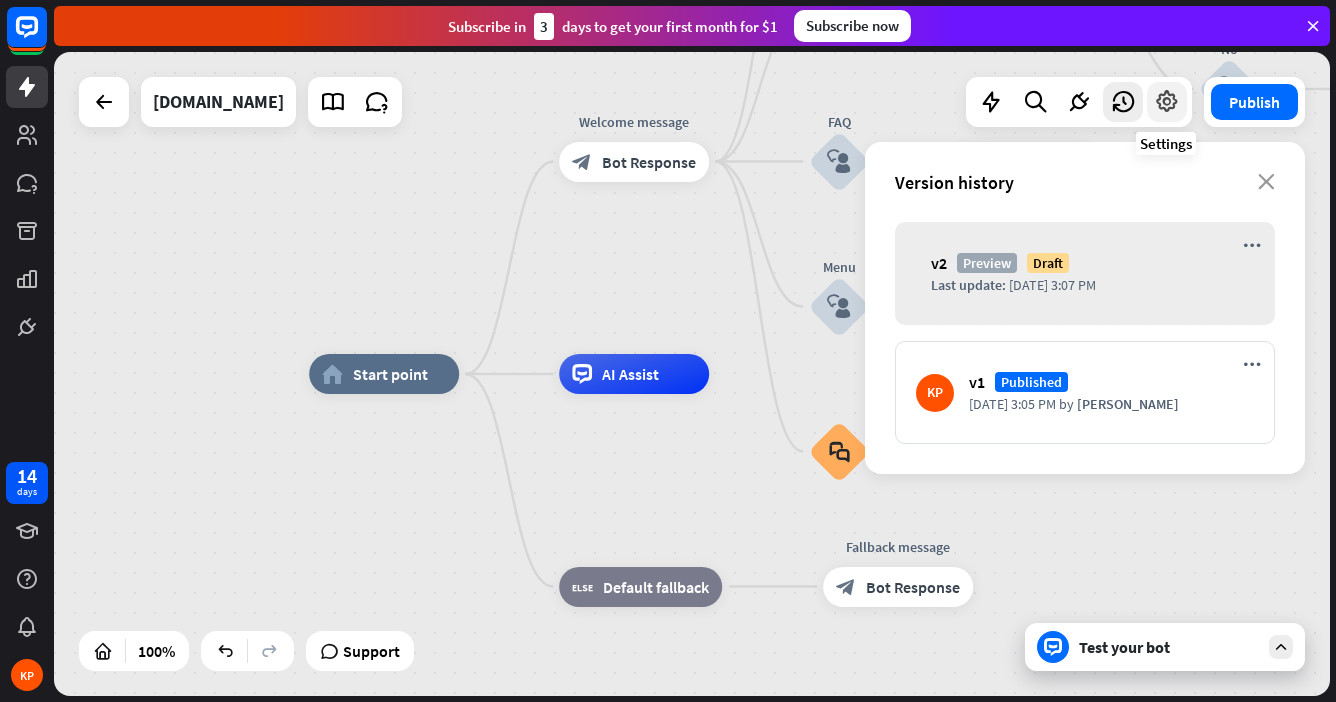 click at bounding box center (1167, 102) 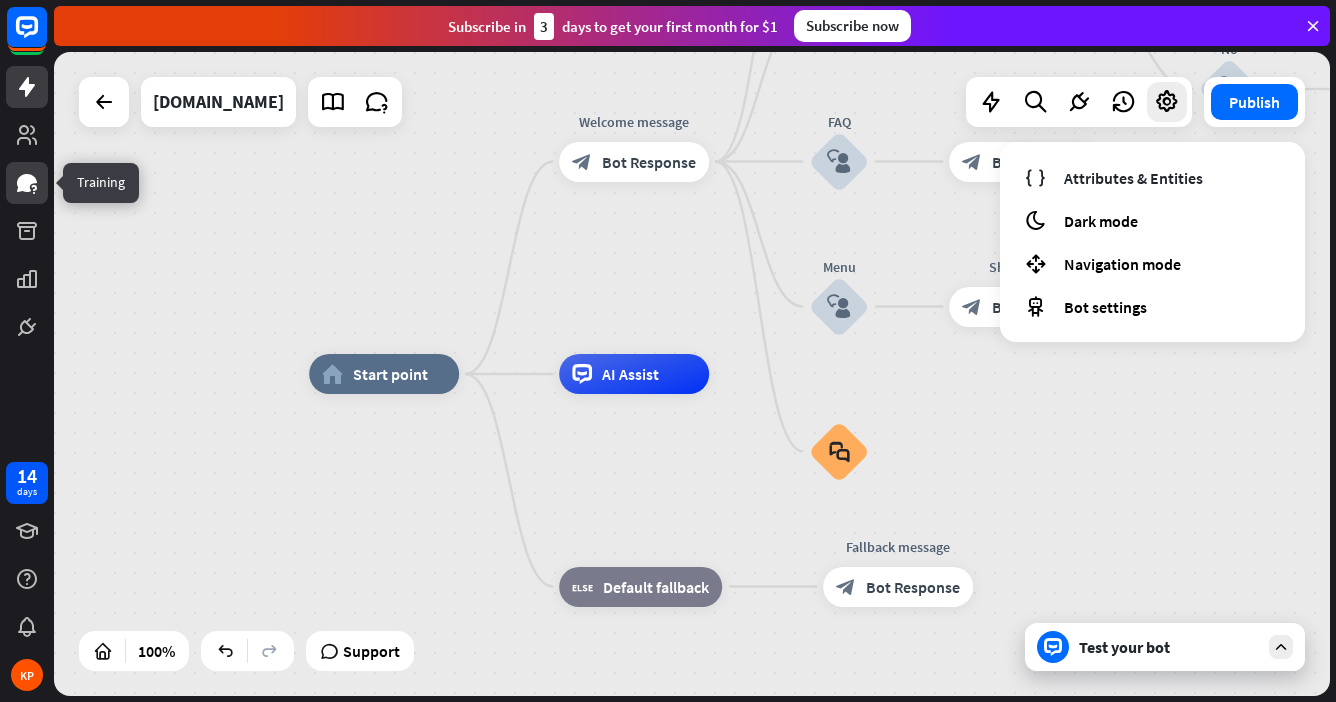 click 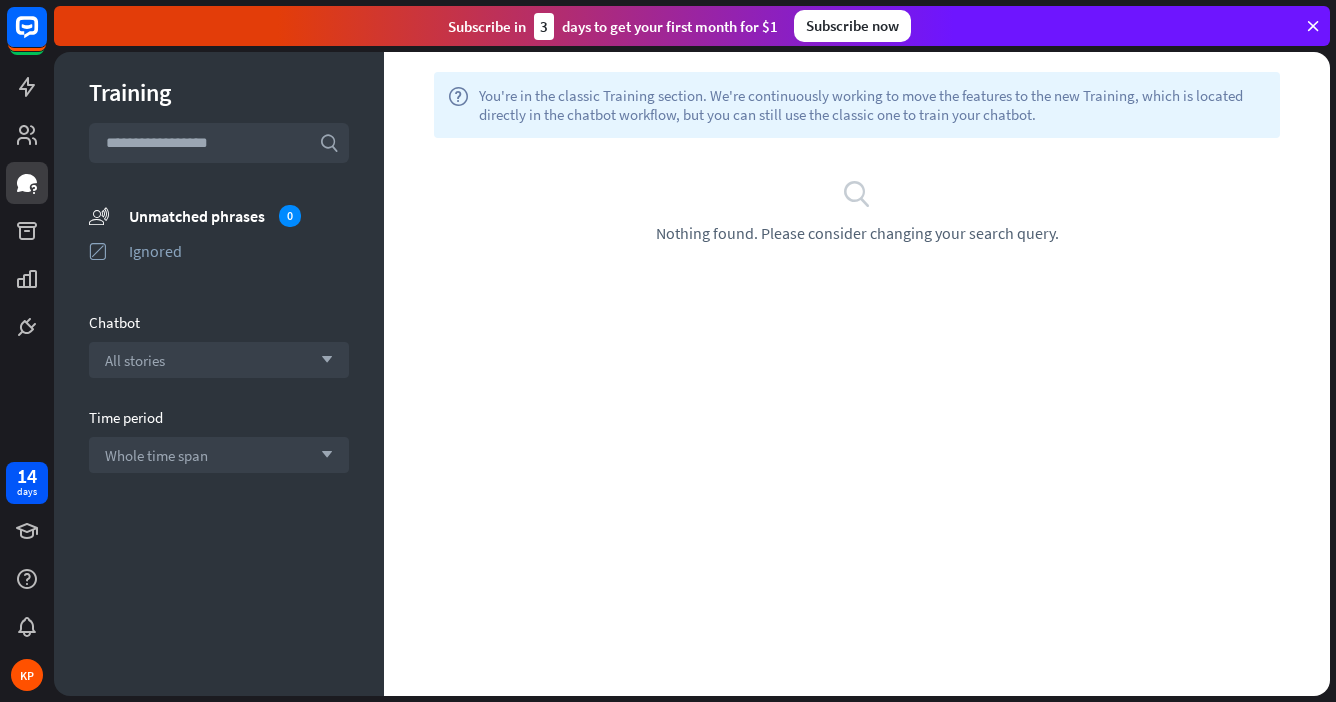 click at bounding box center [219, 143] 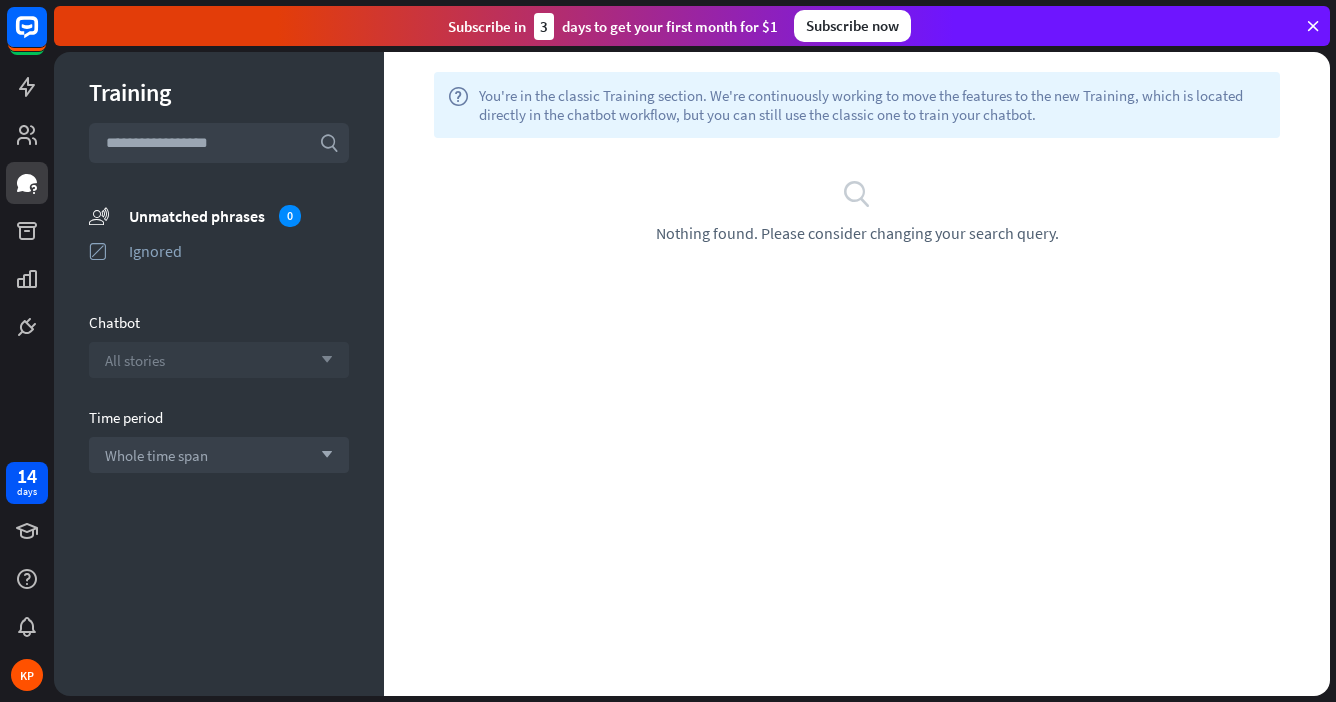 click on "All stories
arrow_down" at bounding box center (219, 360) 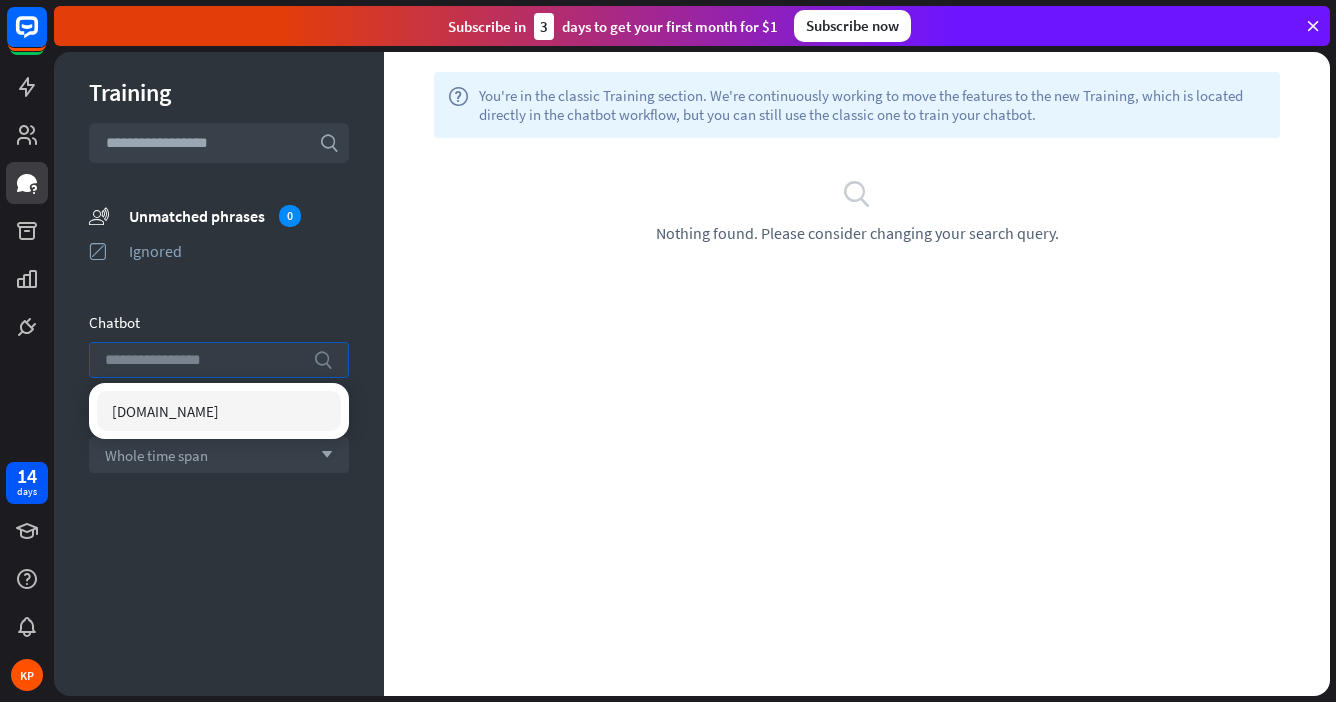 click at bounding box center (204, 360) 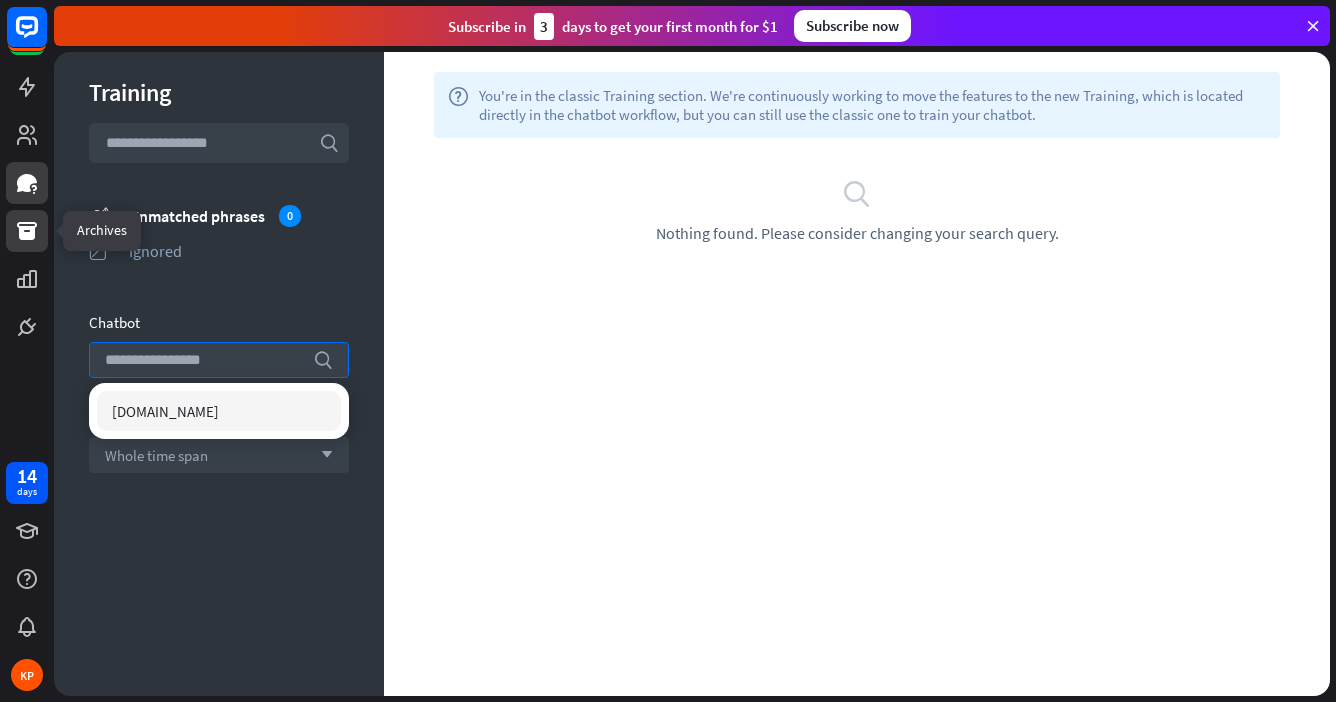 click 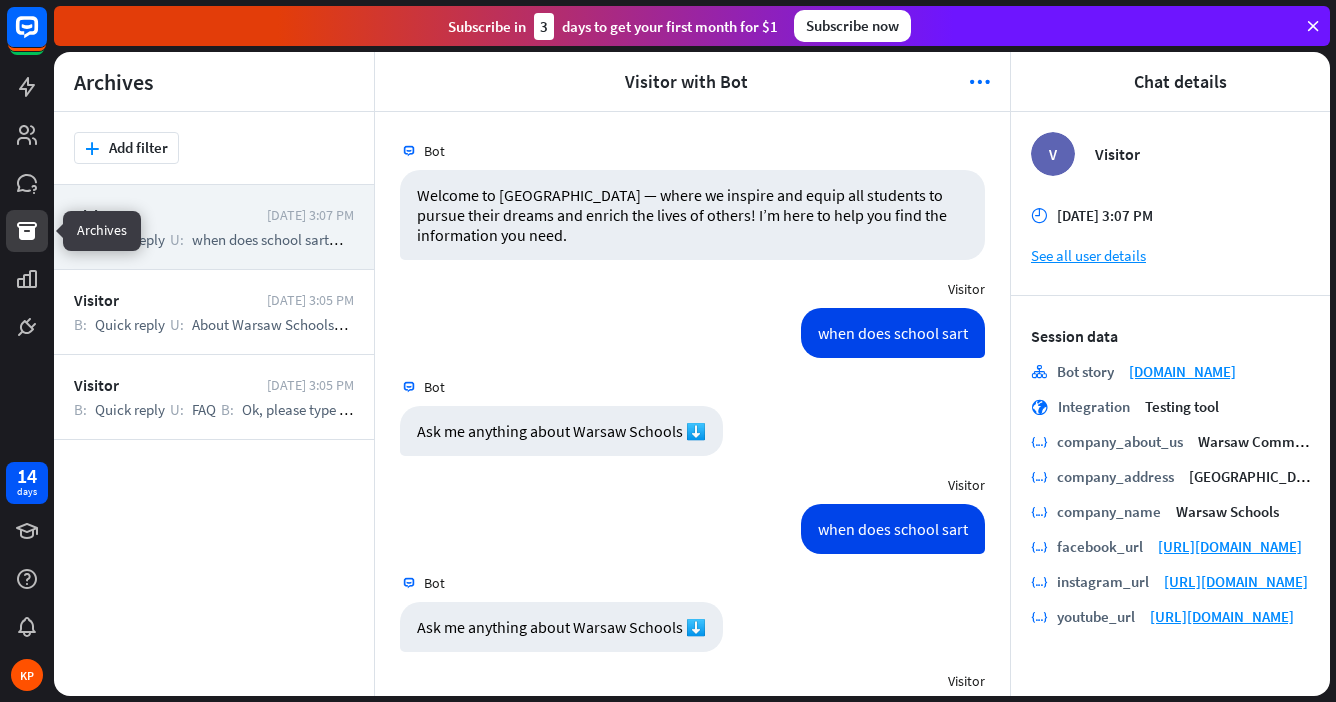 scroll, scrollTop: 458, scrollLeft: 0, axis: vertical 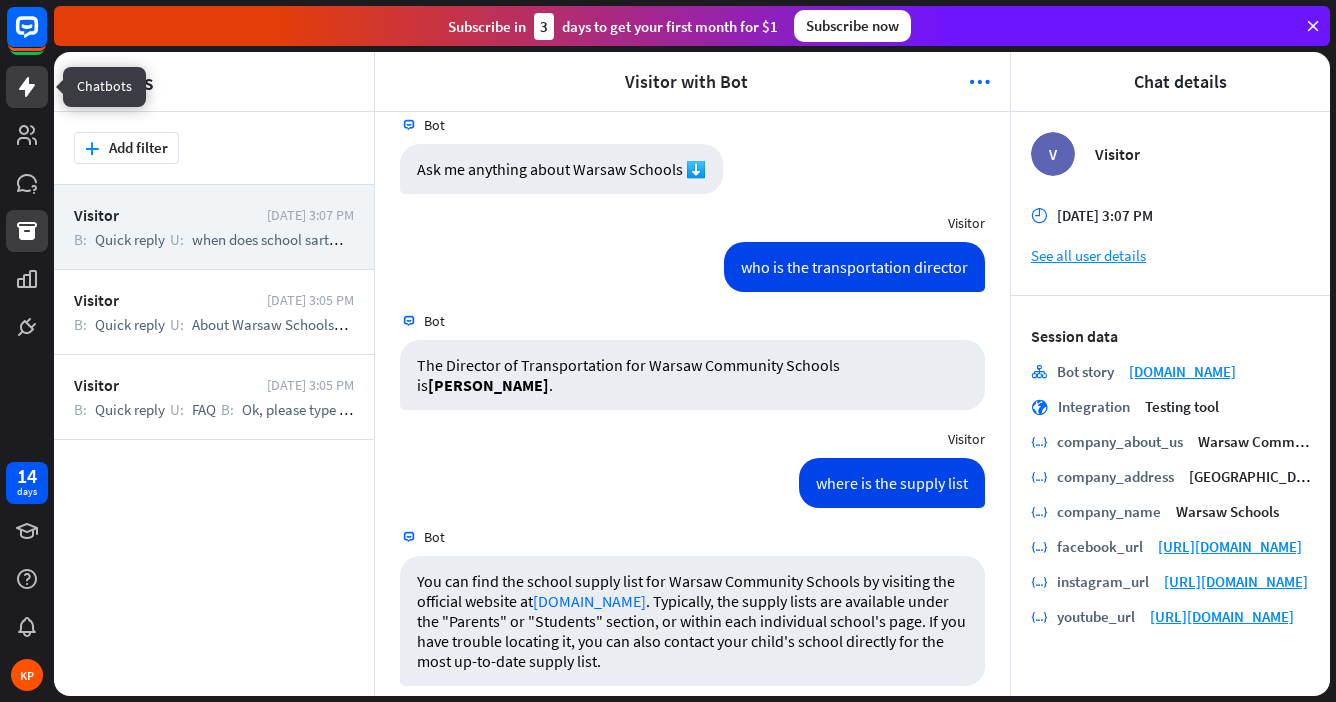click 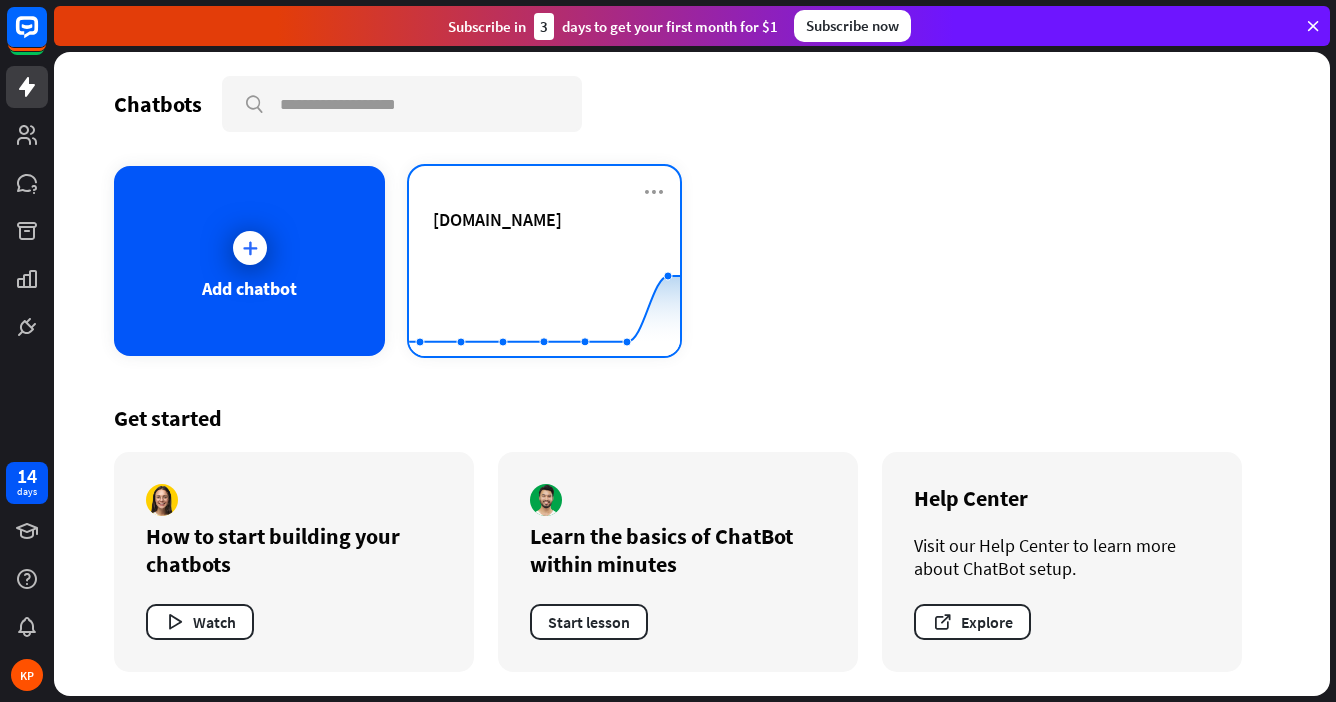 click 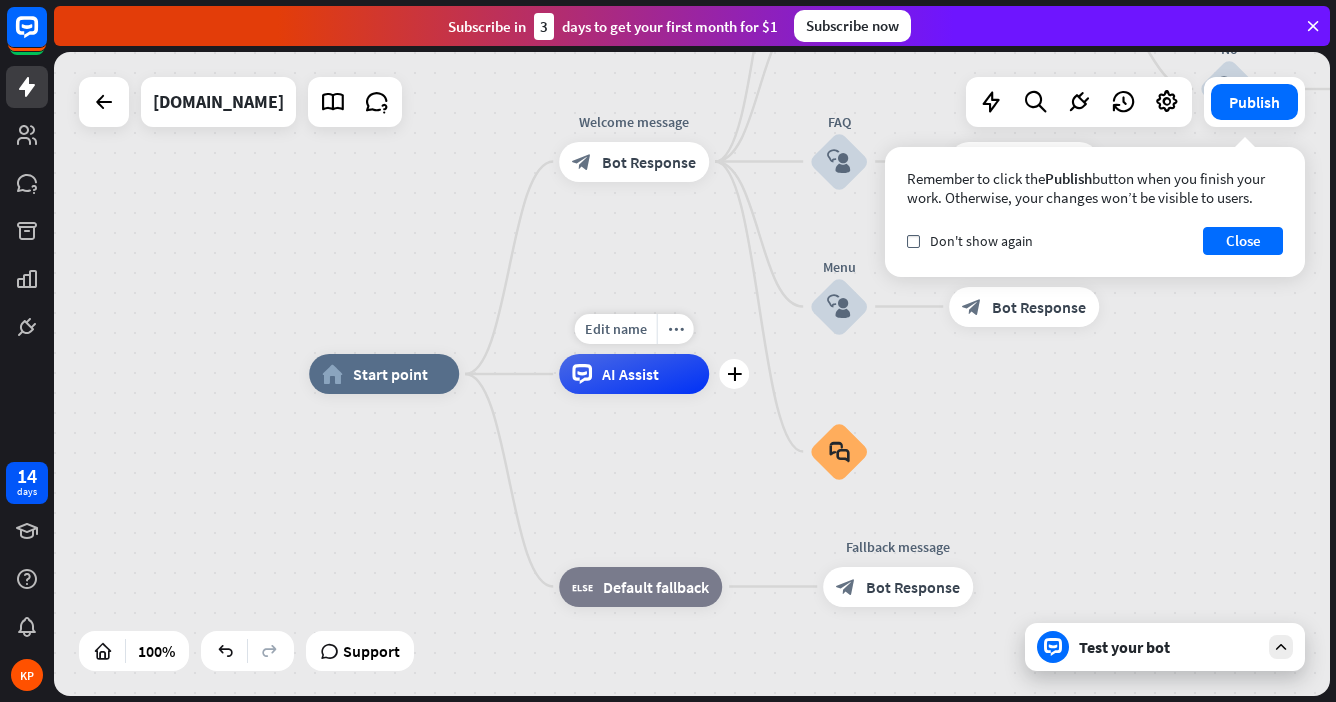 click on "AI Assist" at bounding box center (630, 374) 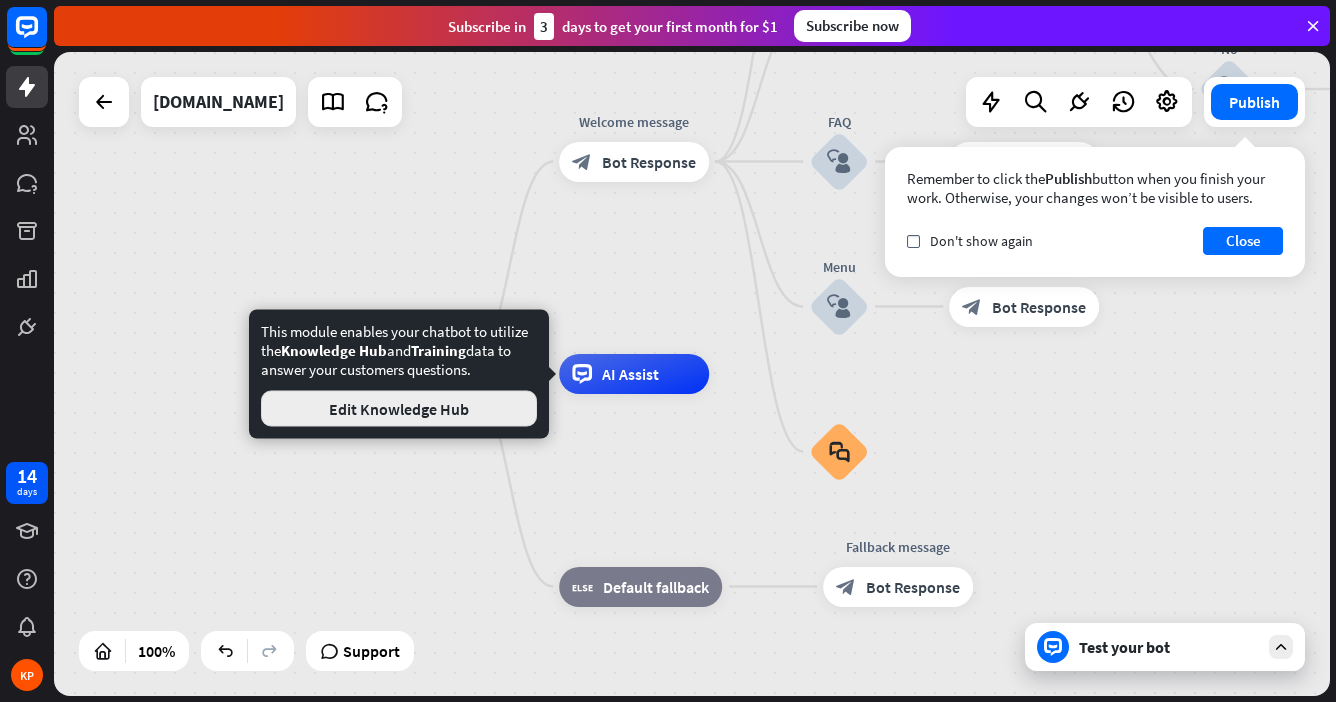 click on "Edit Knowledge Hub" at bounding box center (399, 409) 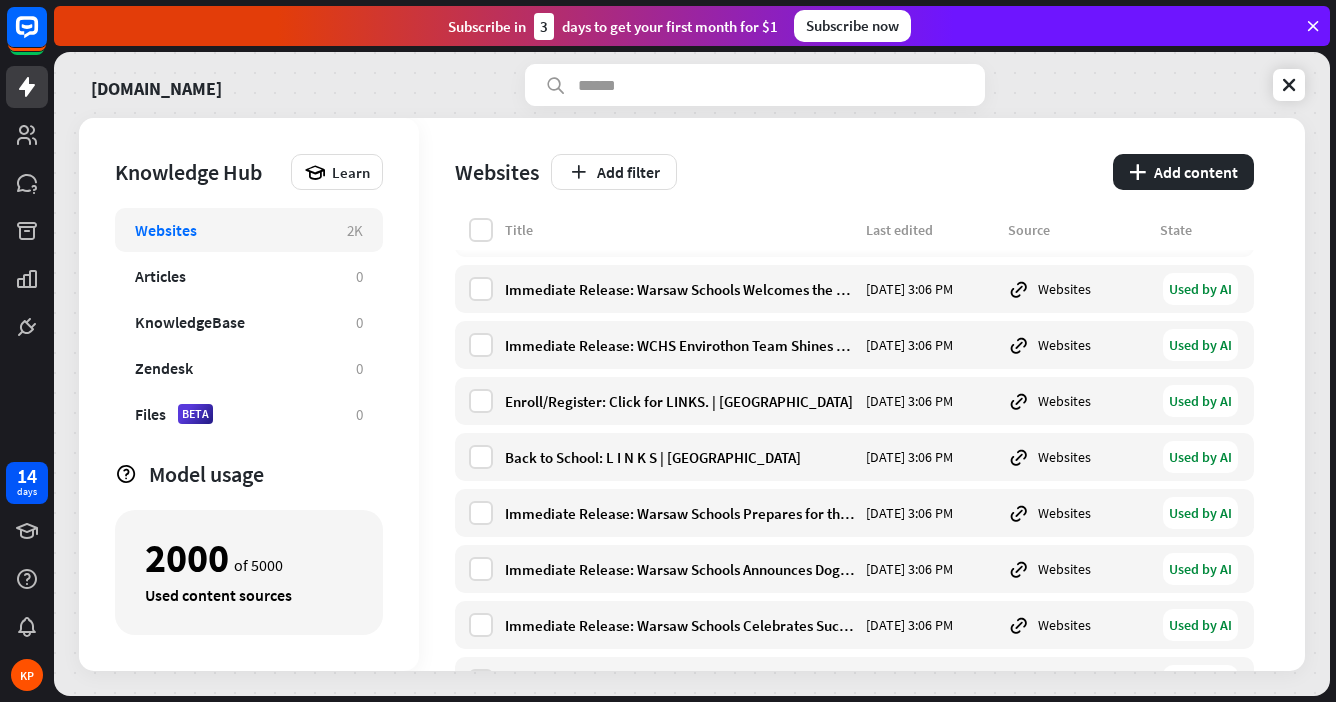 scroll, scrollTop: 884, scrollLeft: 0, axis: vertical 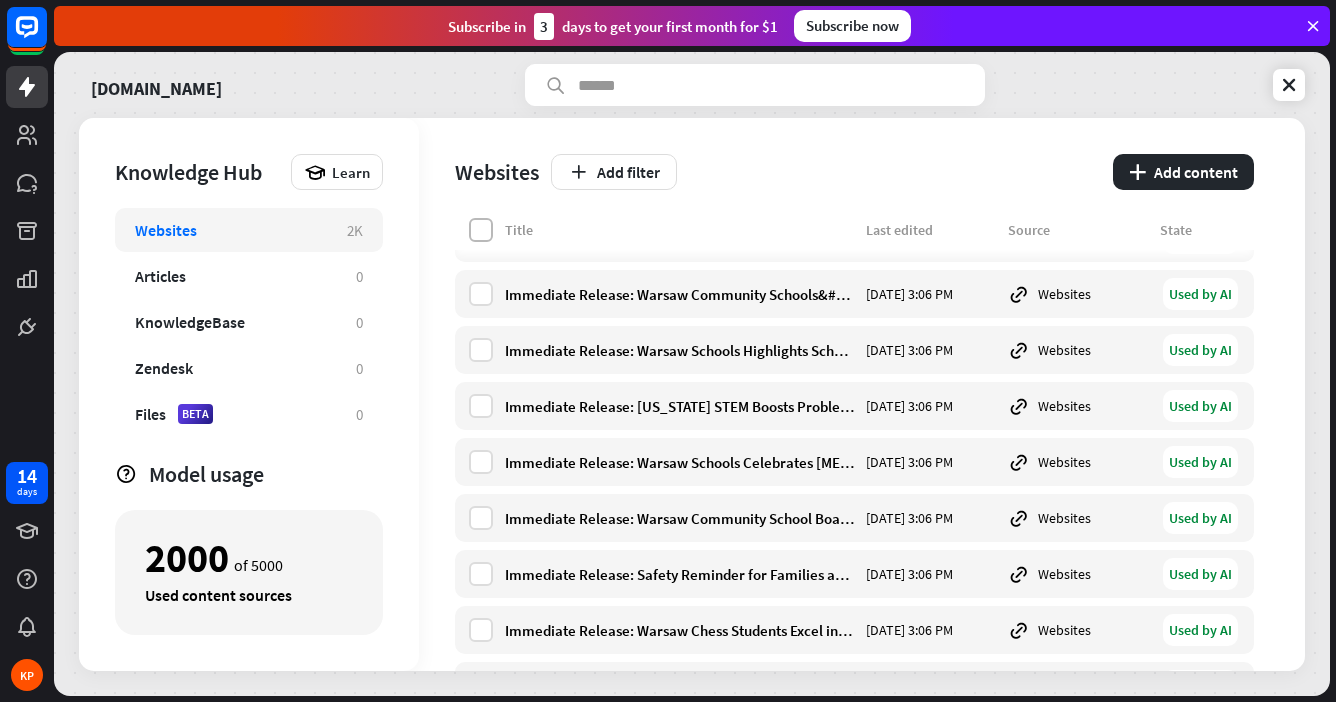 click at bounding box center [481, 230] 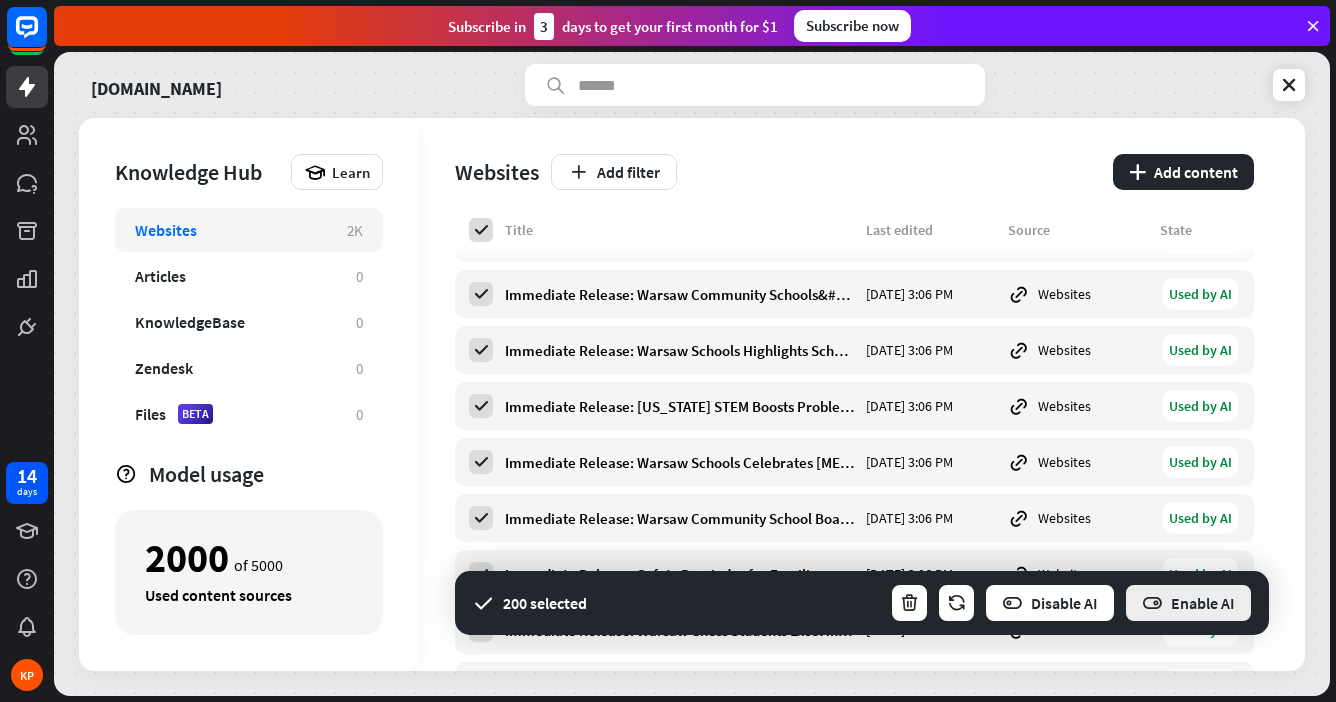 click on "Enable AI" at bounding box center [1188, 603] 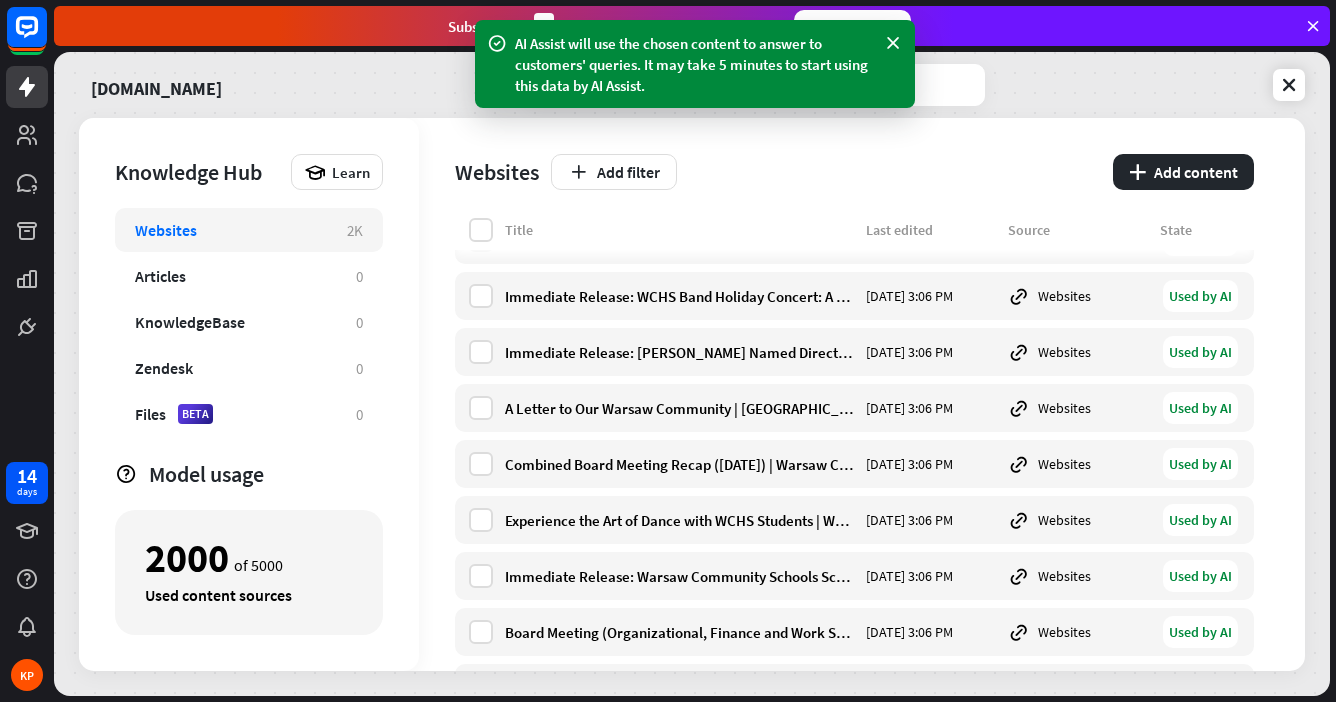 scroll, scrollTop: 5172, scrollLeft: 0, axis: vertical 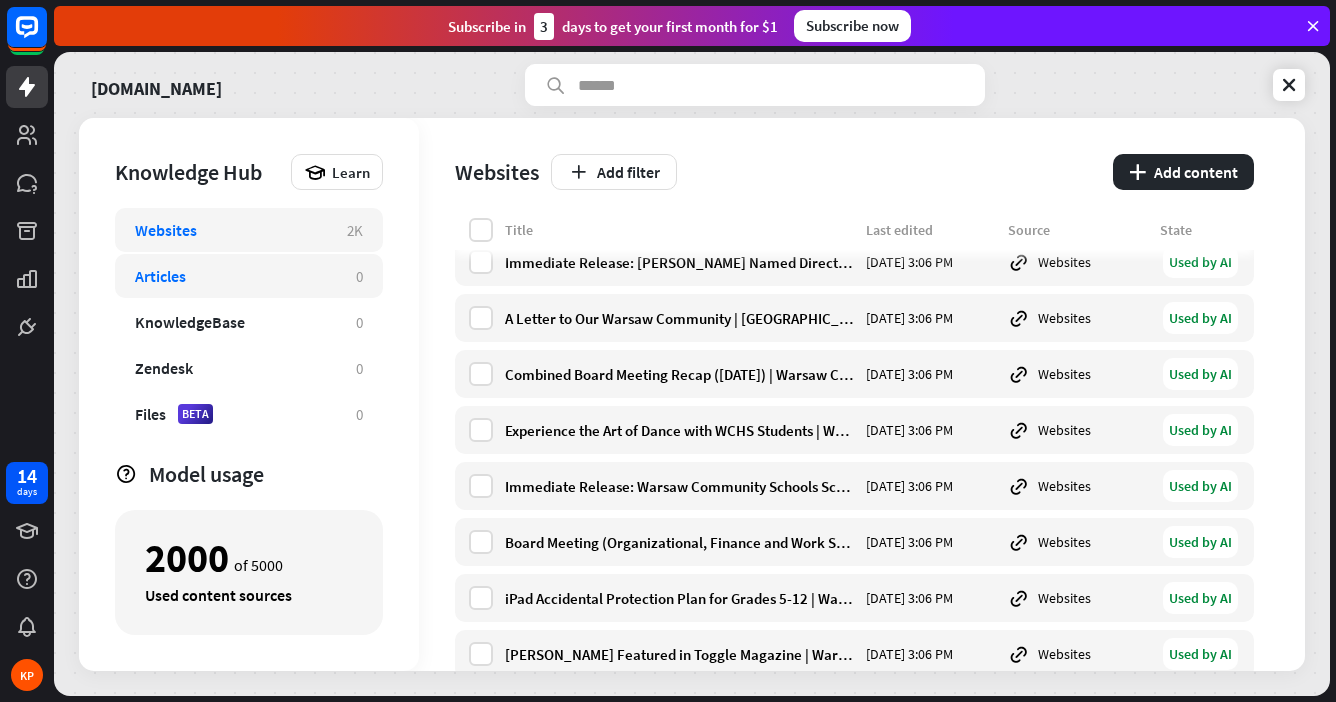 click on "Articles     0" at bounding box center (249, 276) 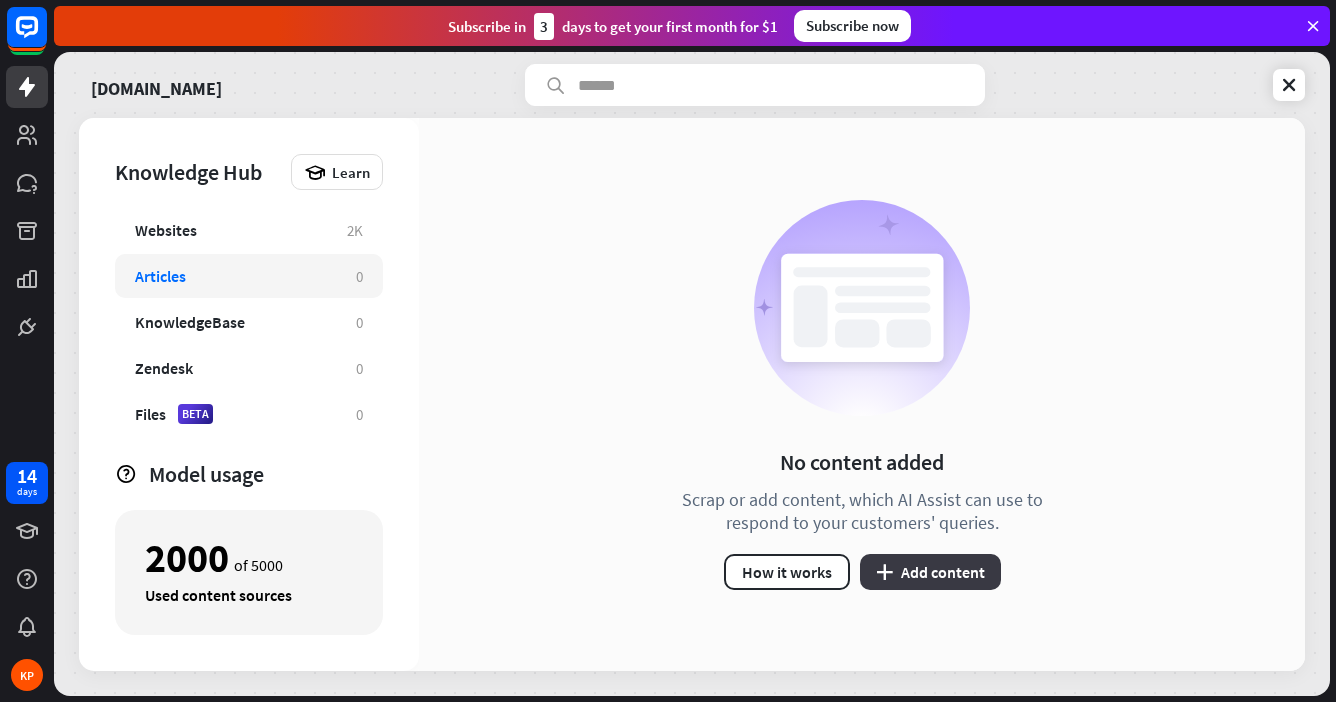 click on "plus
Add content" at bounding box center (930, 572) 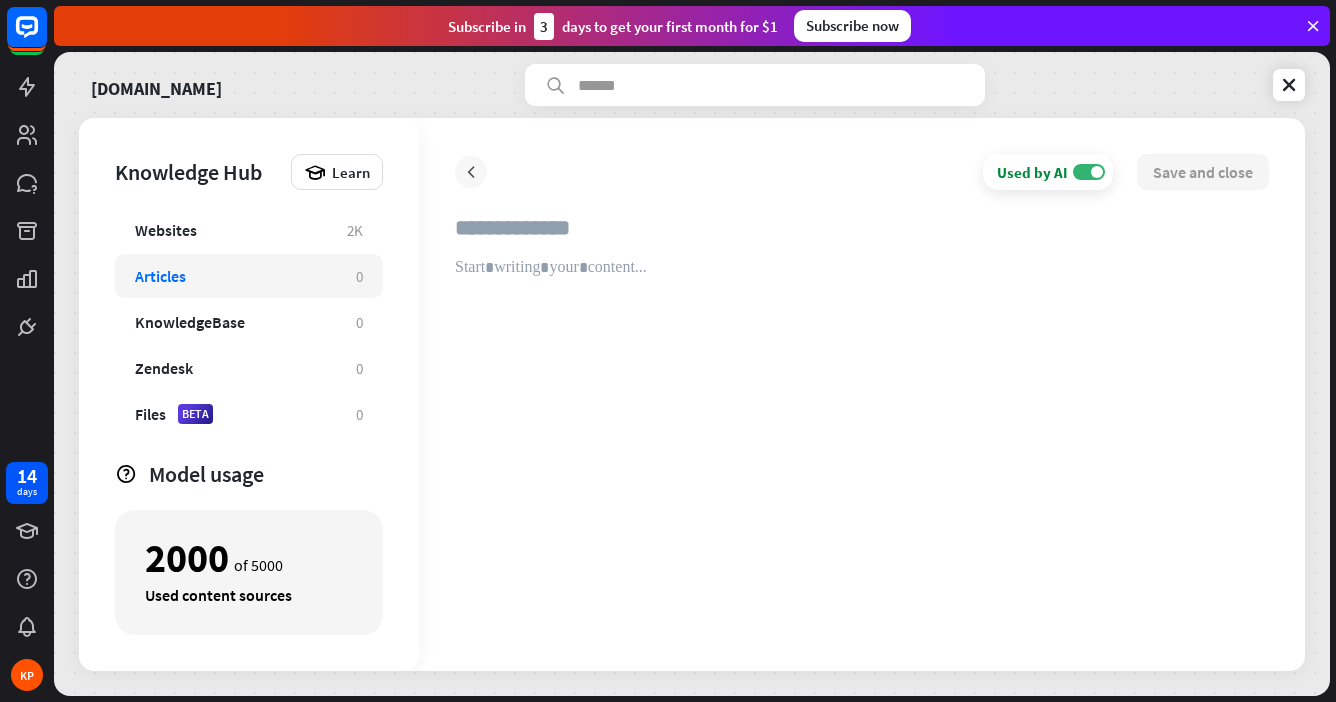 click at bounding box center (471, 172) 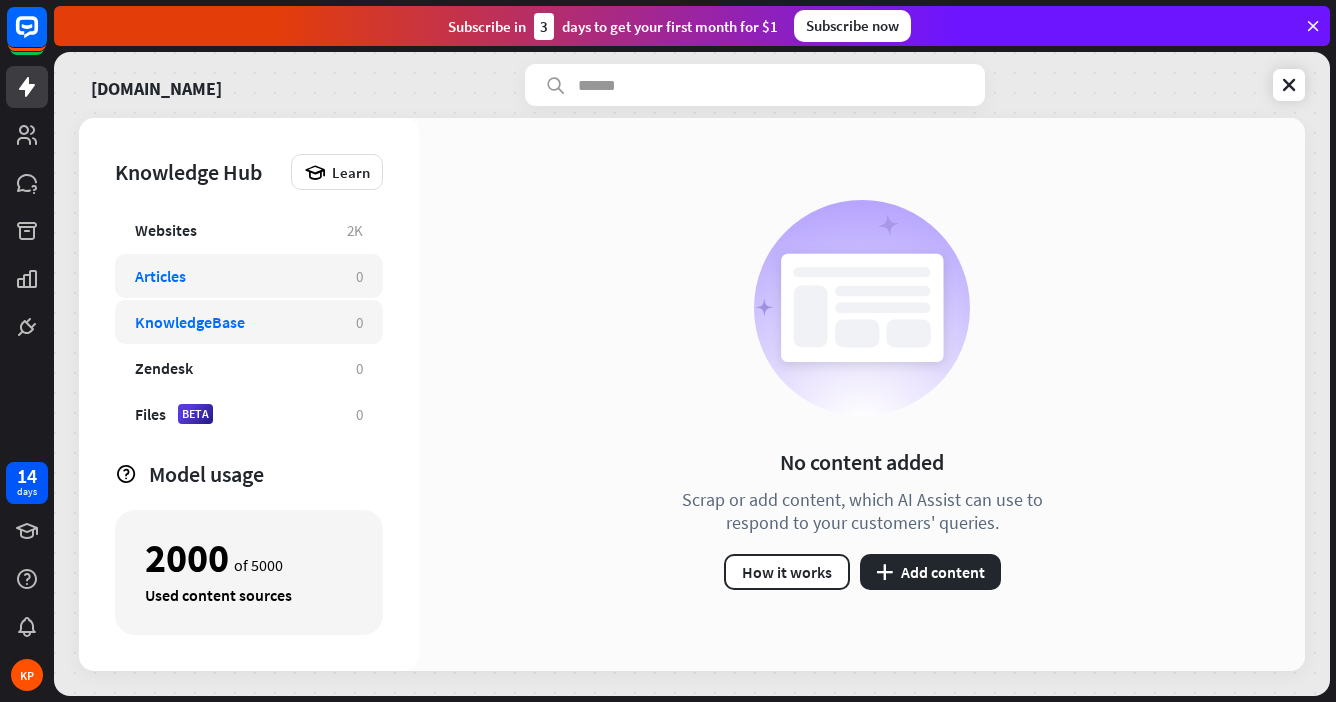 click on "KnowledgeBase" at bounding box center (235, 322) 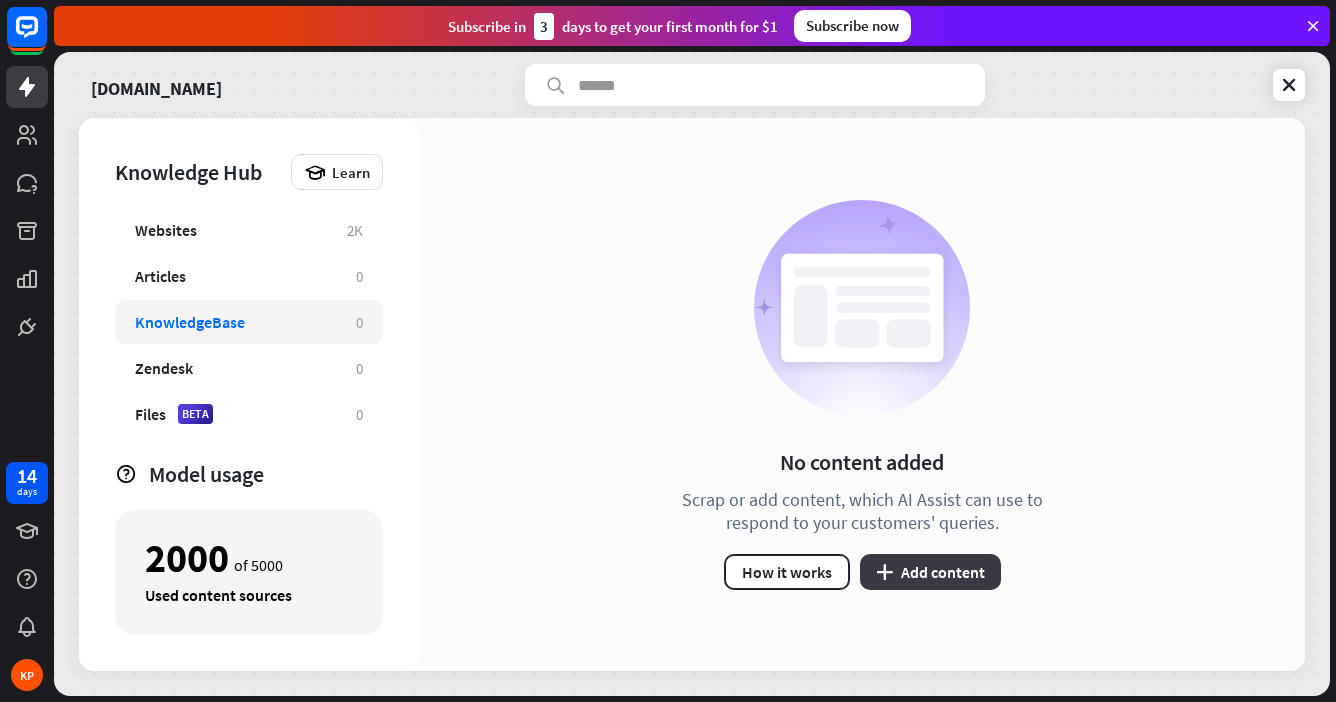 click on "plus
Add content" at bounding box center [930, 572] 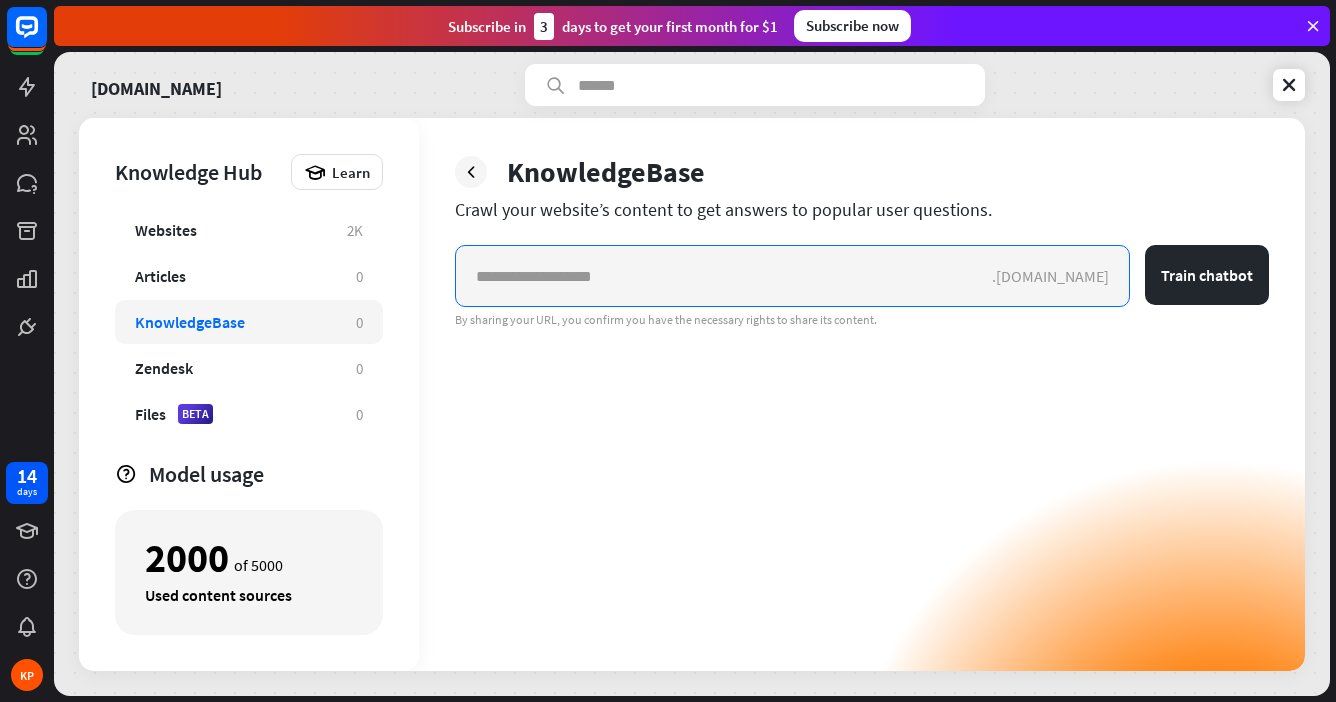 paste on "**********" 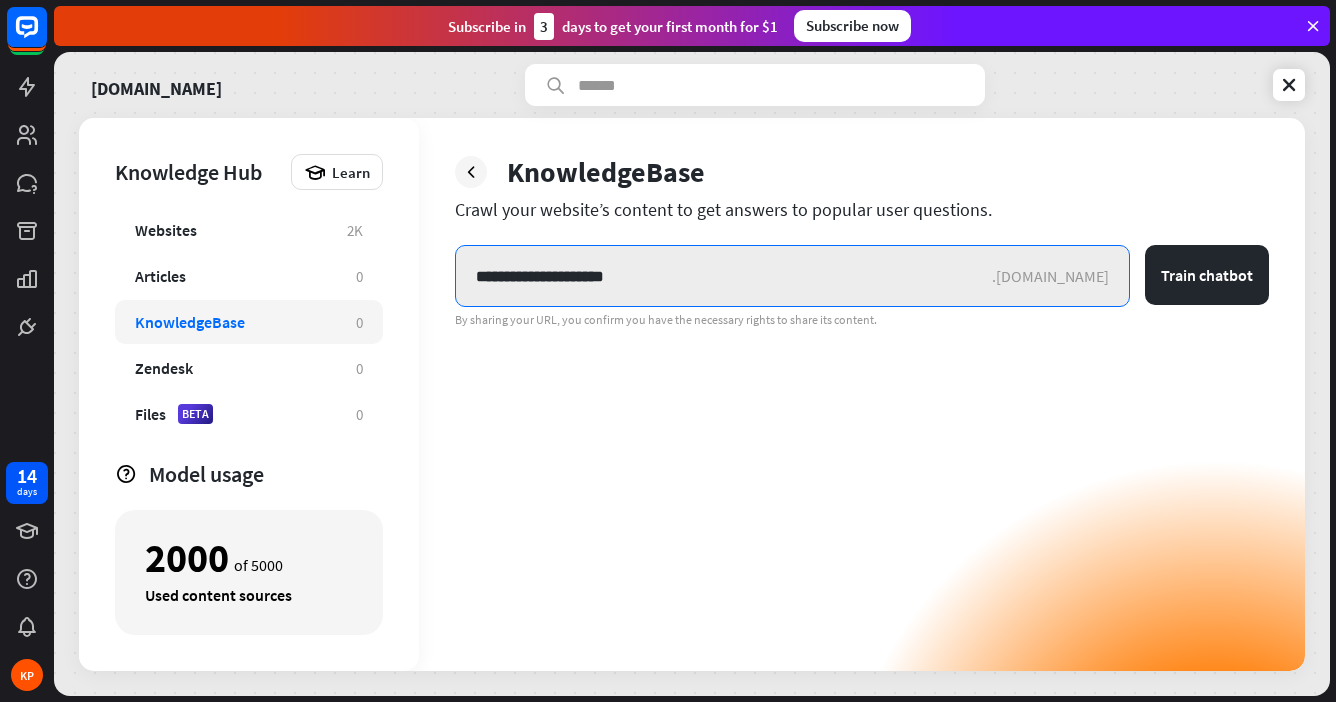 click on "**********" at bounding box center [724, 276] 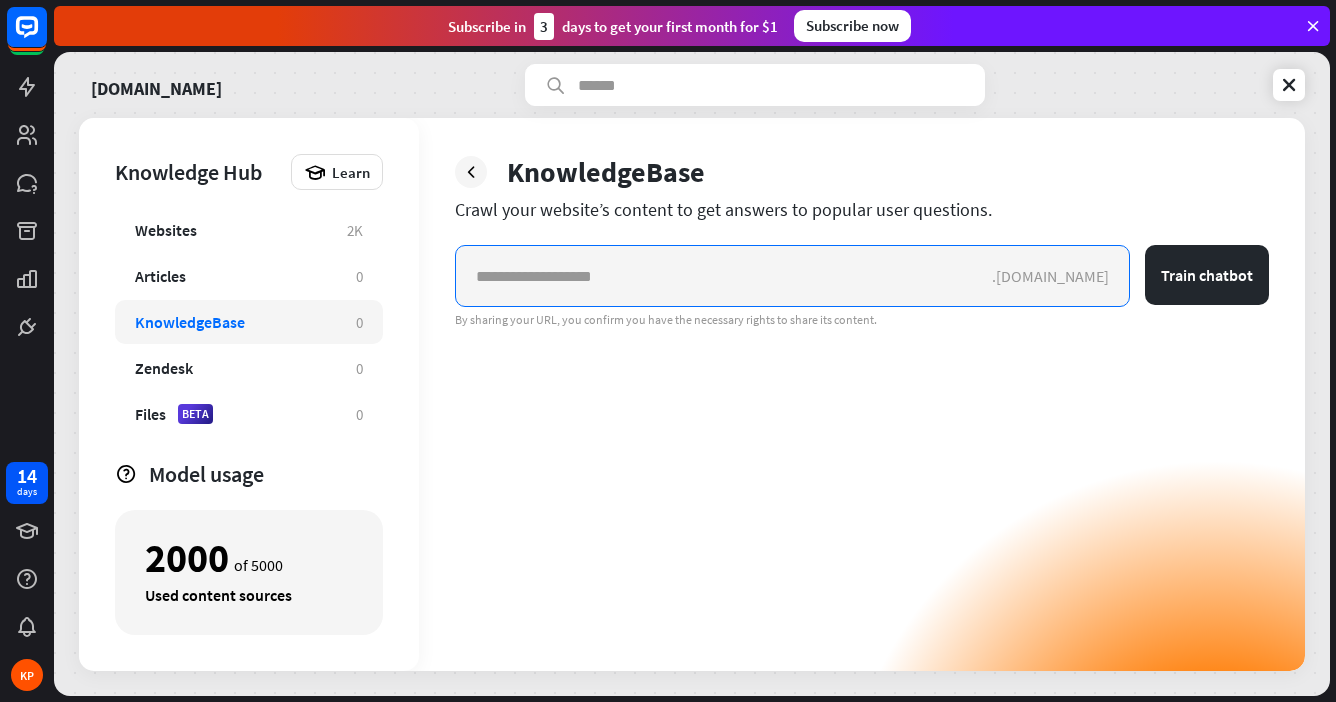paste on "**********" 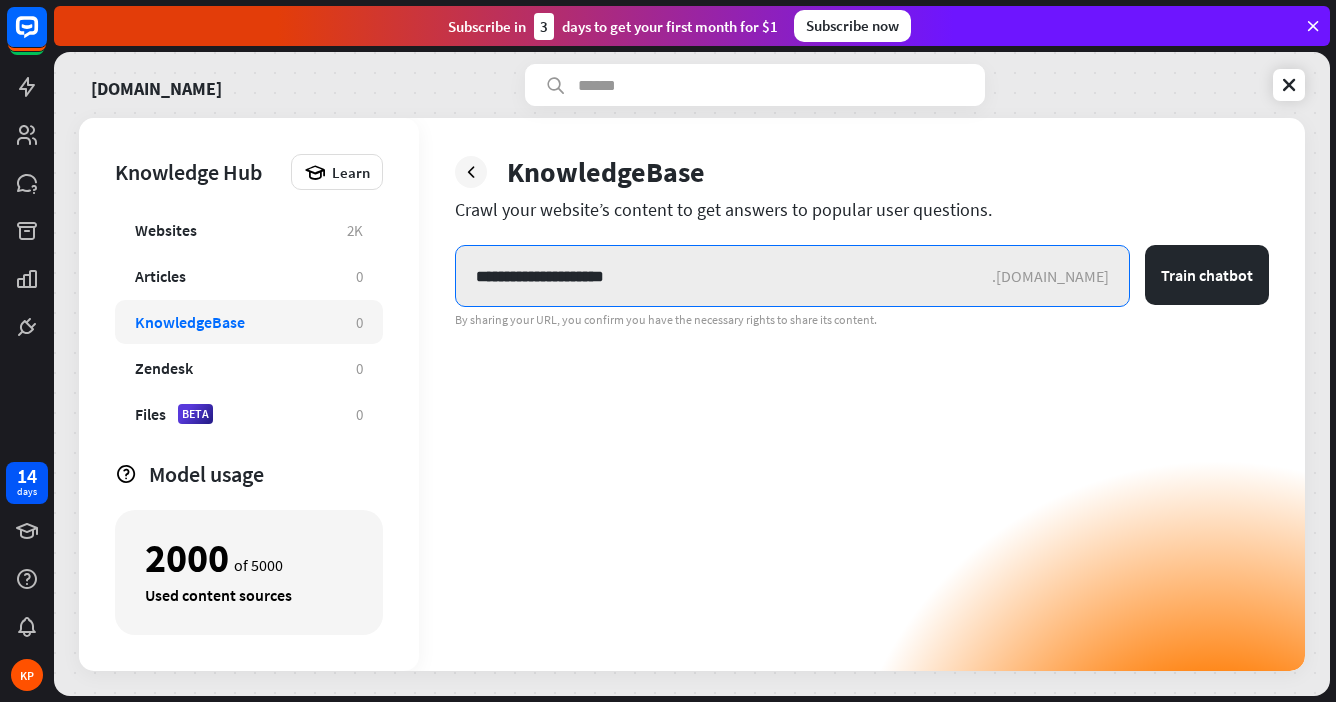 click on "**********" at bounding box center (724, 276) 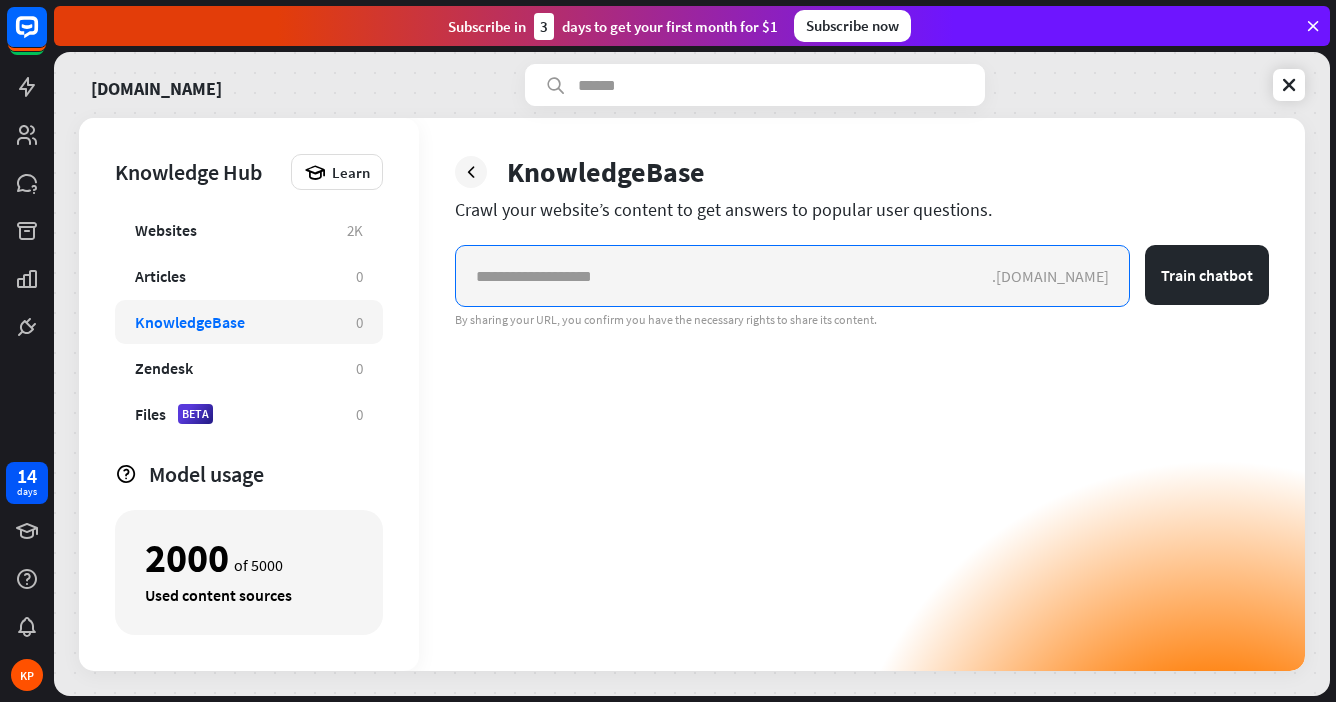 paste on "**********" 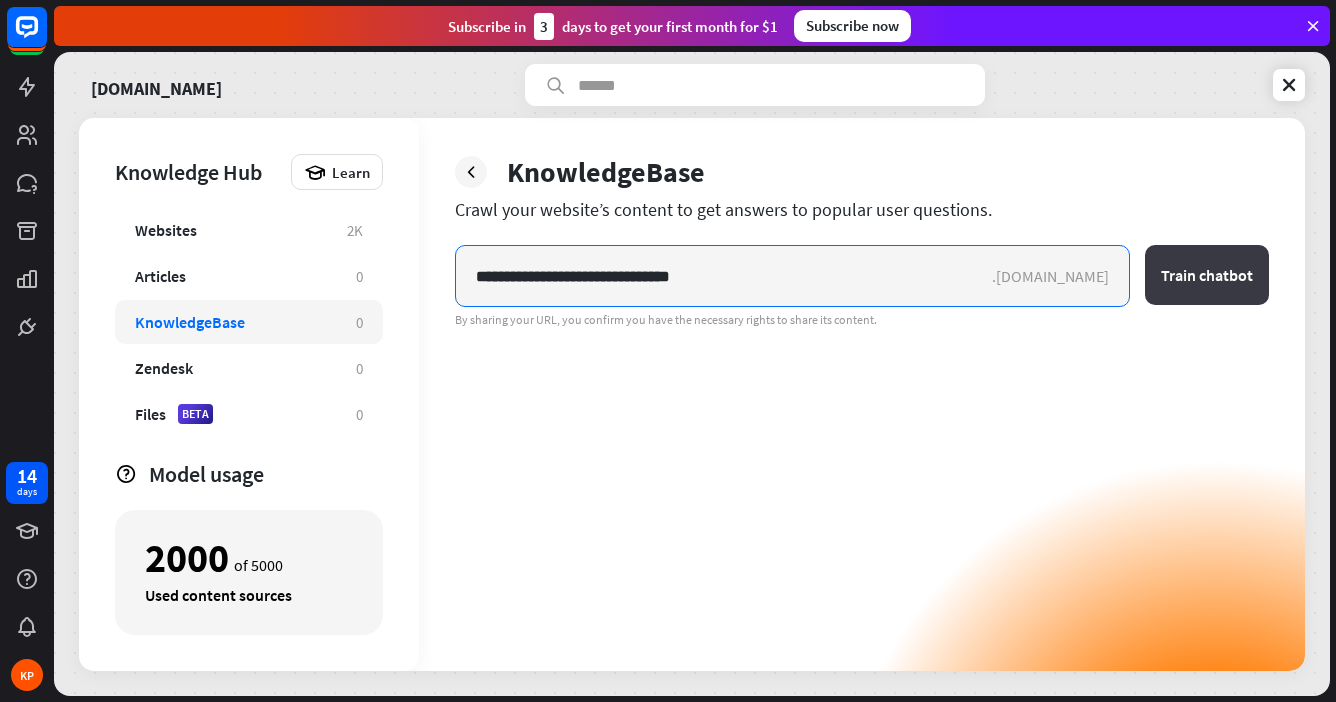 type on "**********" 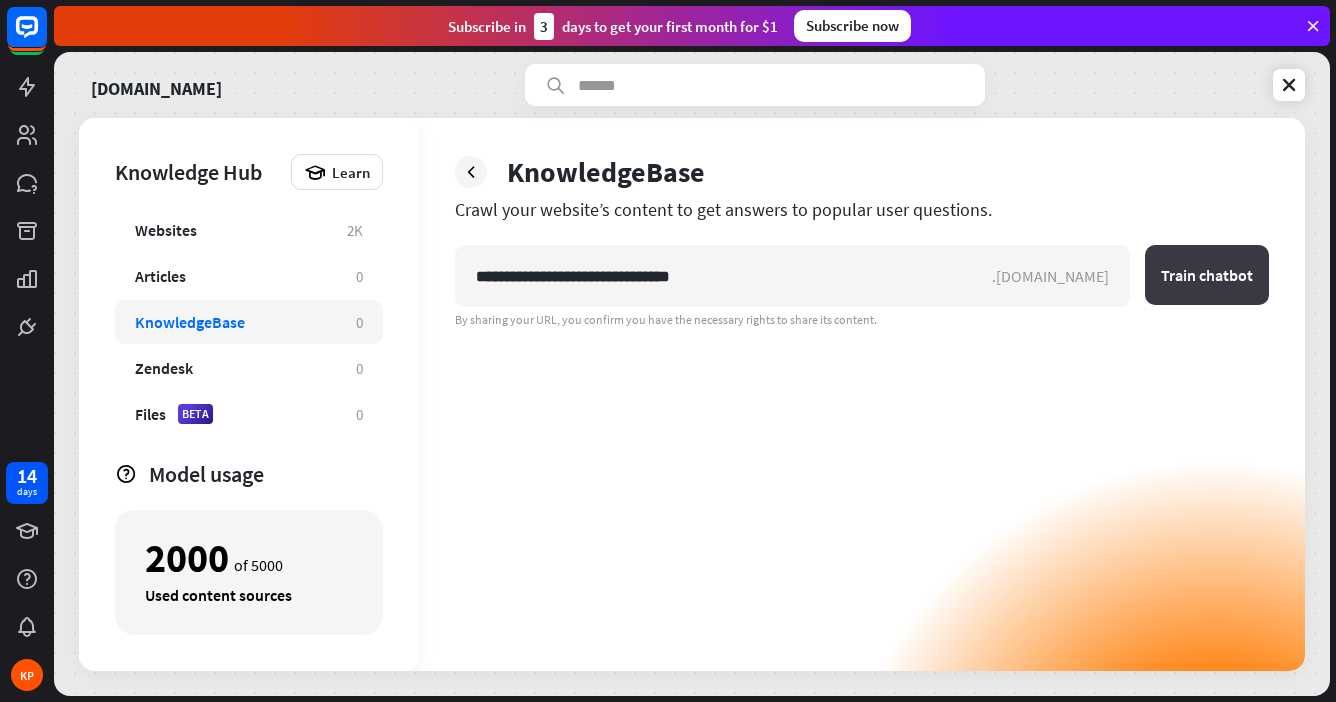 click on "Train chatbot" at bounding box center [1207, 275] 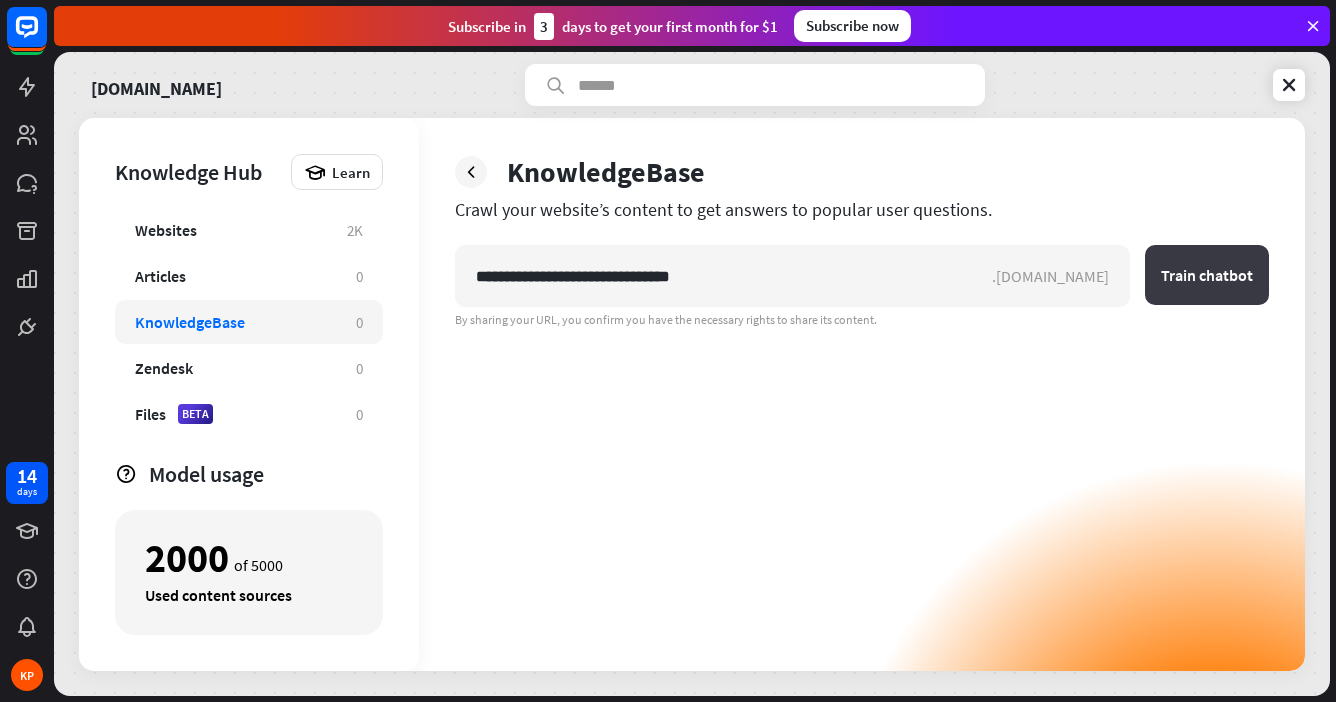 click on "Train chatbot" at bounding box center (1207, 275) 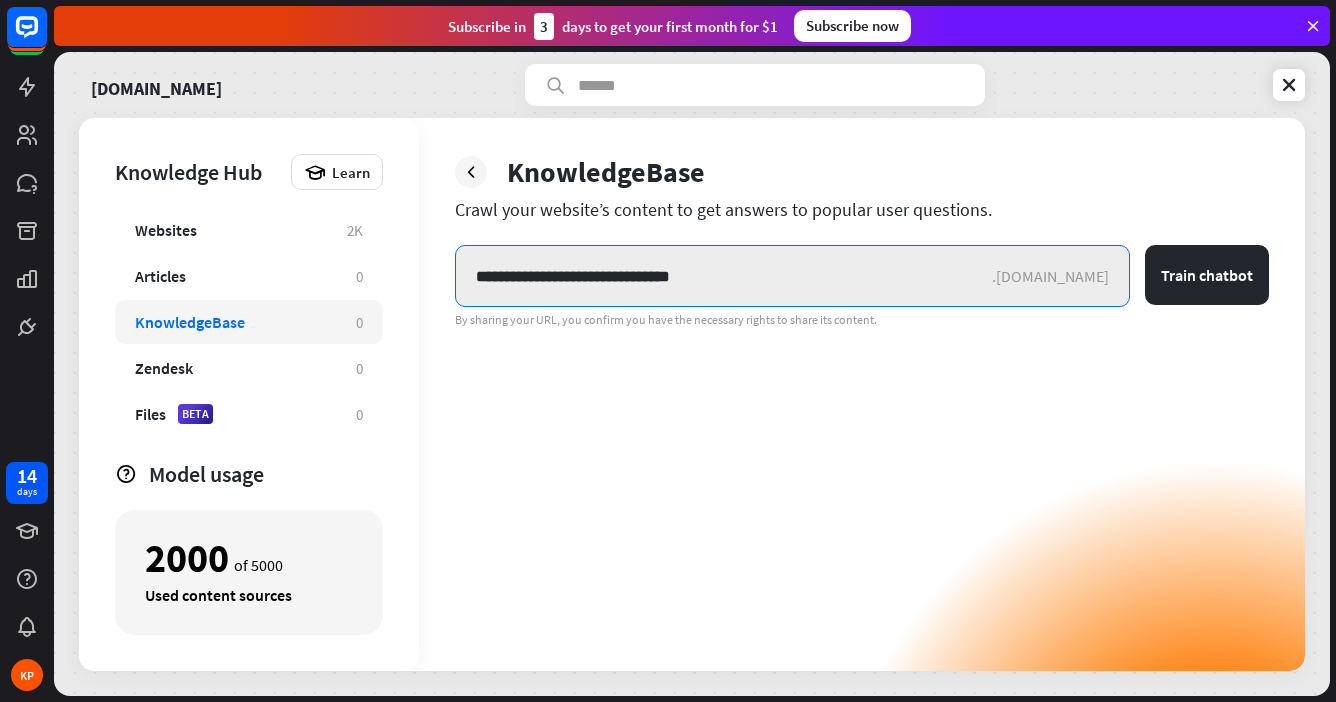 click on "**********" at bounding box center (724, 276) 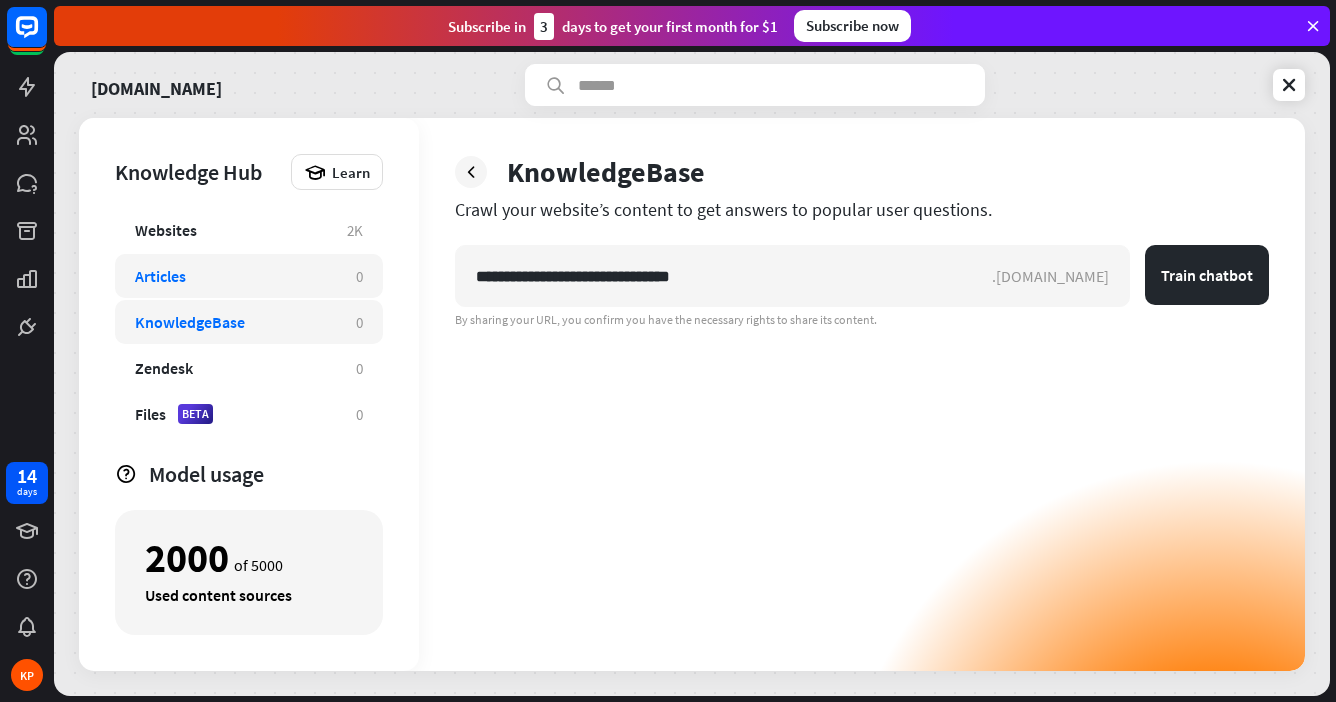 click on "Articles" at bounding box center (160, 276) 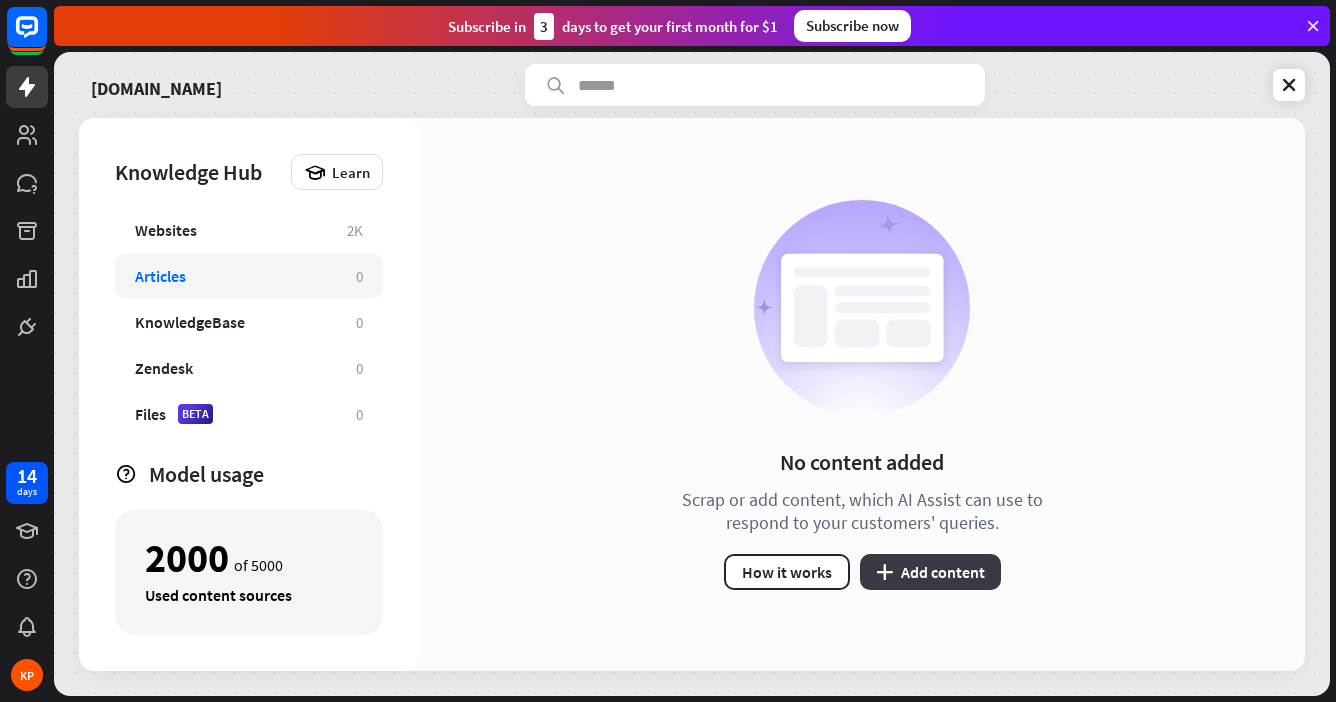 click on "plus
Add content" at bounding box center (930, 572) 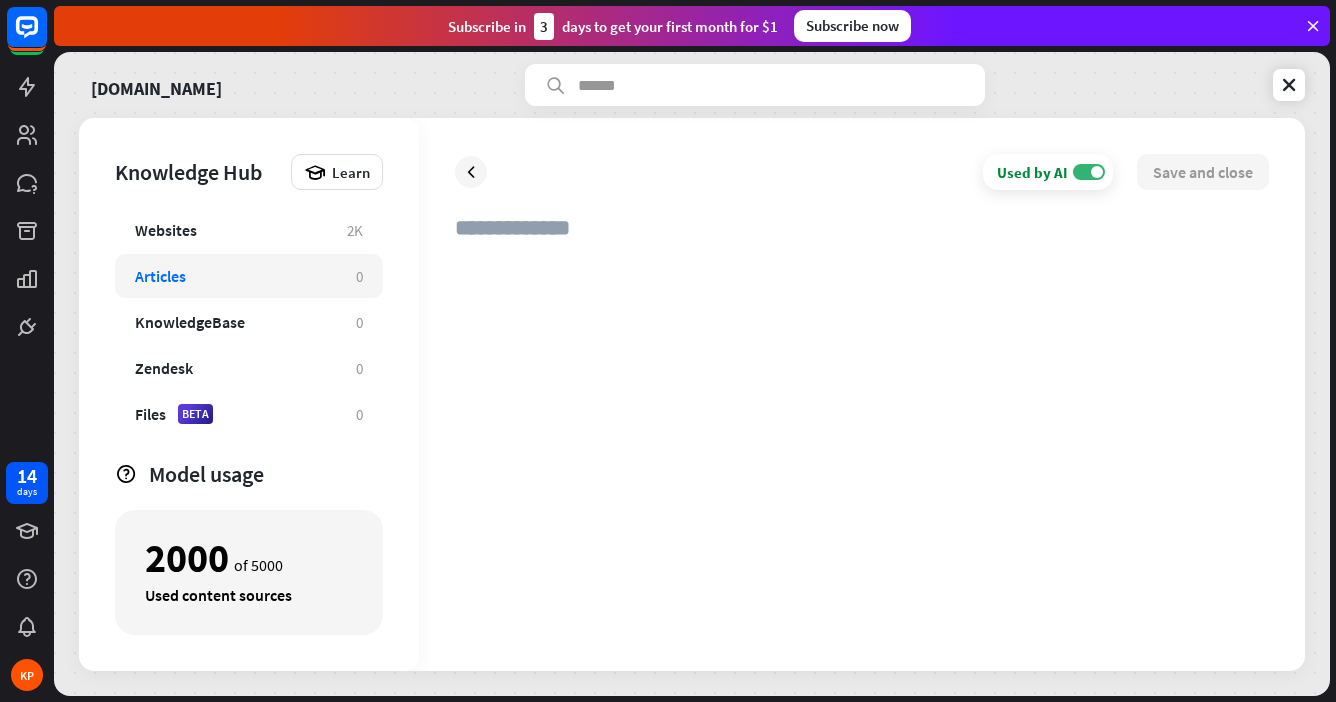 click at bounding box center (862, 446) 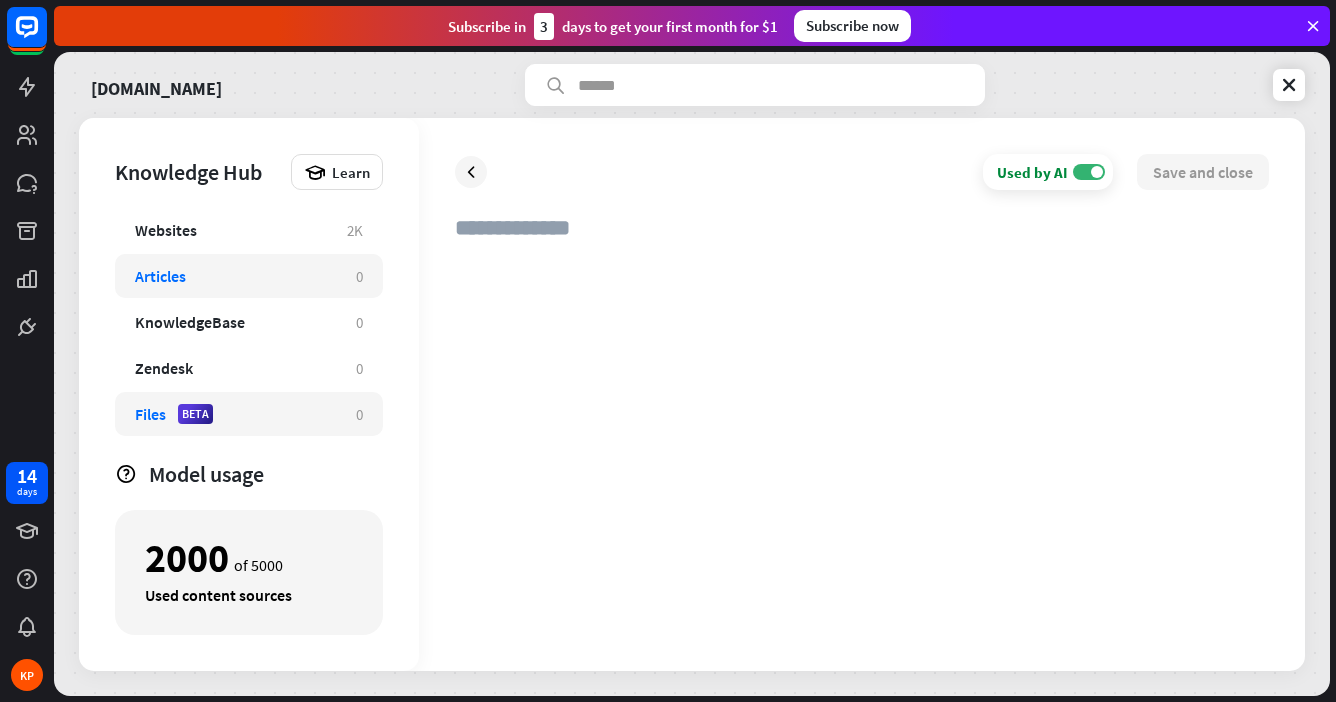click on "Files
BETA" at bounding box center [235, 414] 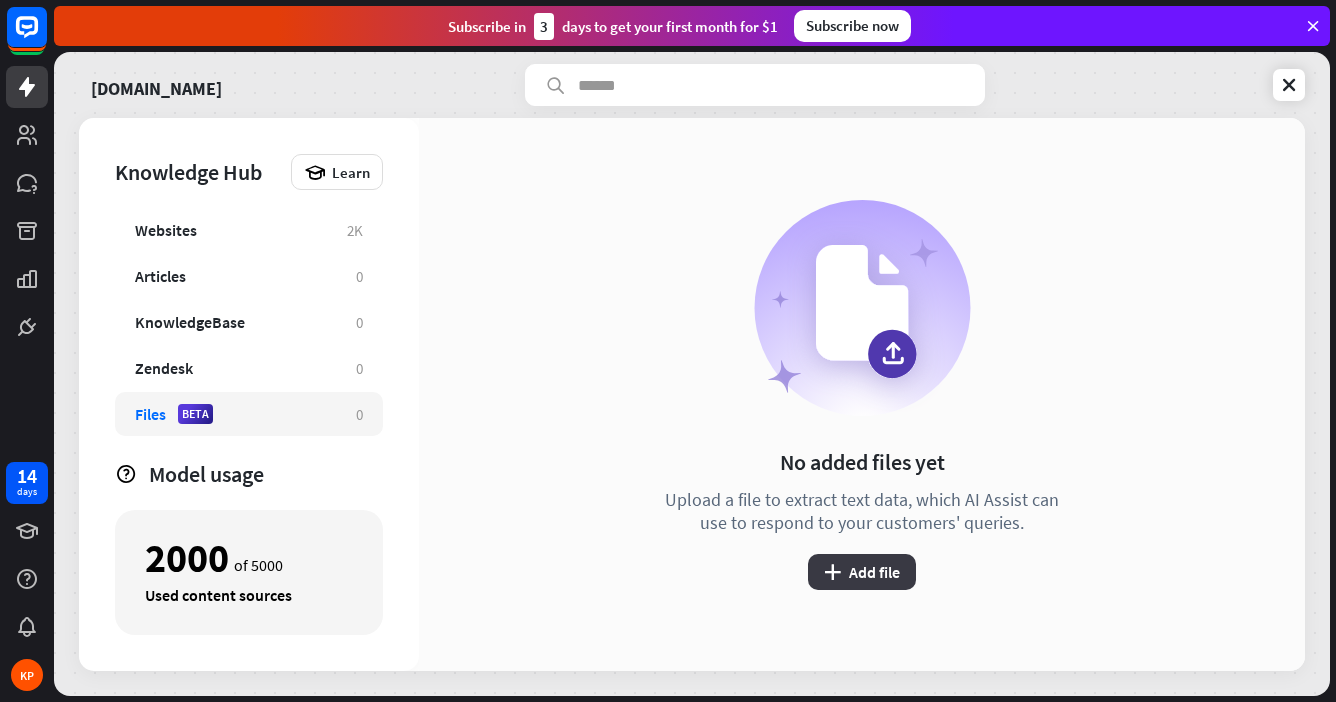 click on "plus
Add file" at bounding box center (862, 572) 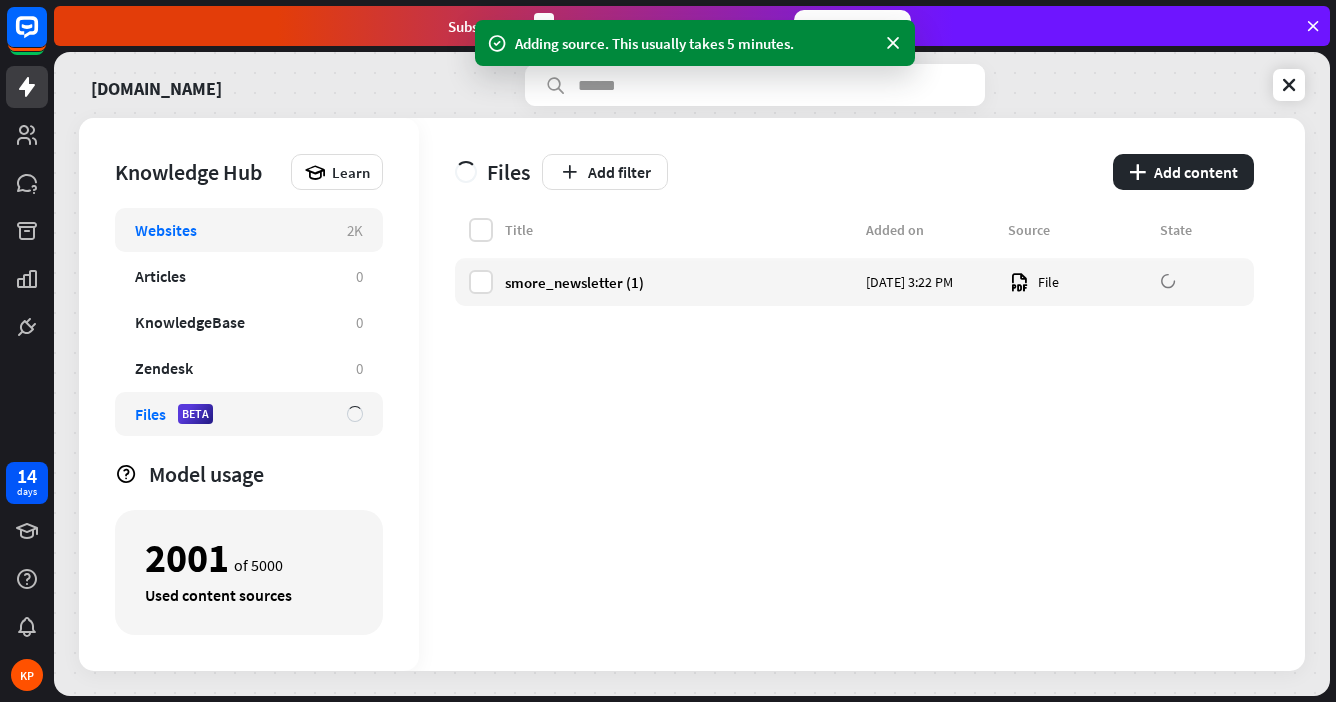 click on "Websites     2K" at bounding box center [249, 230] 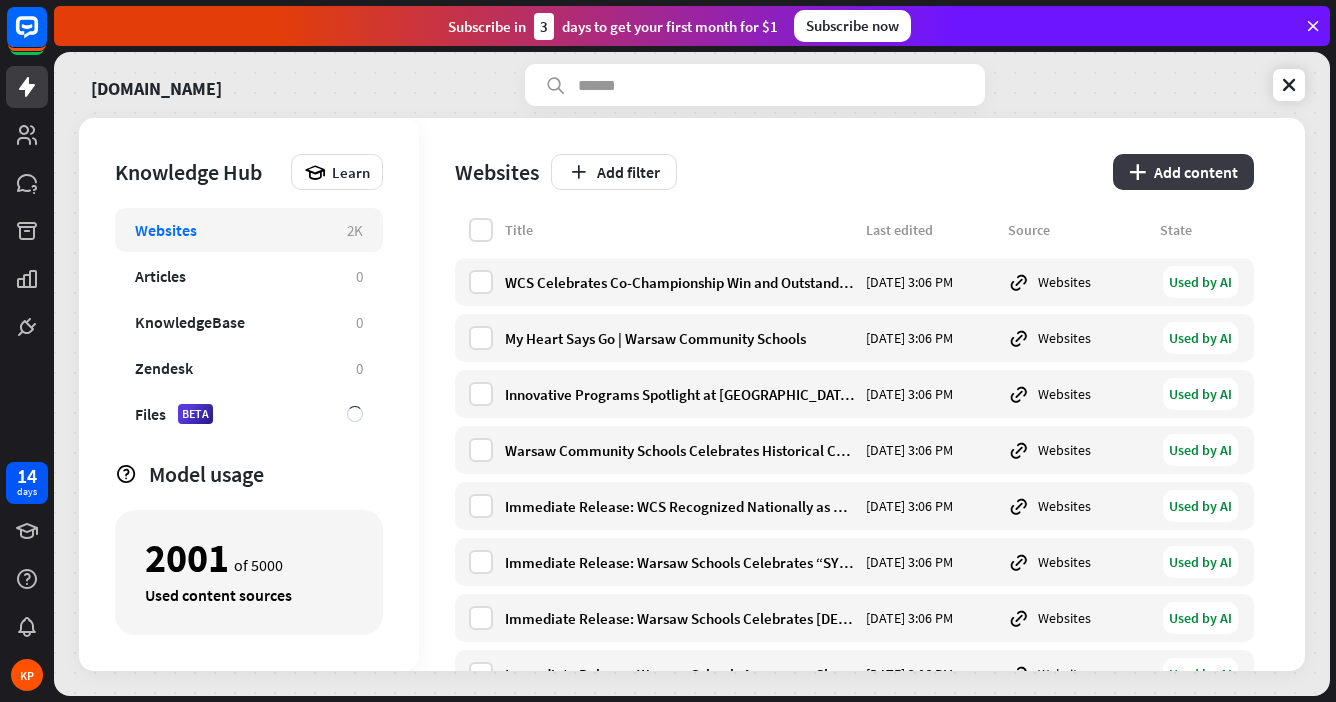 click on "plus
Add content" at bounding box center (1183, 172) 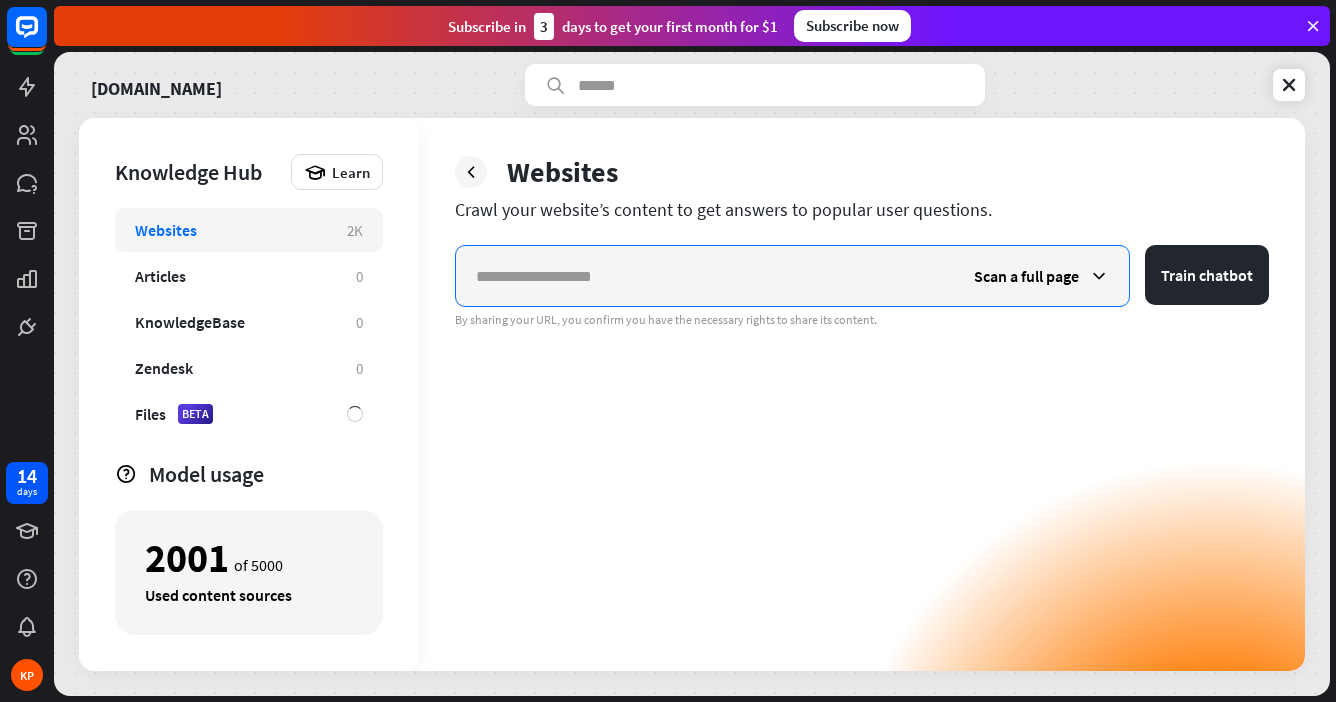 paste on "**********" 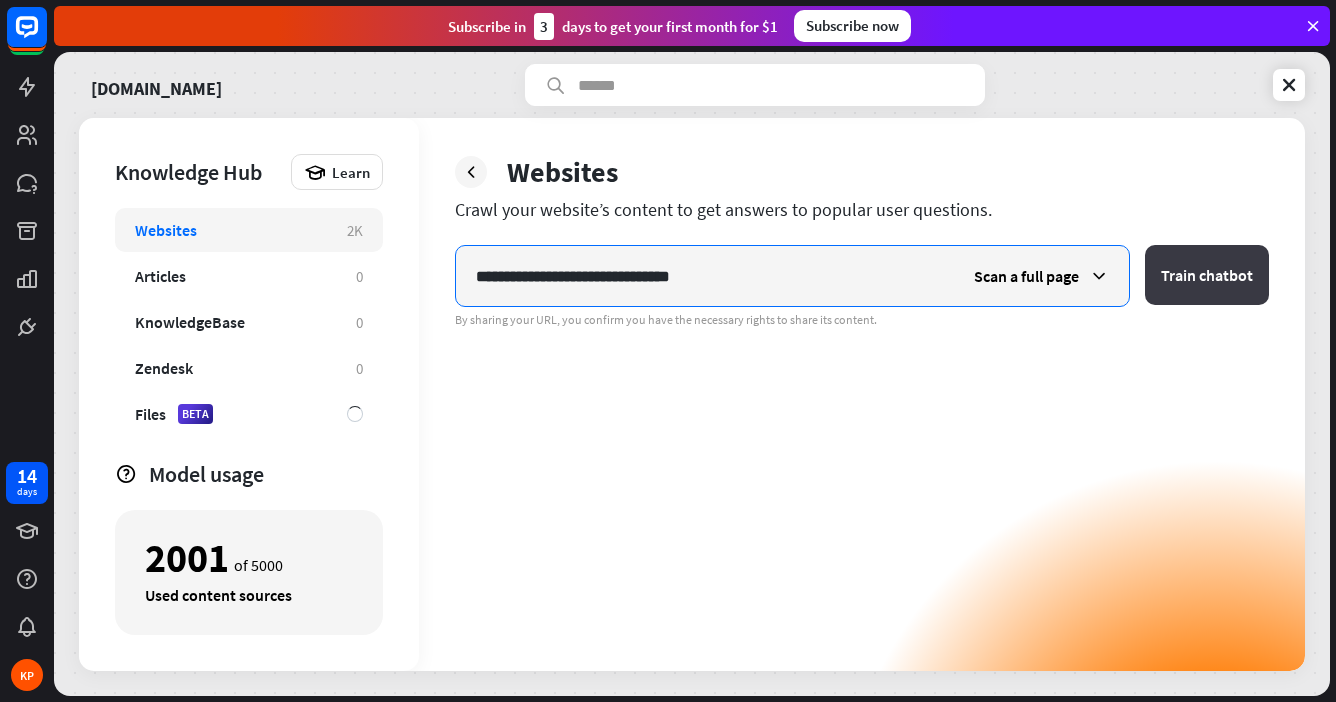 type on "**********" 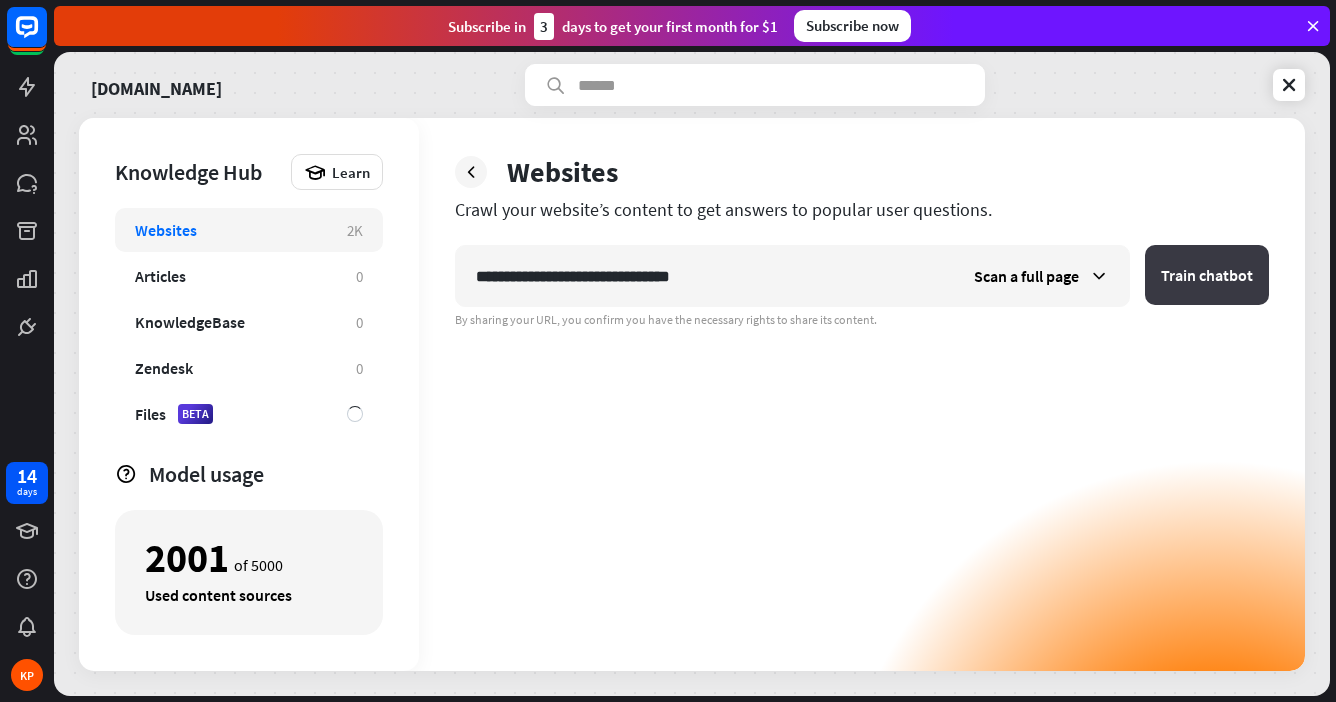 click on "Train chatbot" at bounding box center (1207, 275) 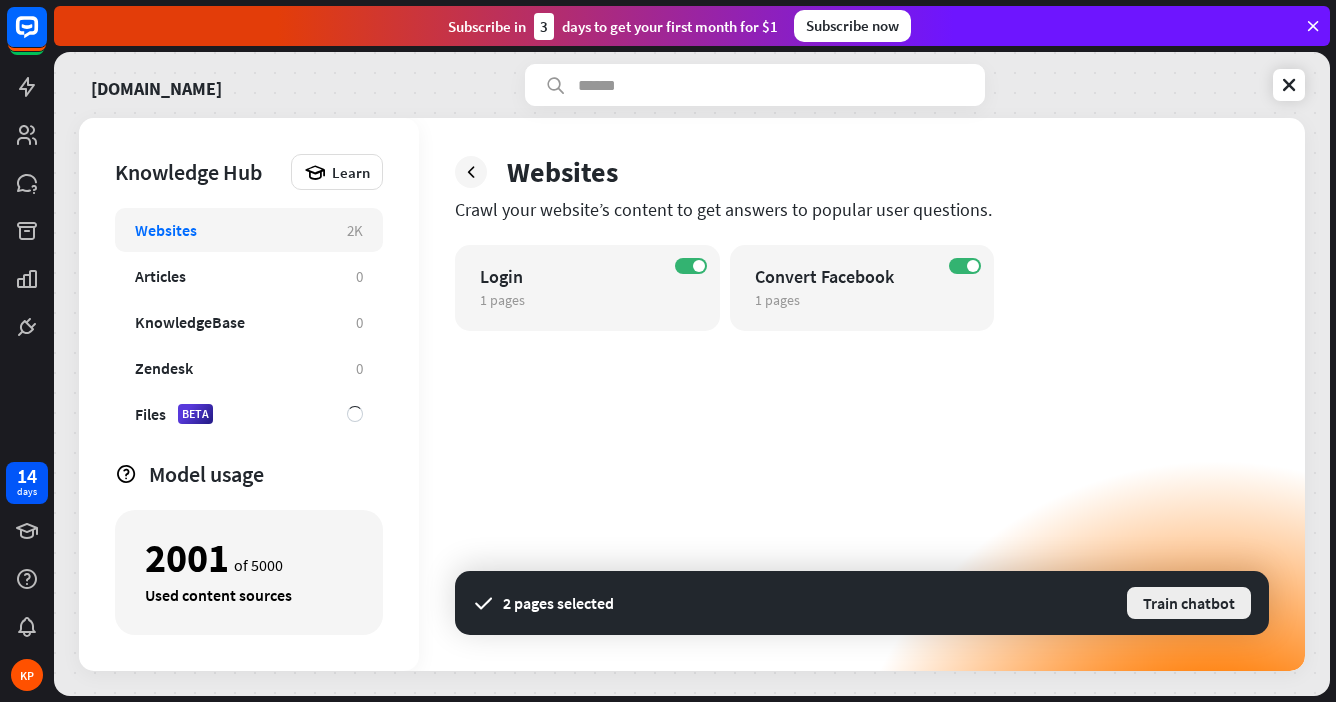 click on "Train chatbot" at bounding box center [1189, 603] 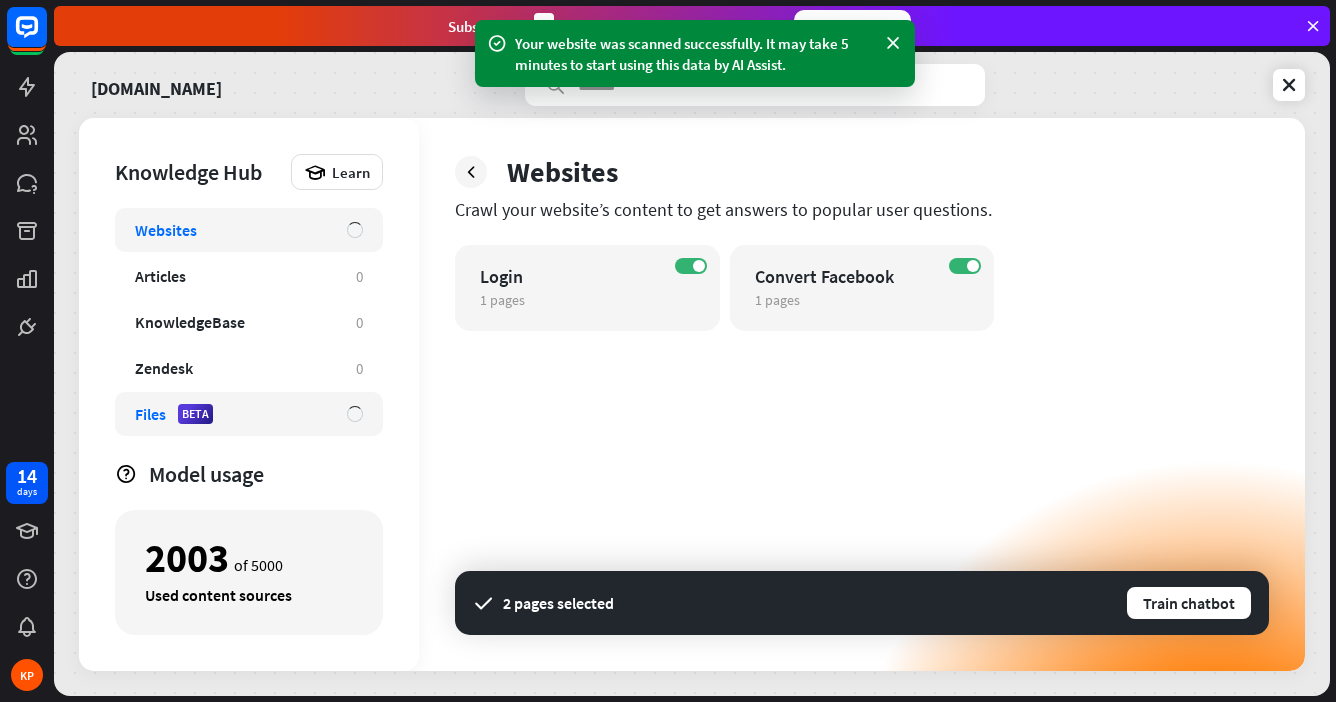 click on "Files
BETA" at bounding box center (231, 414) 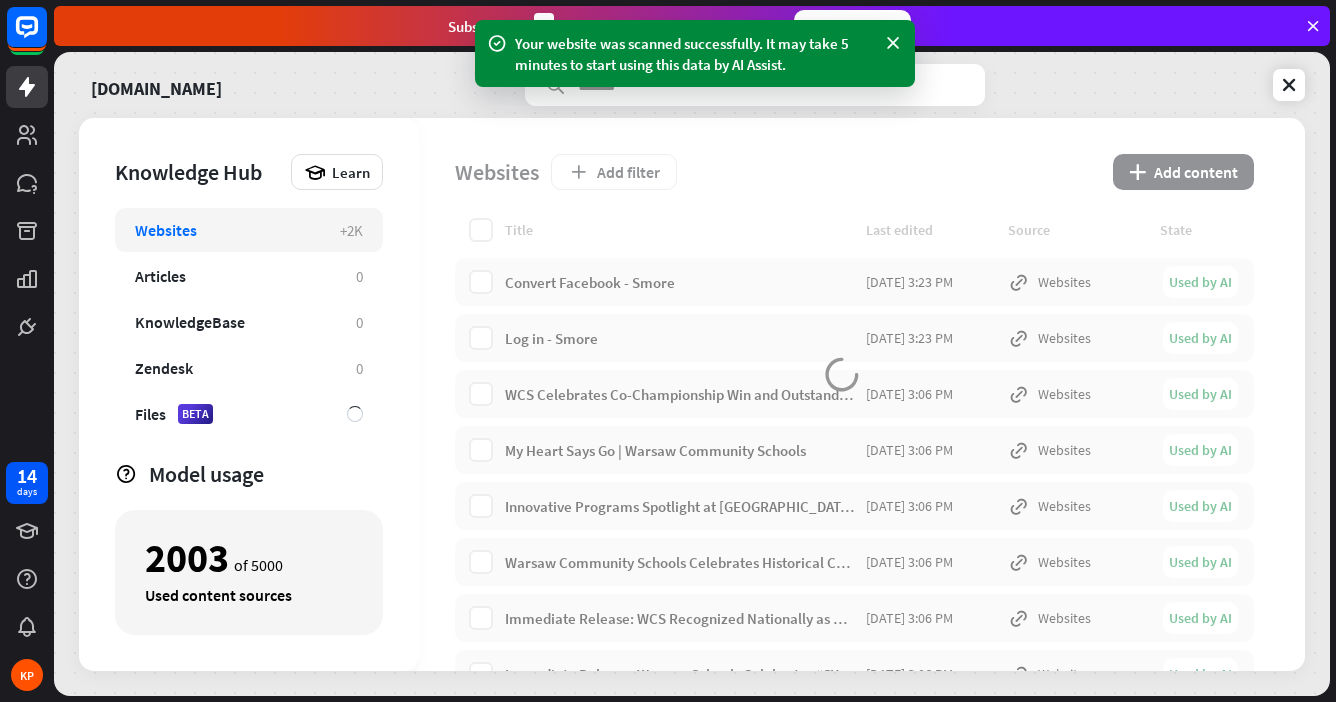 click at bounding box center [862, 394] 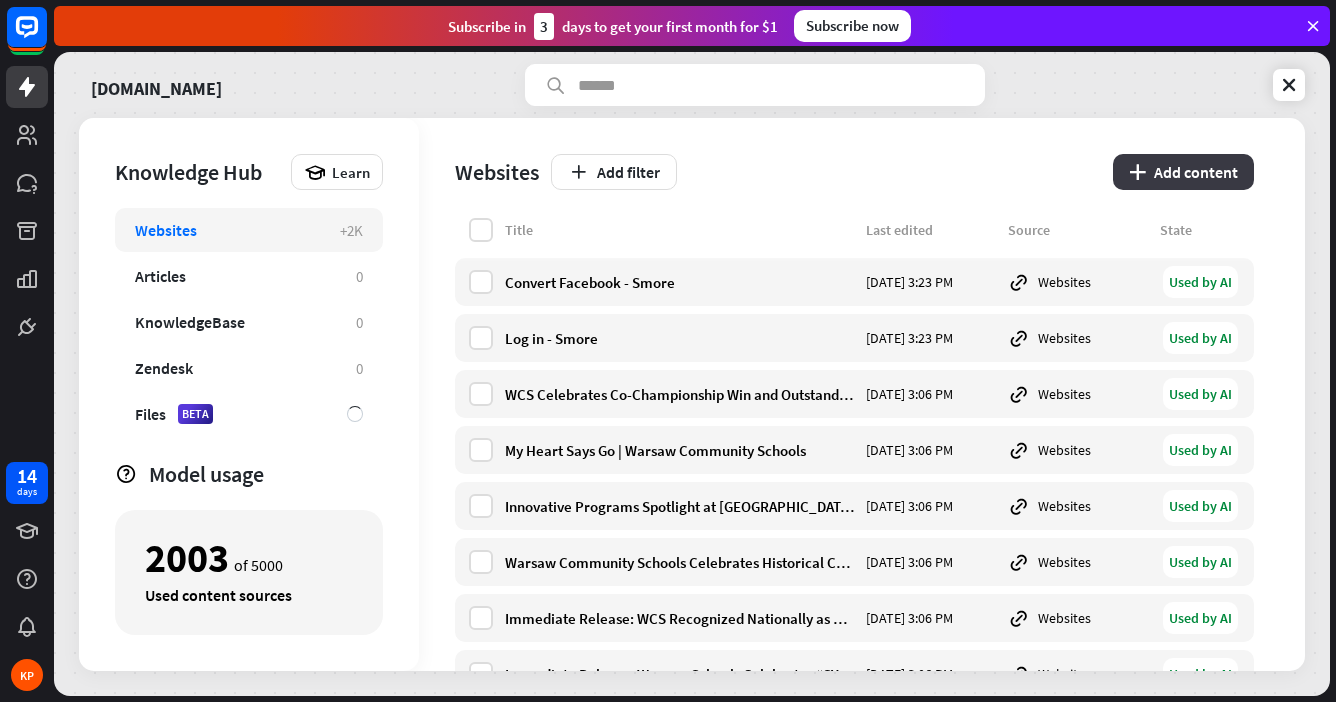 click on "plus
Add content" at bounding box center (1183, 172) 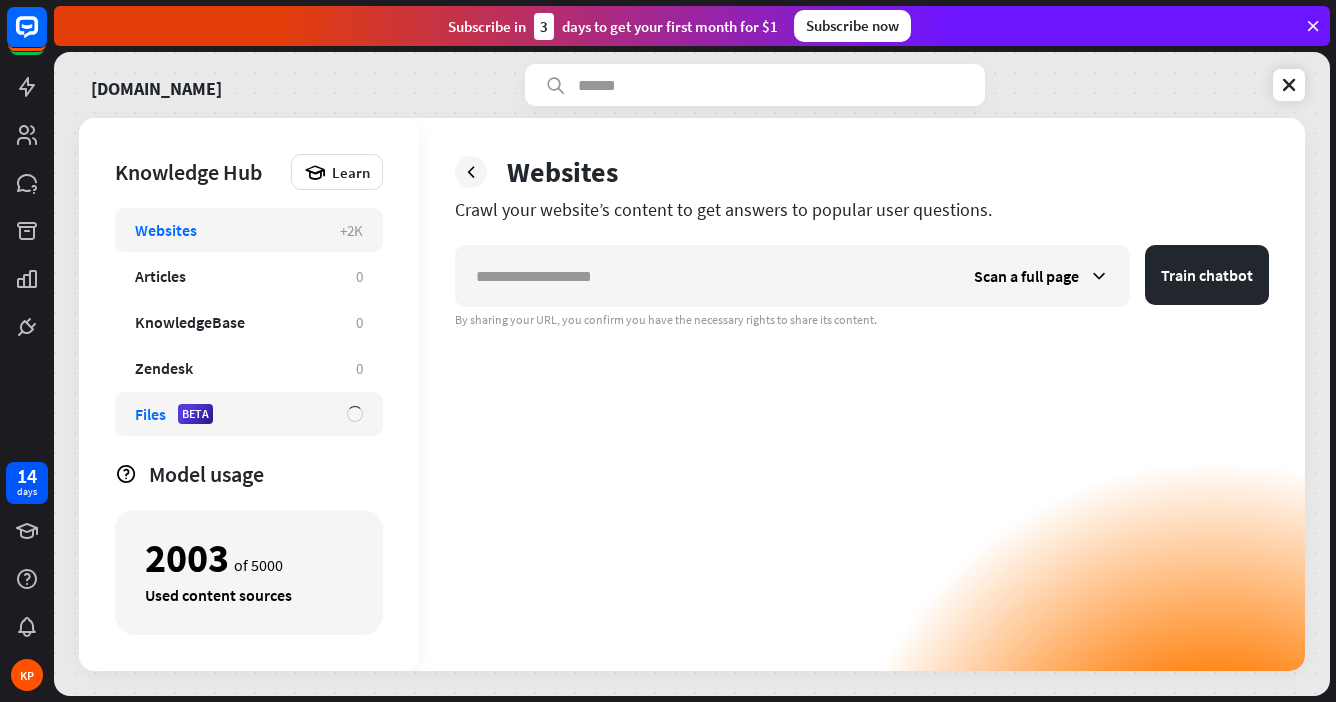 click on "Files
BETA" at bounding box center (249, 414) 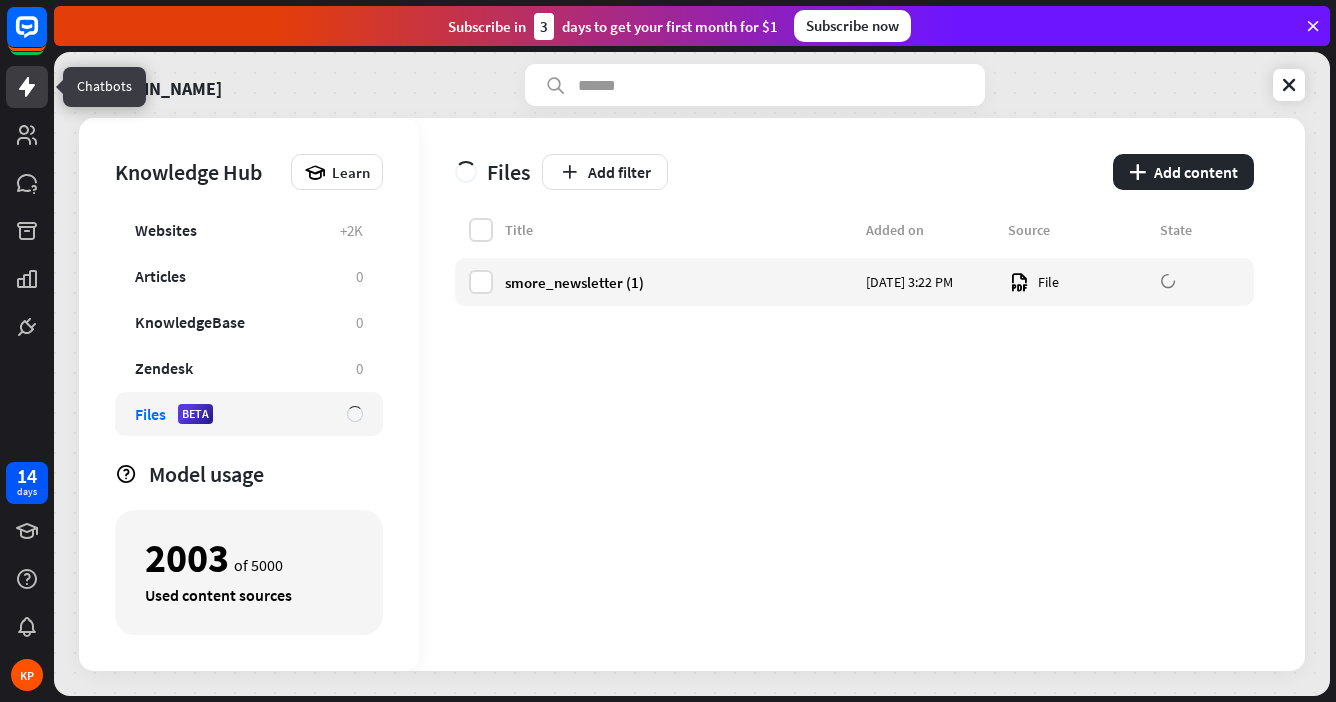 click 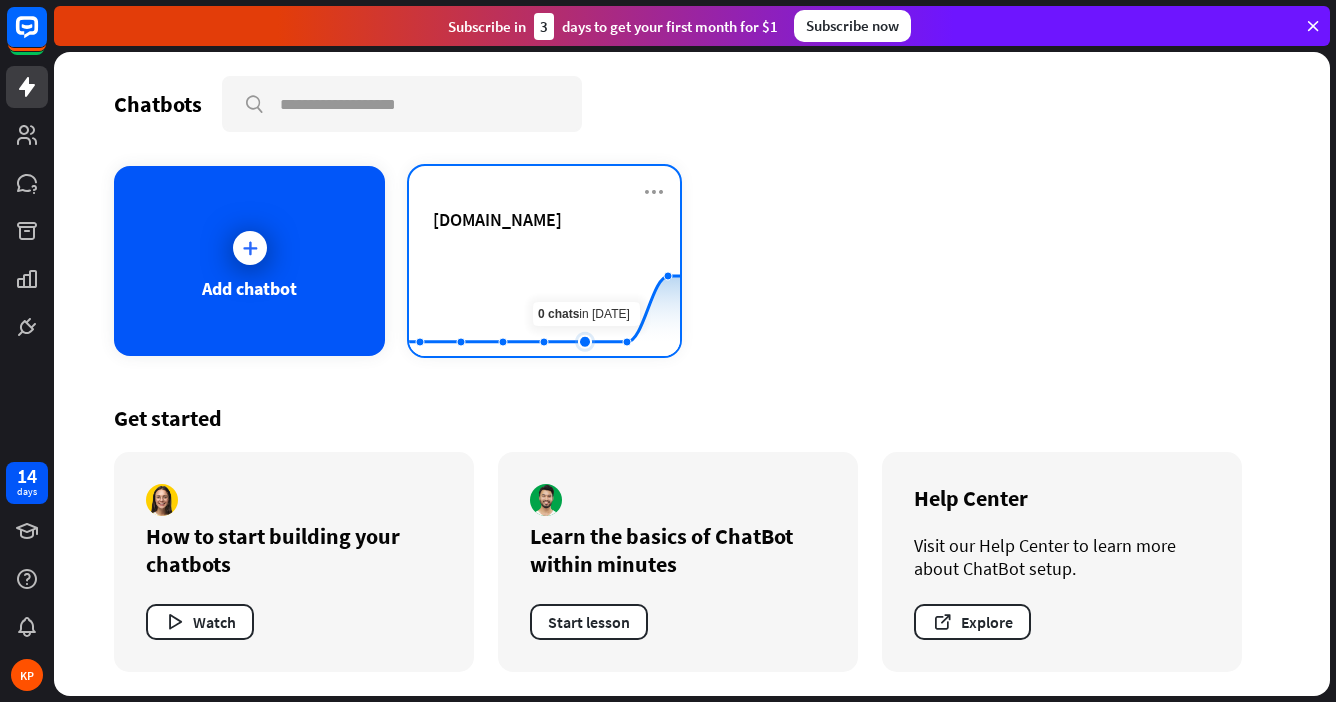 click 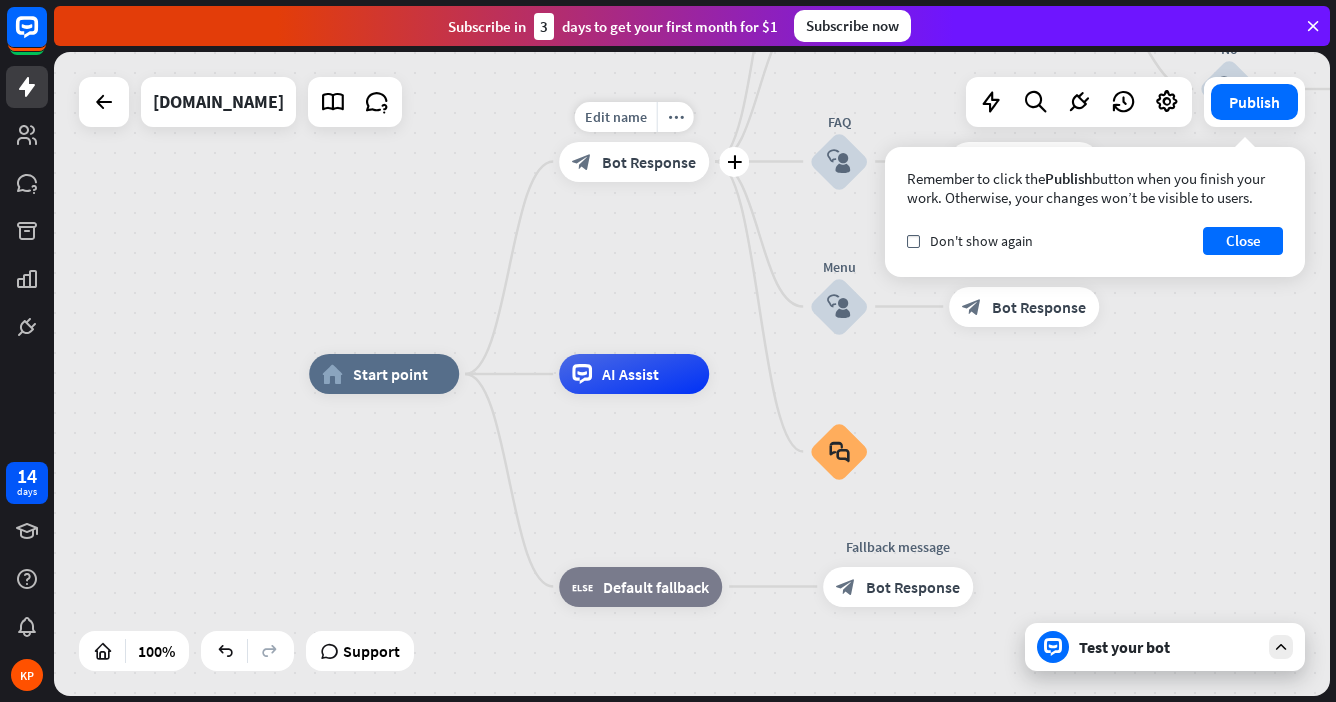 click on "Bot Response" at bounding box center (649, 162) 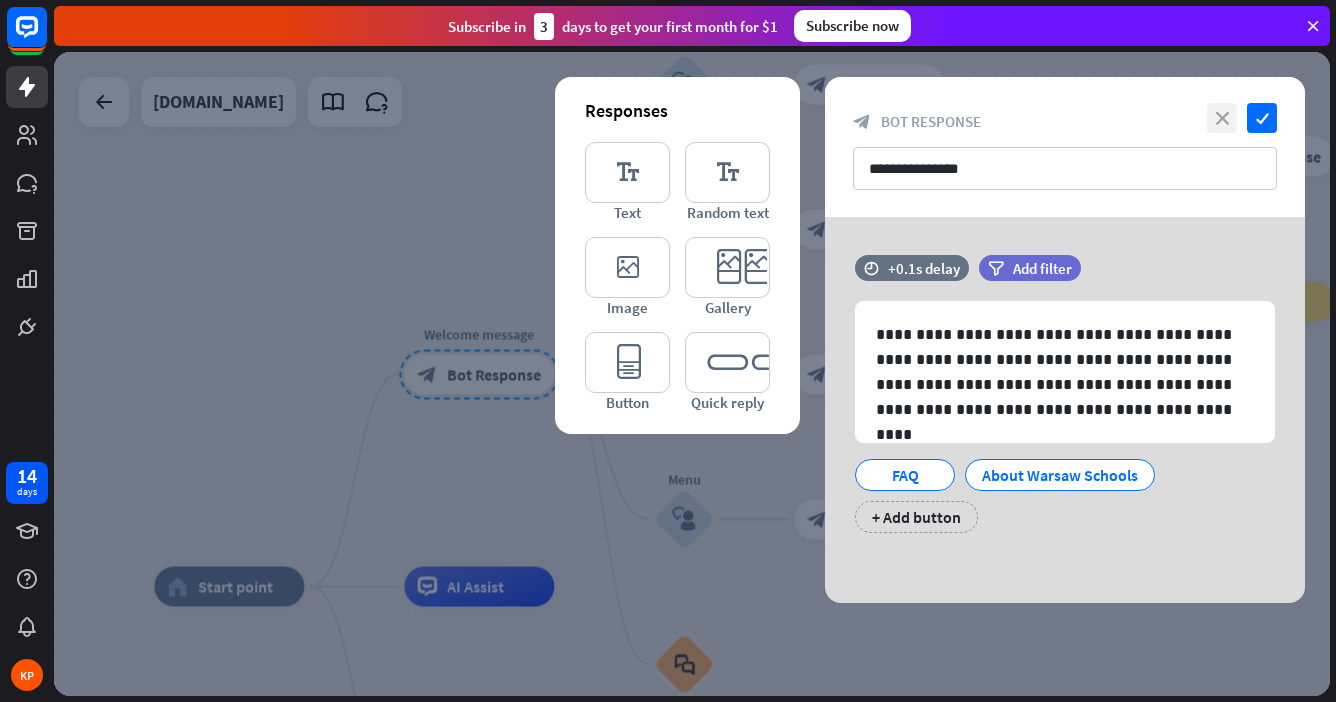 click on "close" at bounding box center (1222, 118) 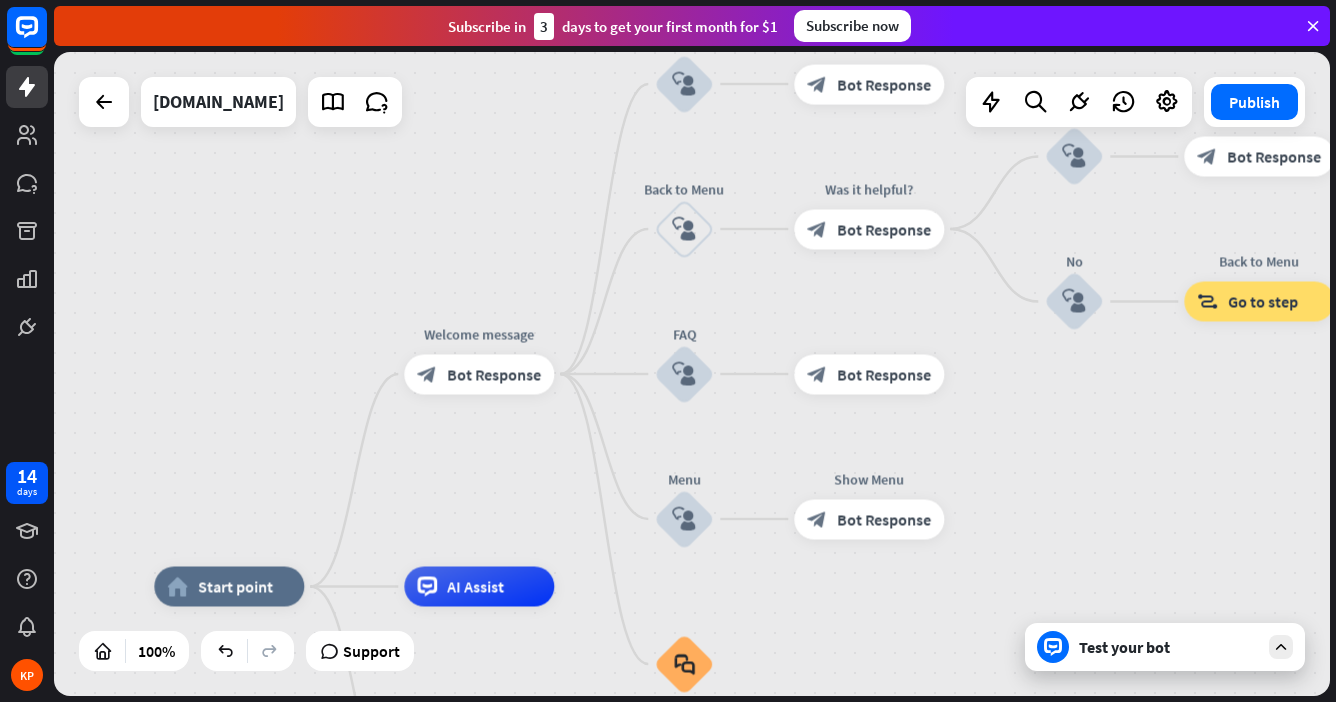 click on "Test your bot" at bounding box center [1169, 647] 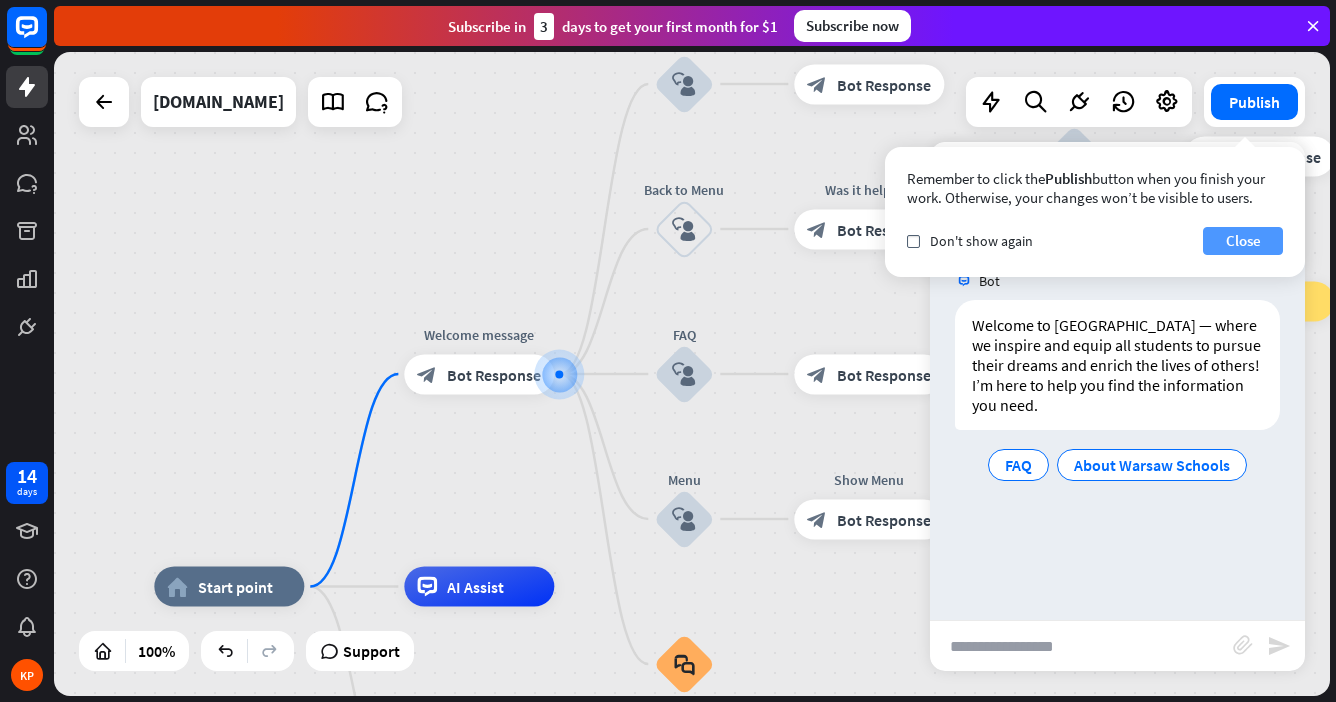 click on "Close" at bounding box center (1243, 241) 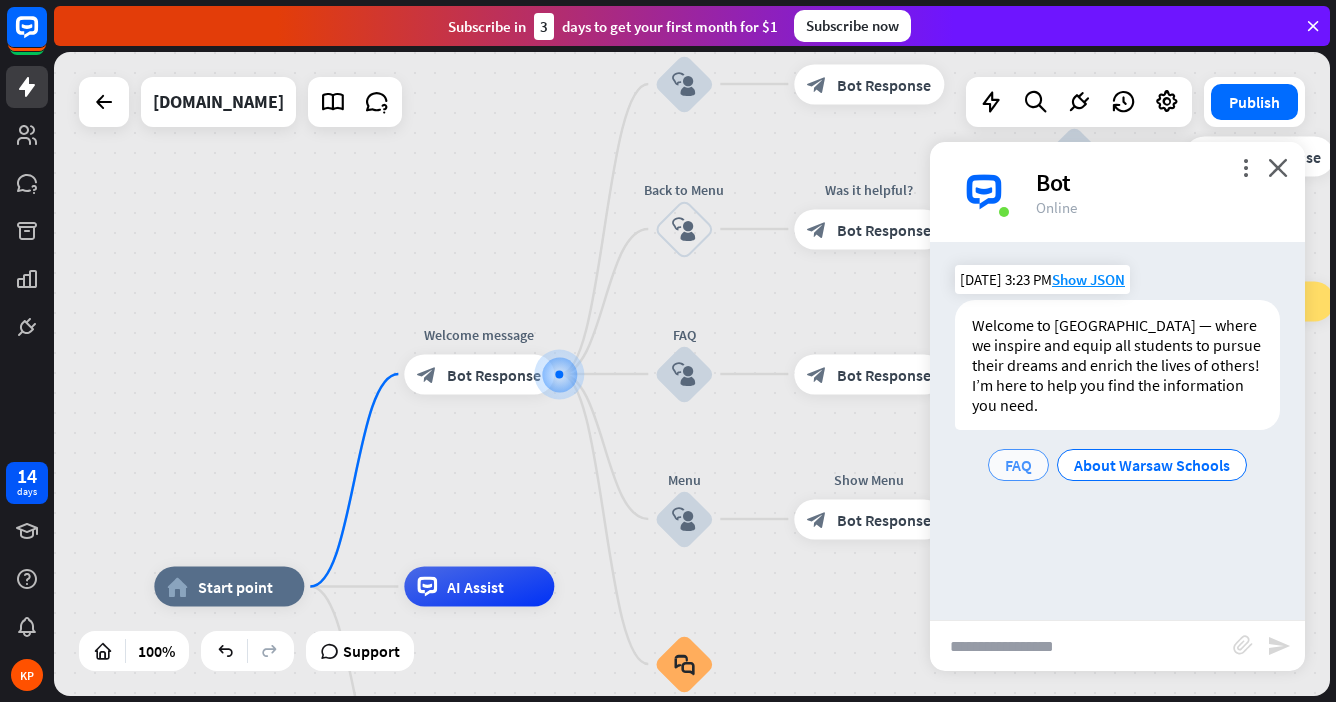 click on "FAQ" at bounding box center (1018, 465) 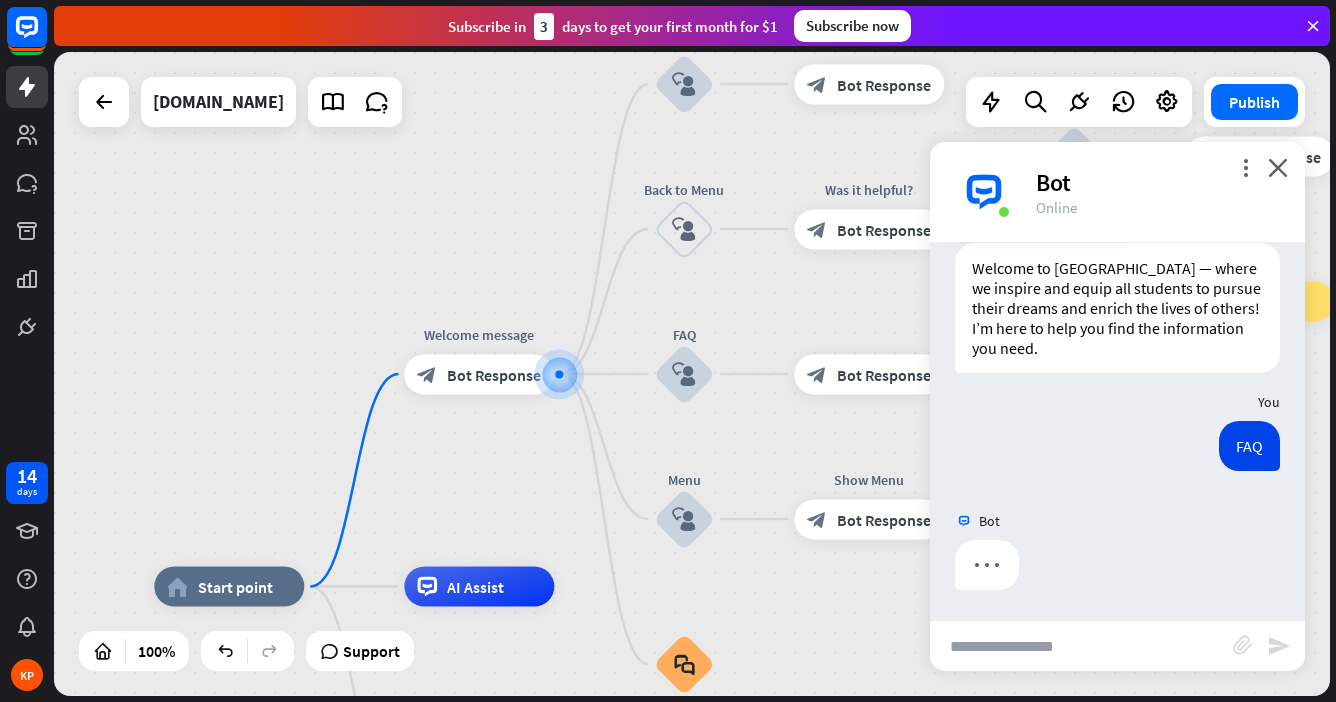 scroll, scrollTop: 0, scrollLeft: 0, axis: both 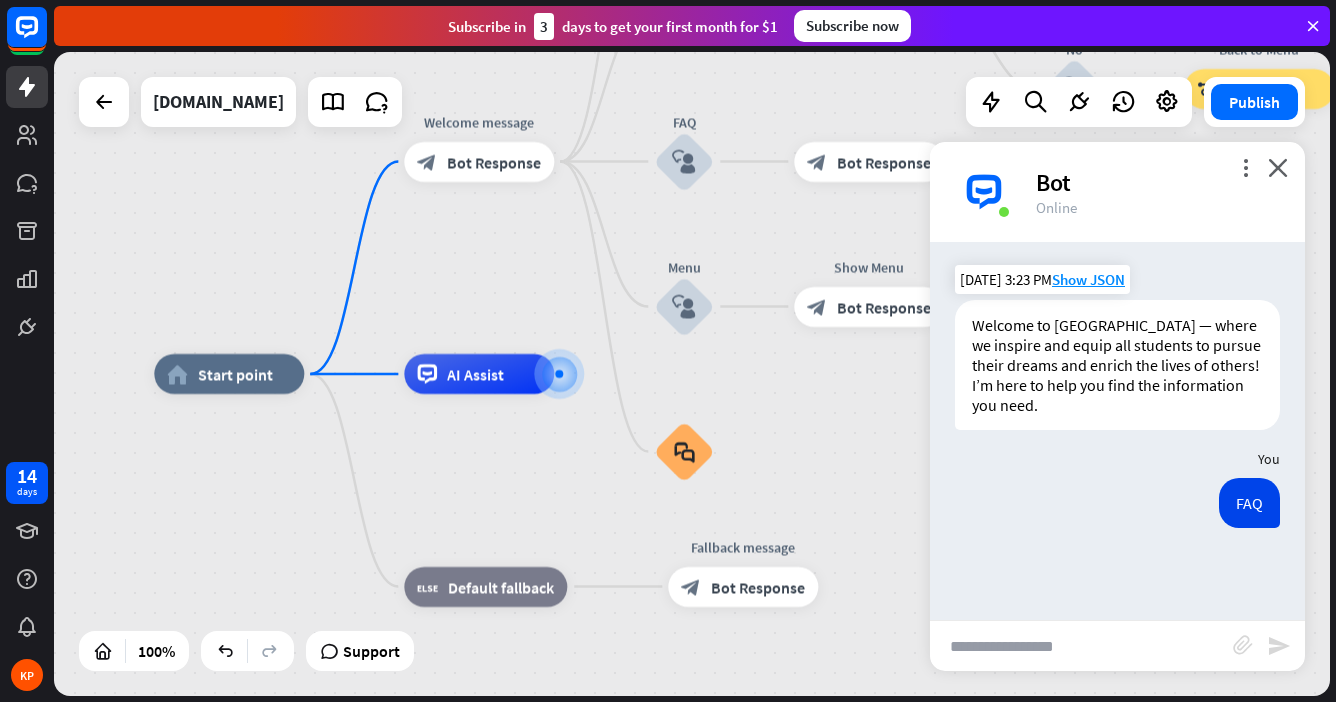click at bounding box center (1081, 646) 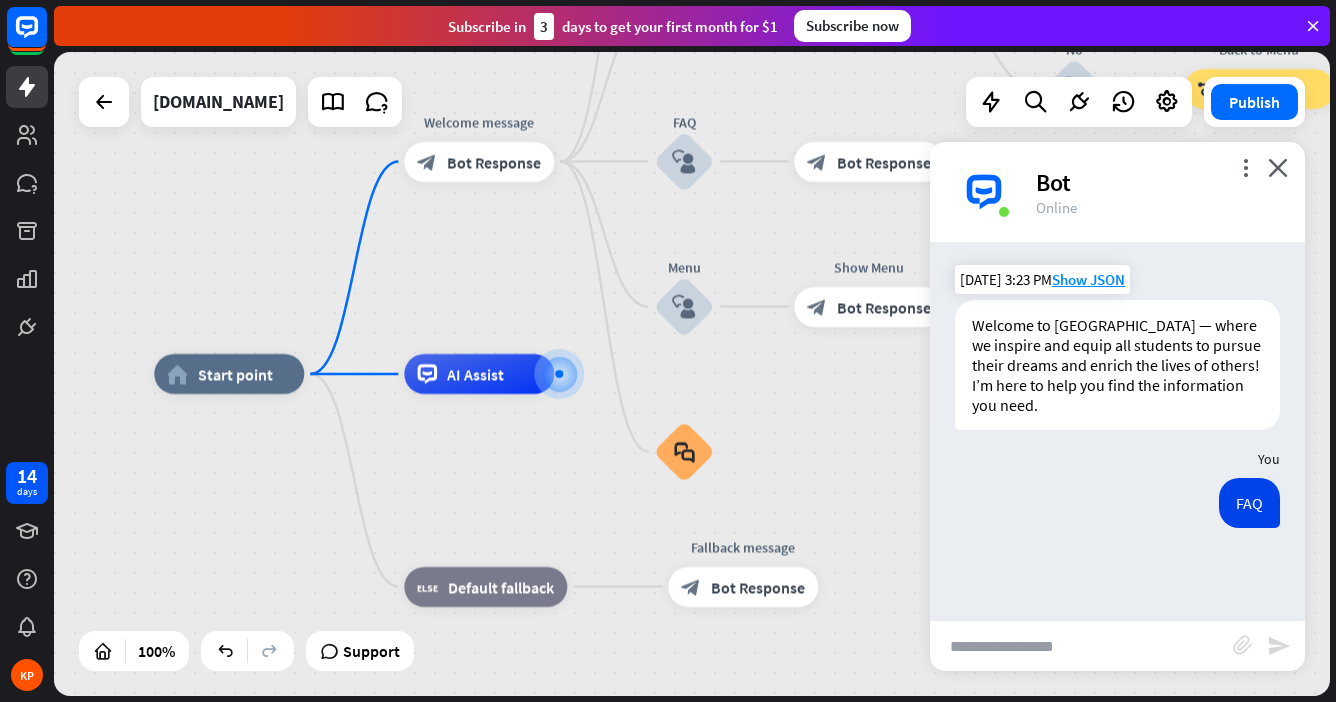 click at bounding box center [1081, 646] 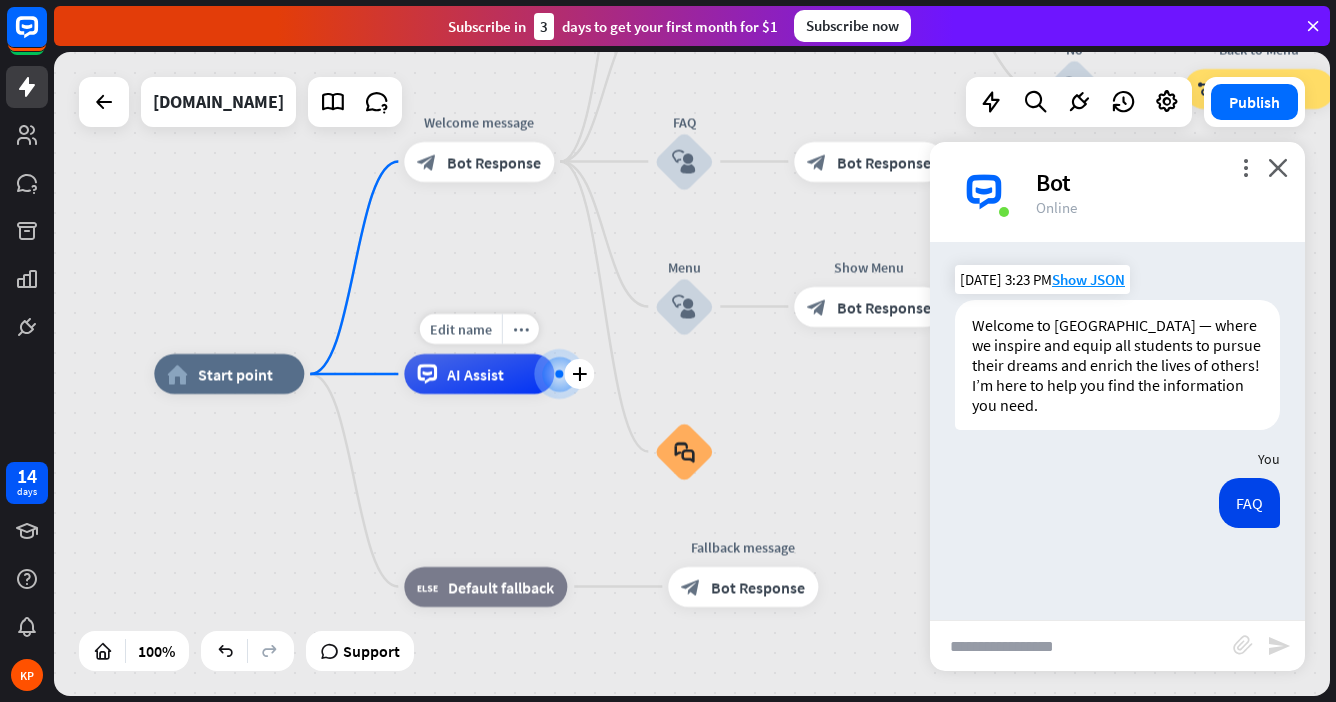 click at bounding box center [559, 374] 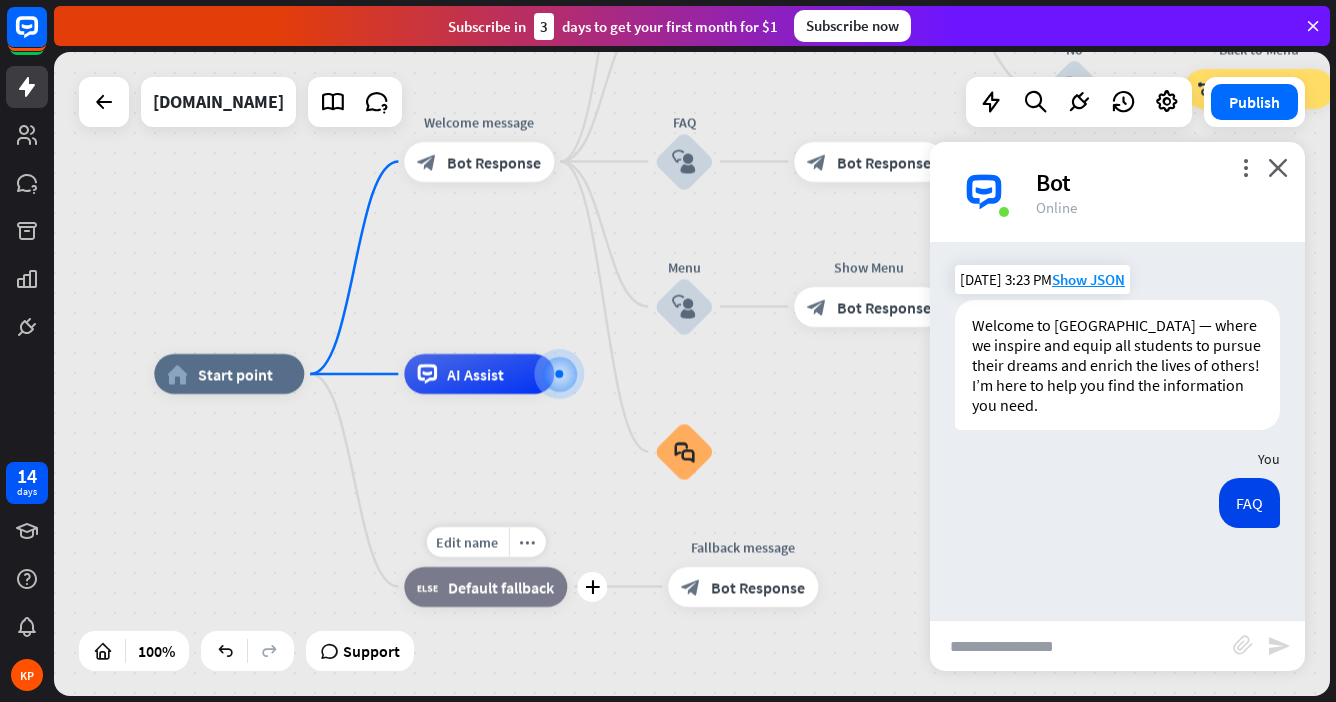 click on "Default fallback" at bounding box center (501, 587) 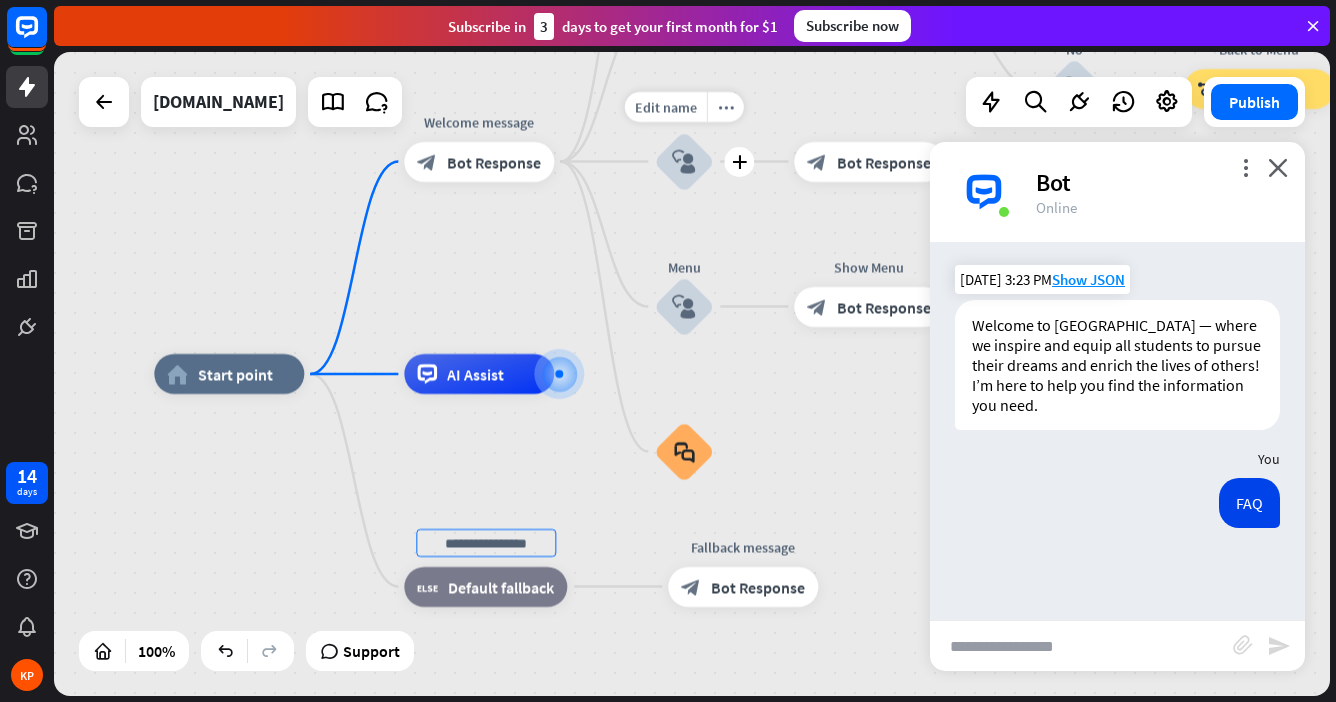 click on "block_user_input" at bounding box center [684, 162] 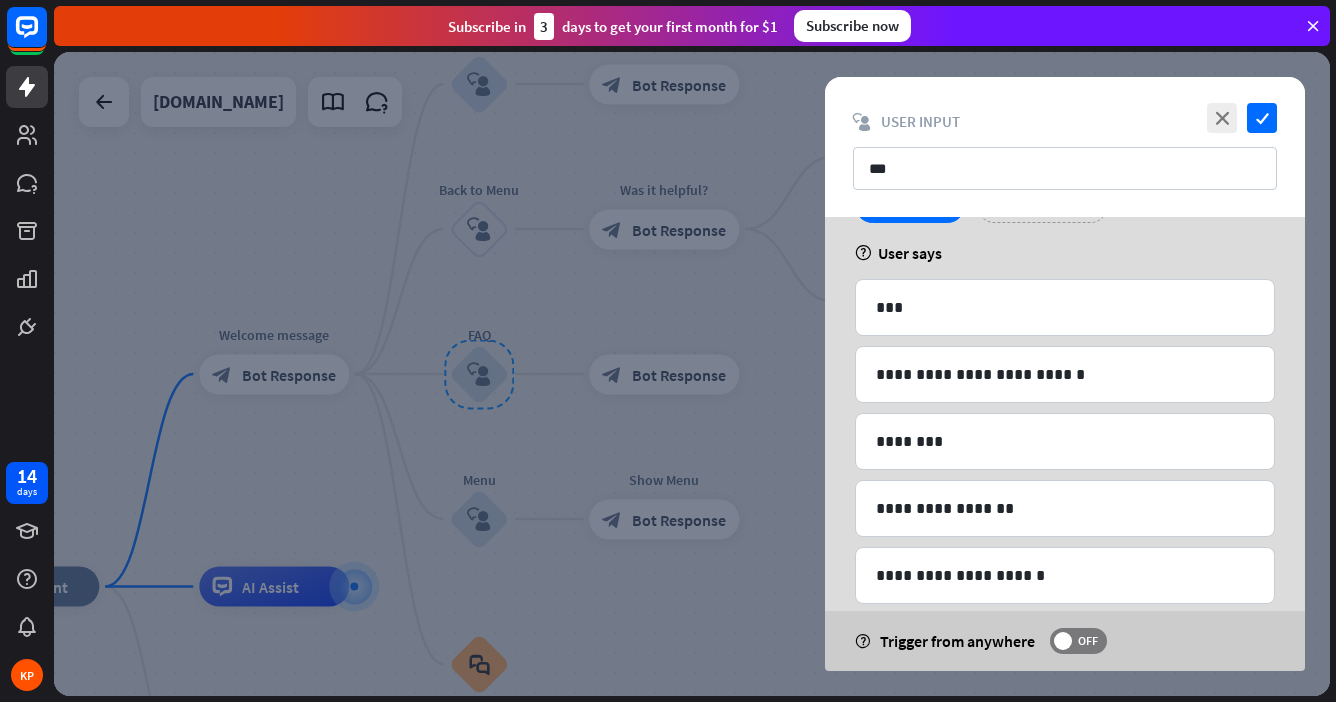 scroll, scrollTop: 96, scrollLeft: 0, axis: vertical 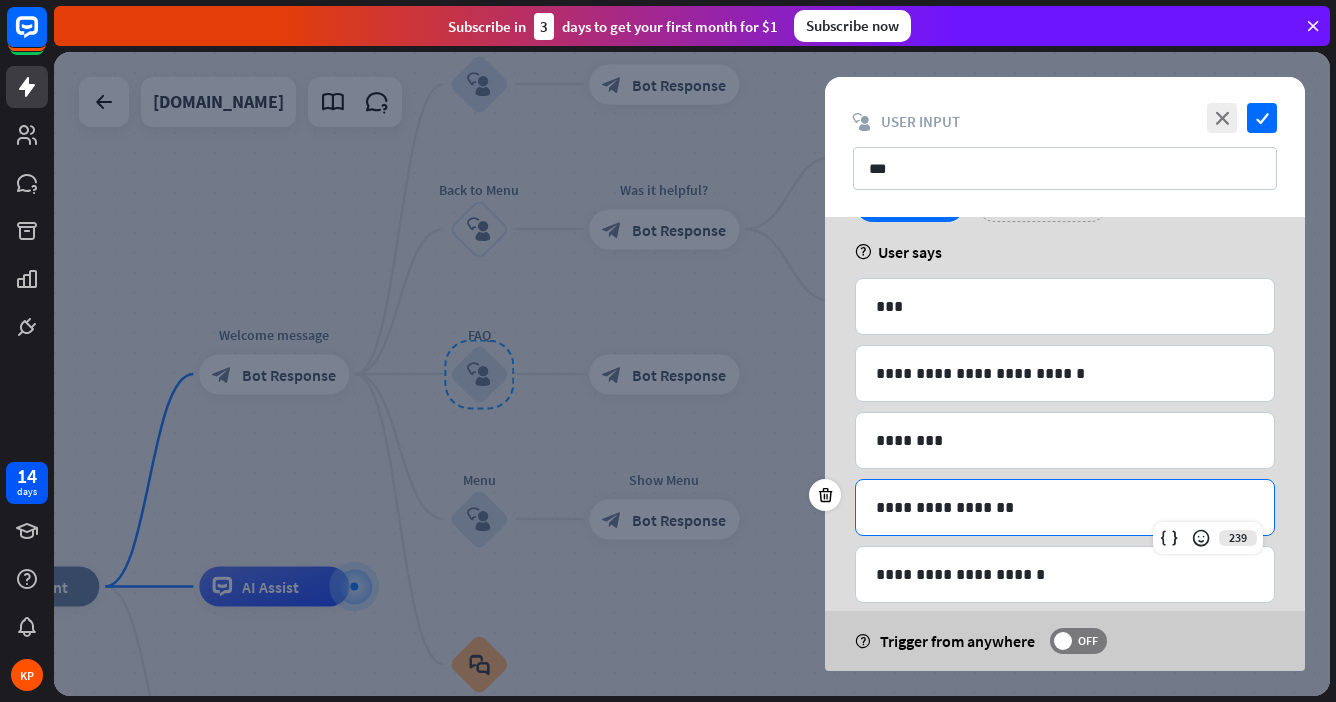 click on "**********" at bounding box center (1065, 507) 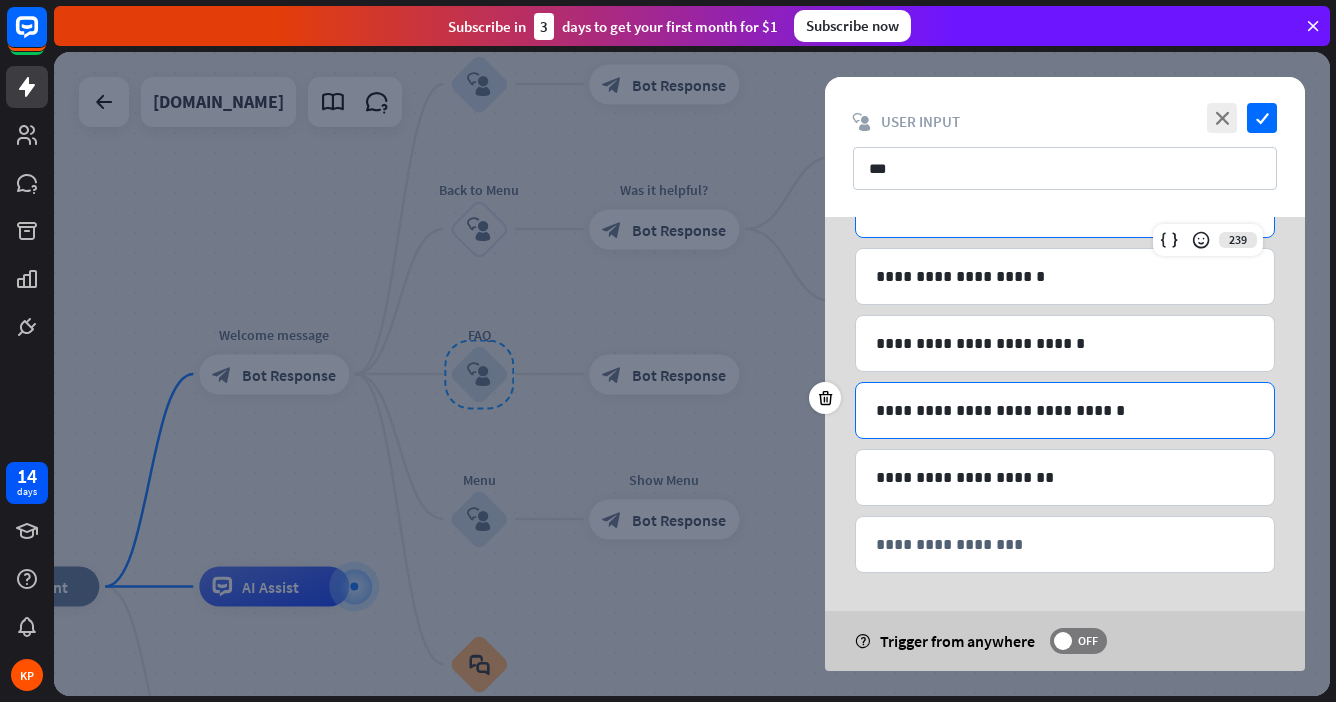 scroll, scrollTop: 396, scrollLeft: 0, axis: vertical 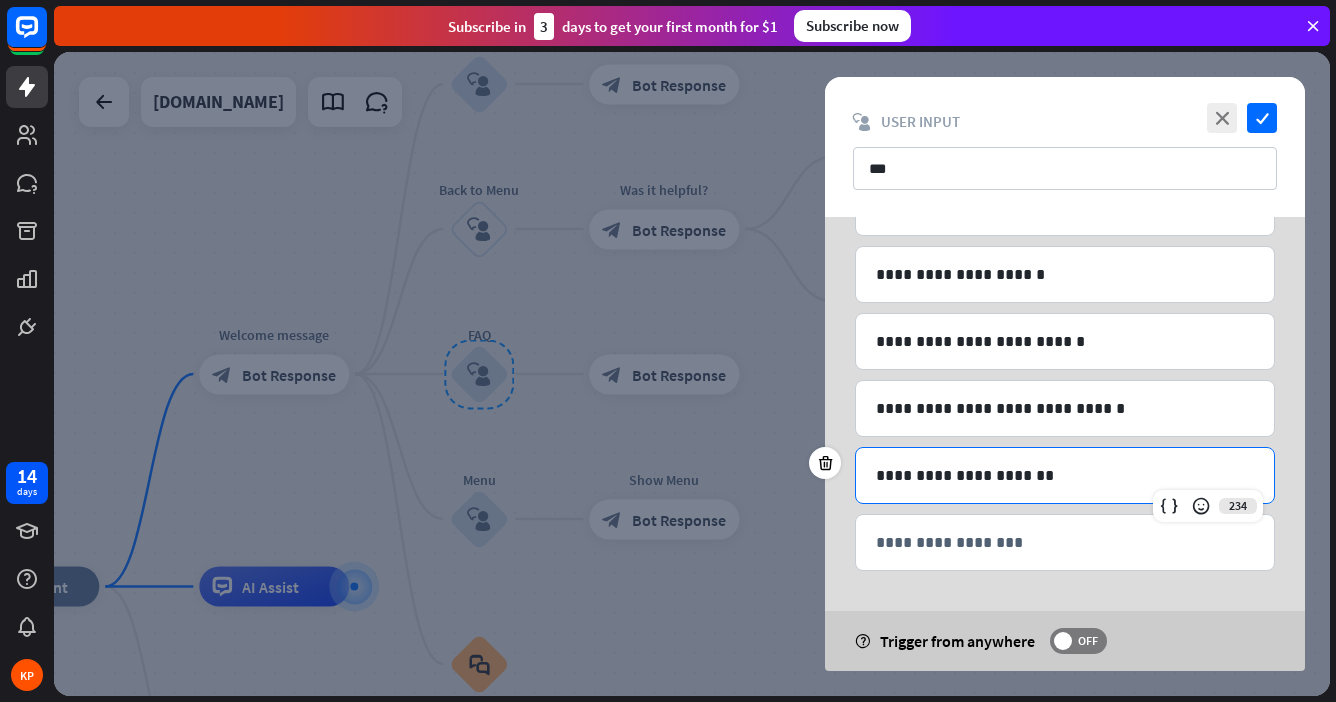 click on "**********" at bounding box center [1065, 475] 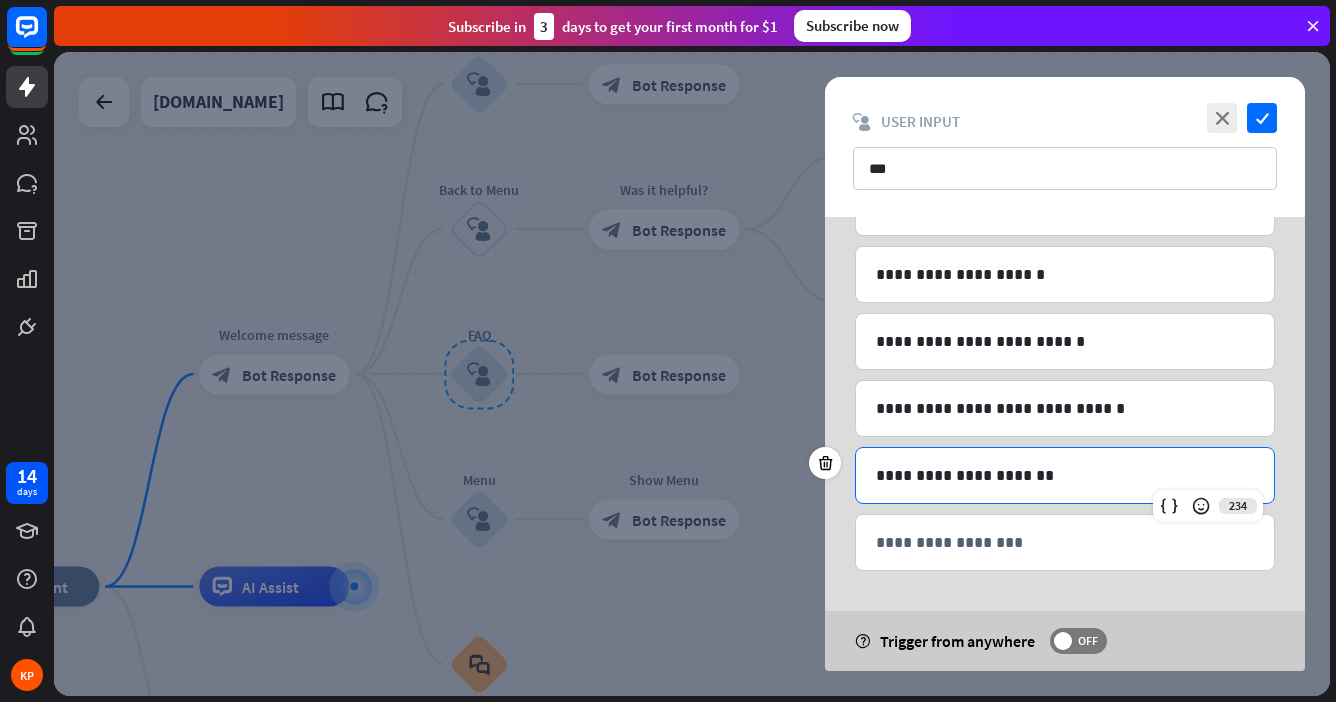 click on "234" at bounding box center (1208, 506) 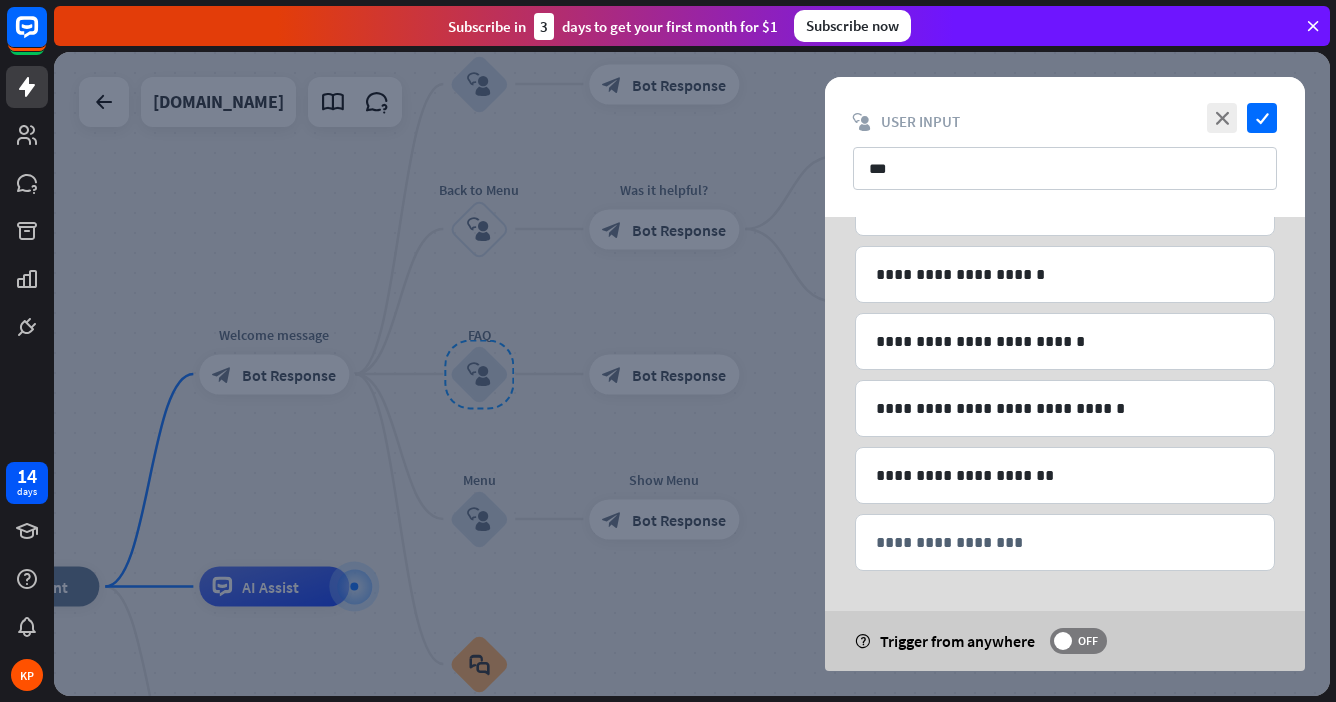 click on "Trigger from anywhere" at bounding box center (957, 641) 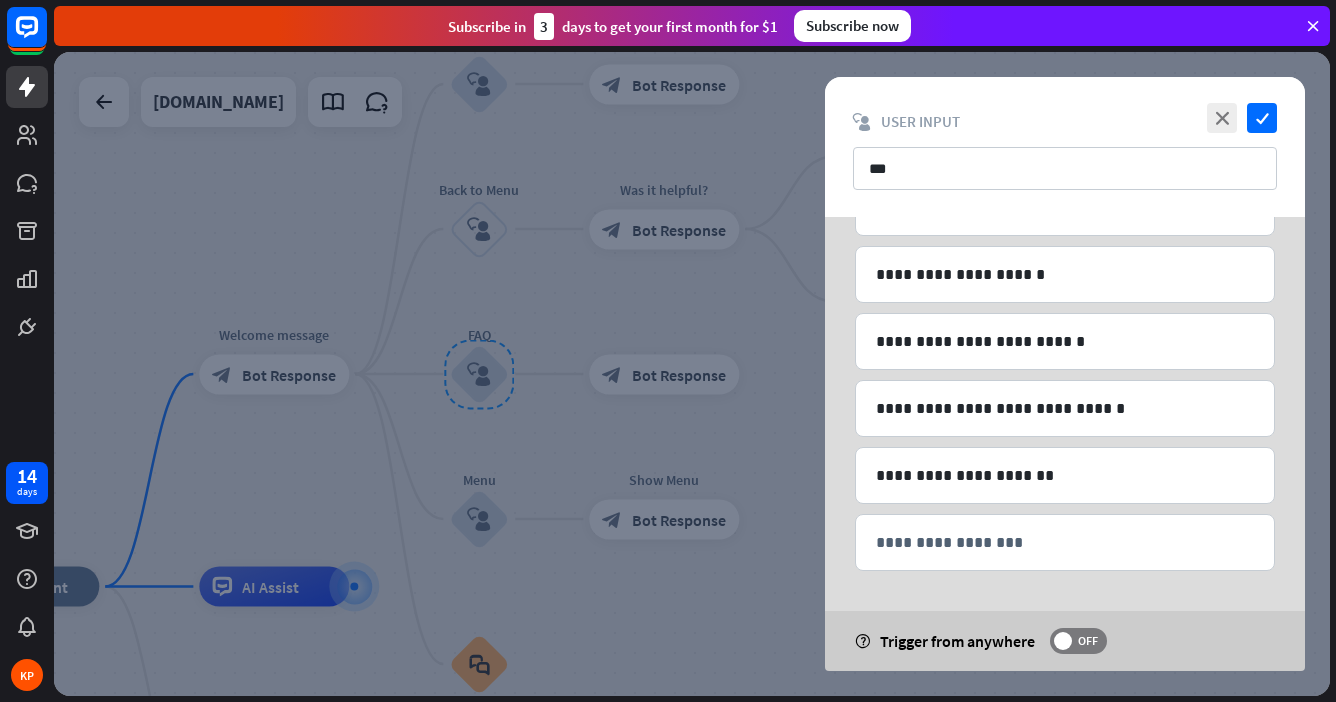 click on "help" at bounding box center [862, 641] 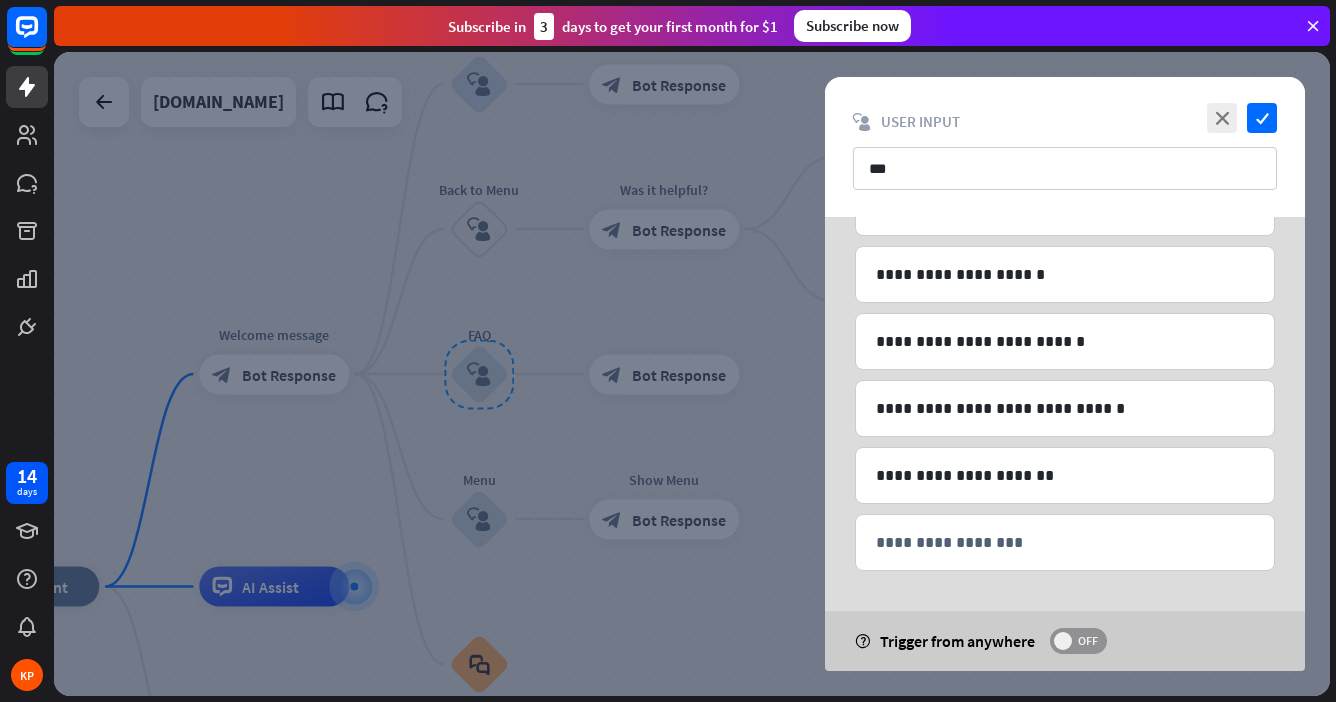 click on "OFF" at bounding box center (1087, 641) 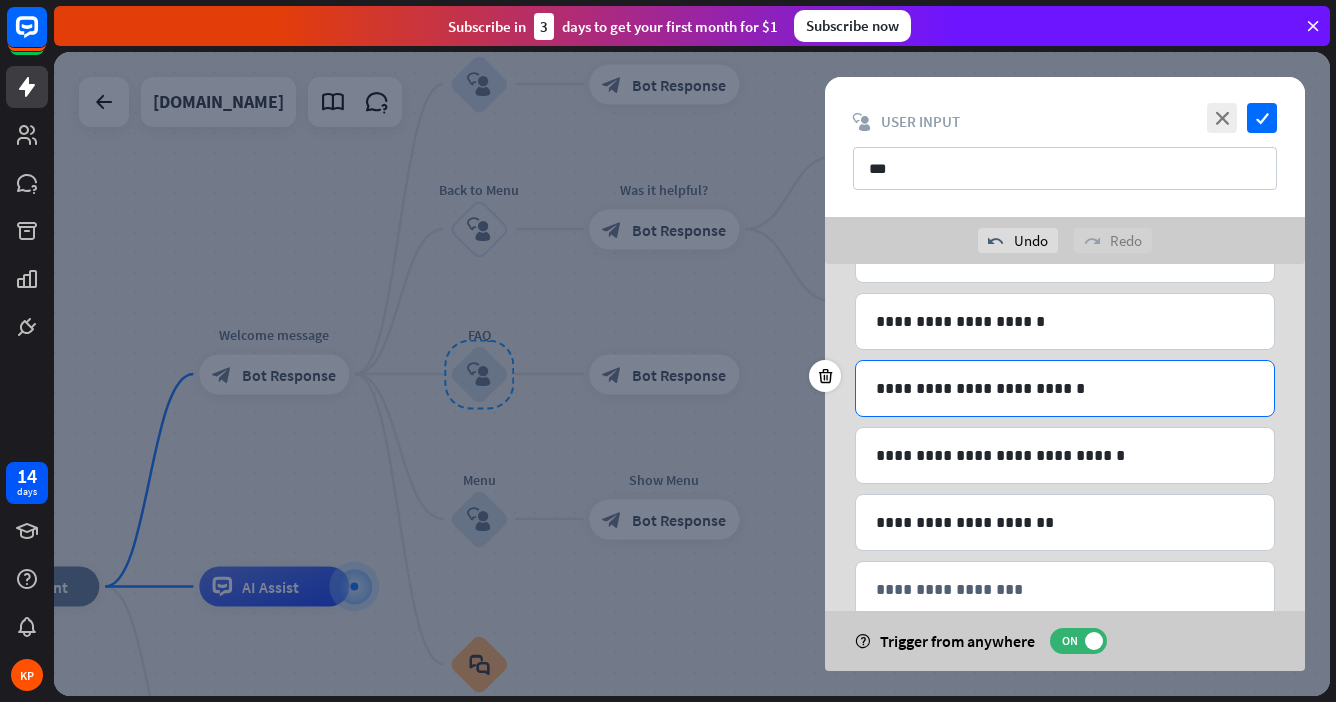 scroll, scrollTop: 0, scrollLeft: 0, axis: both 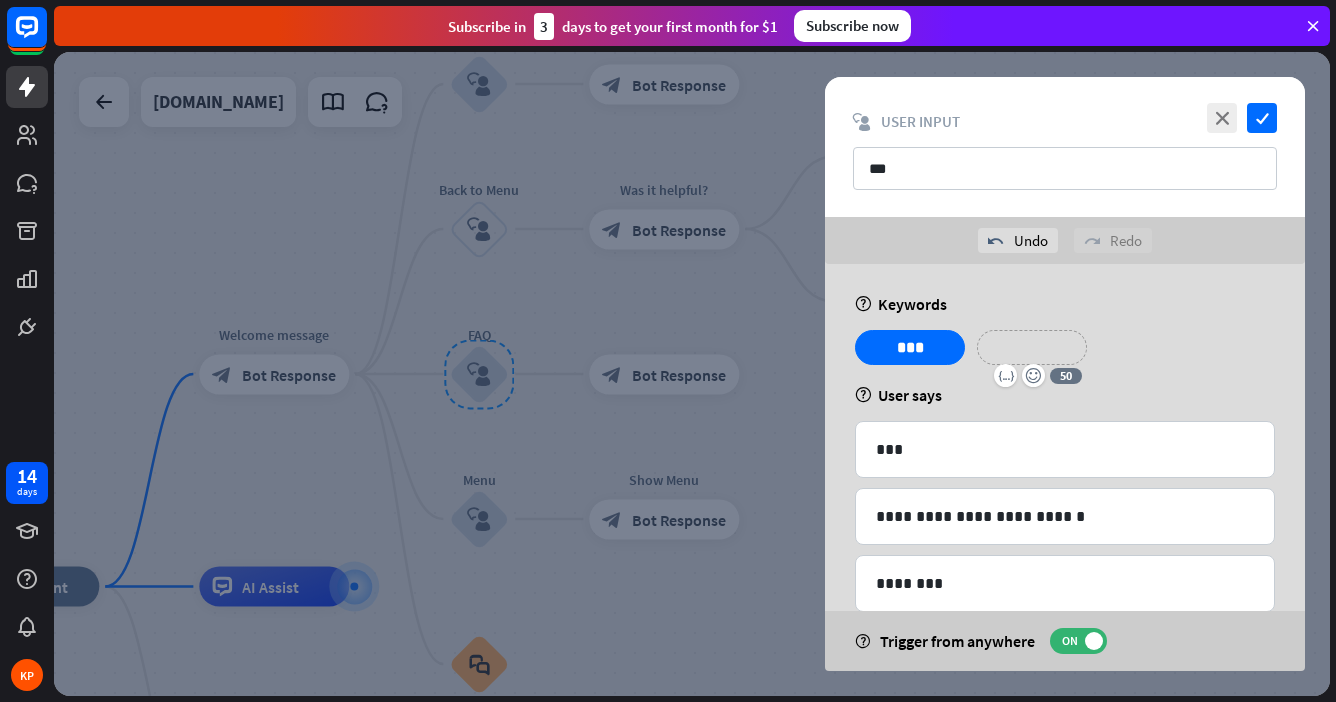 click on "**********" at bounding box center [1032, 347] 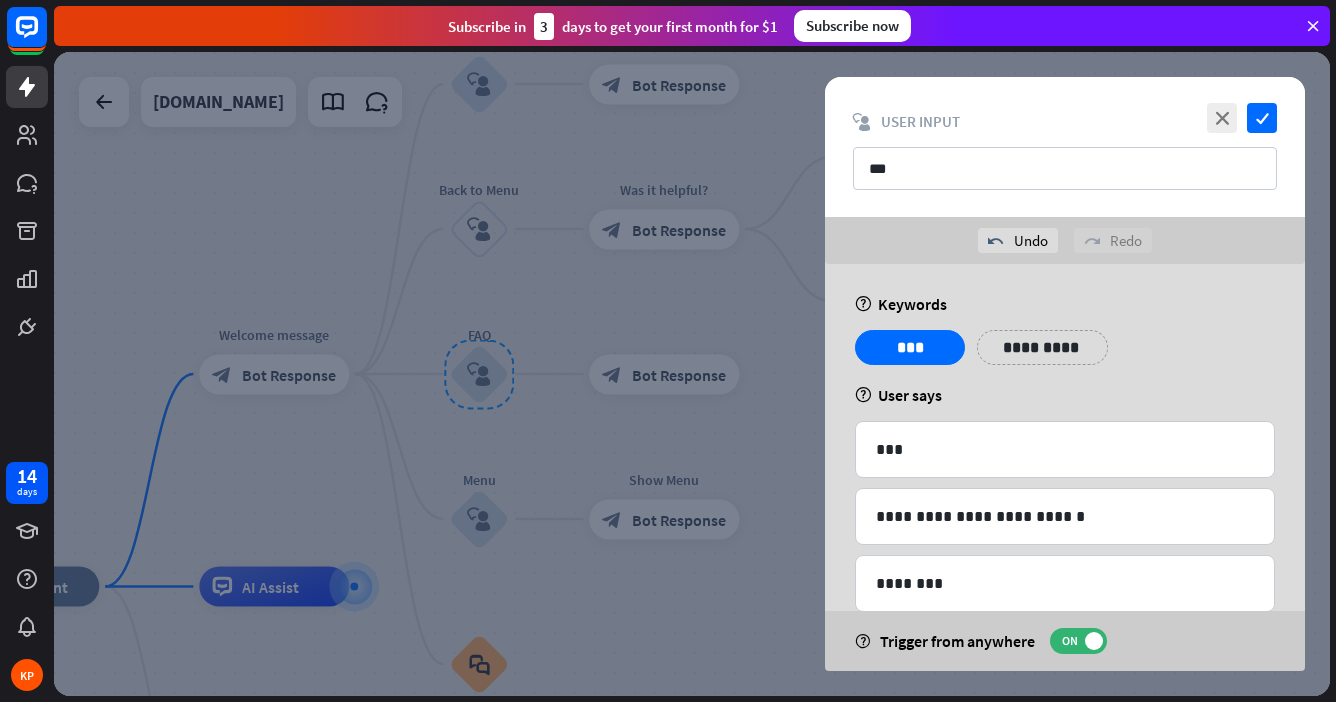 click on "**********" at bounding box center [1065, 689] 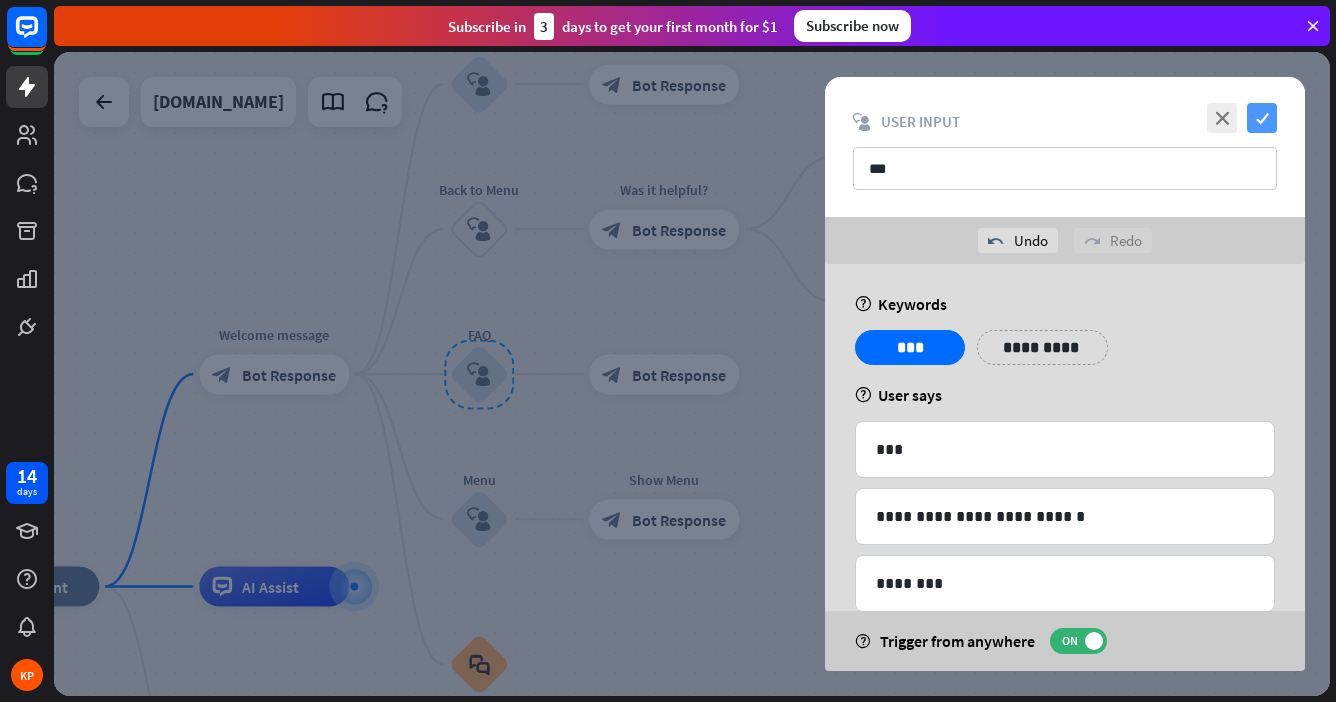 click on "check" at bounding box center (1262, 118) 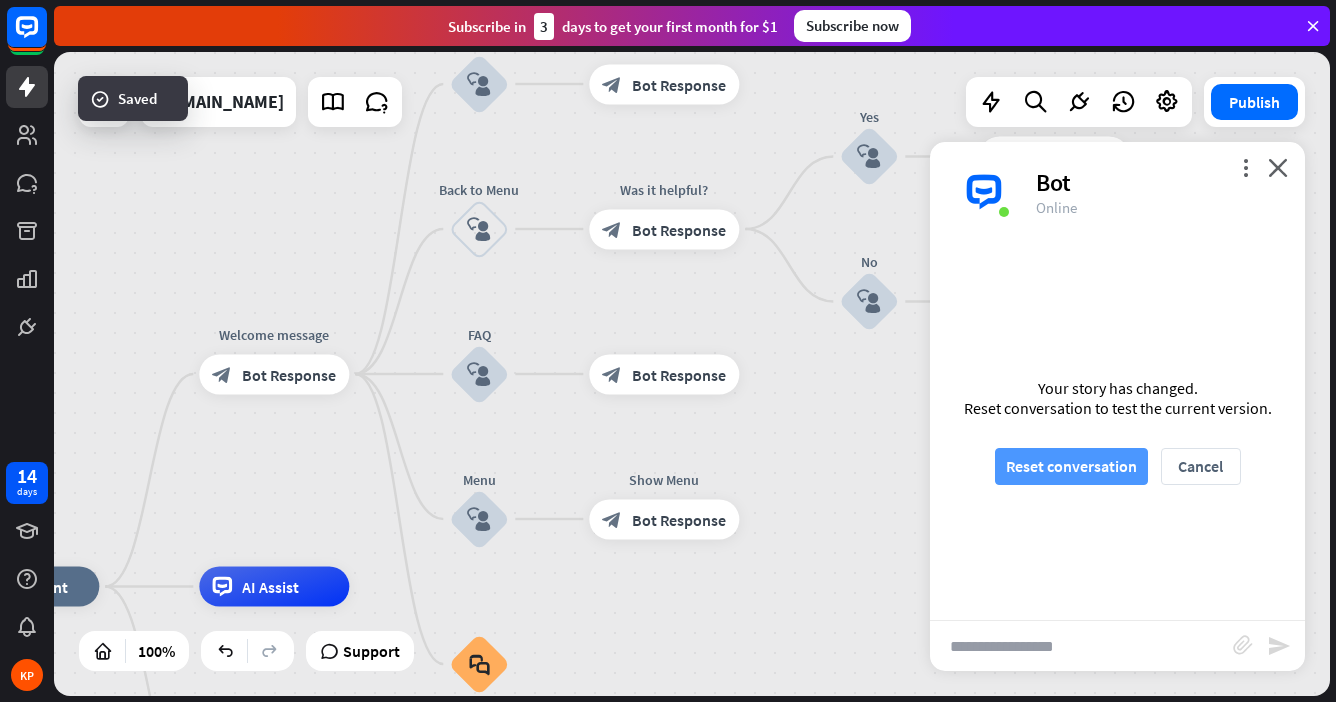 click on "Reset conversation" at bounding box center [1071, 466] 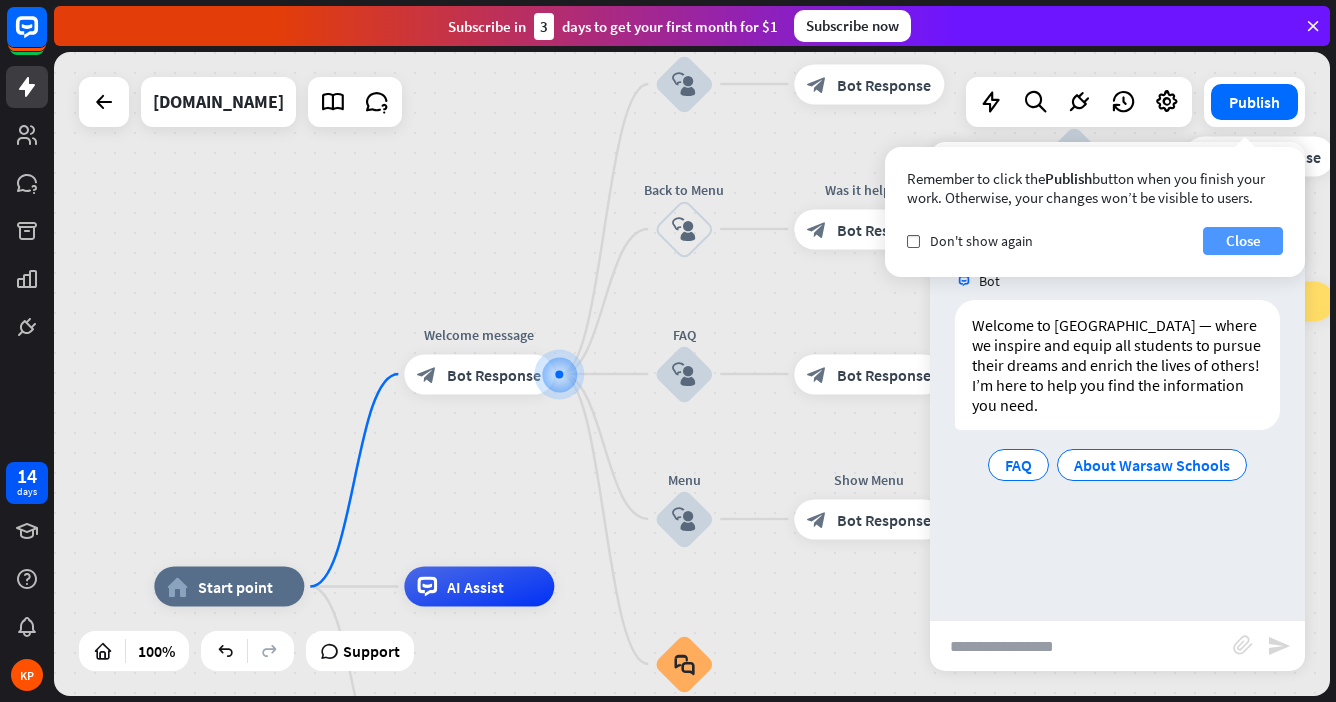 click on "Close" at bounding box center (1243, 241) 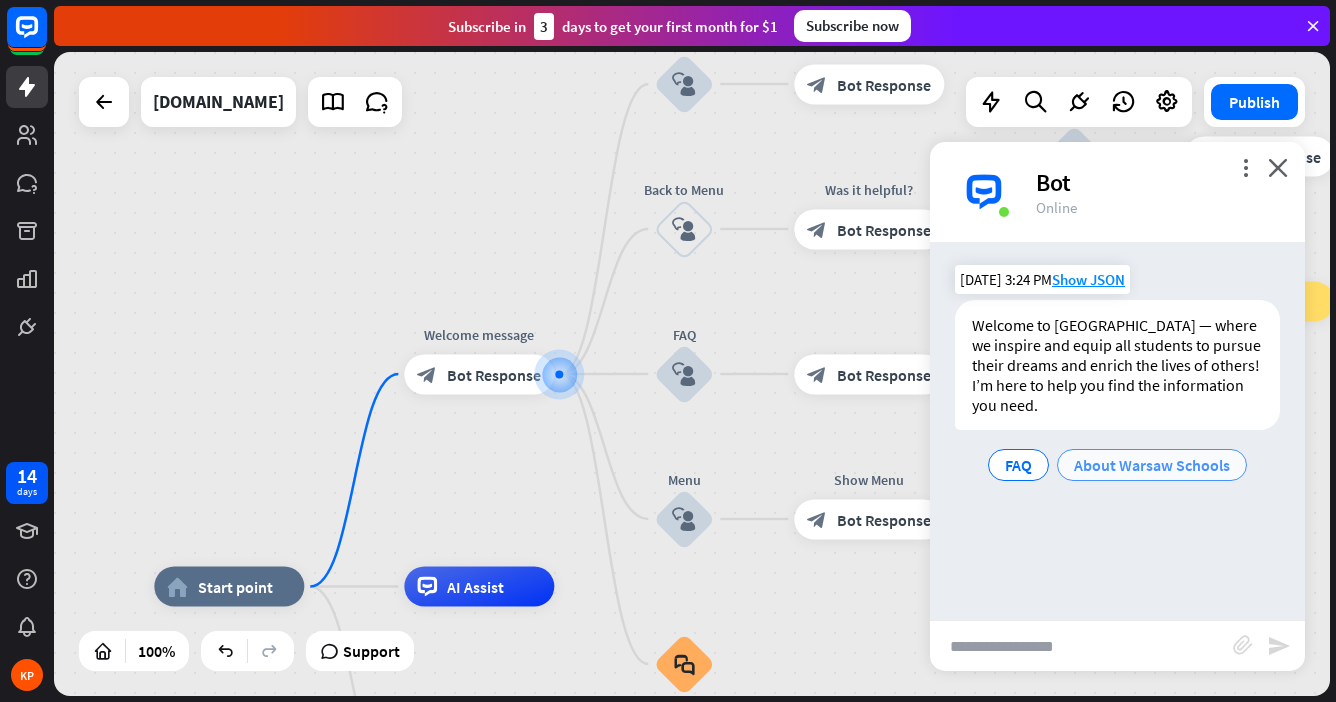 click on "About Warsaw Schools" at bounding box center [1152, 465] 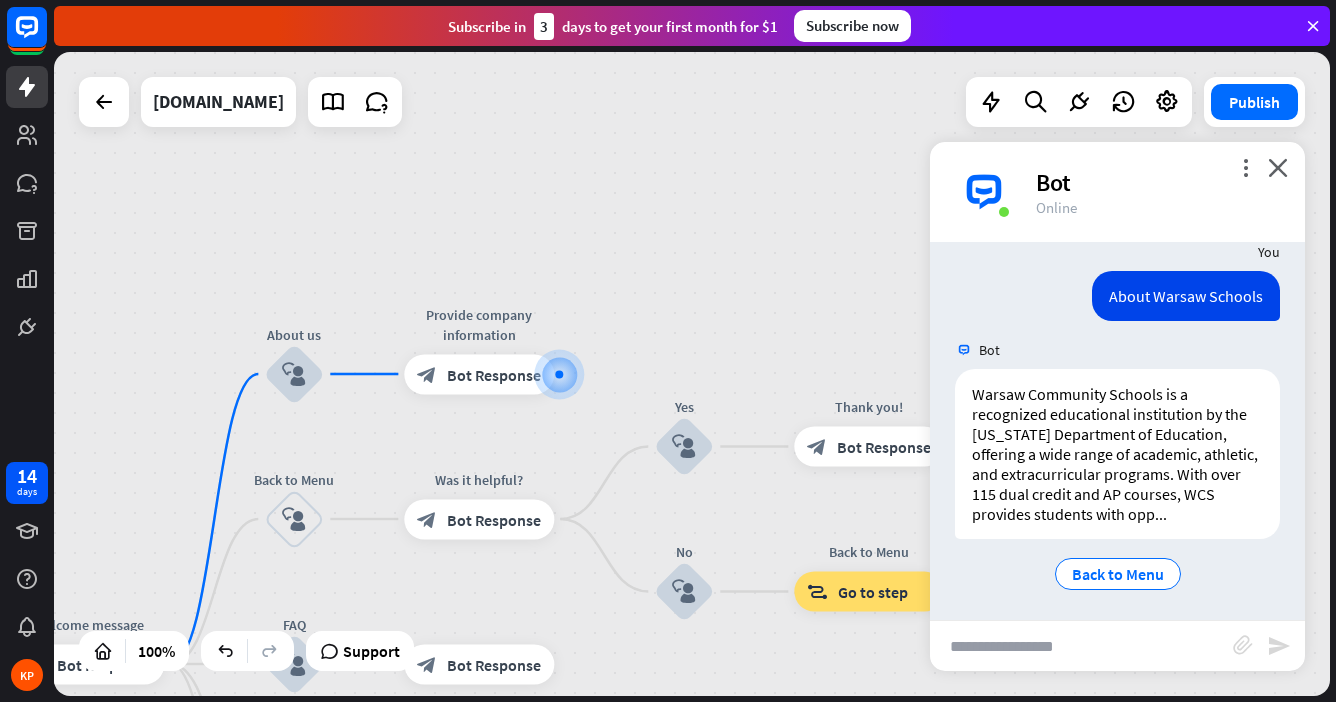 scroll, scrollTop: 211, scrollLeft: 0, axis: vertical 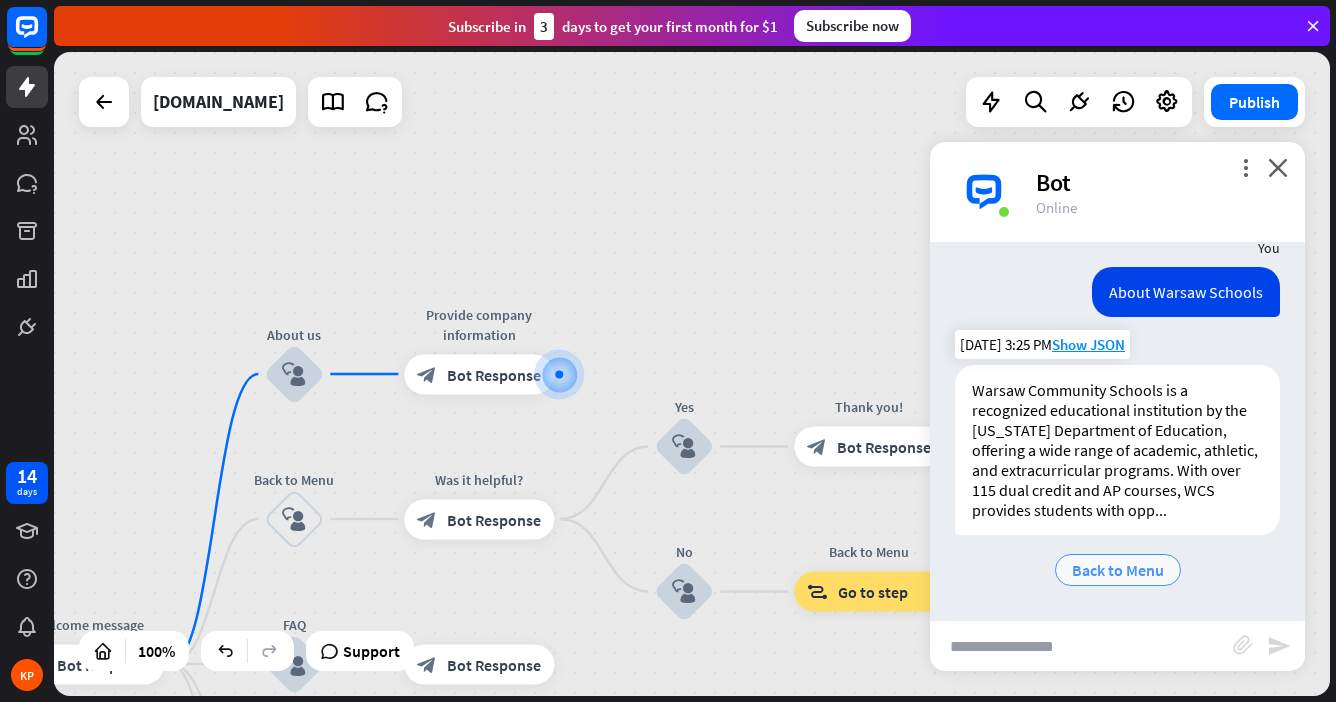 click on "Back to Menu" at bounding box center (1118, 570) 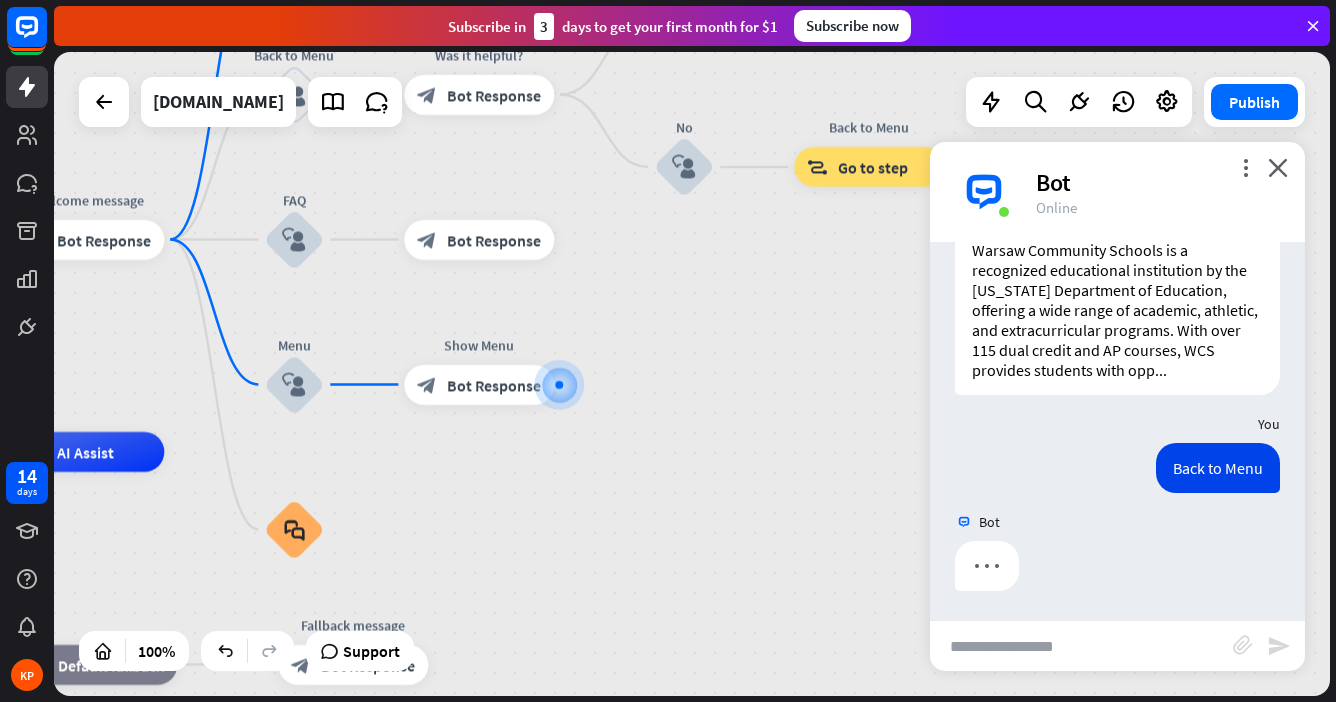scroll, scrollTop: 352, scrollLeft: 0, axis: vertical 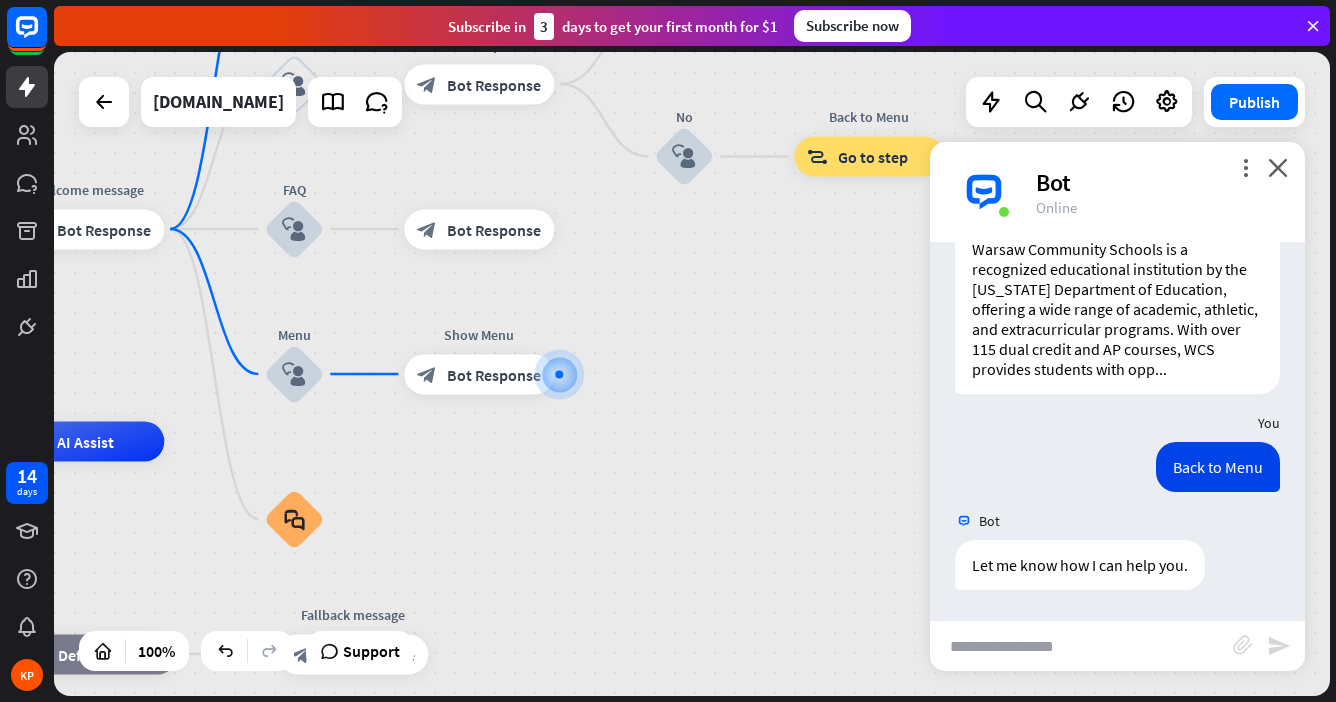 click at bounding box center (1081, 646) 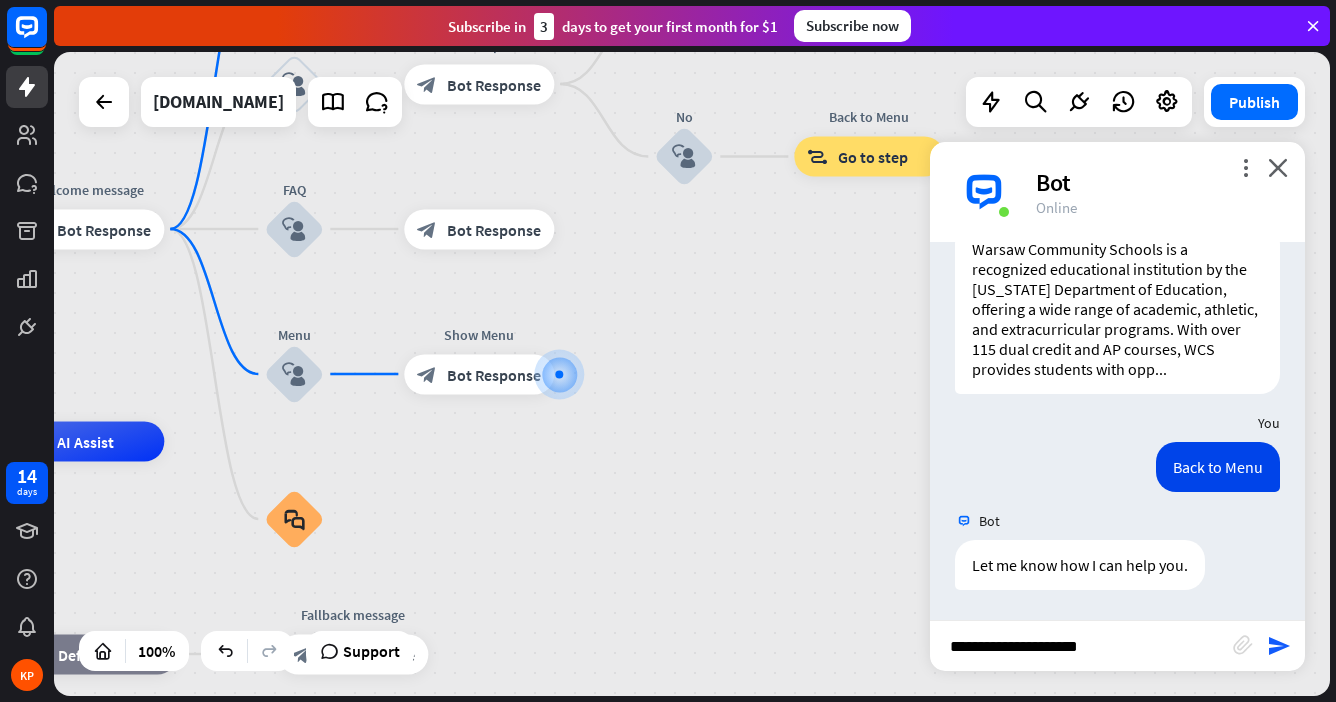 type on "**********" 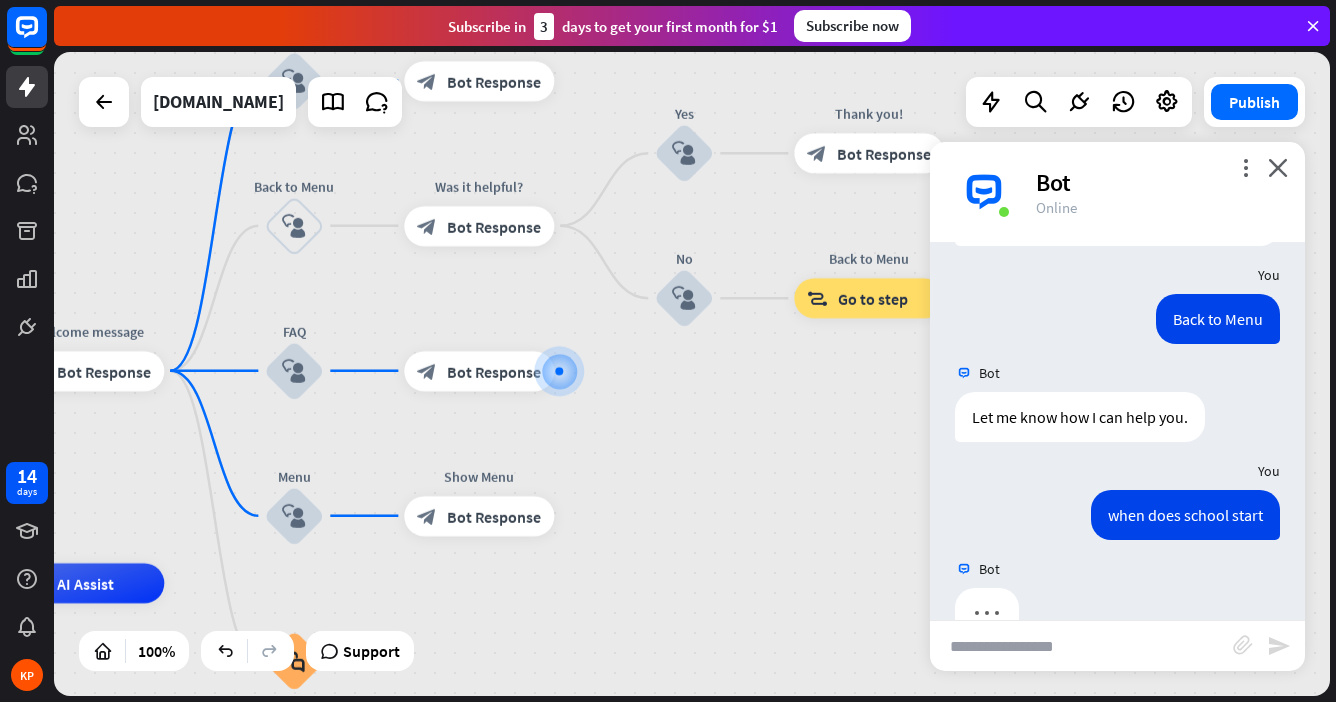 scroll, scrollTop: 548, scrollLeft: 0, axis: vertical 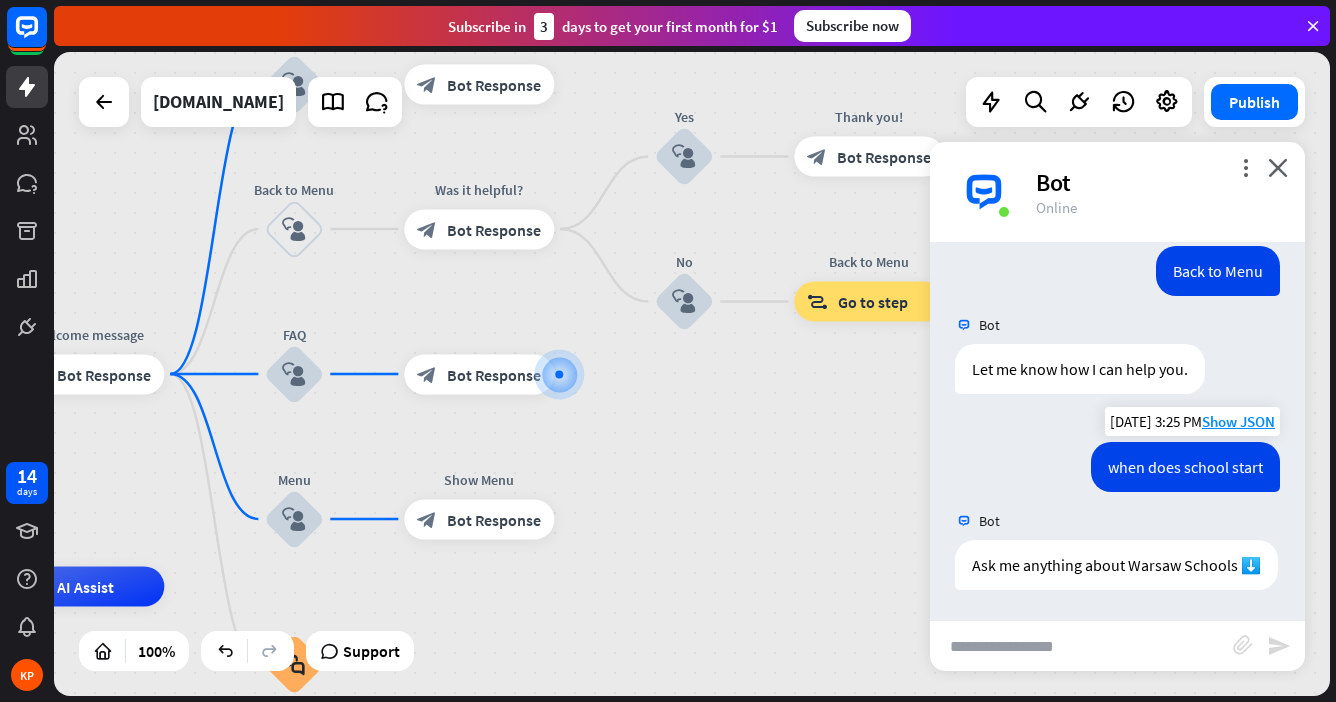 click on "when does school start" at bounding box center (1185, 467) 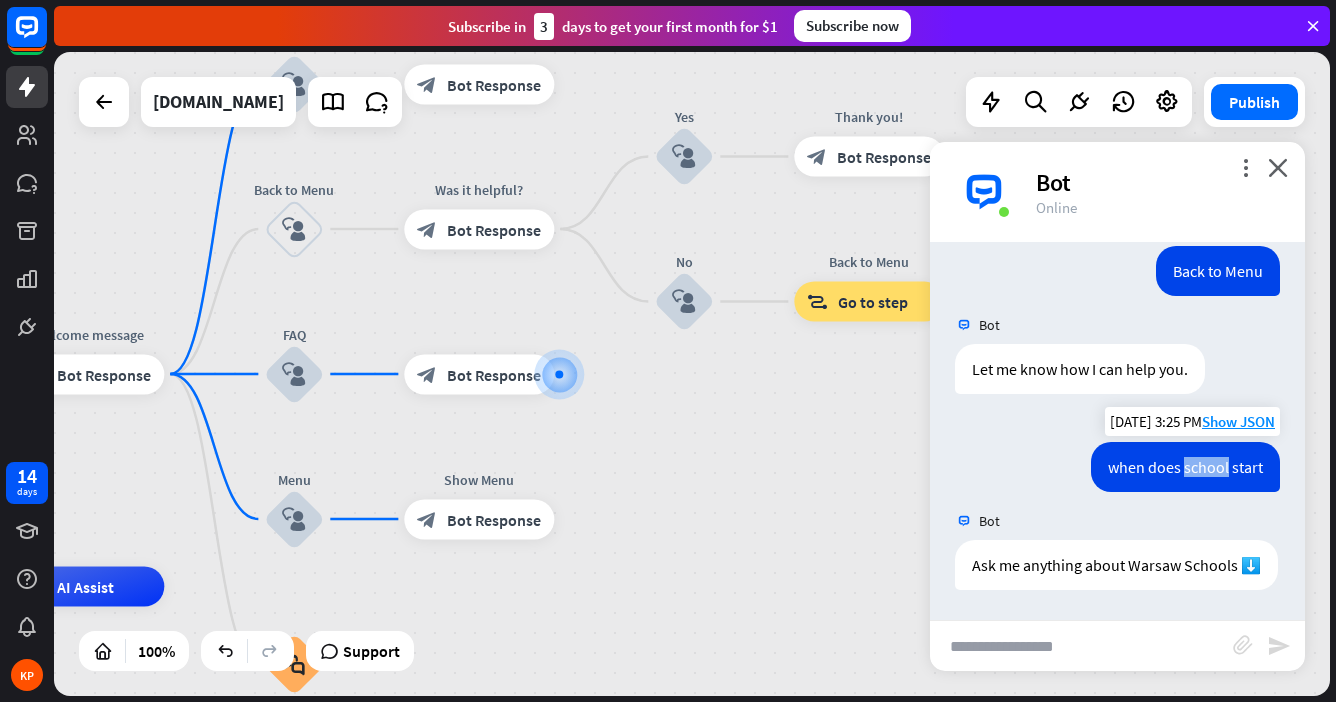 click on "when does school start" at bounding box center [1185, 467] 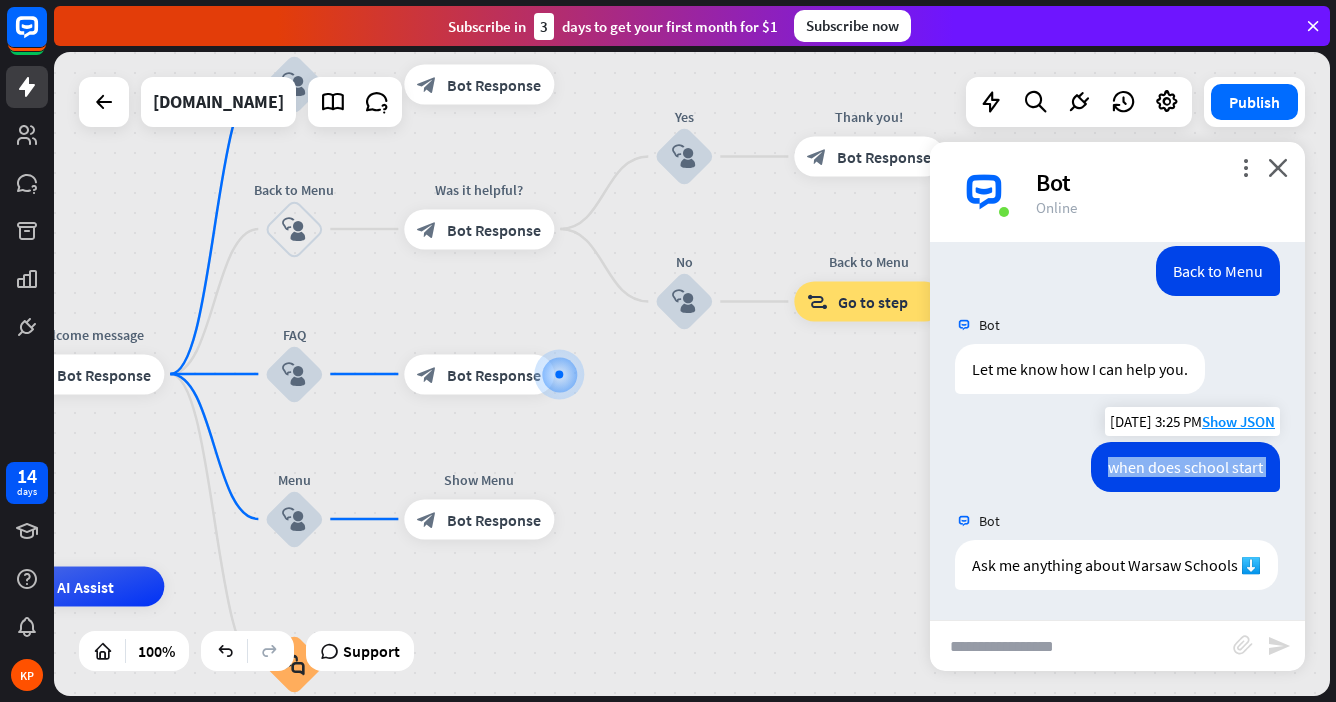 click on "when does school start" at bounding box center [1185, 467] 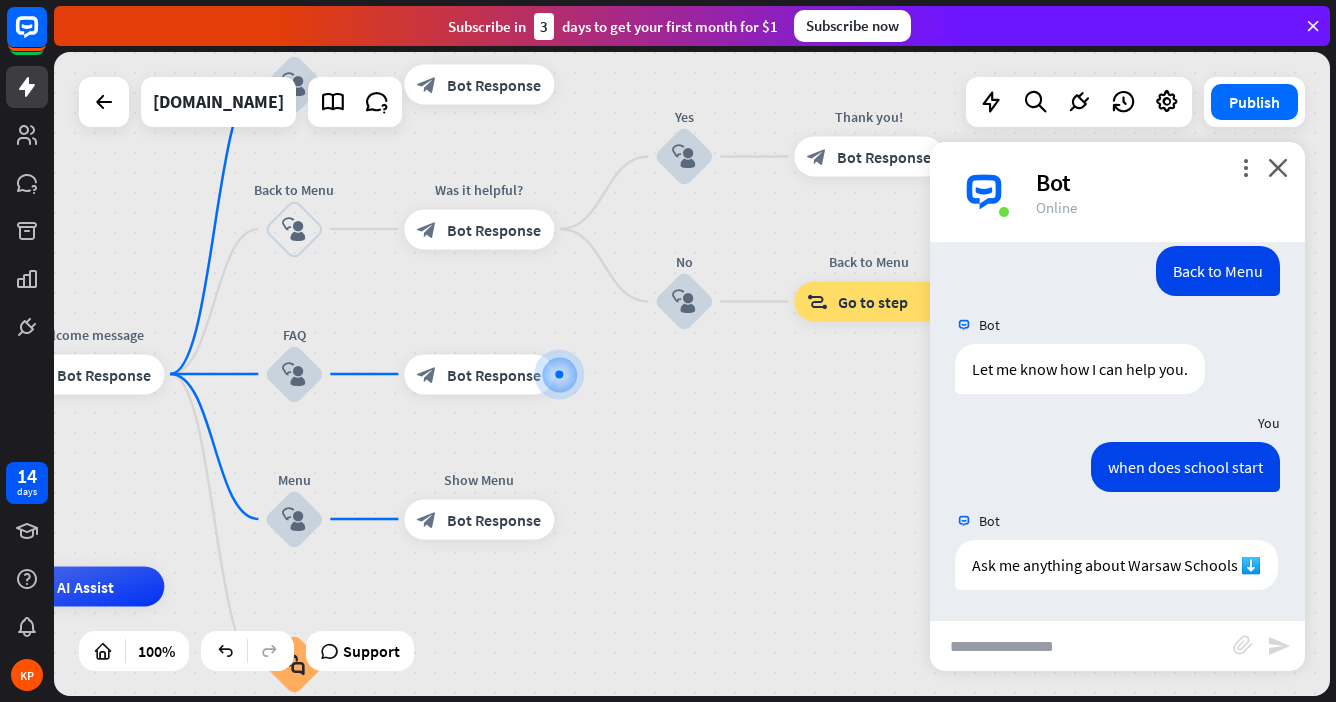 click at bounding box center [1081, 646] 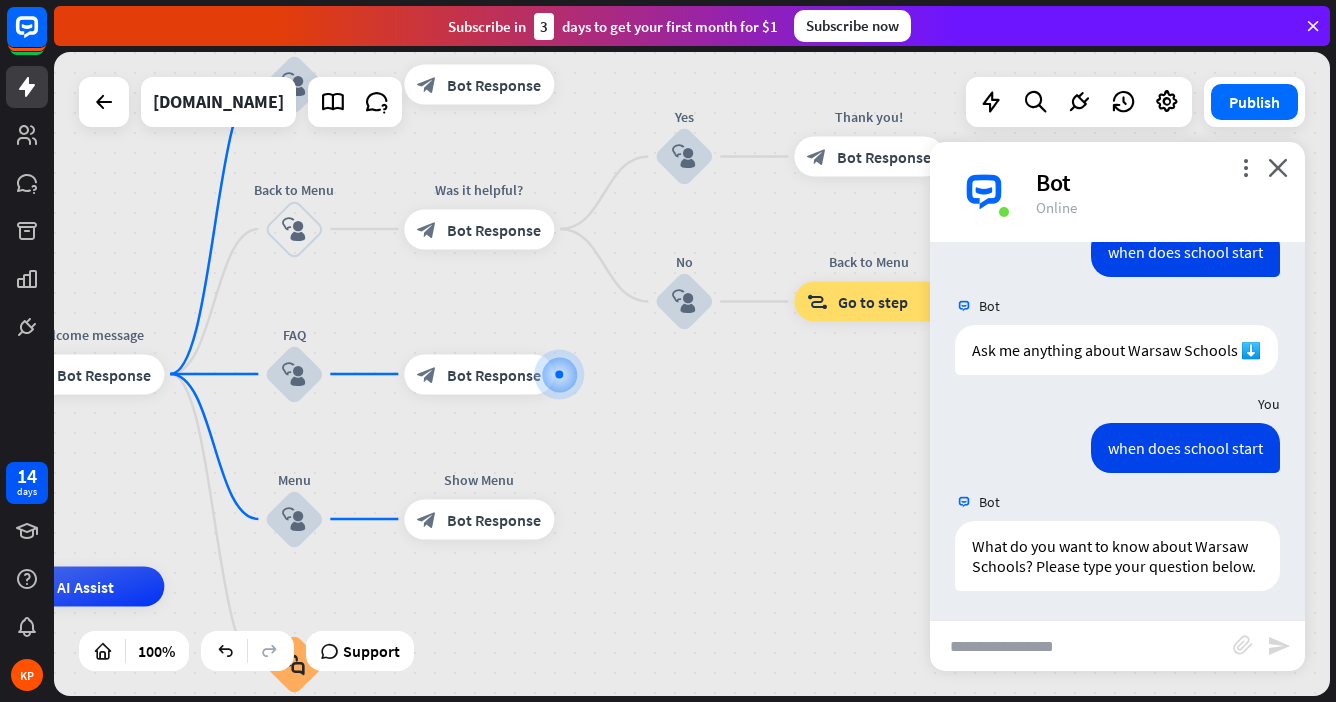 scroll, scrollTop: 764, scrollLeft: 0, axis: vertical 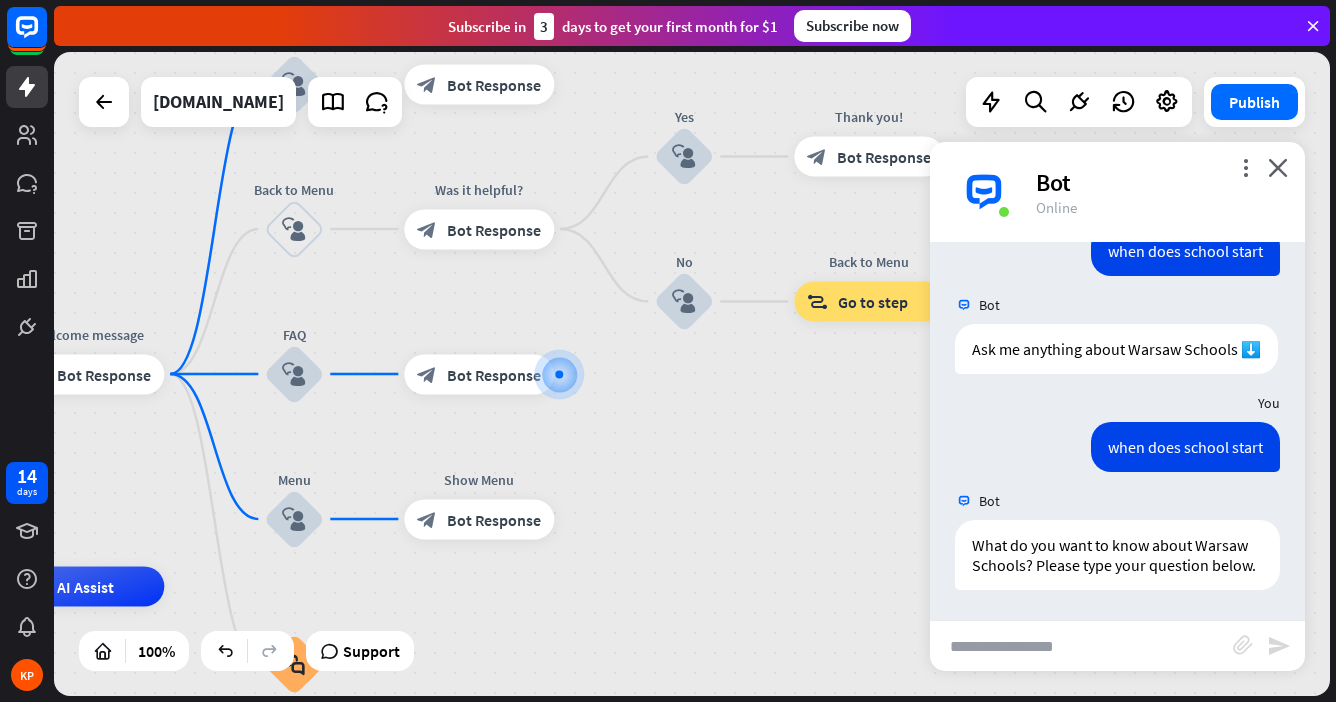 click at bounding box center [1081, 646] 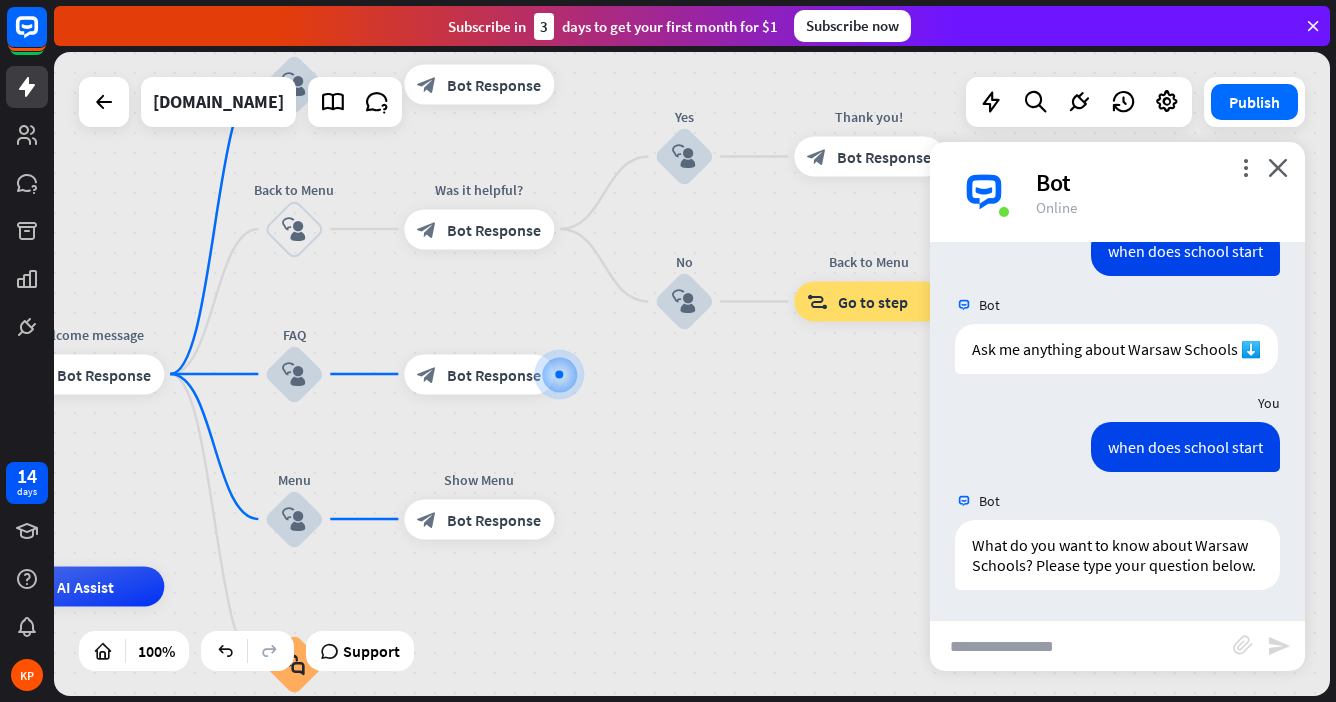 paste on "**********" 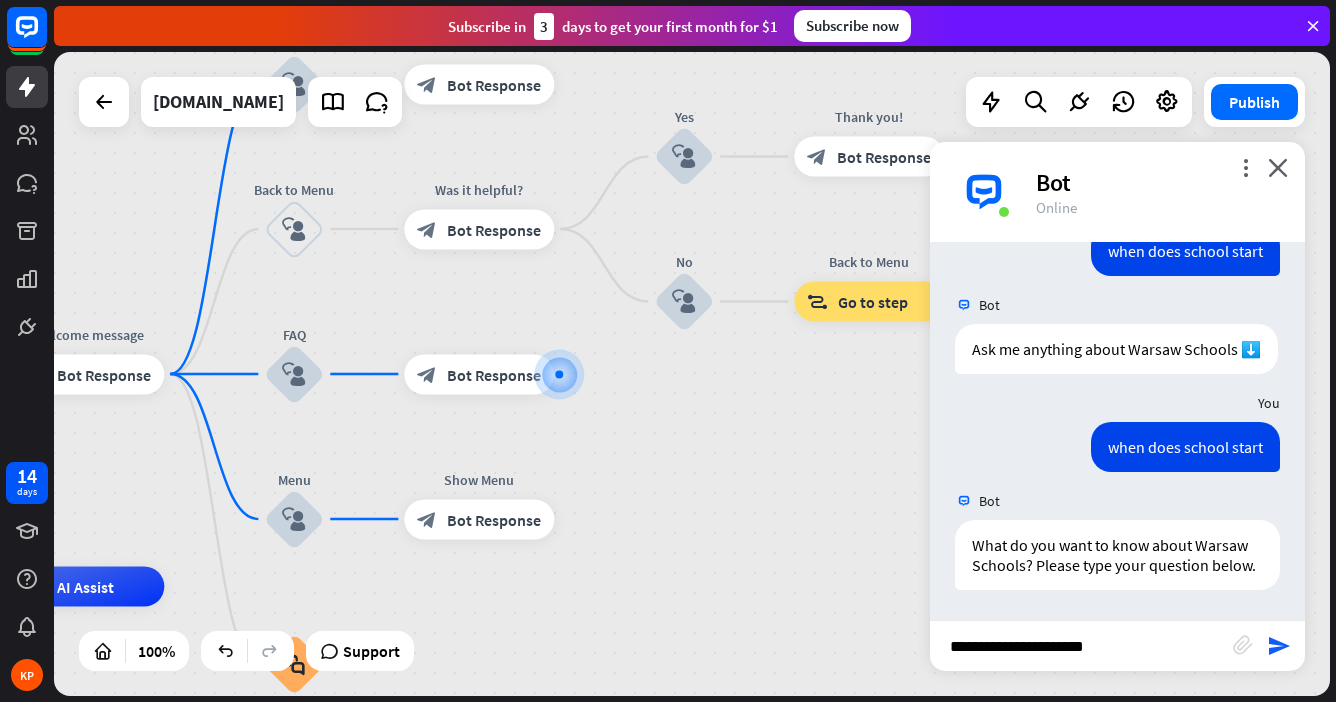 type on "**********" 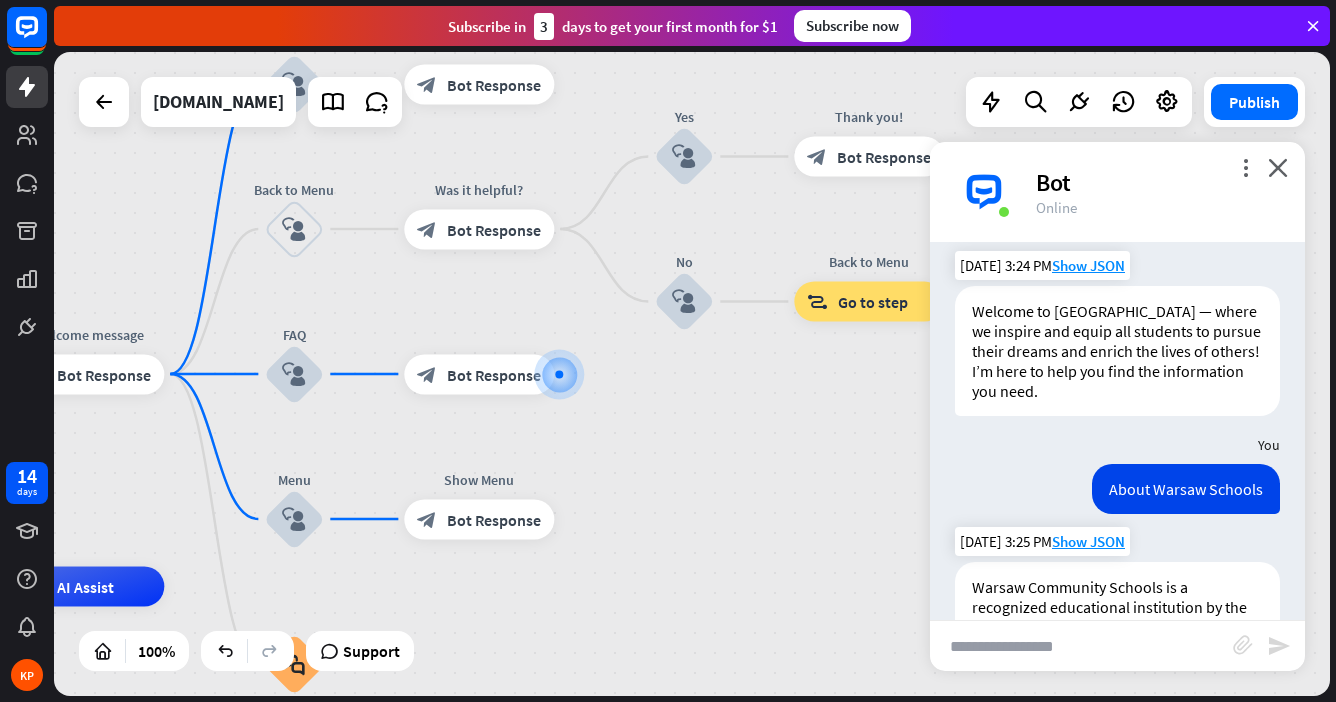 scroll, scrollTop: 0, scrollLeft: 0, axis: both 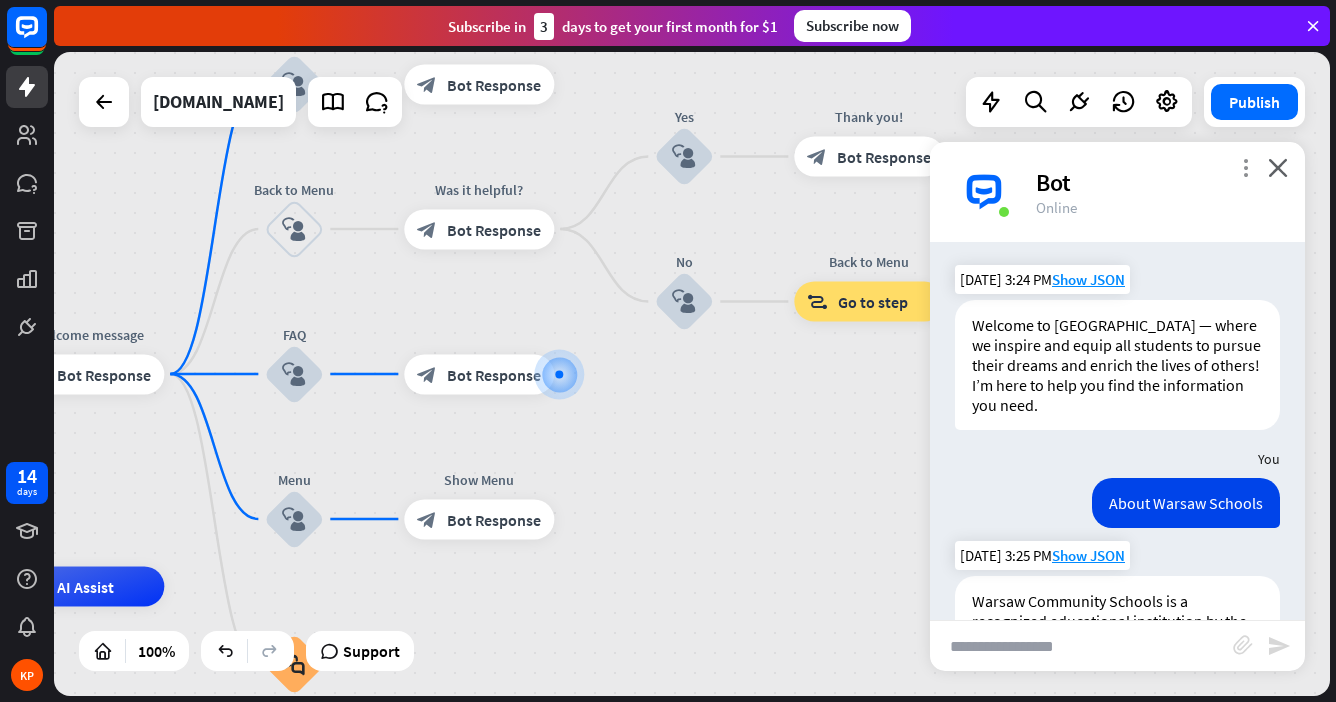 click on "more_vert" at bounding box center [1245, 167] 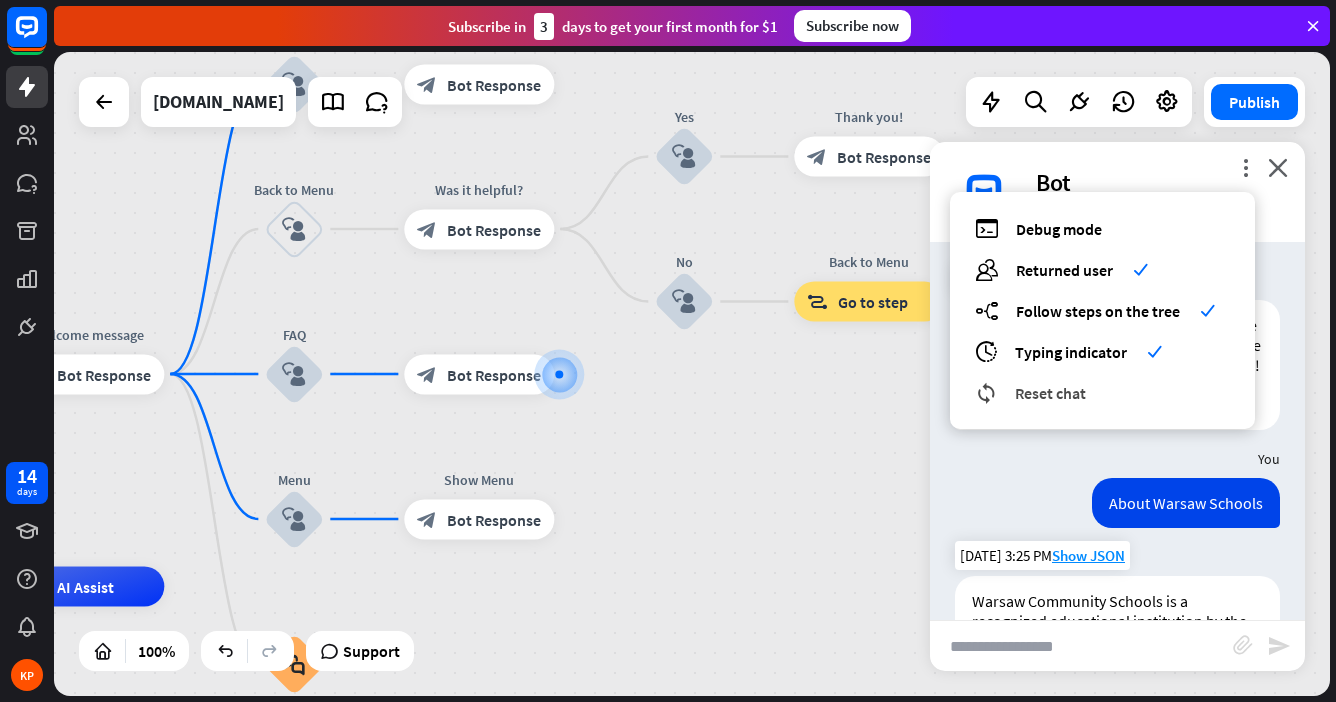 click on "Reset chat" at bounding box center [1050, 393] 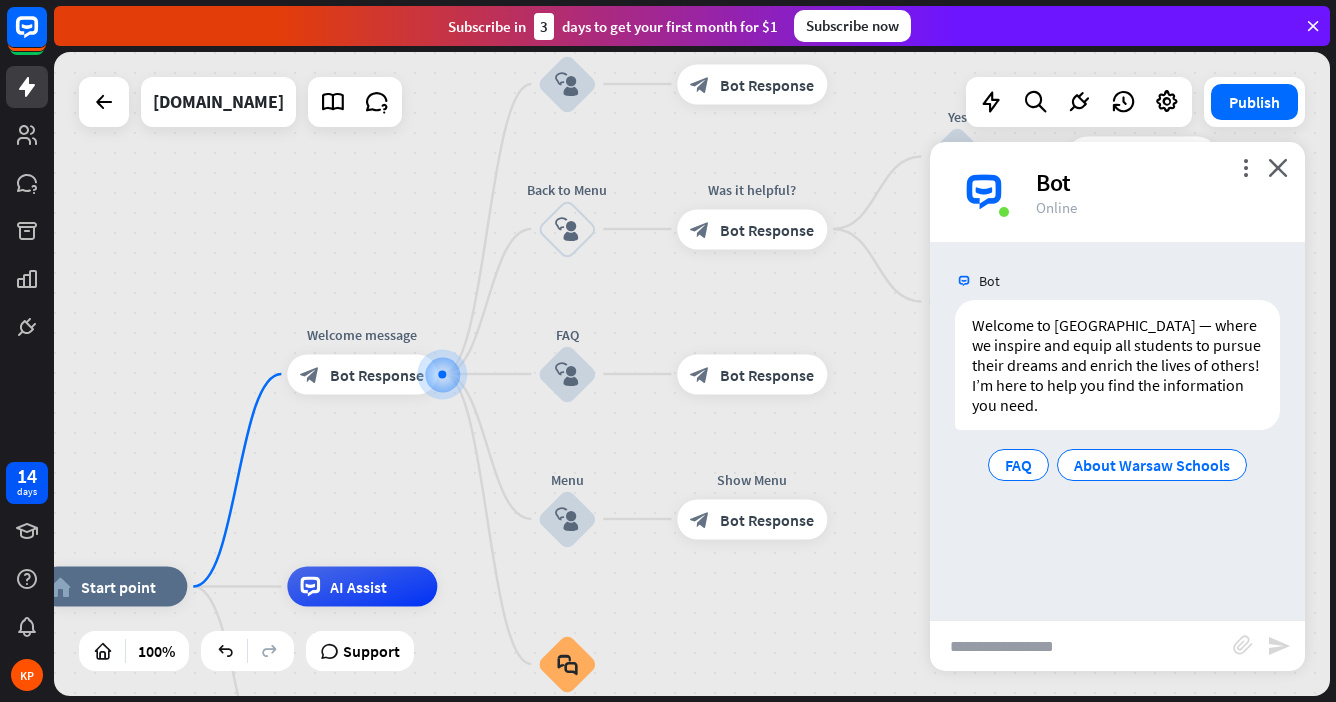 click at bounding box center (1081, 646) 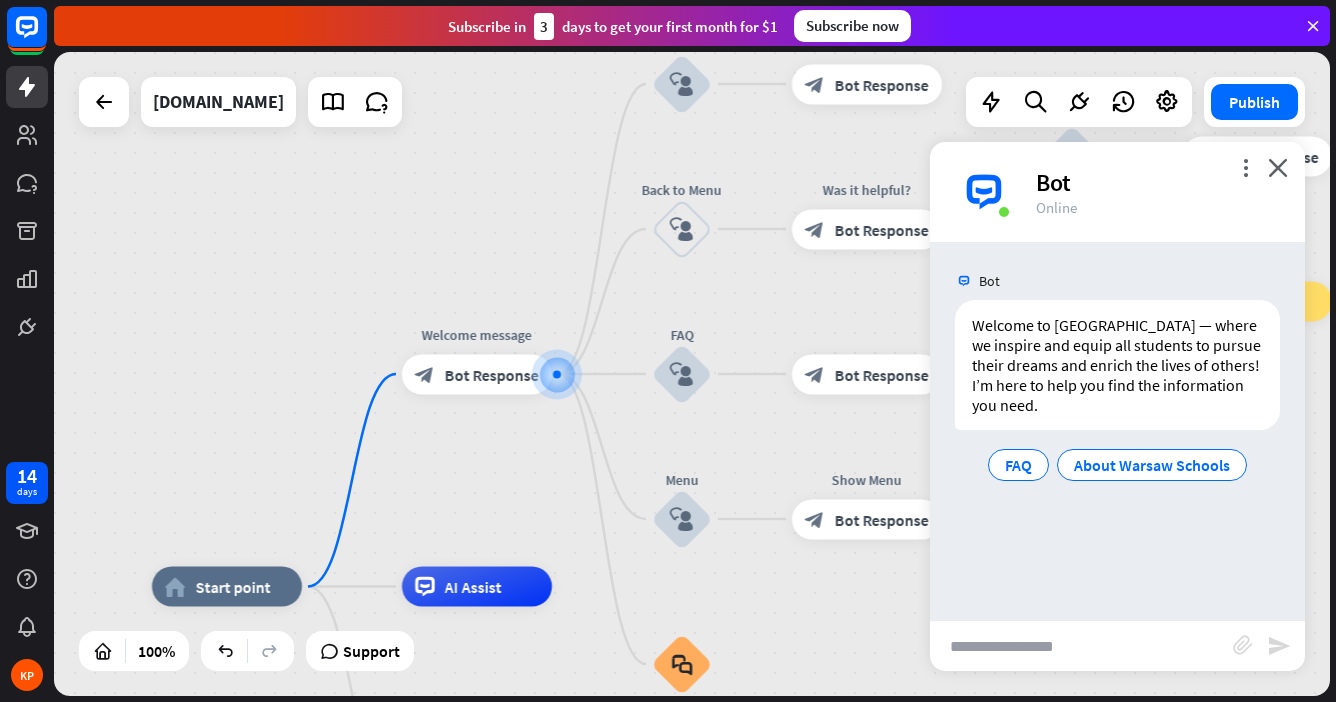 paste on "**********" 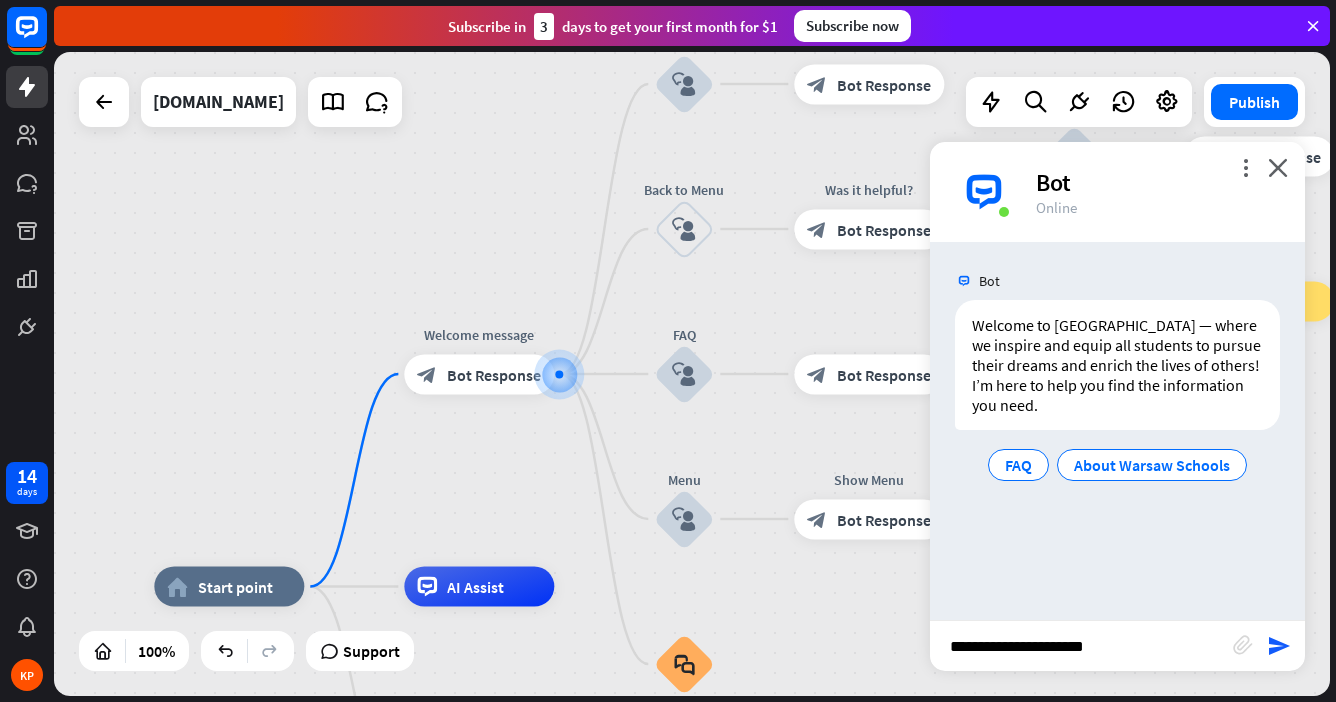type 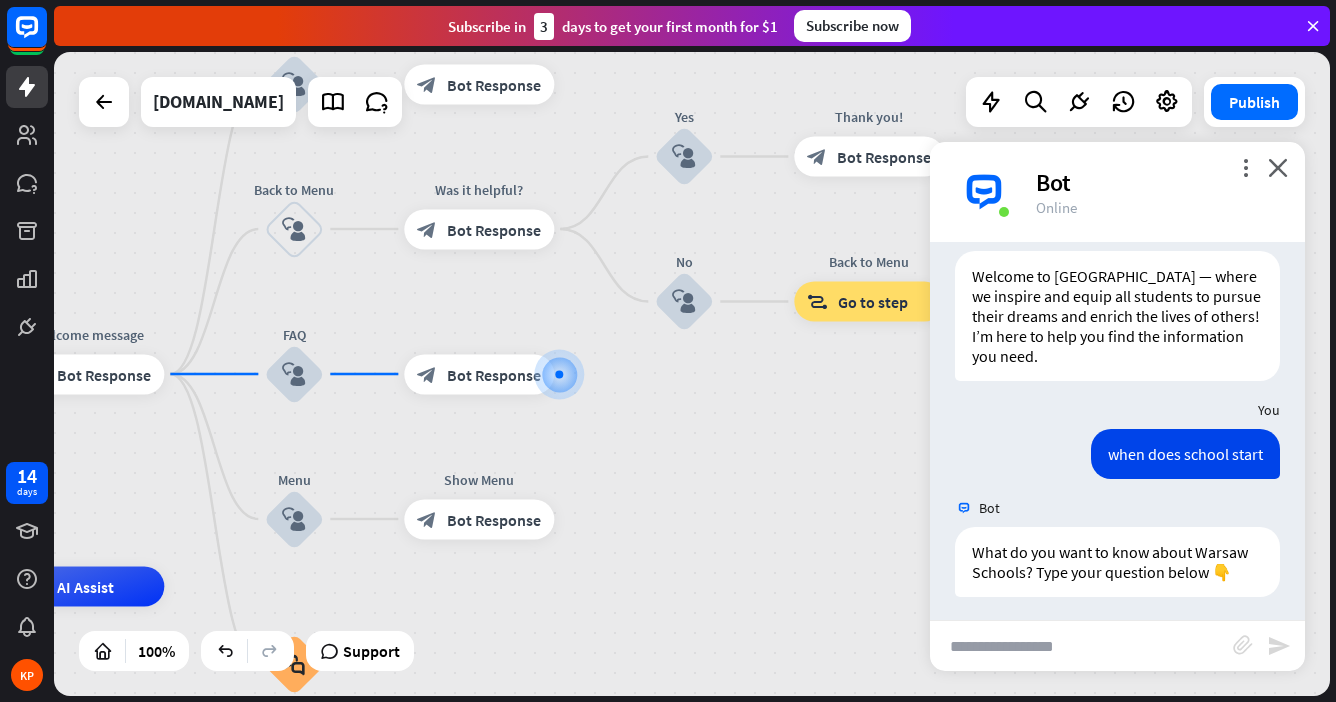 scroll, scrollTop: 56, scrollLeft: 0, axis: vertical 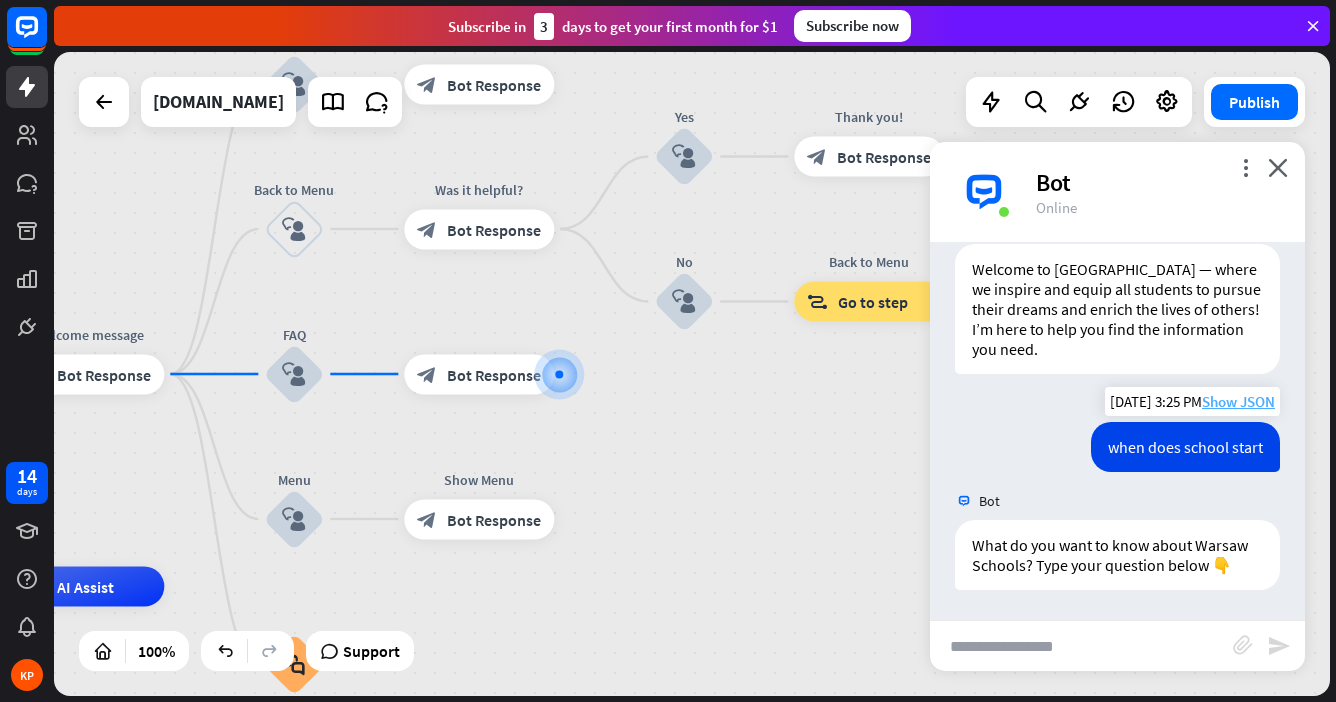 click on "Show JSON" at bounding box center (1238, 401) 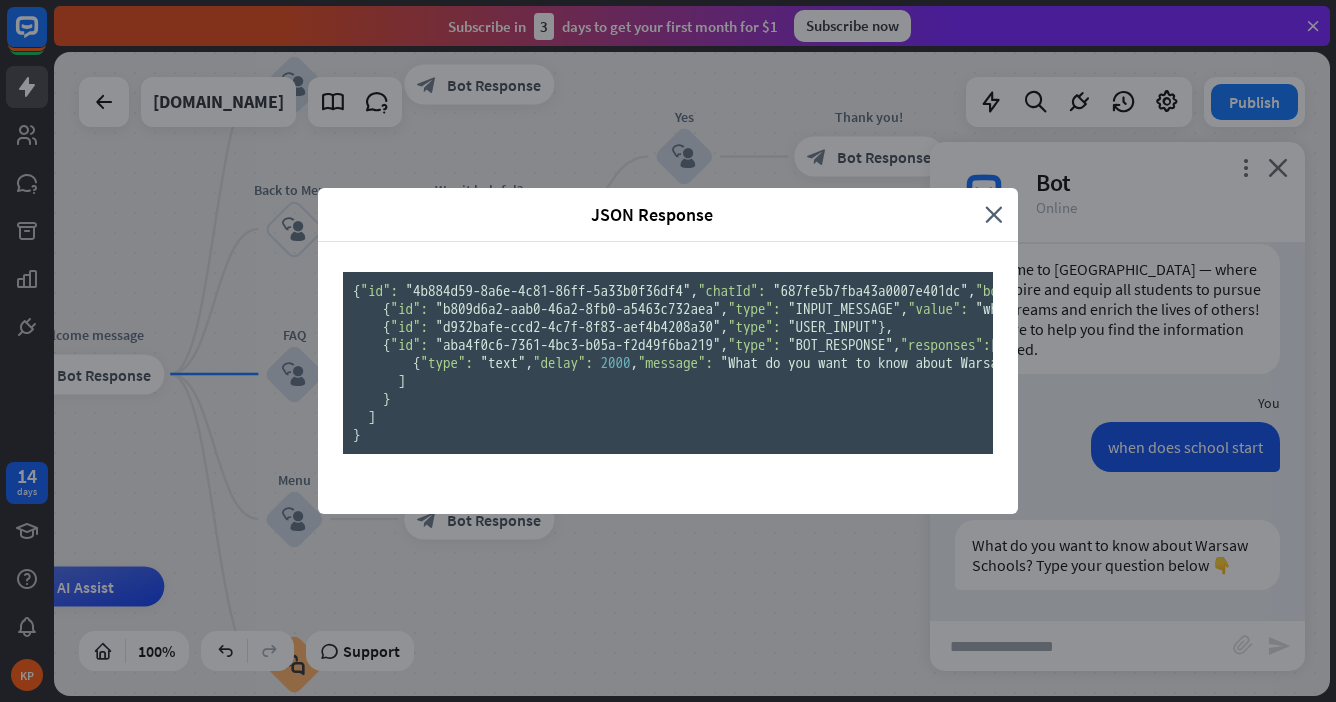 scroll, scrollTop: 0, scrollLeft: 0, axis: both 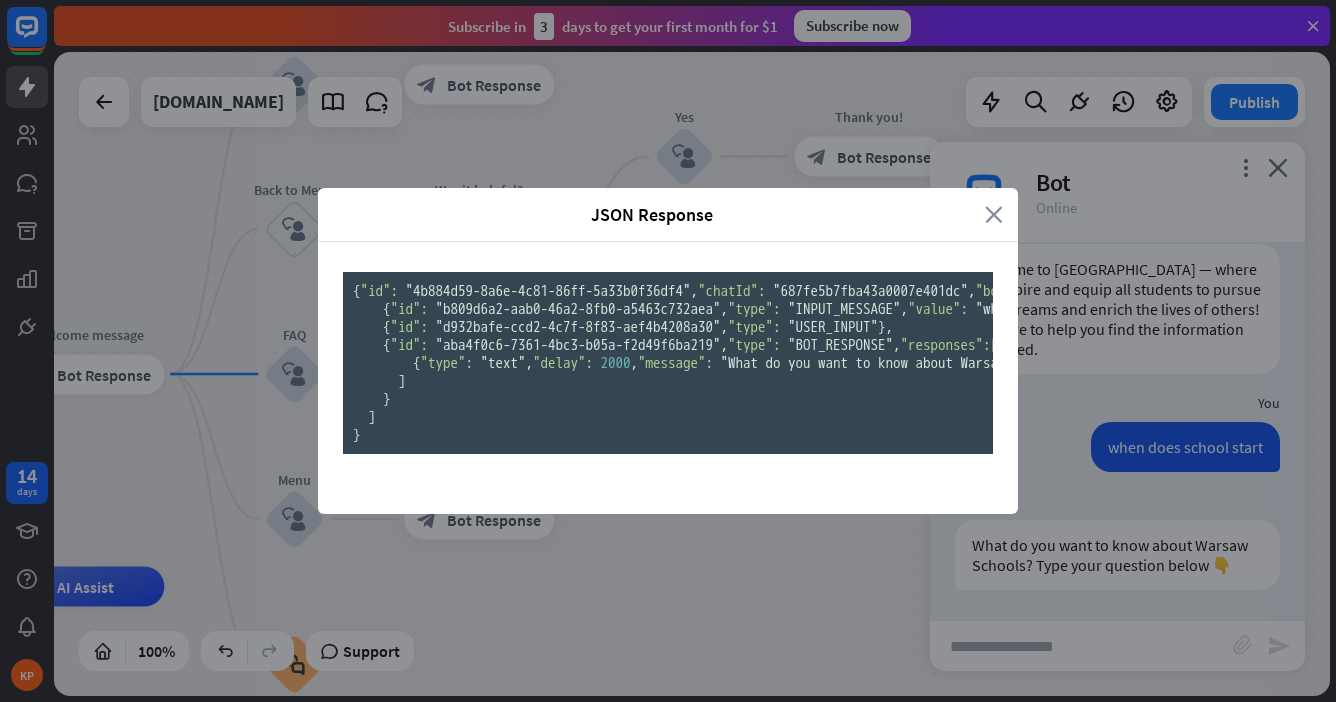 click on "close" at bounding box center [994, 214] 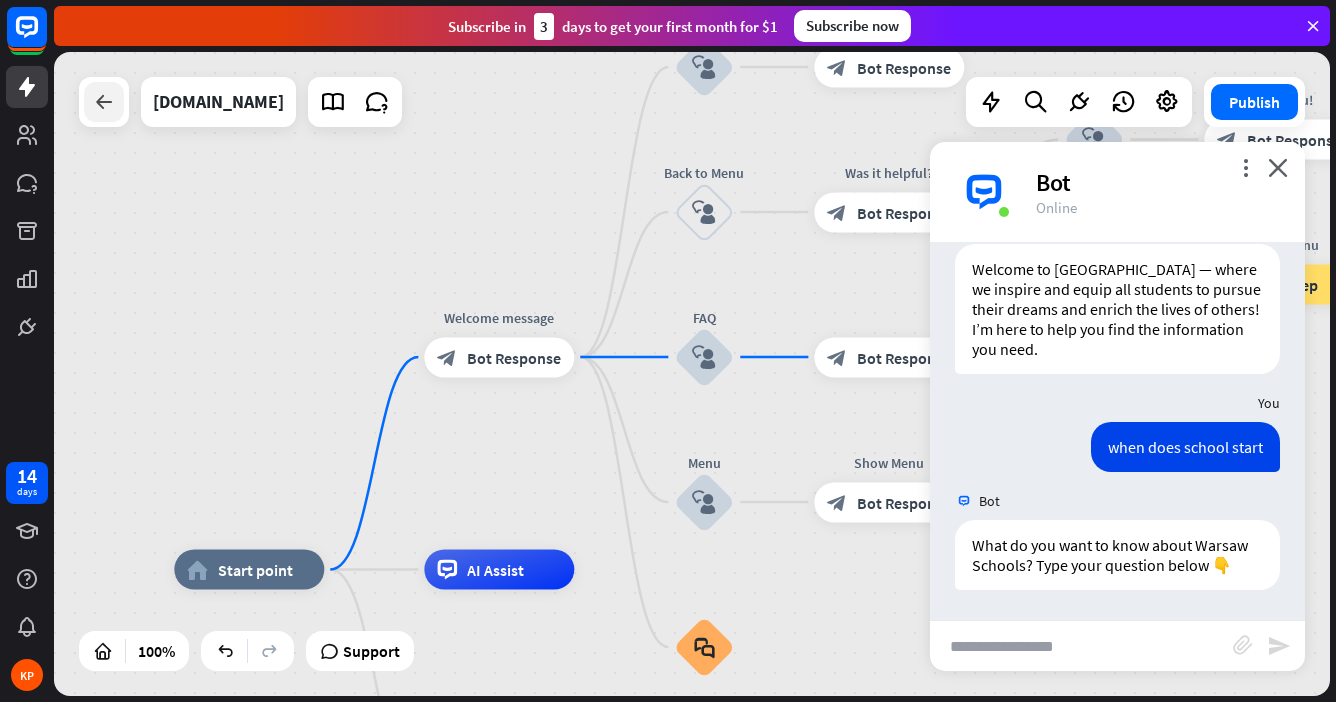 click at bounding box center (104, 102) 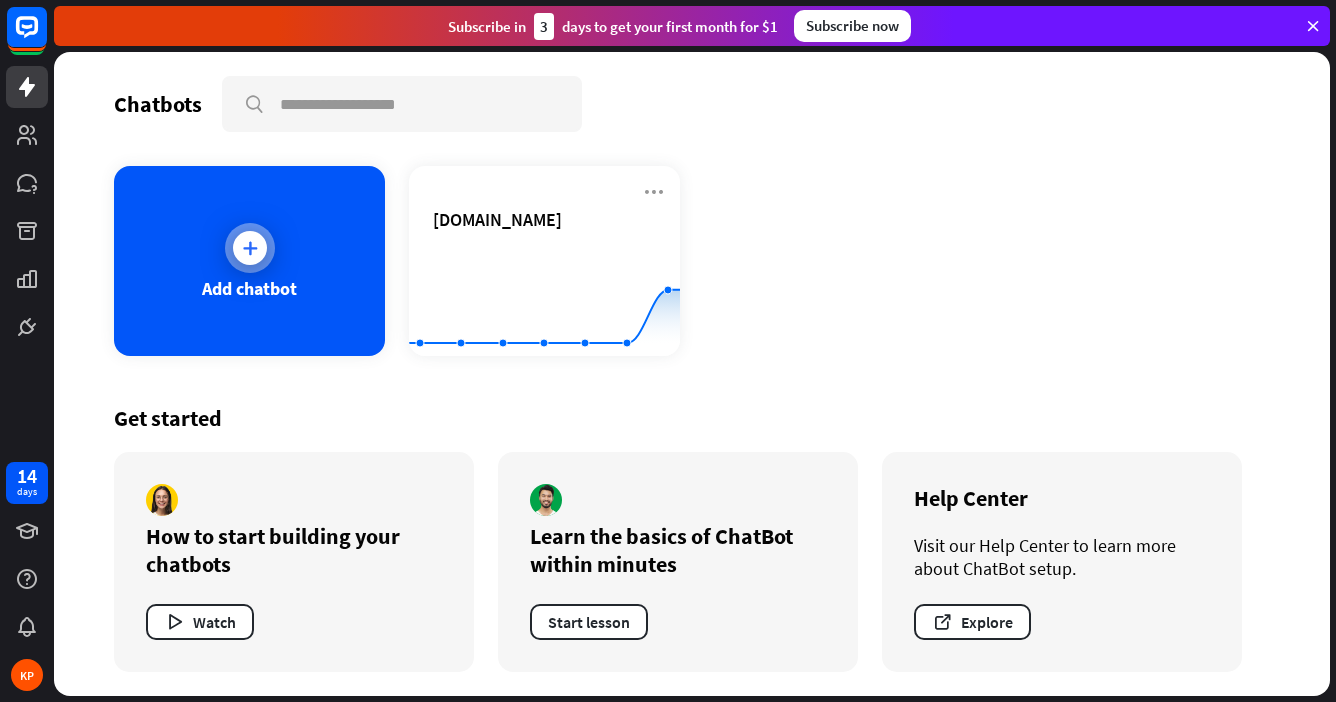 click at bounding box center [250, 248] 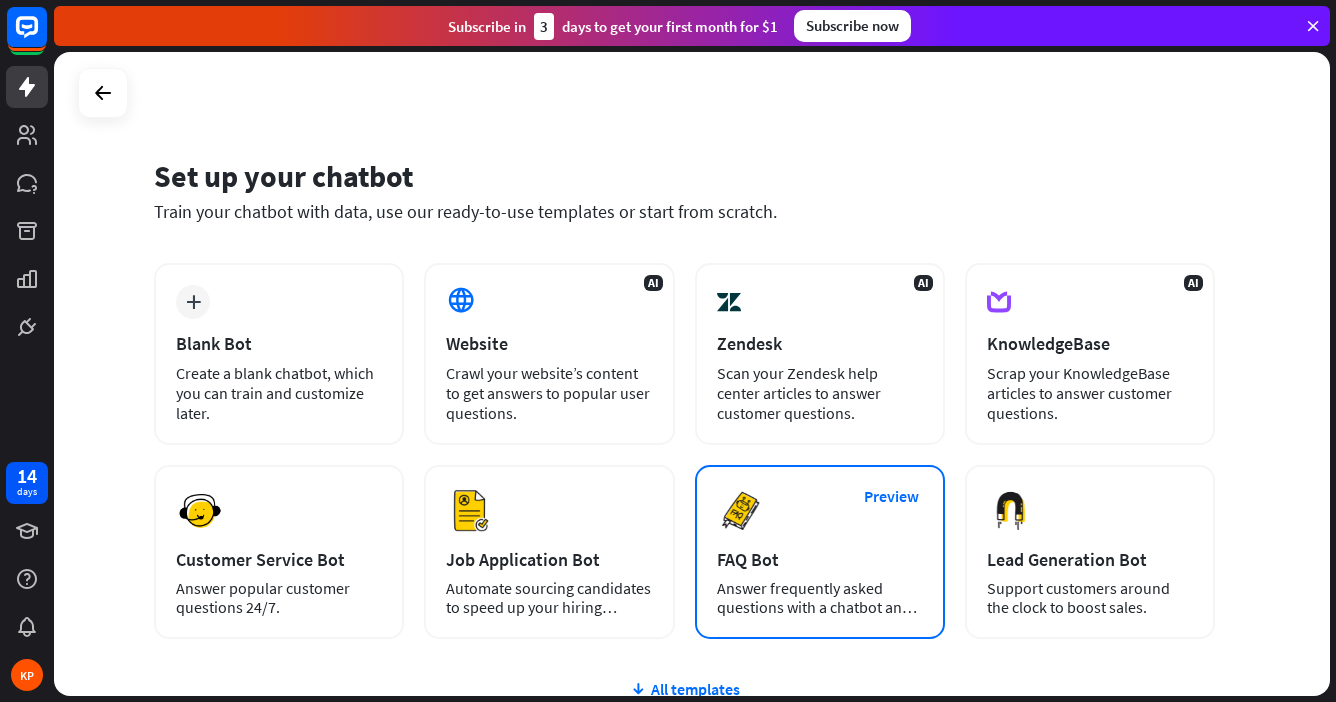 click on "Preview
FAQ Bot
[PERSON_NAME] frequently asked questions with a chatbot and save your time." at bounding box center (820, 552) 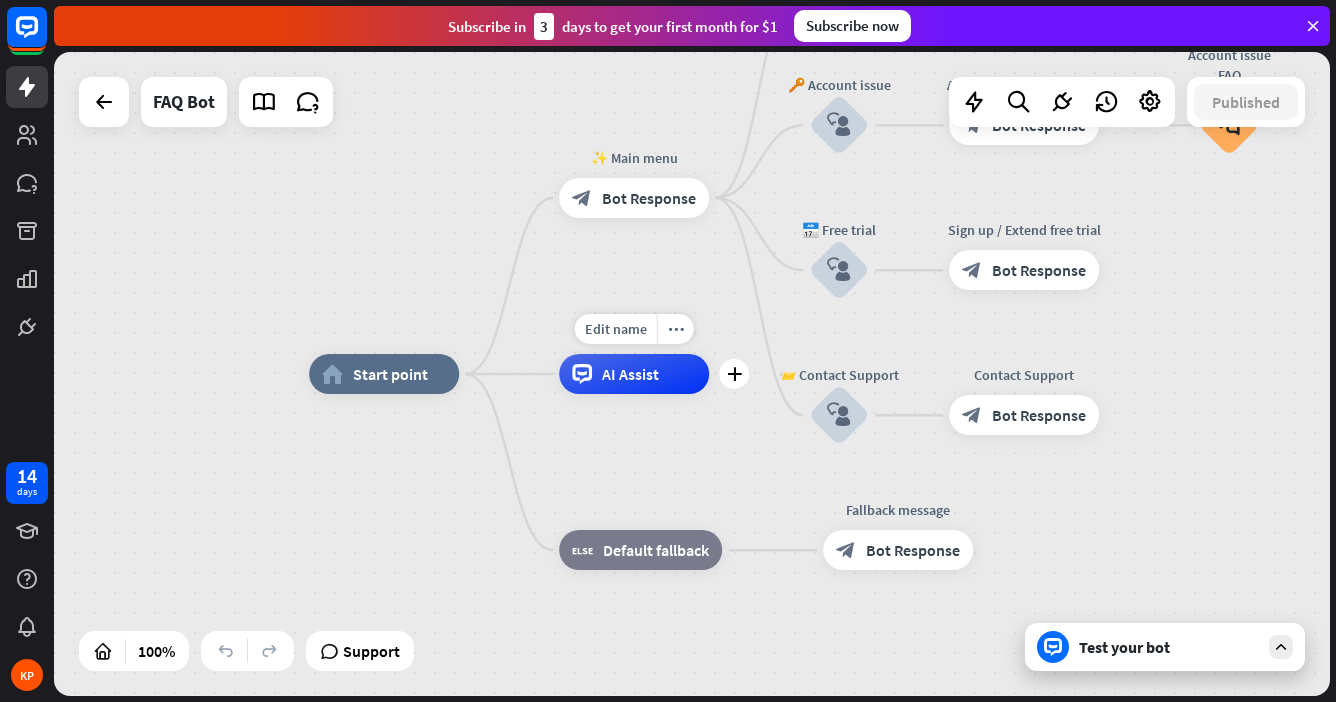 click on "AI Assist" at bounding box center [634, 374] 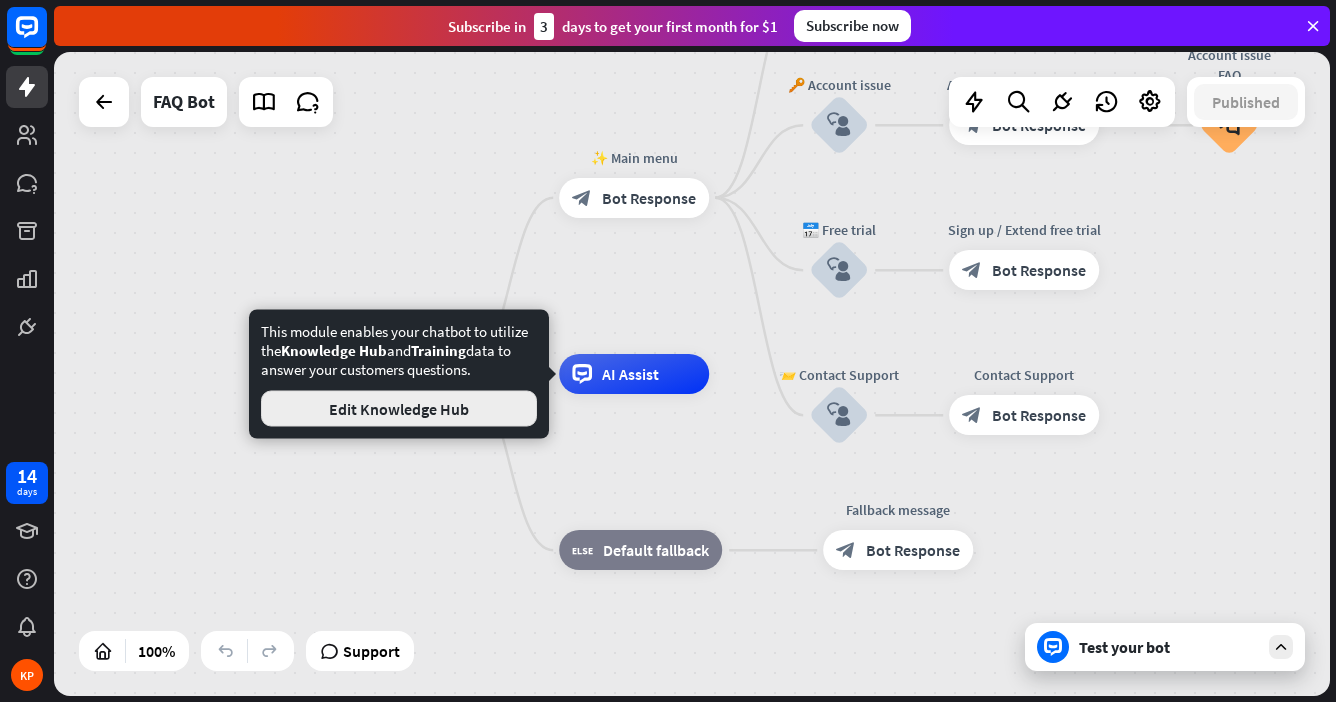 click on "Edit Knowledge Hub" at bounding box center (399, 409) 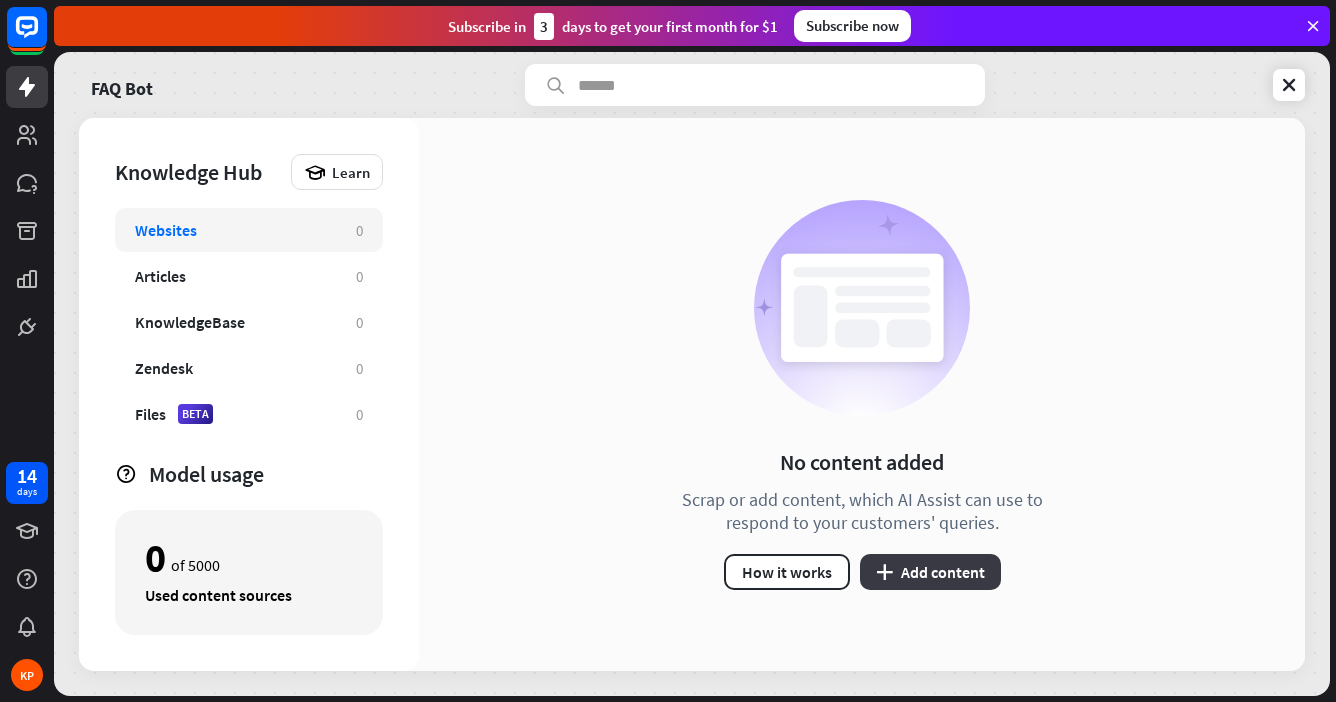 click on "plus
Add content" at bounding box center [930, 572] 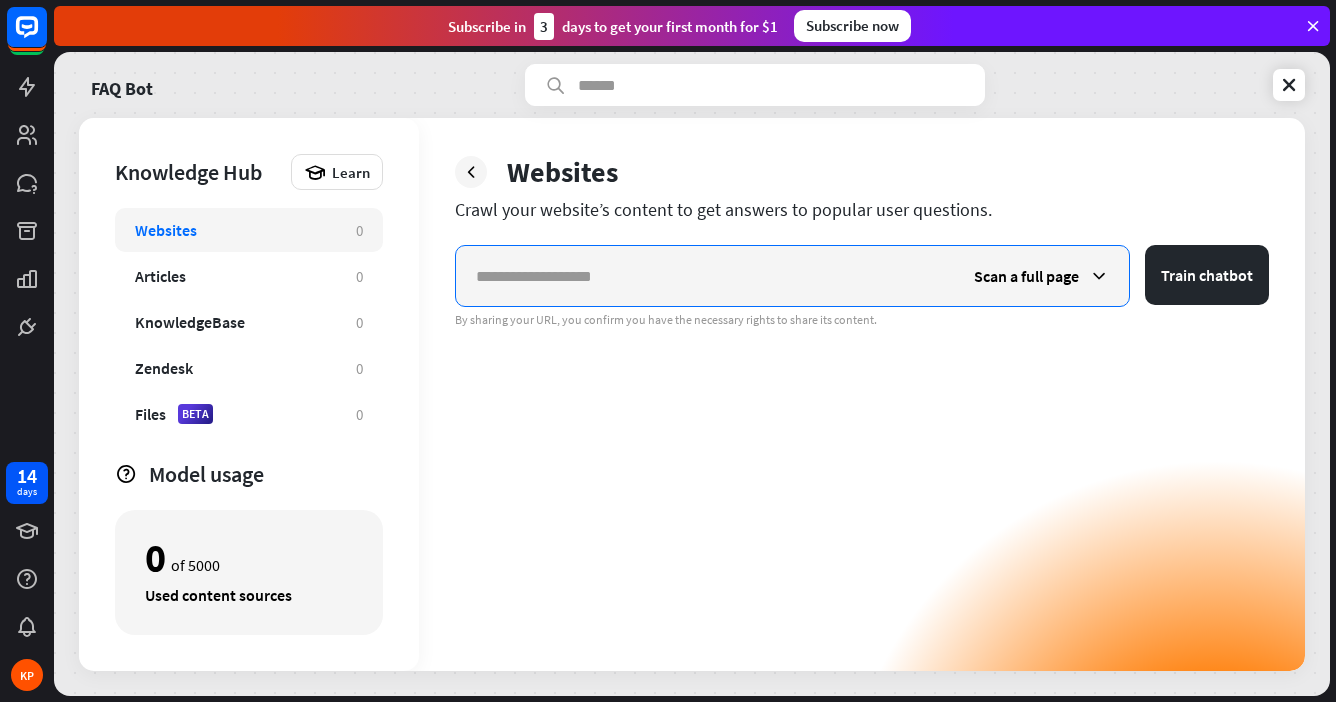 paste on "**********" 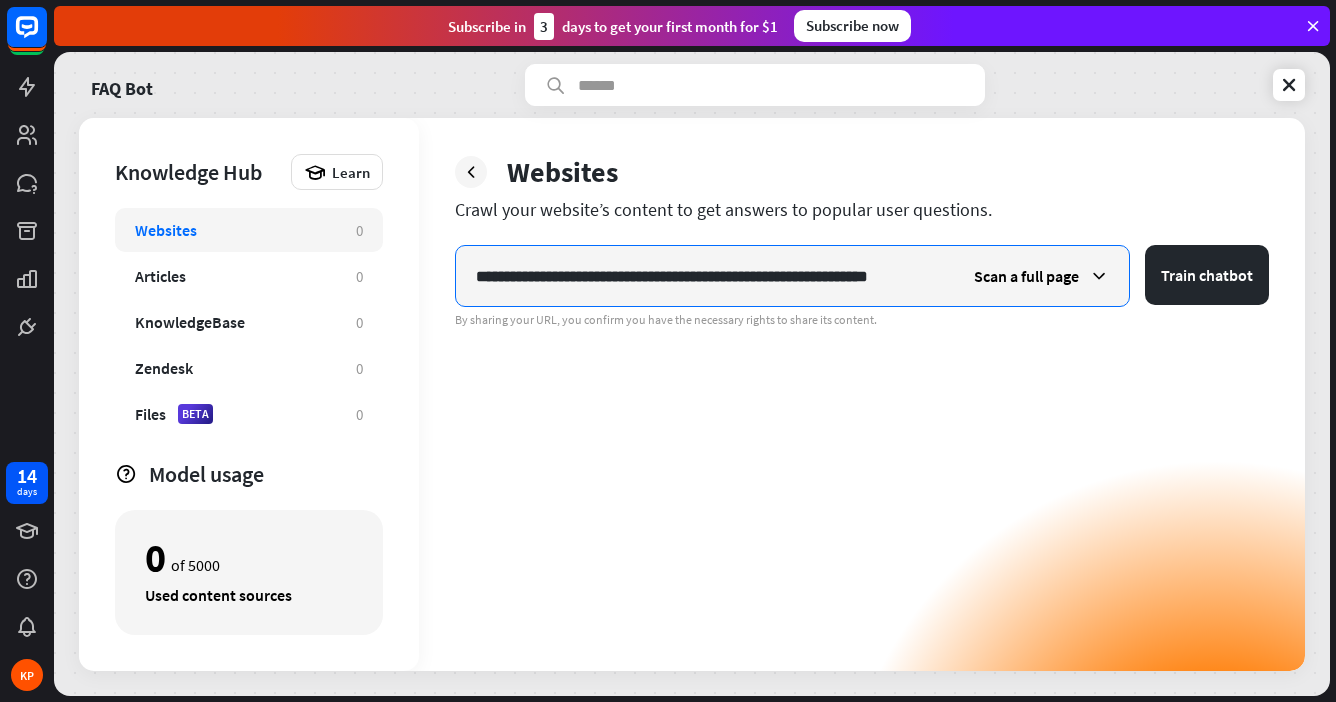 scroll, scrollTop: 0, scrollLeft: 40, axis: horizontal 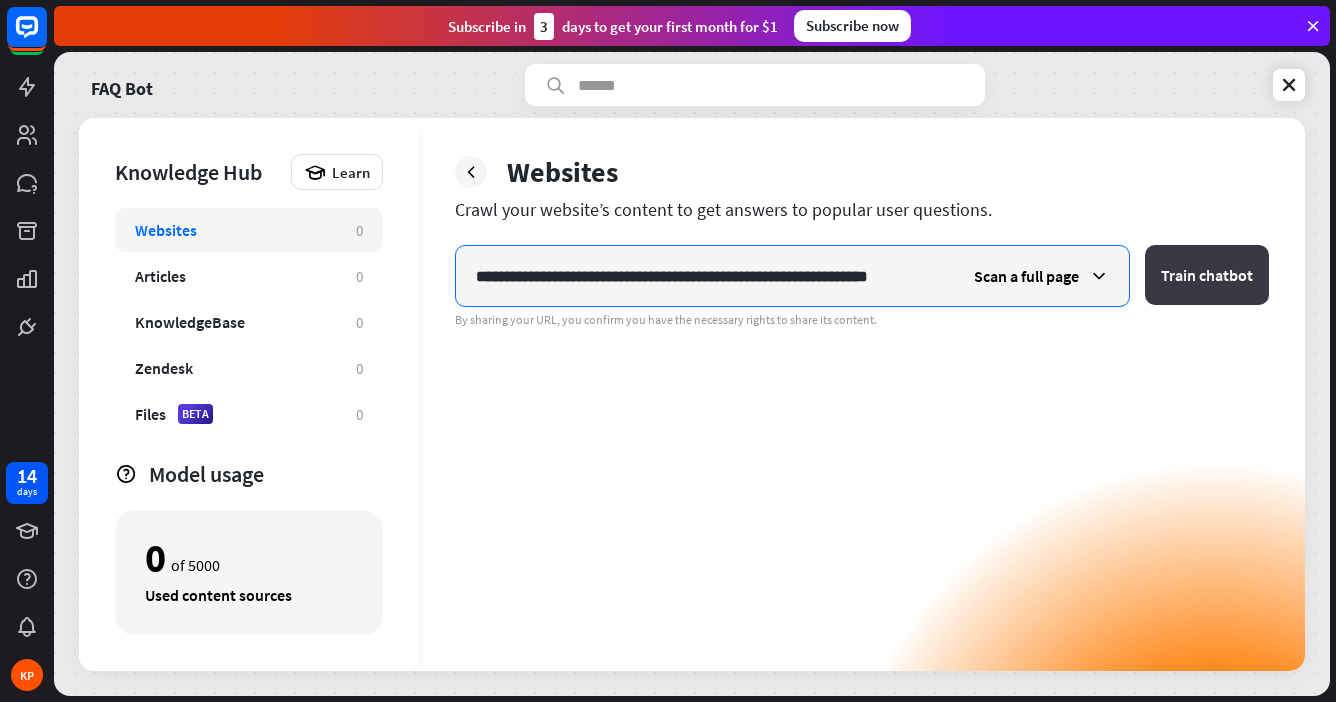 type on "**********" 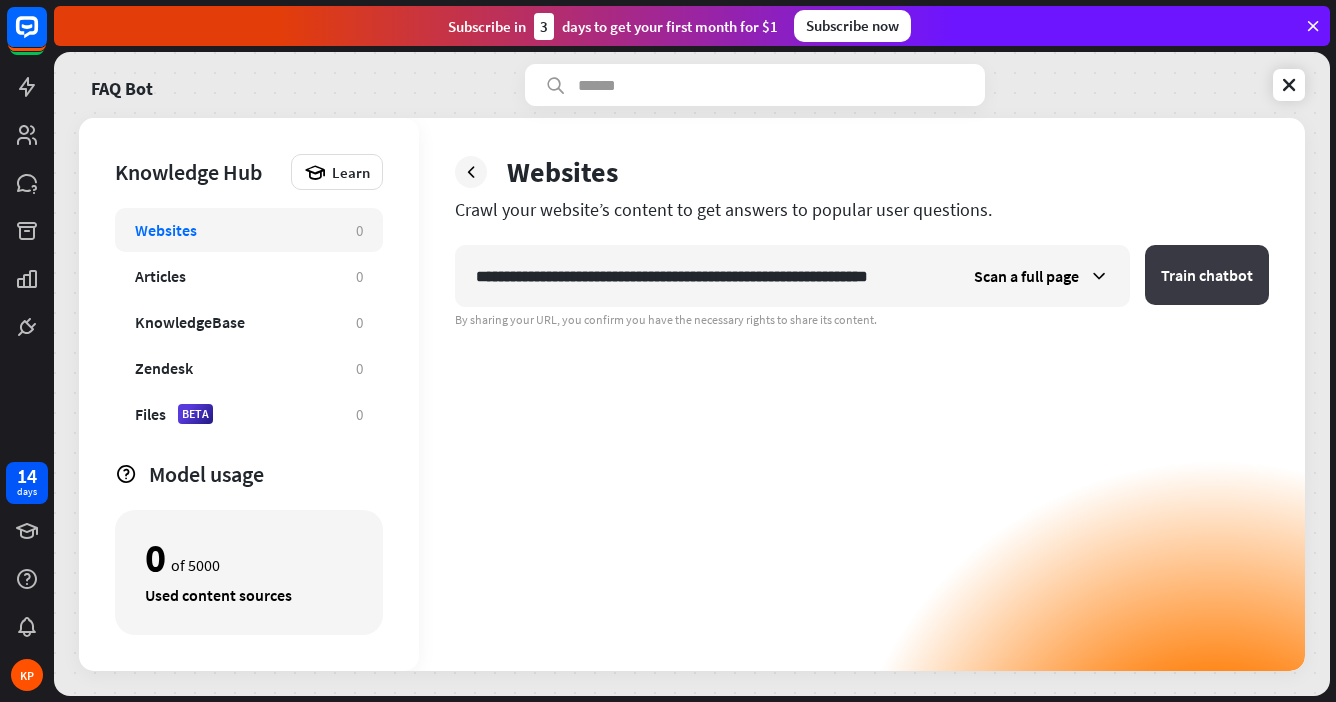 scroll, scrollTop: 0, scrollLeft: 0, axis: both 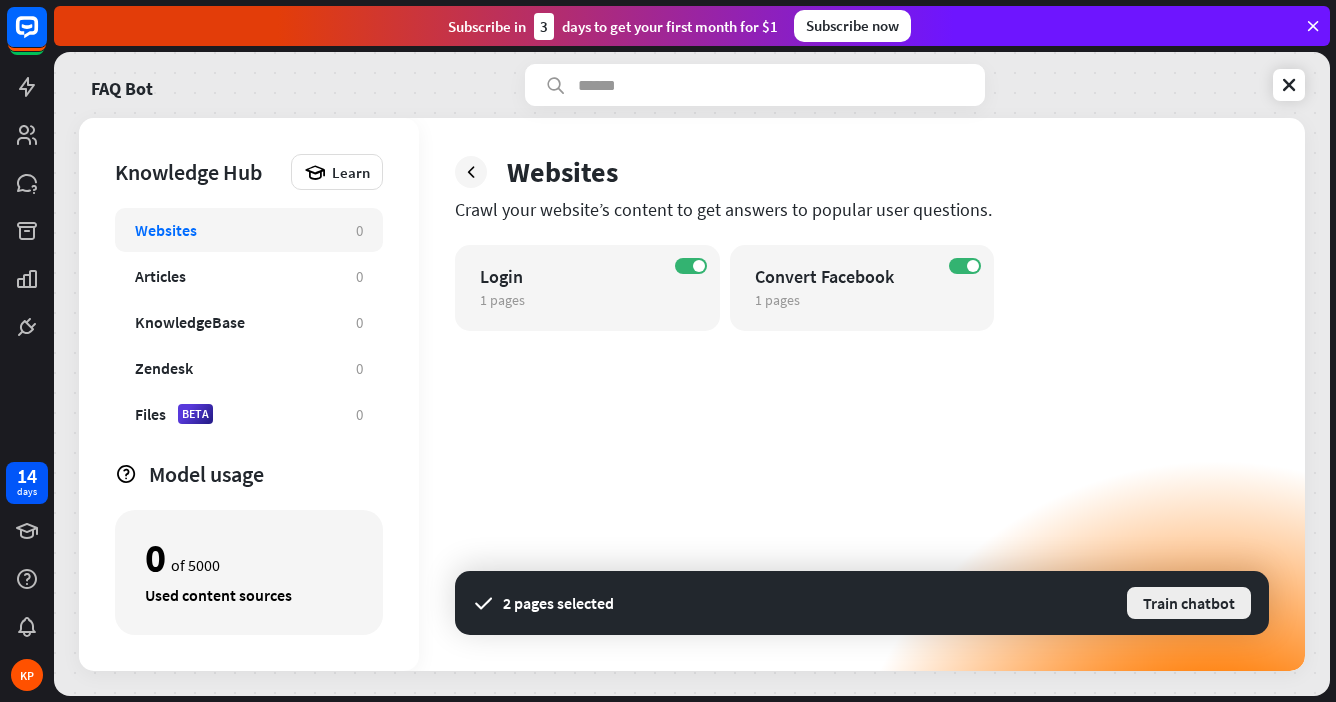 click on "Train chatbot" at bounding box center [1189, 603] 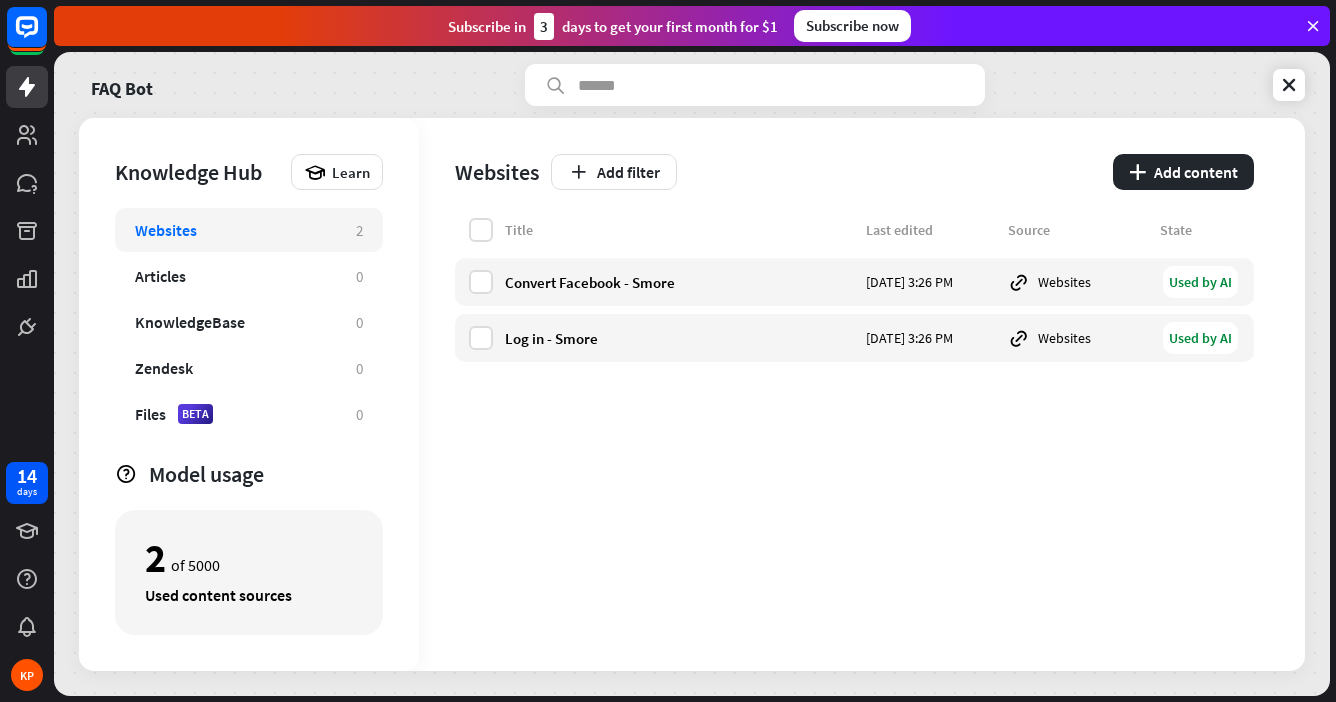 click on "Websites     2" at bounding box center [249, 230] 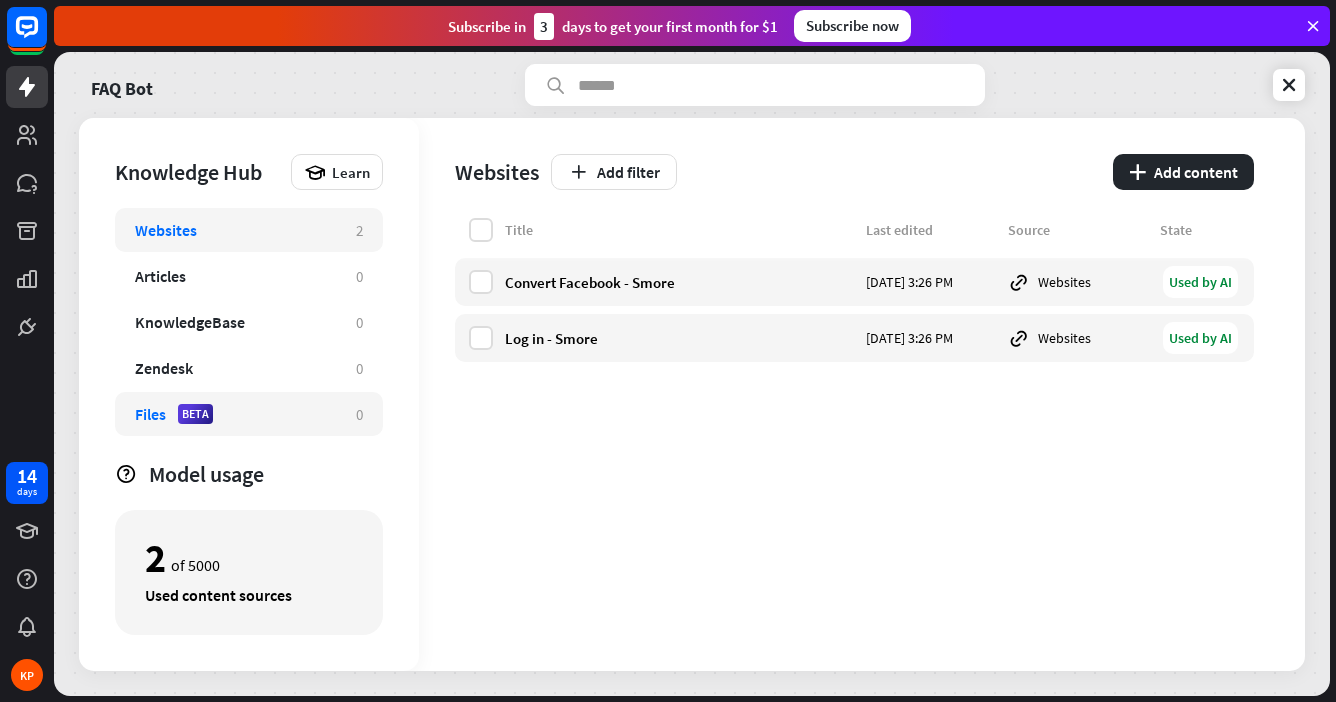 click on "0" at bounding box center (359, 414) 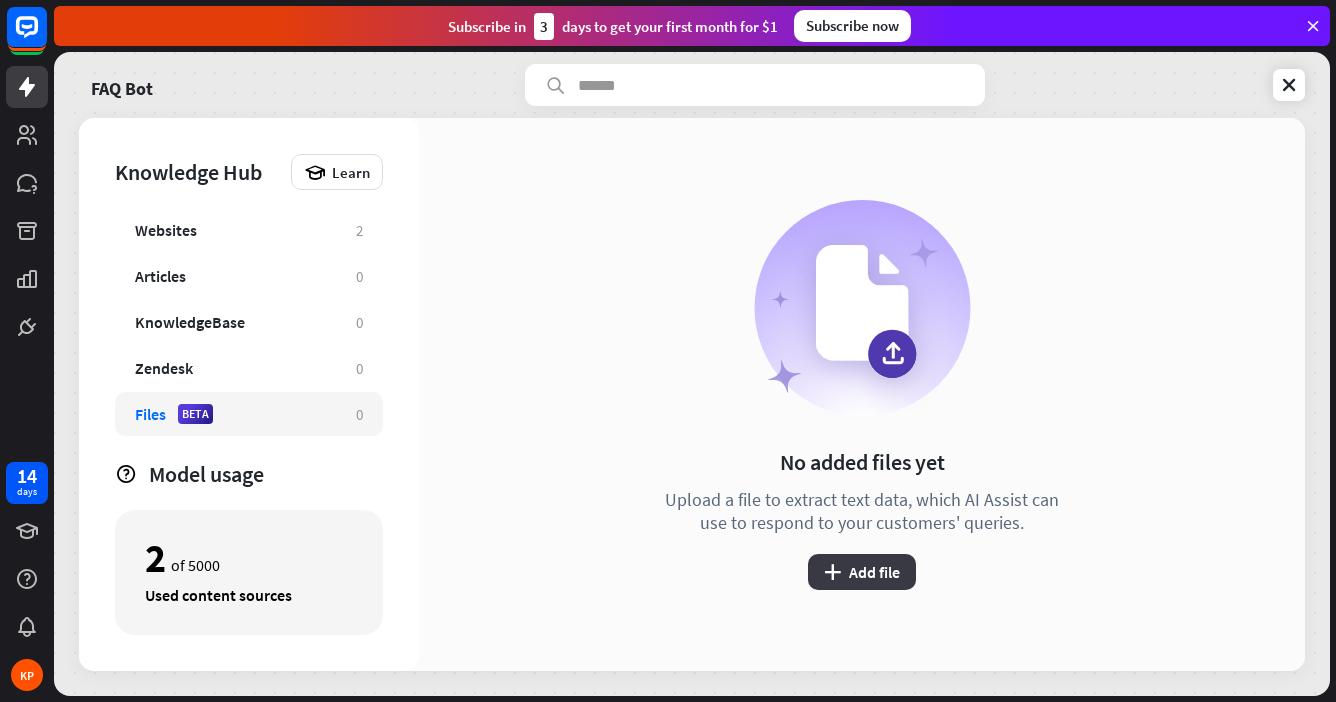 click on "plus
Add file" at bounding box center [862, 572] 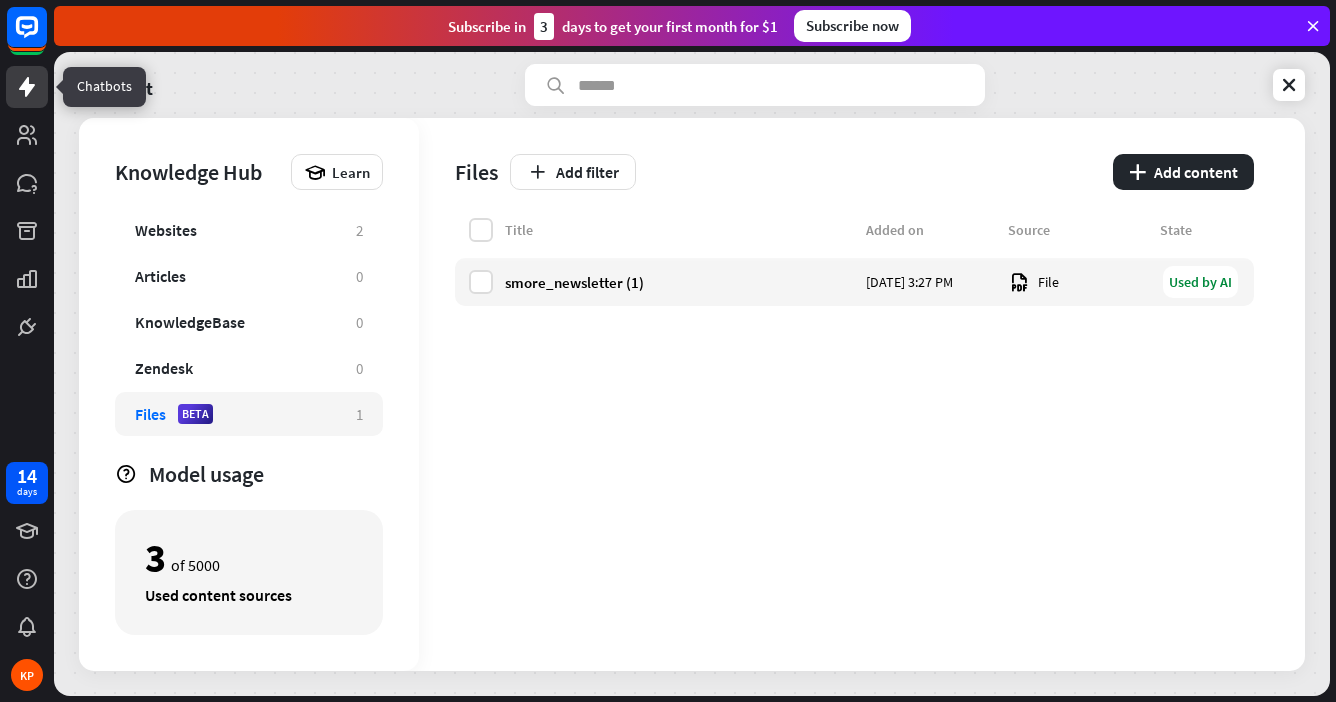 click at bounding box center [27, 87] 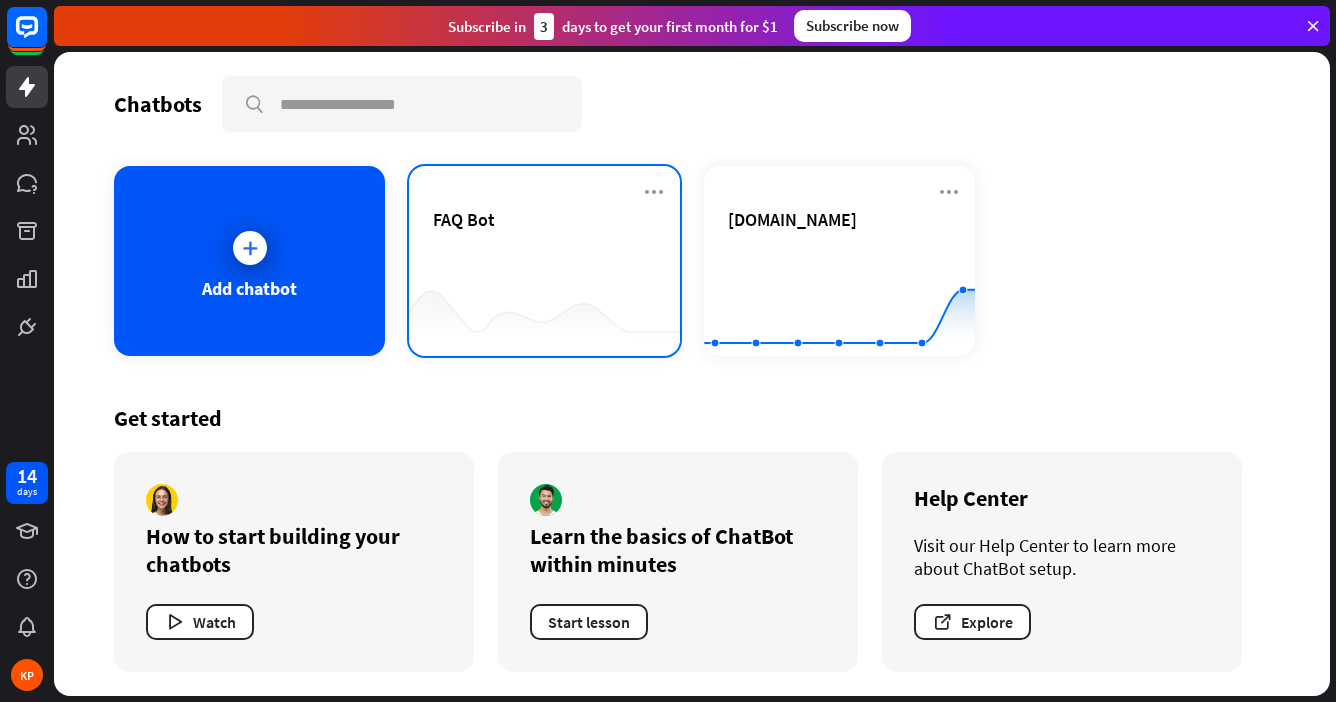 click on "FAQ Bot" at bounding box center (544, 243) 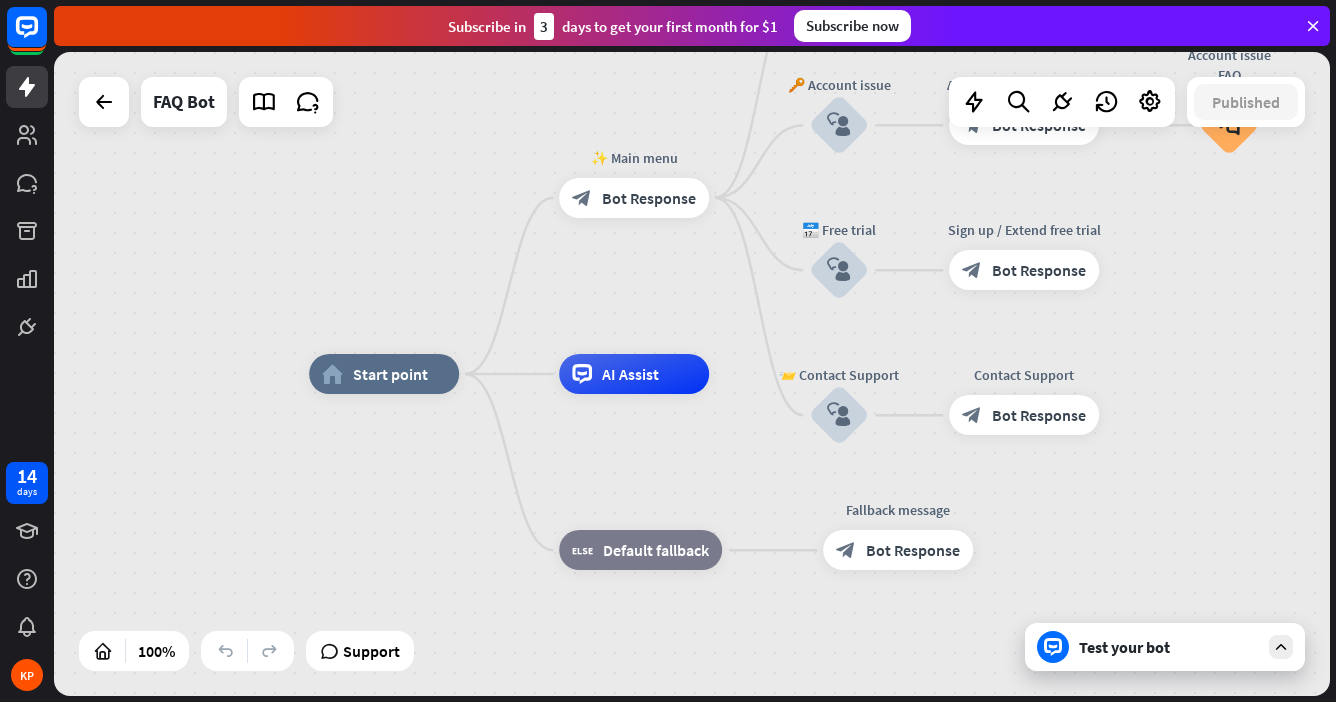 click on "Test your bot" at bounding box center (1169, 647) 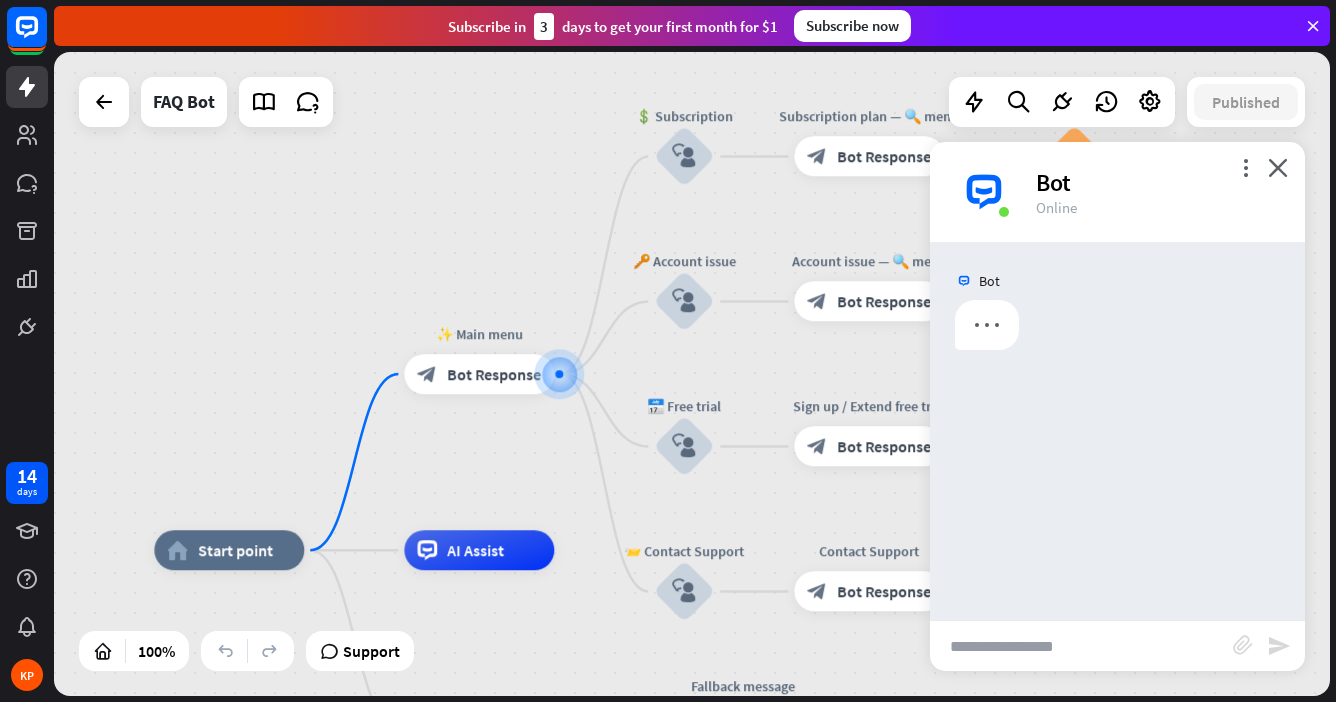 click at bounding box center [1081, 646] 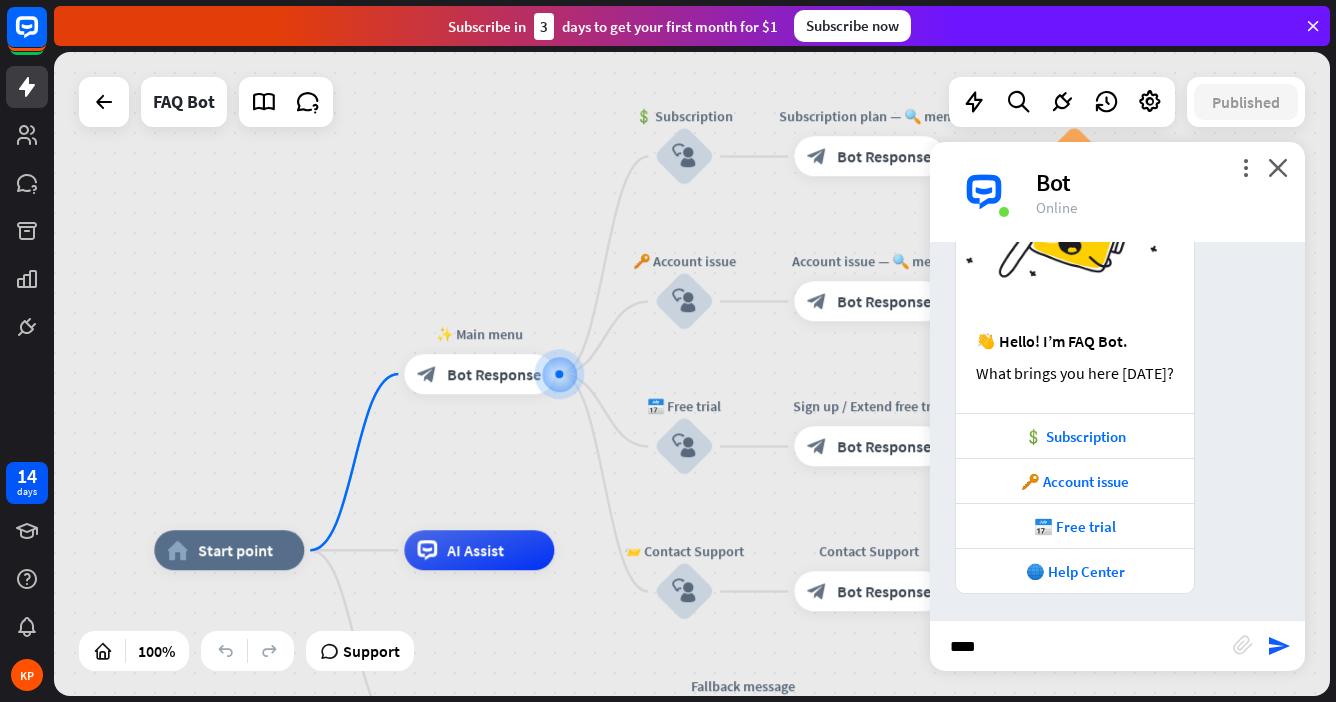 scroll, scrollTop: 156, scrollLeft: 0, axis: vertical 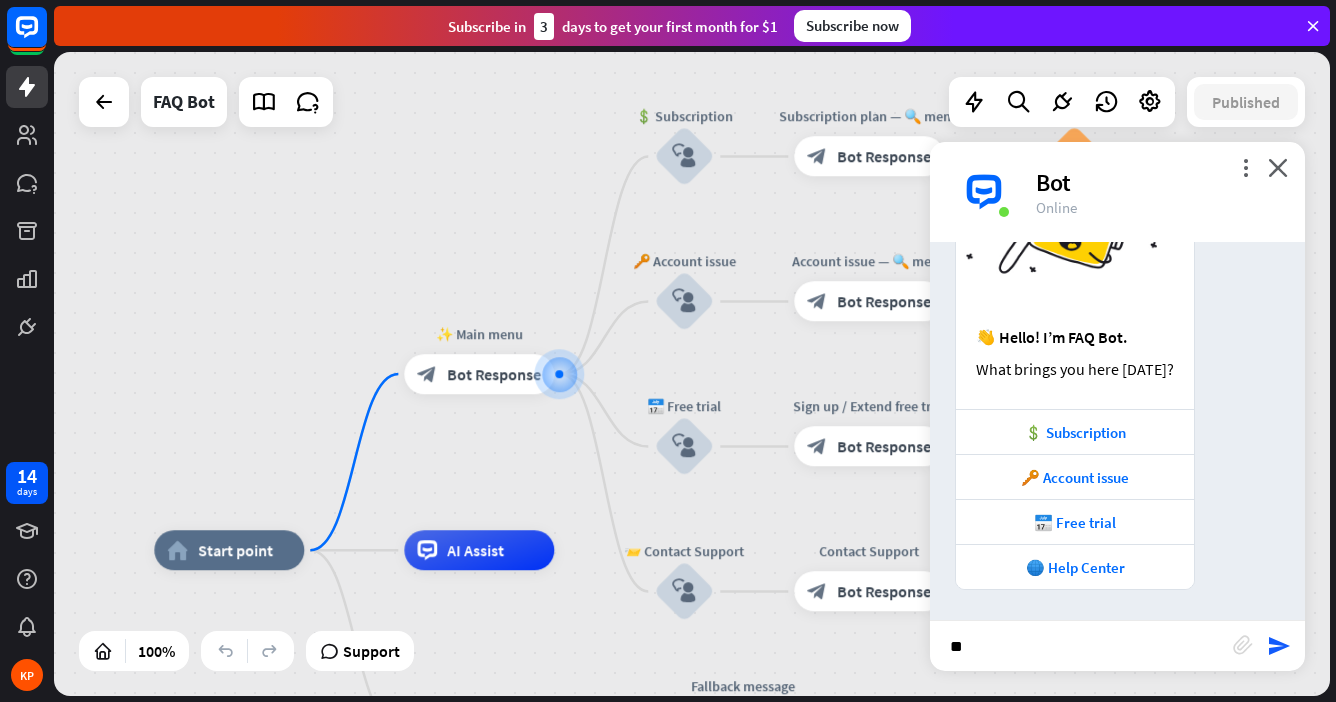 type on "*" 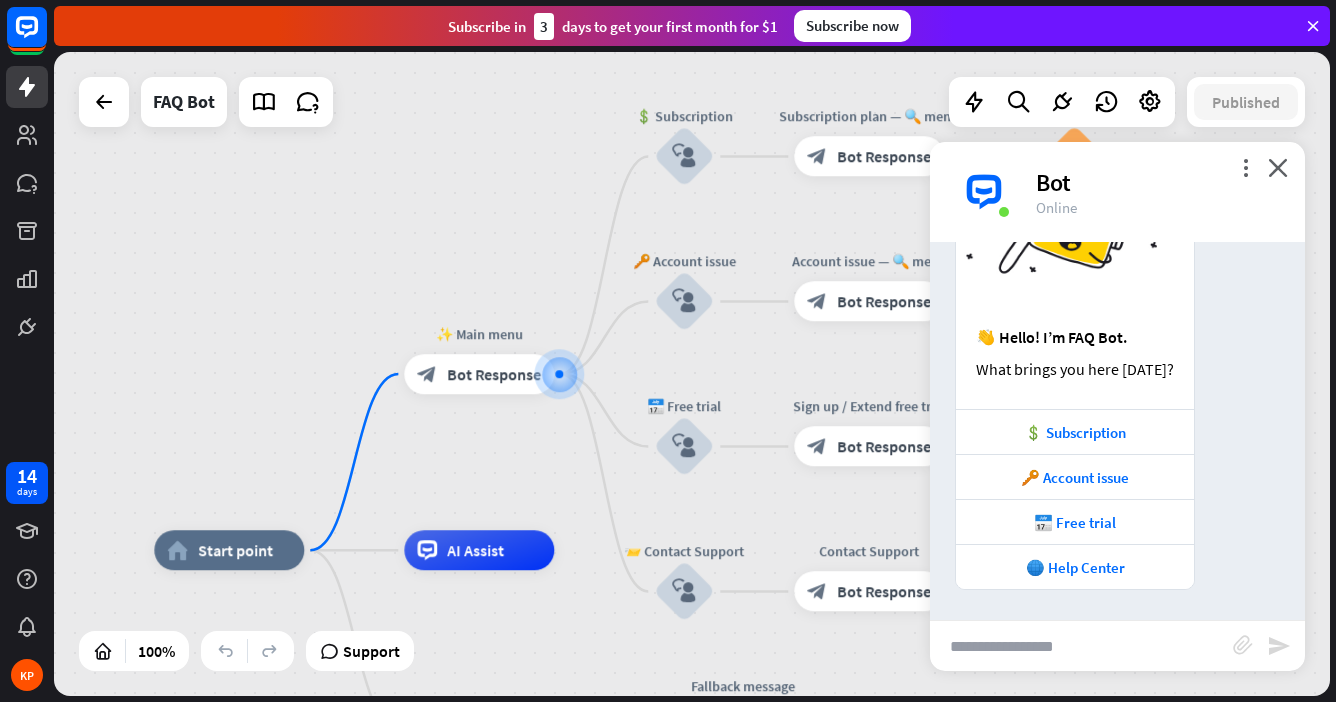 click on "more_vert
close
Bot
Online" at bounding box center [1117, 192] 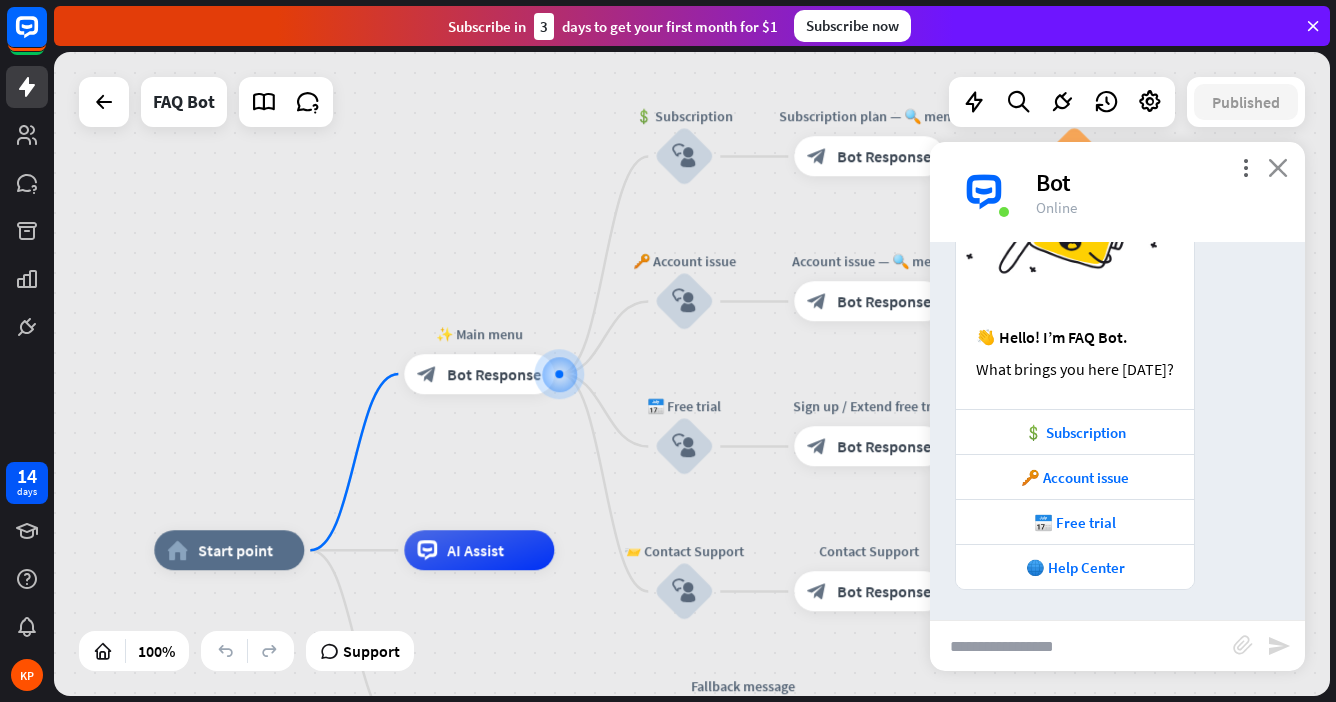 click on "close" at bounding box center (1278, 167) 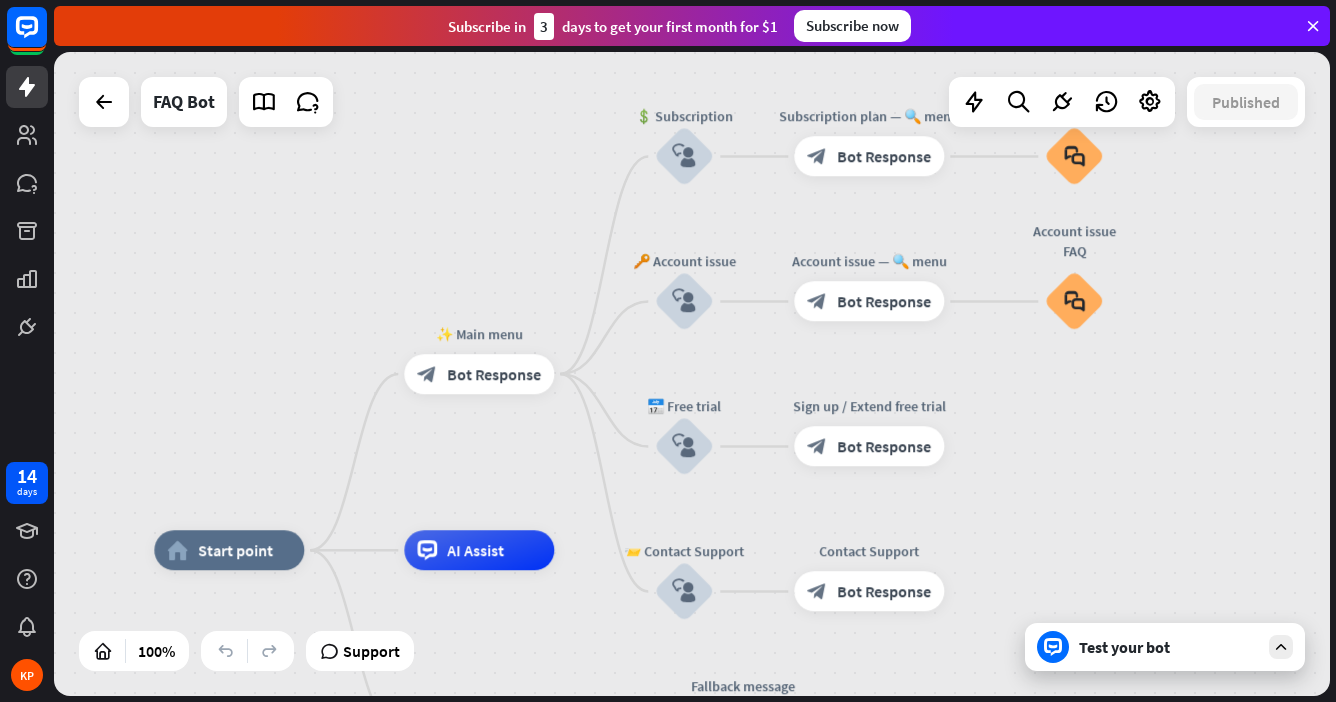 click on "Test your bot" at bounding box center [1165, 647] 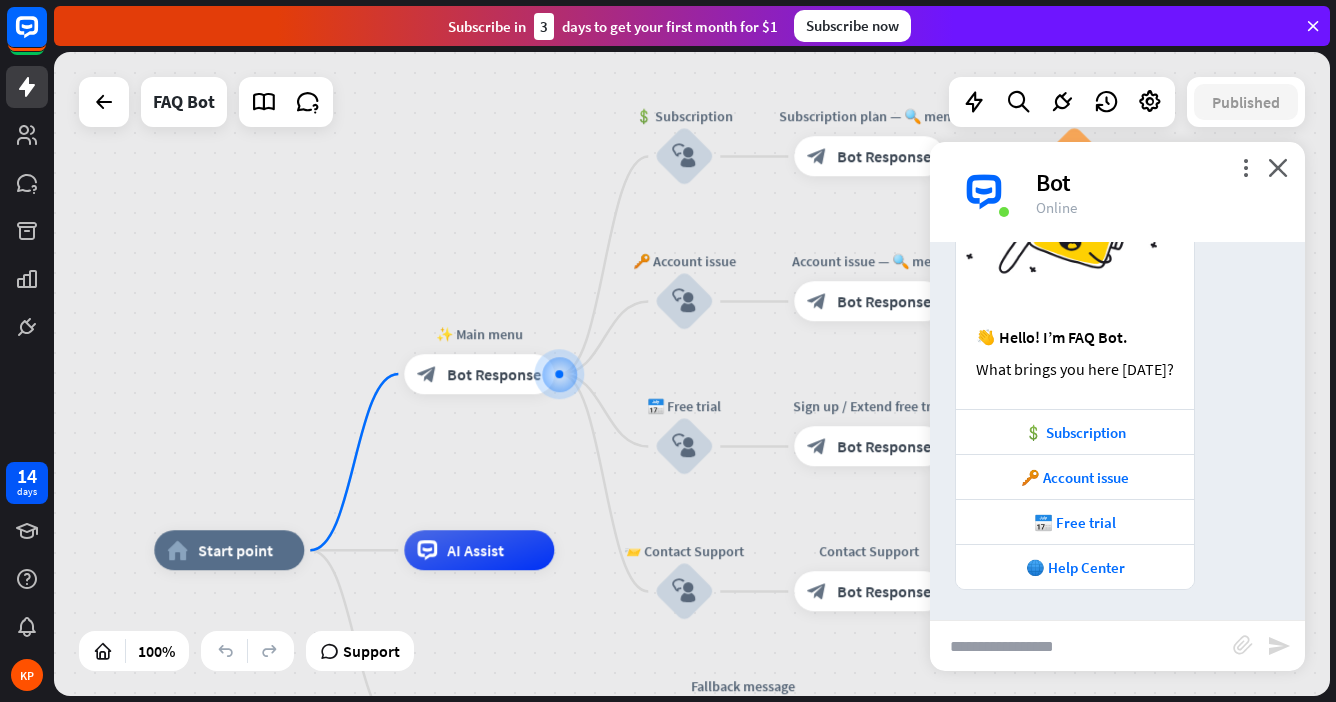 click at bounding box center (1081, 646) 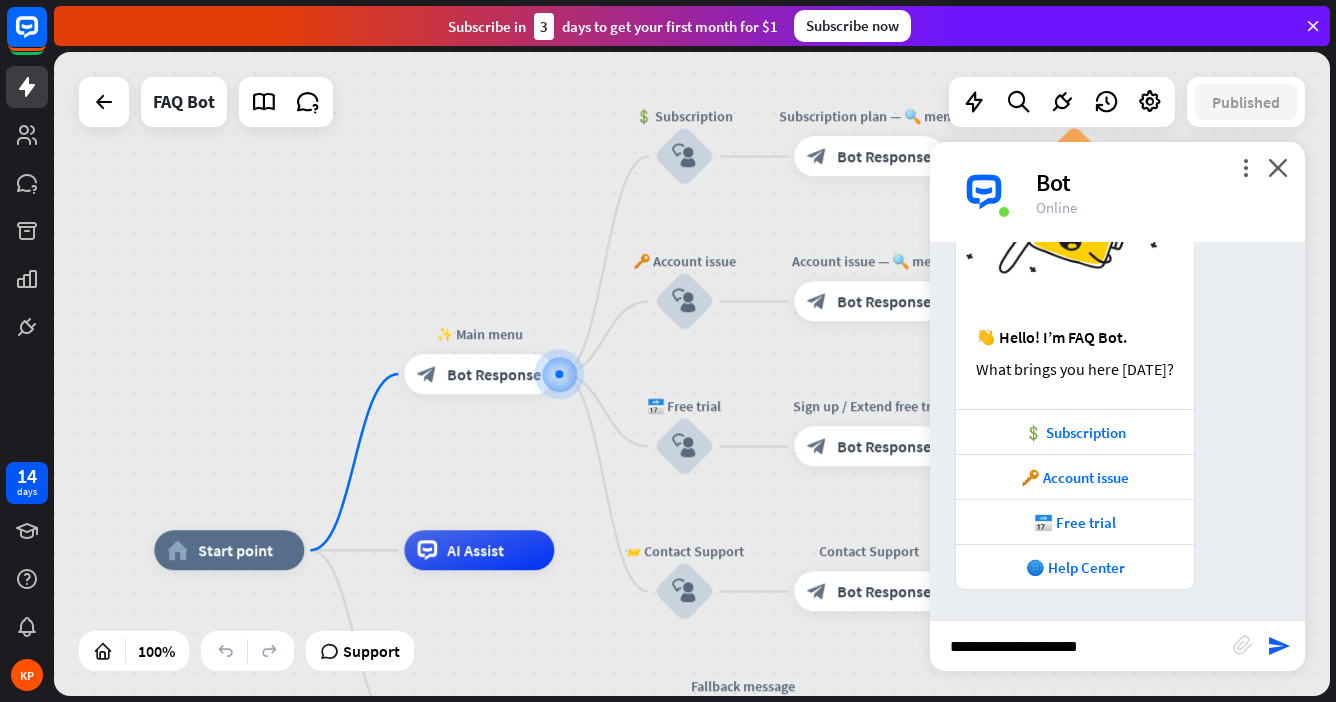 type on "**********" 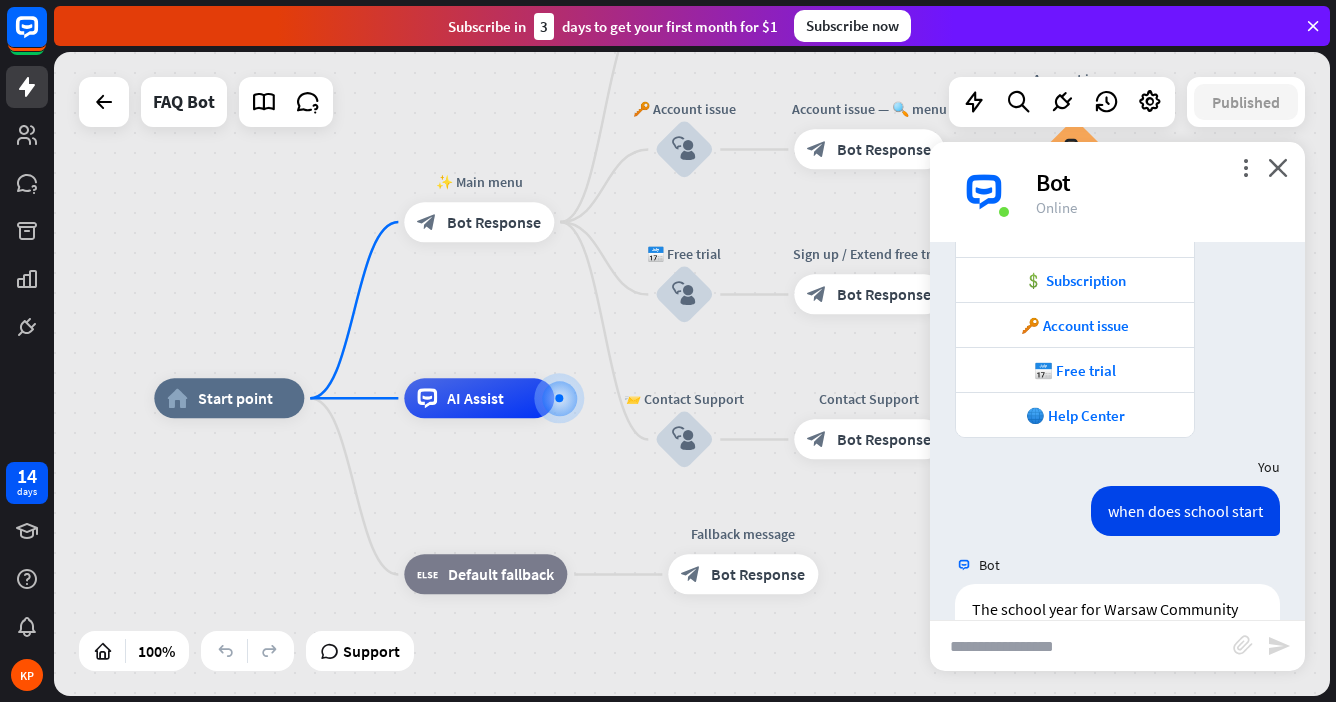 scroll, scrollTop: 372, scrollLeft: 0, axis: vertical 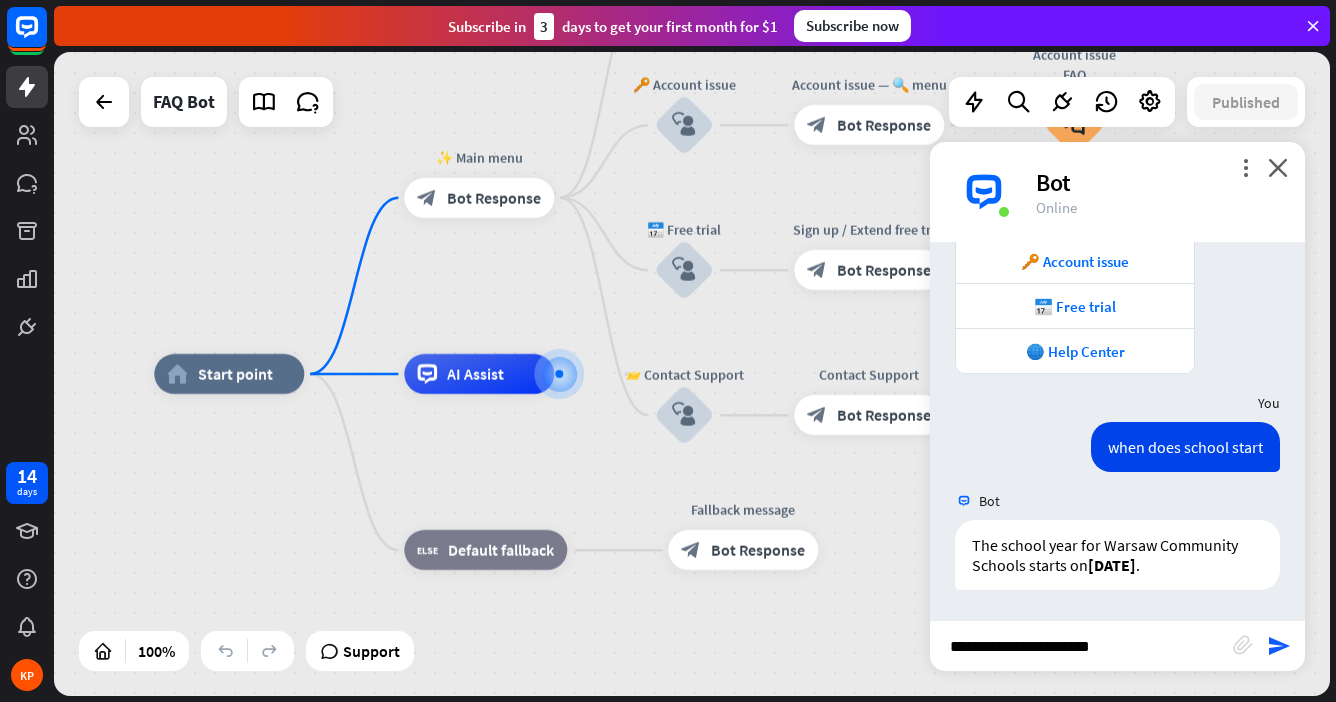 type on "**********" 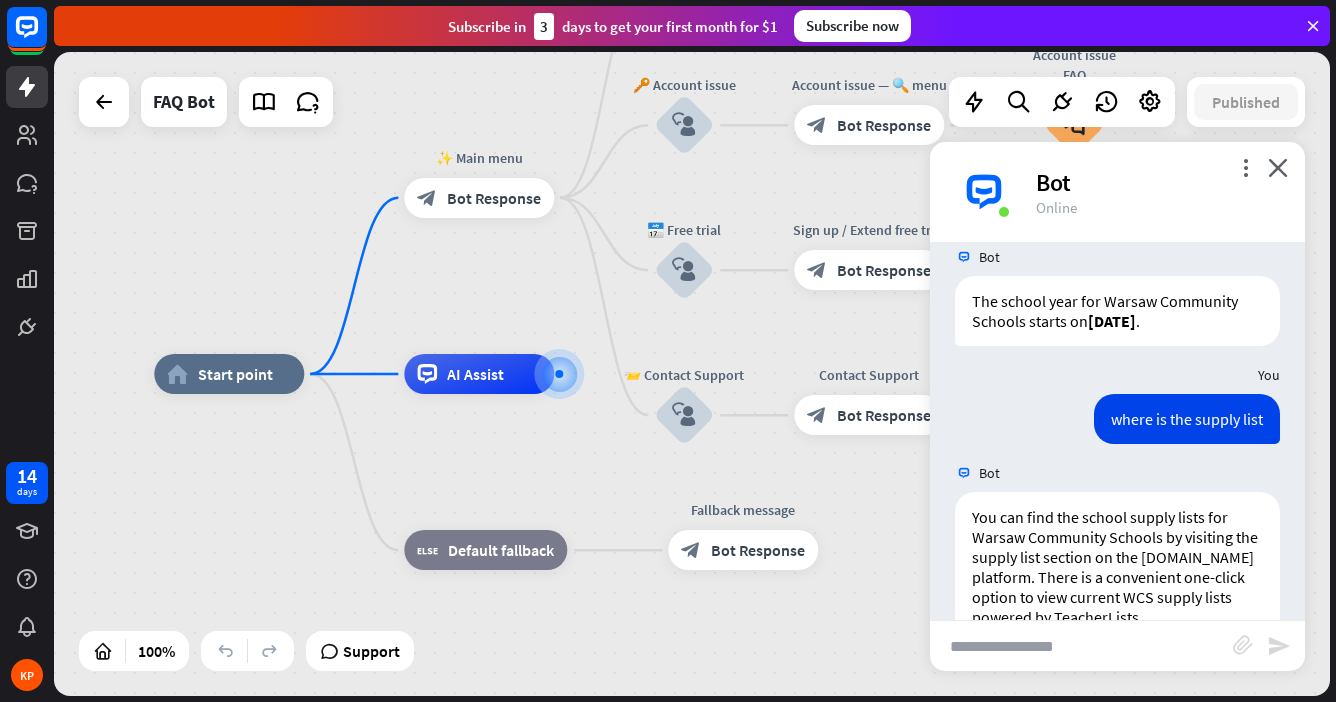 scroll, scrollTop: 788, scrollLeft: 0, axis: vertical 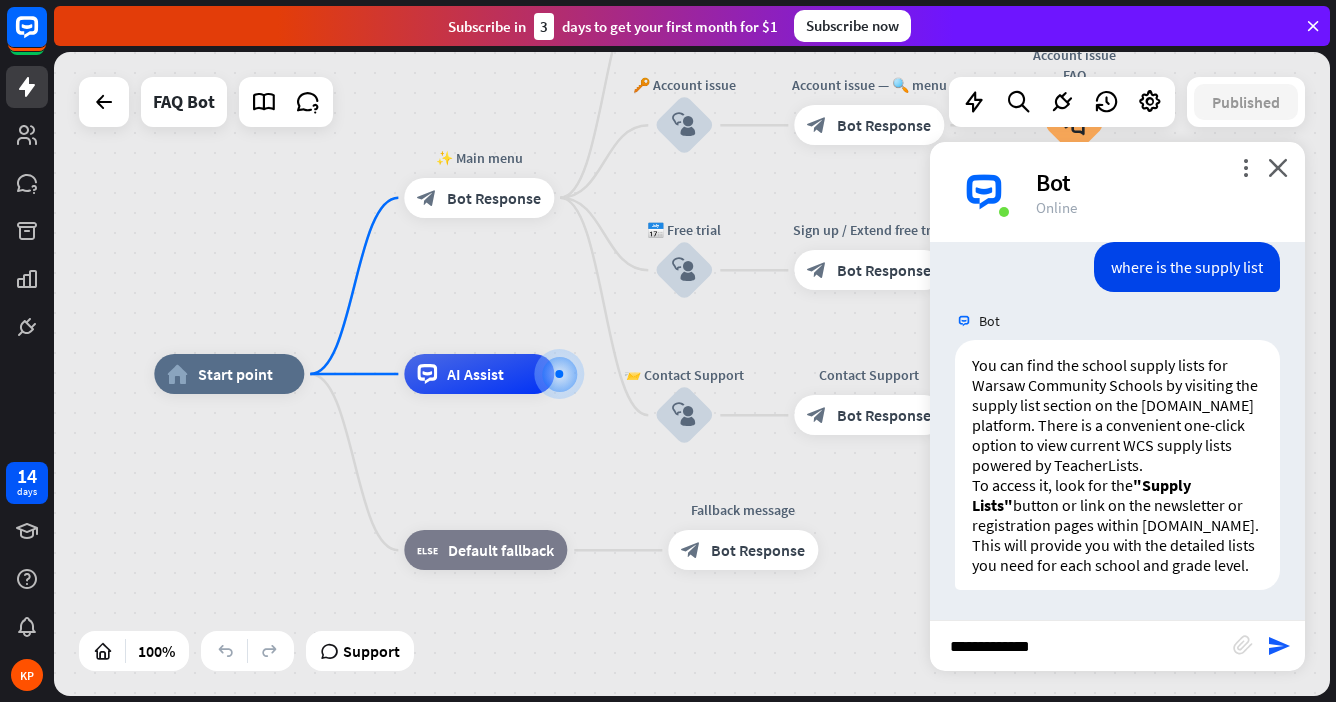 type on "**********" 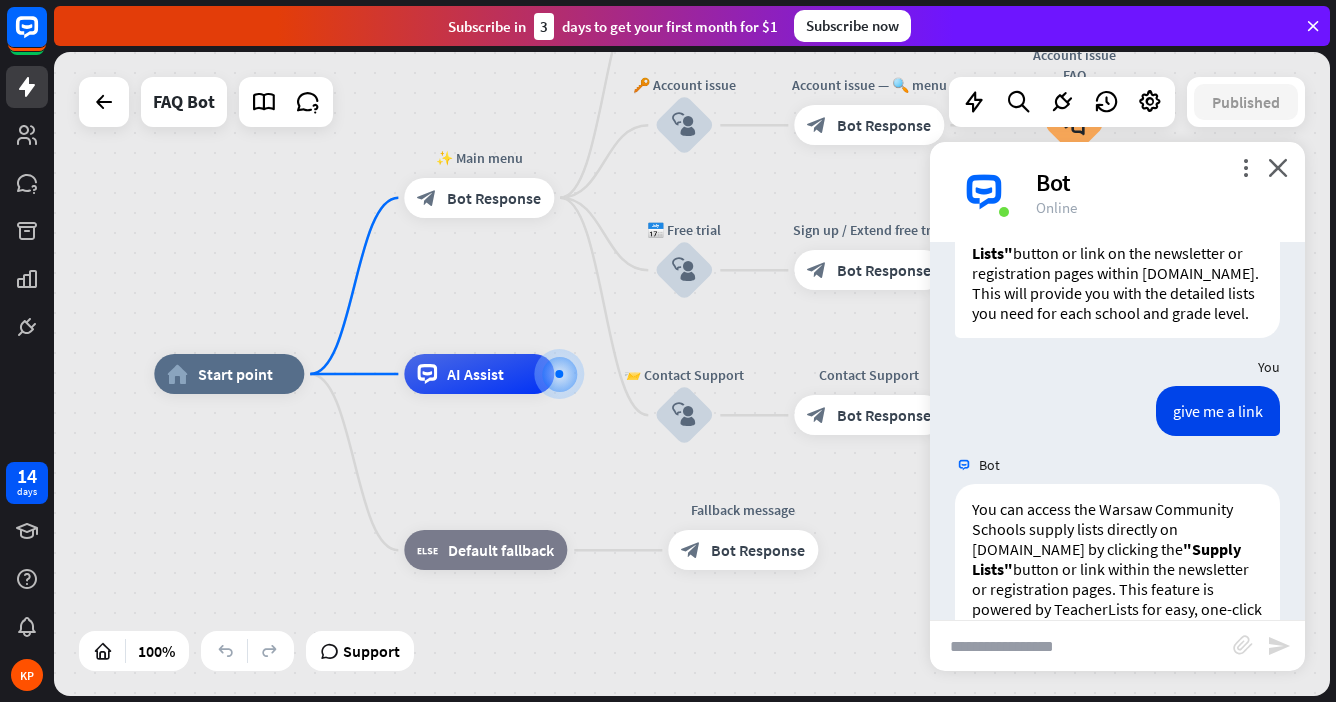 scroll, scrollTop: 1184, scrollLeft: 0, axis: vertical 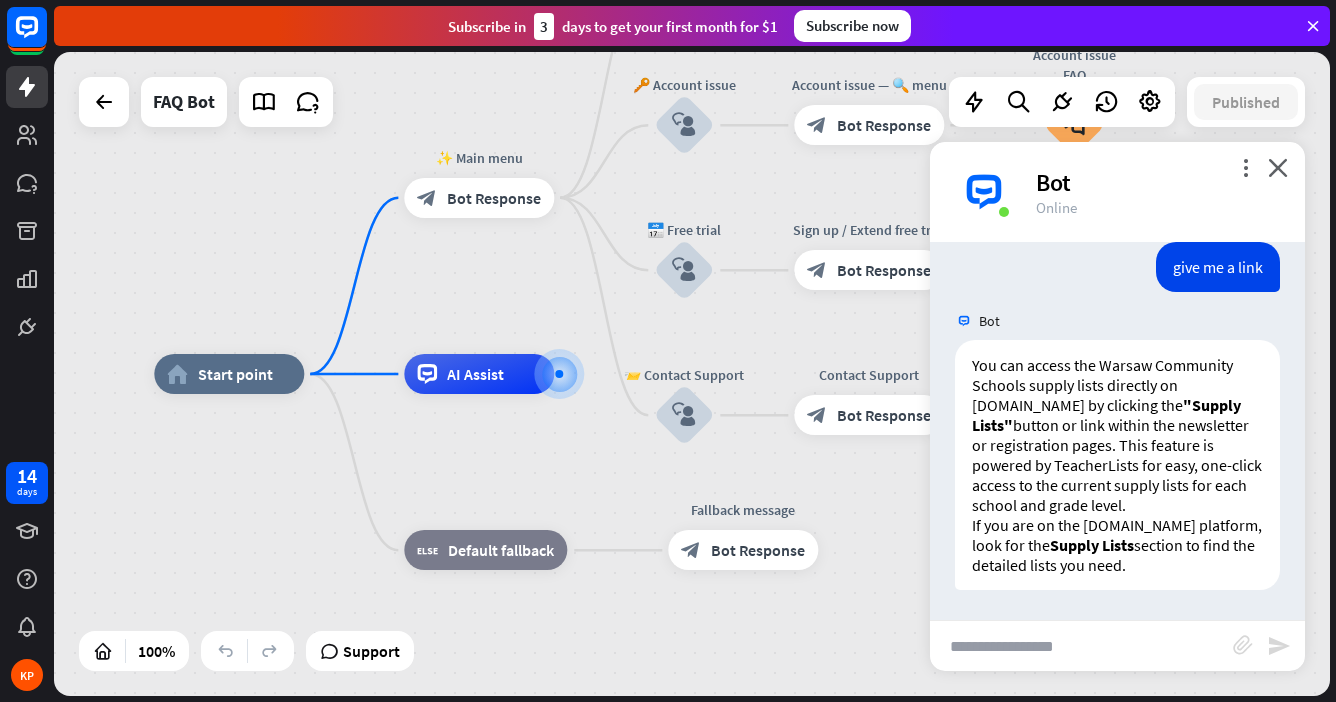 click at bounding box center [1081, 646] 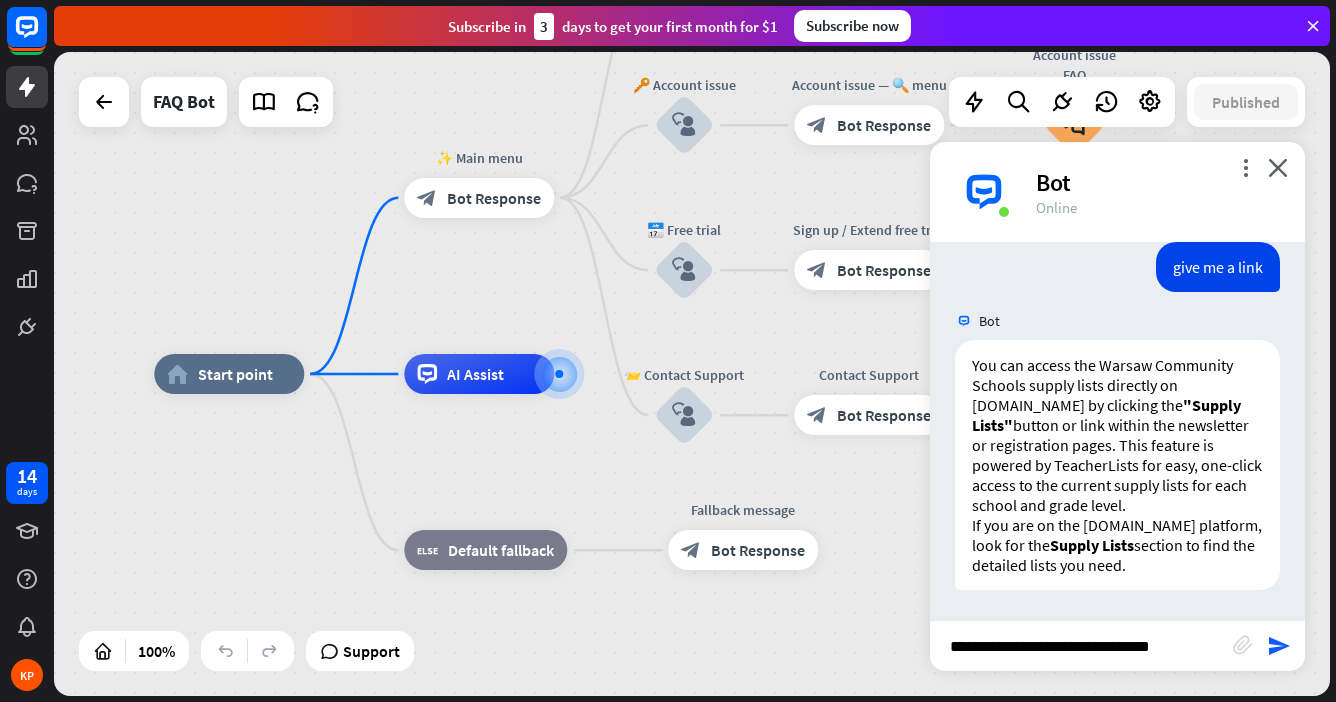 type on "**********" 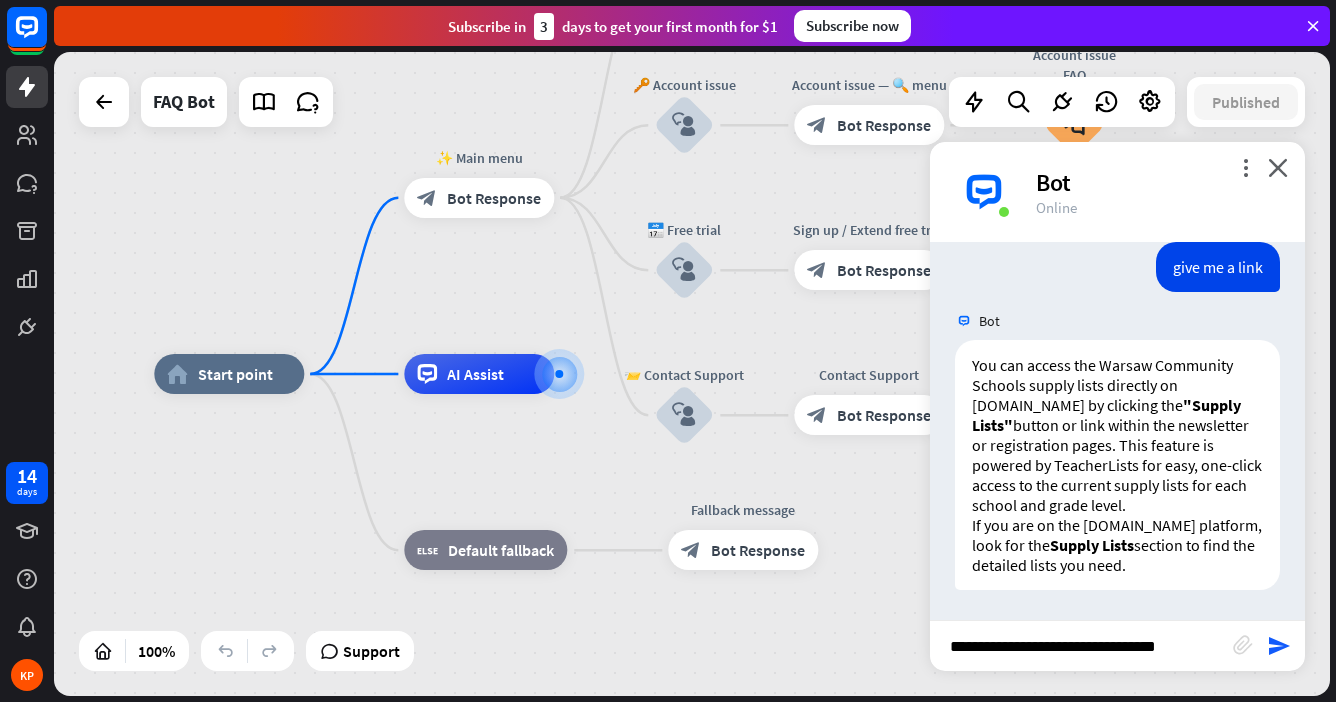 type 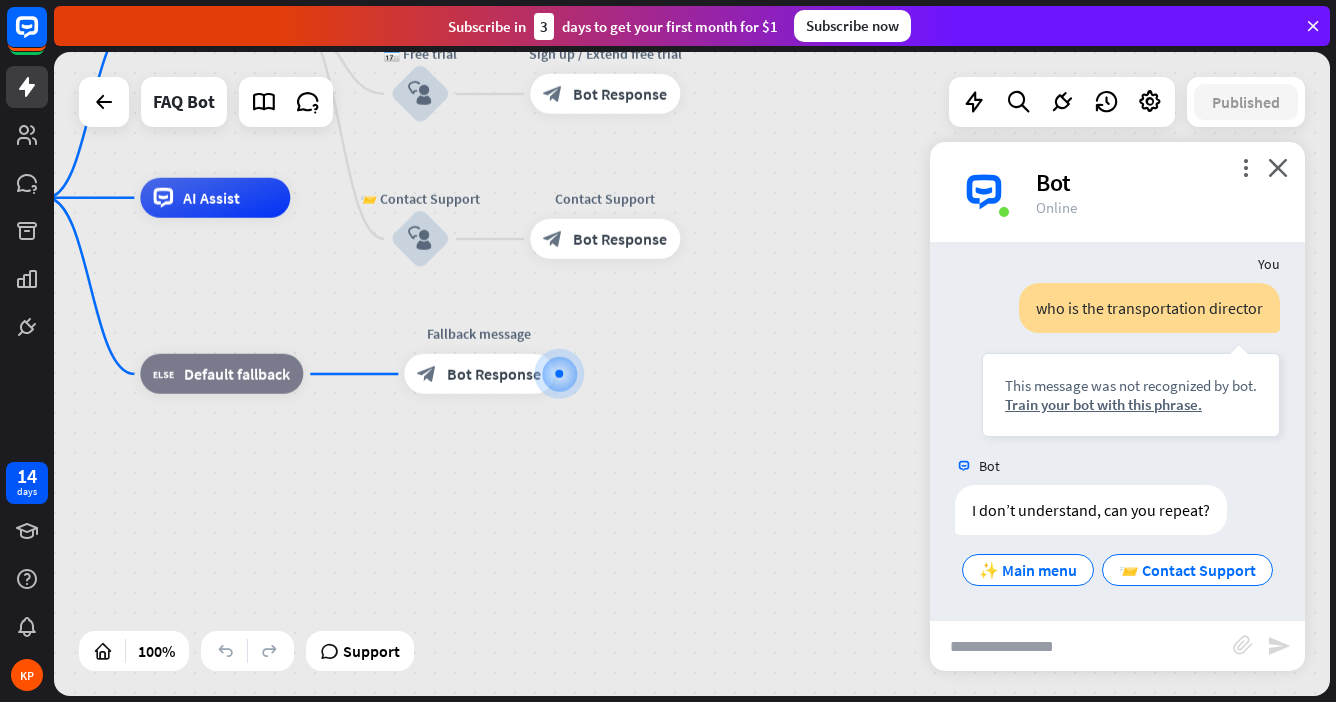 scroll, scrollTop: 1539, scrollLeft: 0, axis: vertical 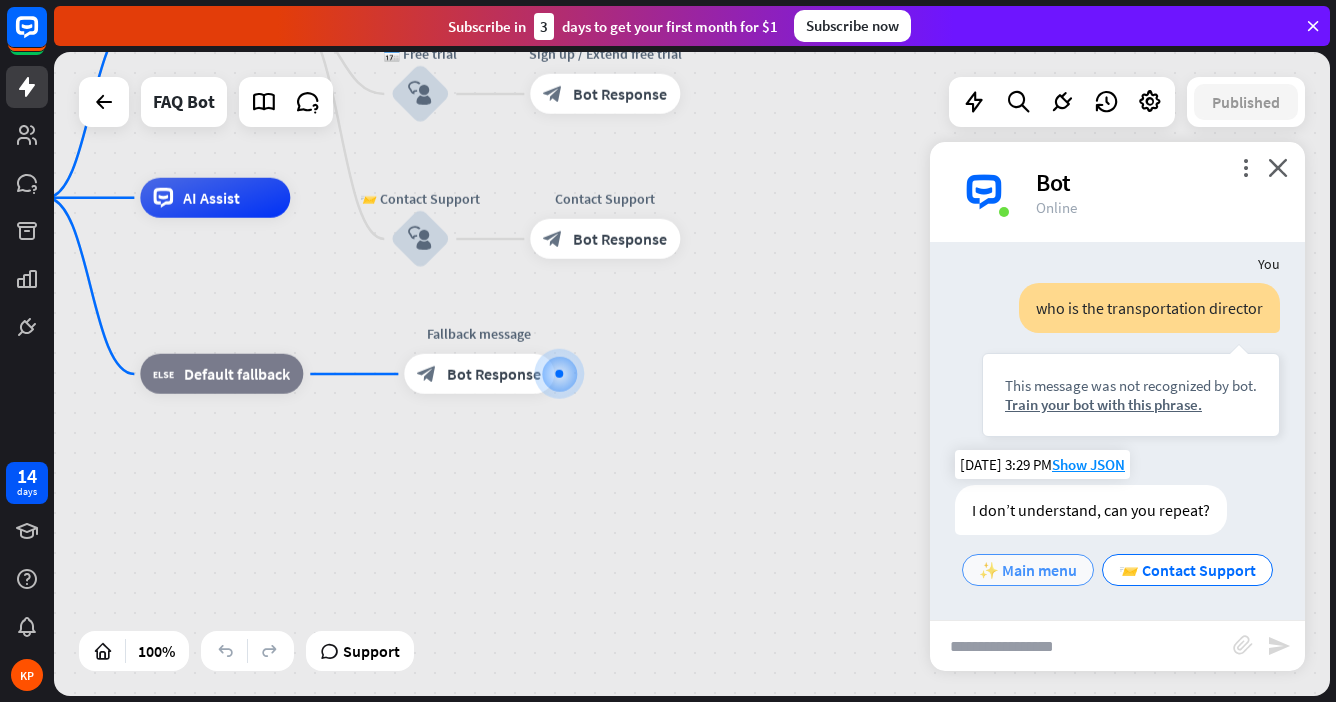 click on "✨ Main menu" at bounding box center [1028, 570] 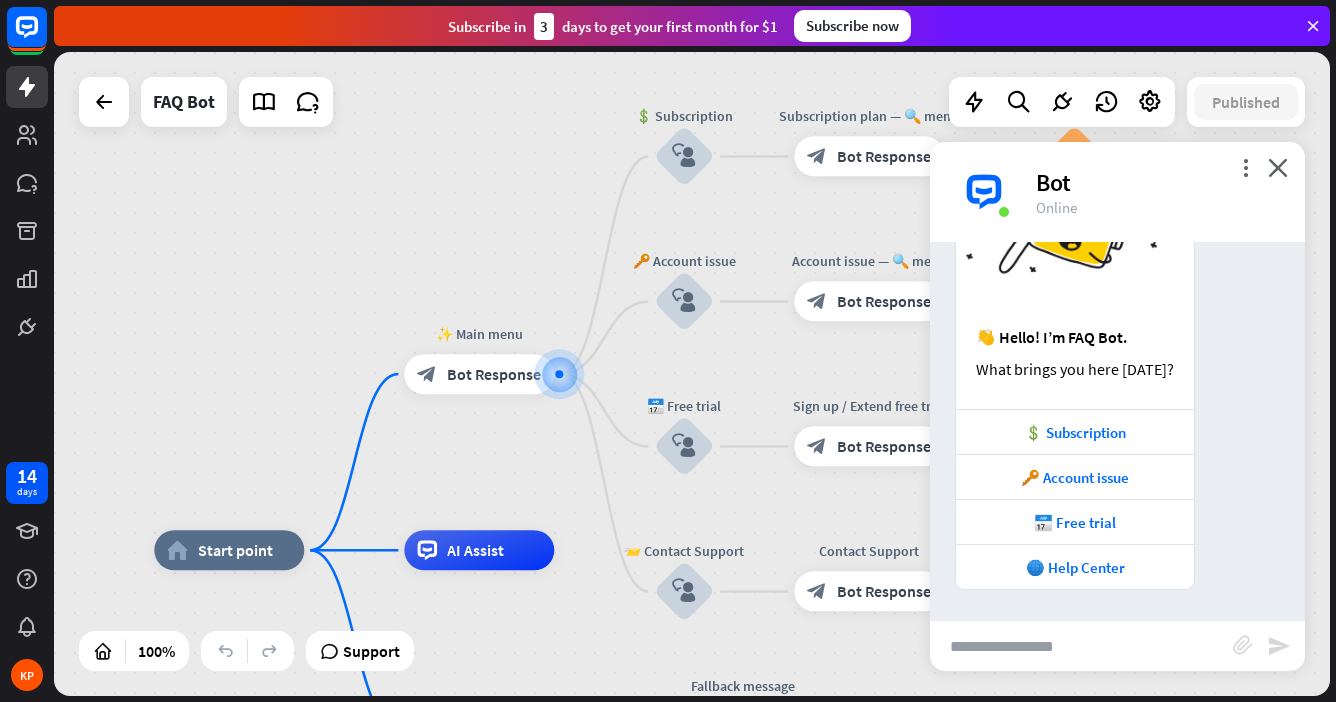 scroll, scrollTop: 2076, scrollLeft: 0, axis: vertical 